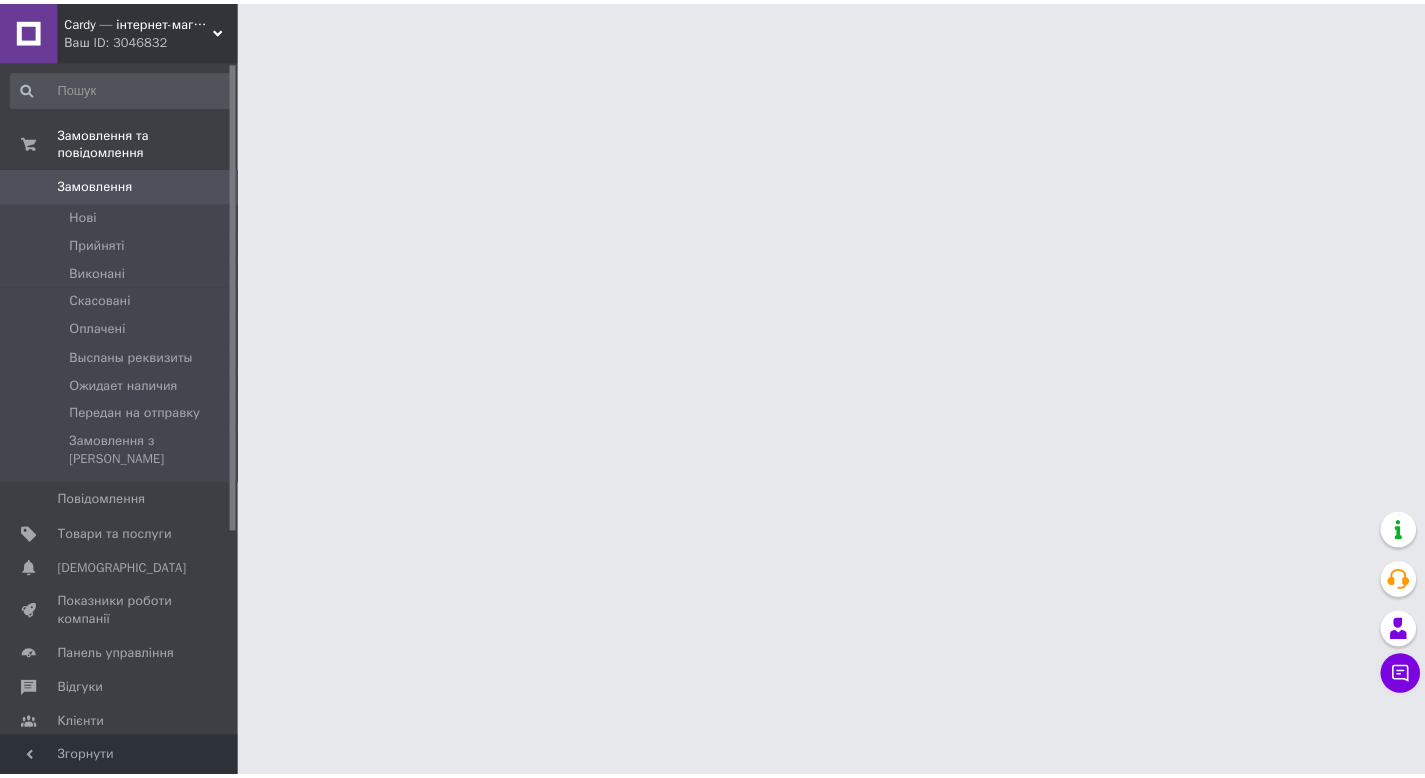 scroll, scrollTop: 0, scrollLeft: 0, axis: both 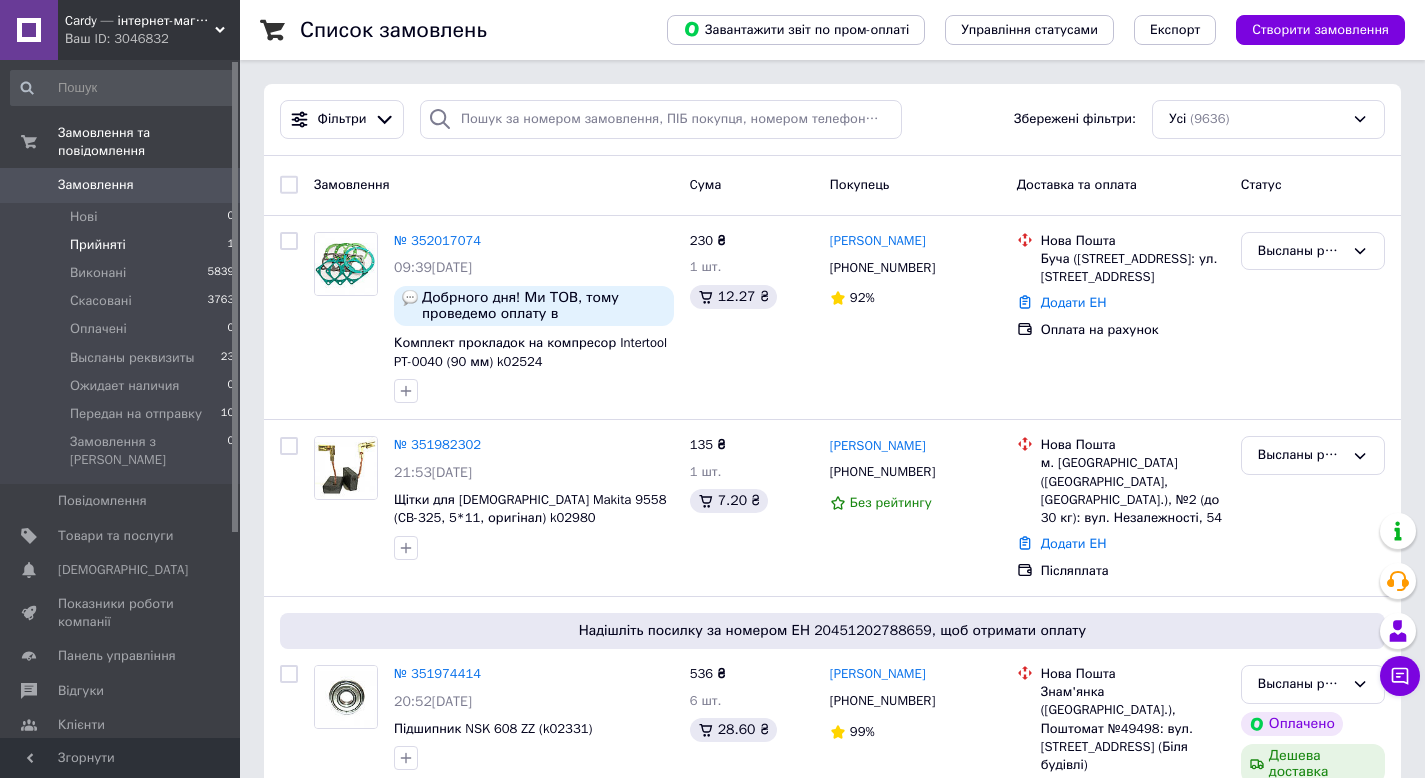 click on "Прийняті 1" at bounding box center (123, 245) 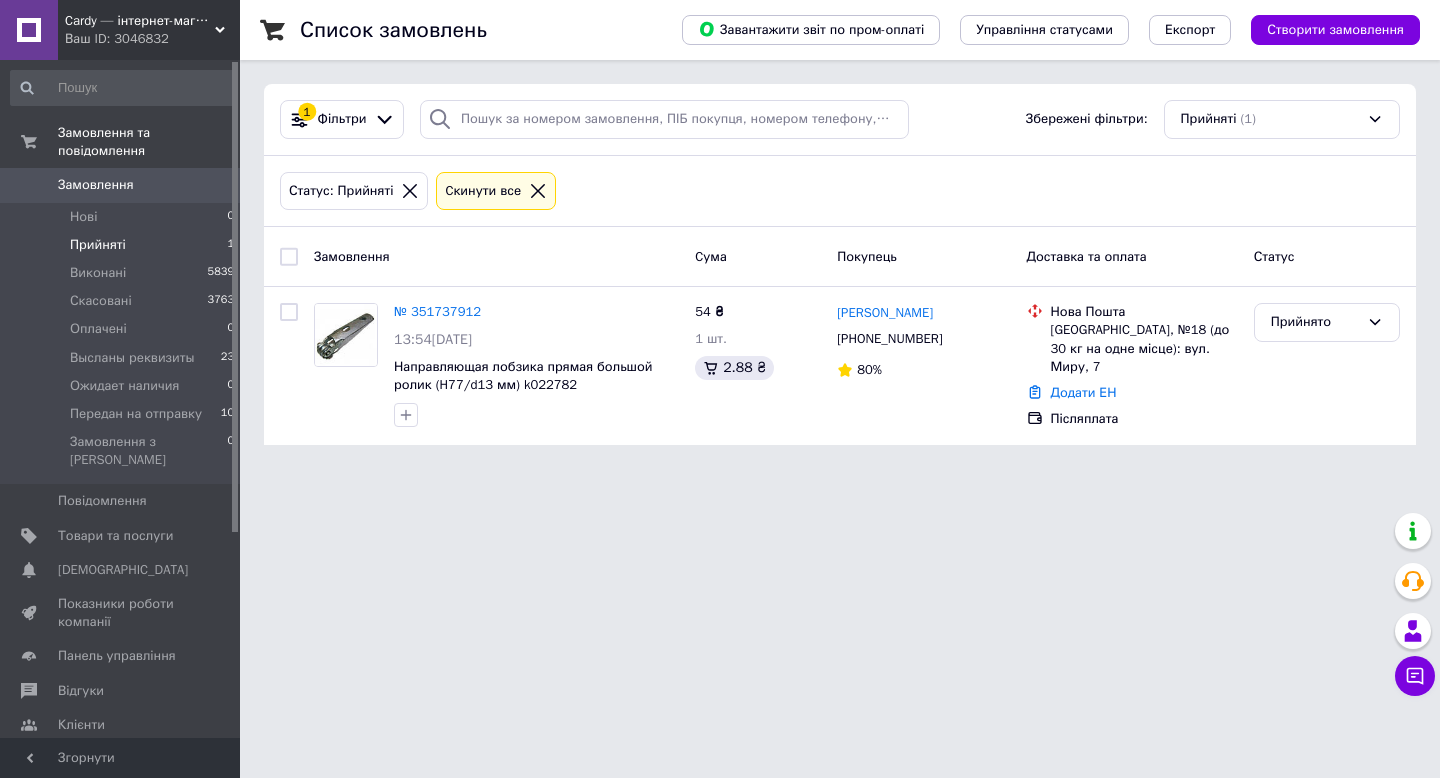 click on "Відгуки" at bounding box center (123, 691) 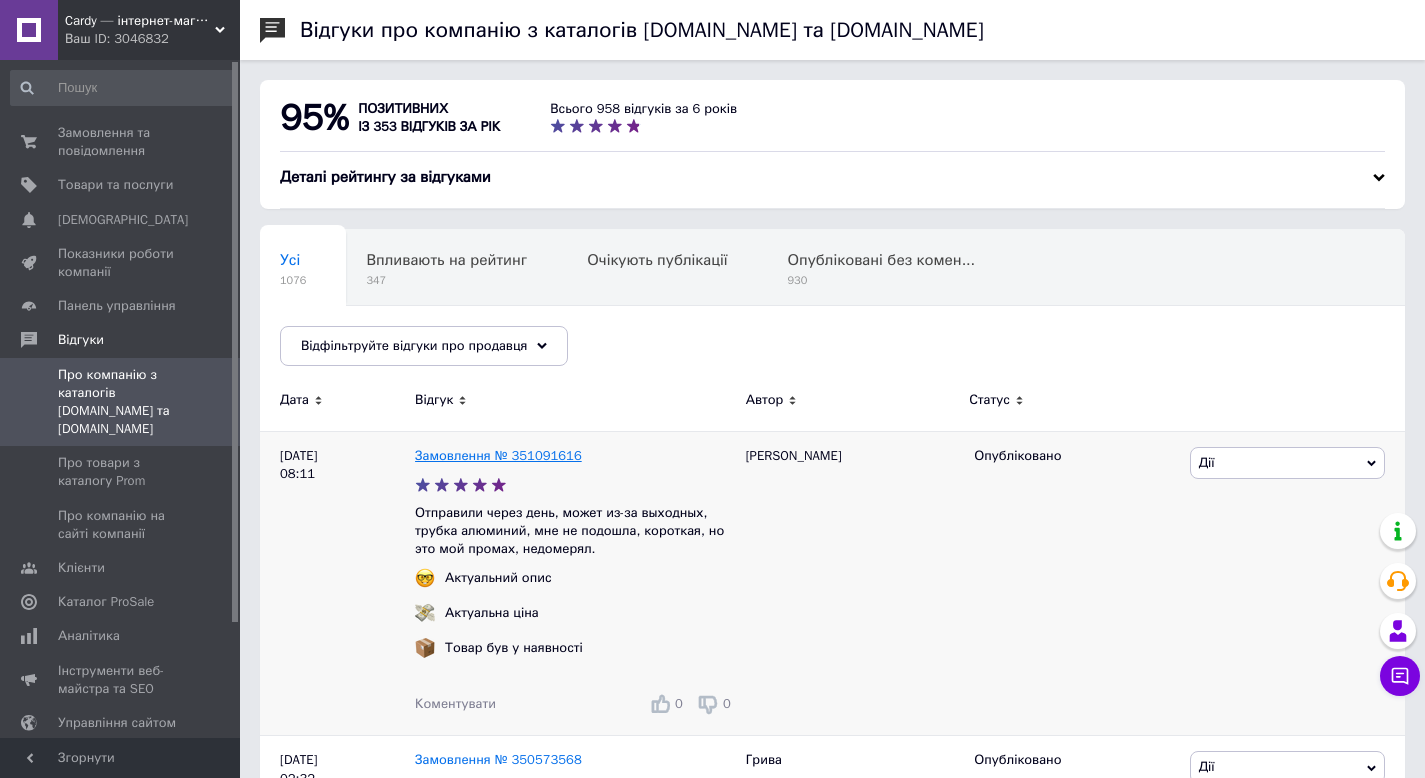 click on "Замовлення № 351091616" at bounding box center (498, 455) 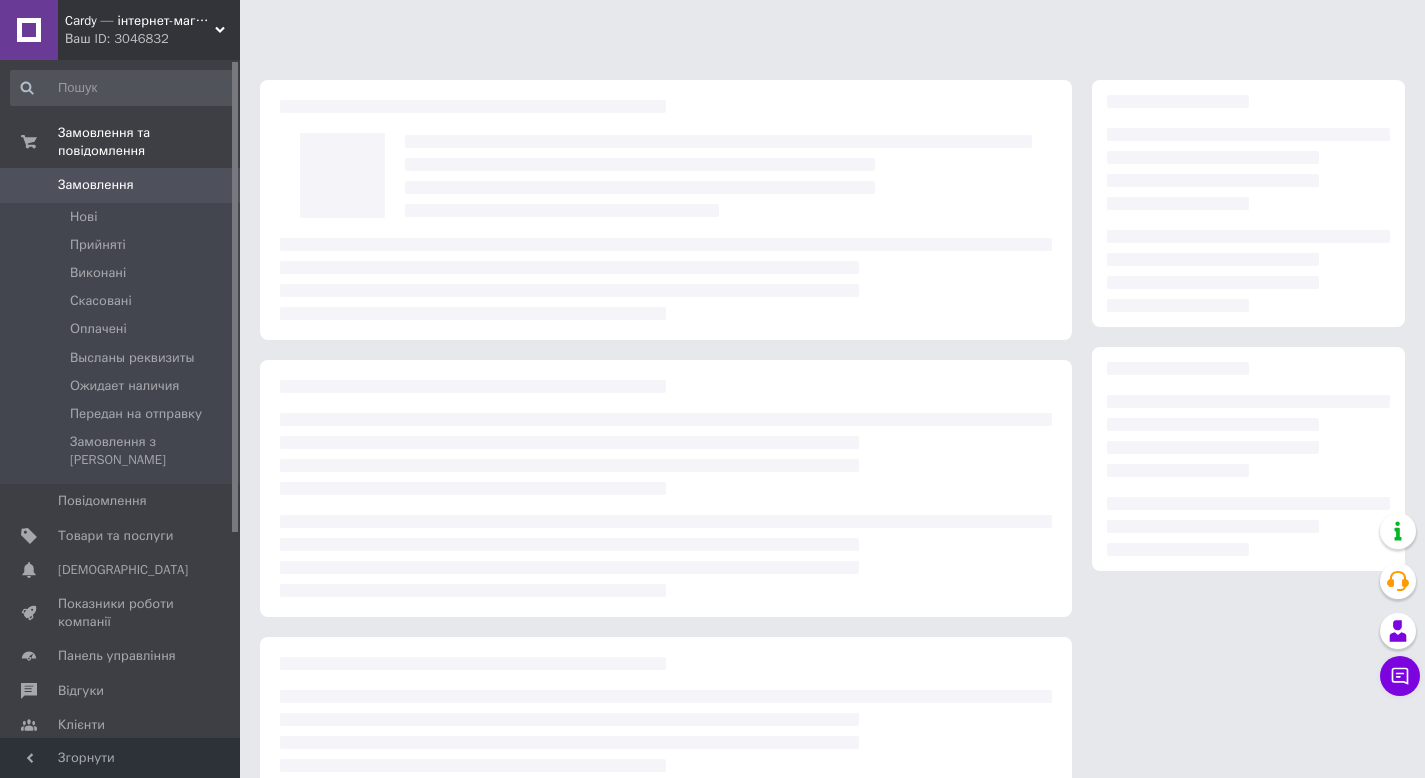scroll, scrollTop: 0, scrollLeft: 0, axis: both 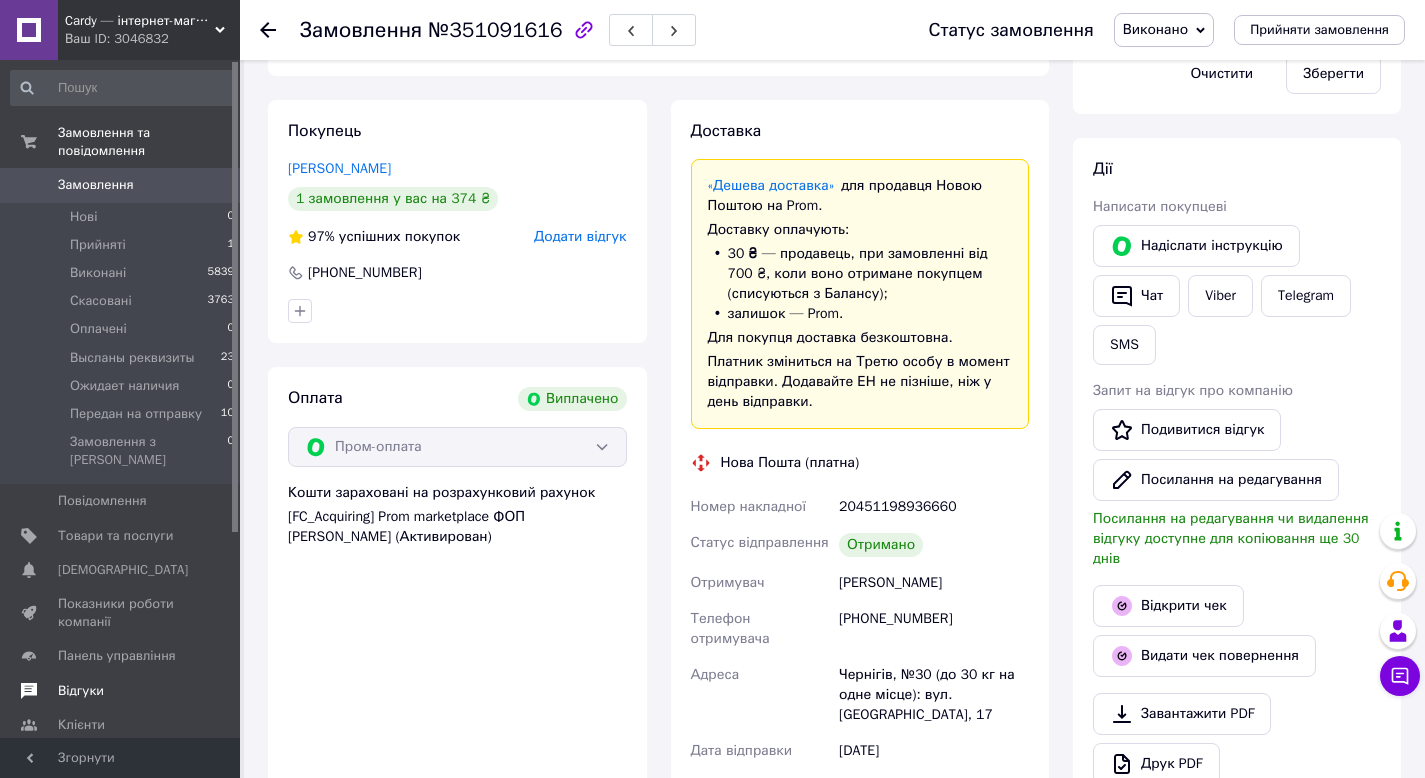 click on "Відгуки" at bounding box center [81, 691] 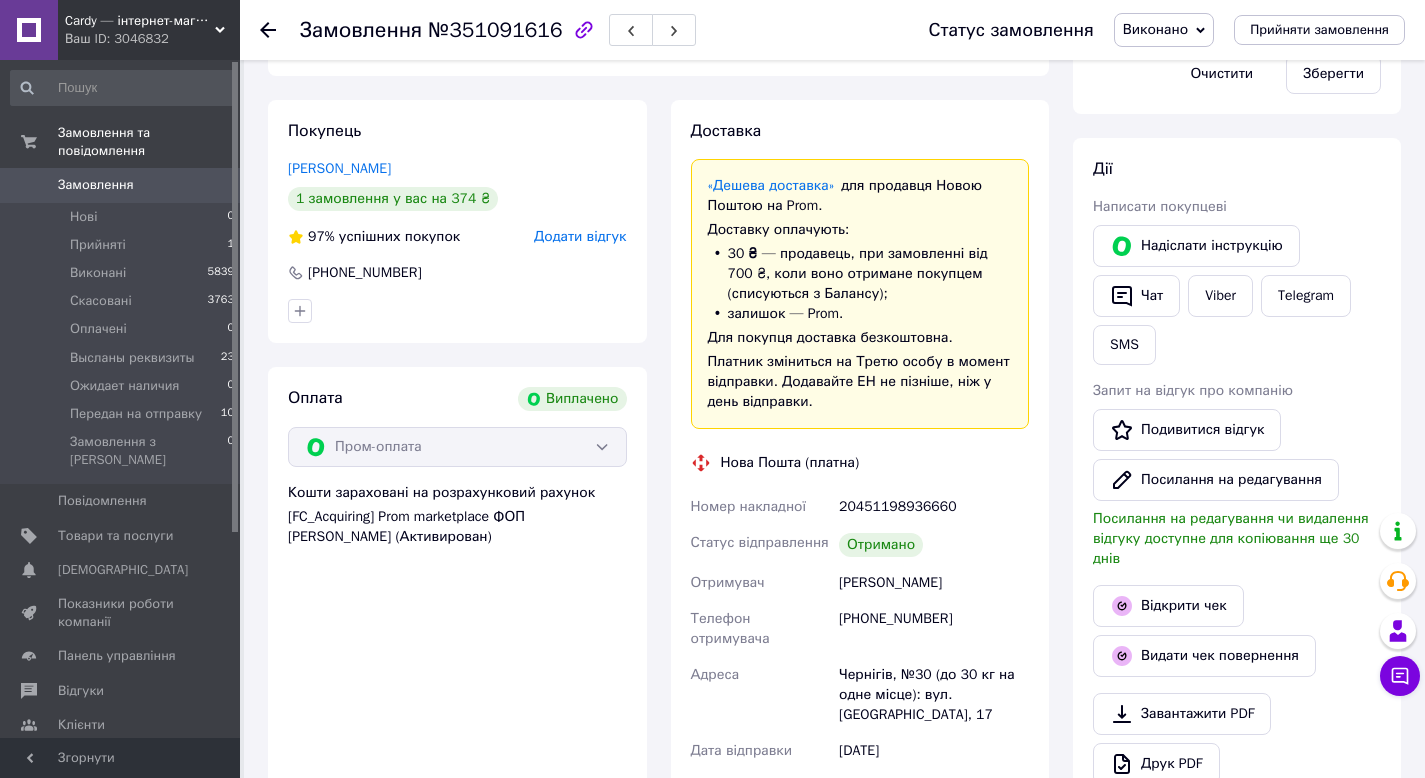 scroll, scrollTop: 0, scrollLeft: 0, axis: both 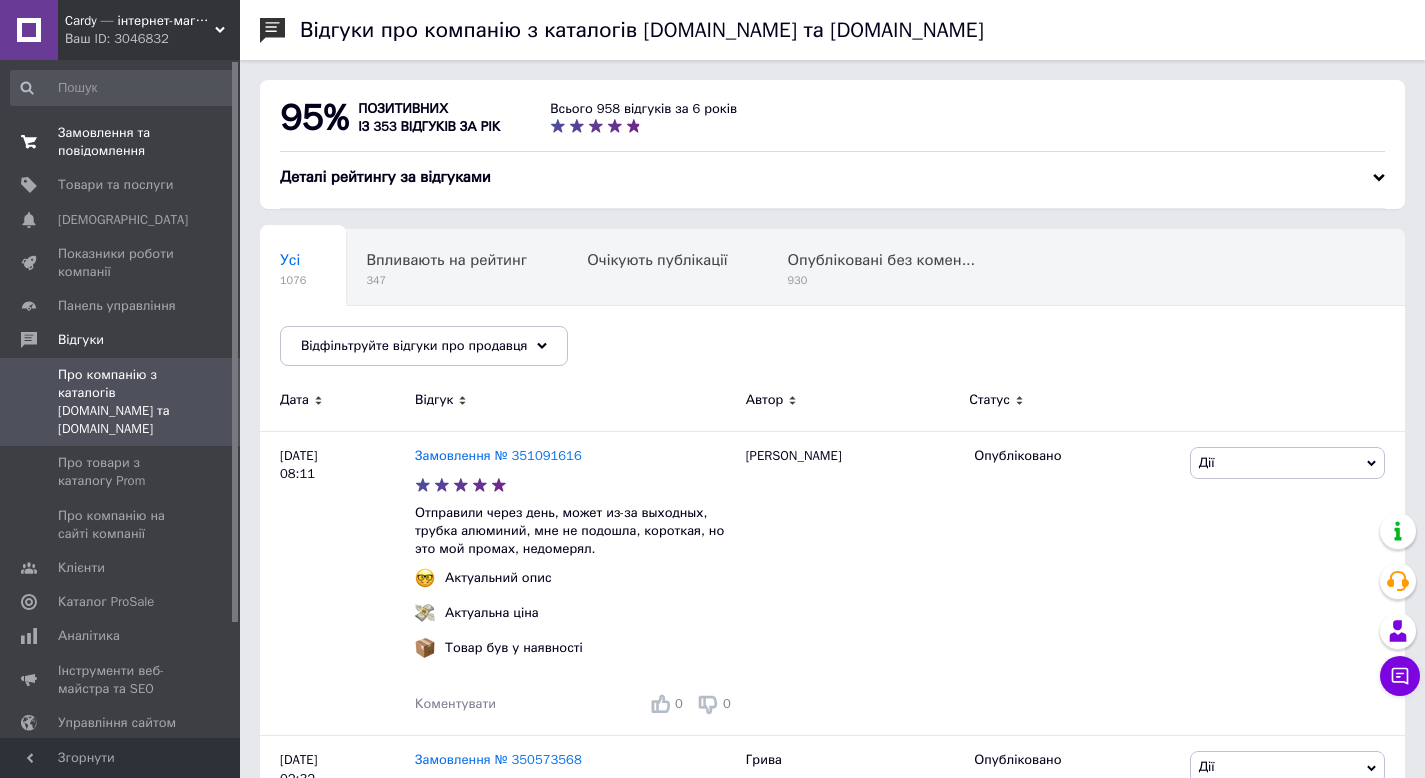 click on "Замовлення та повідомлення" at bounding box center [121, 142] 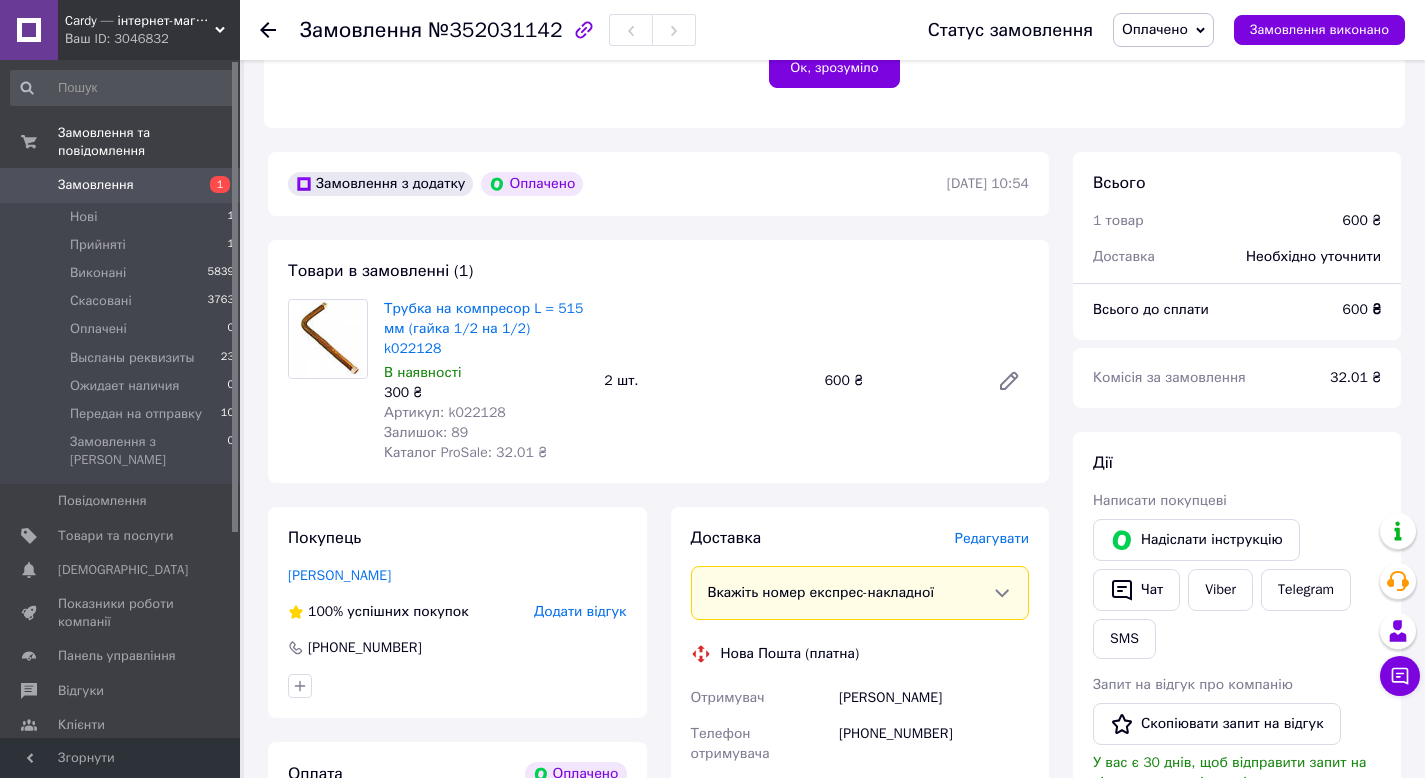 scroll, scrollTop: 448, scrollLeft: 0, axis: vertical 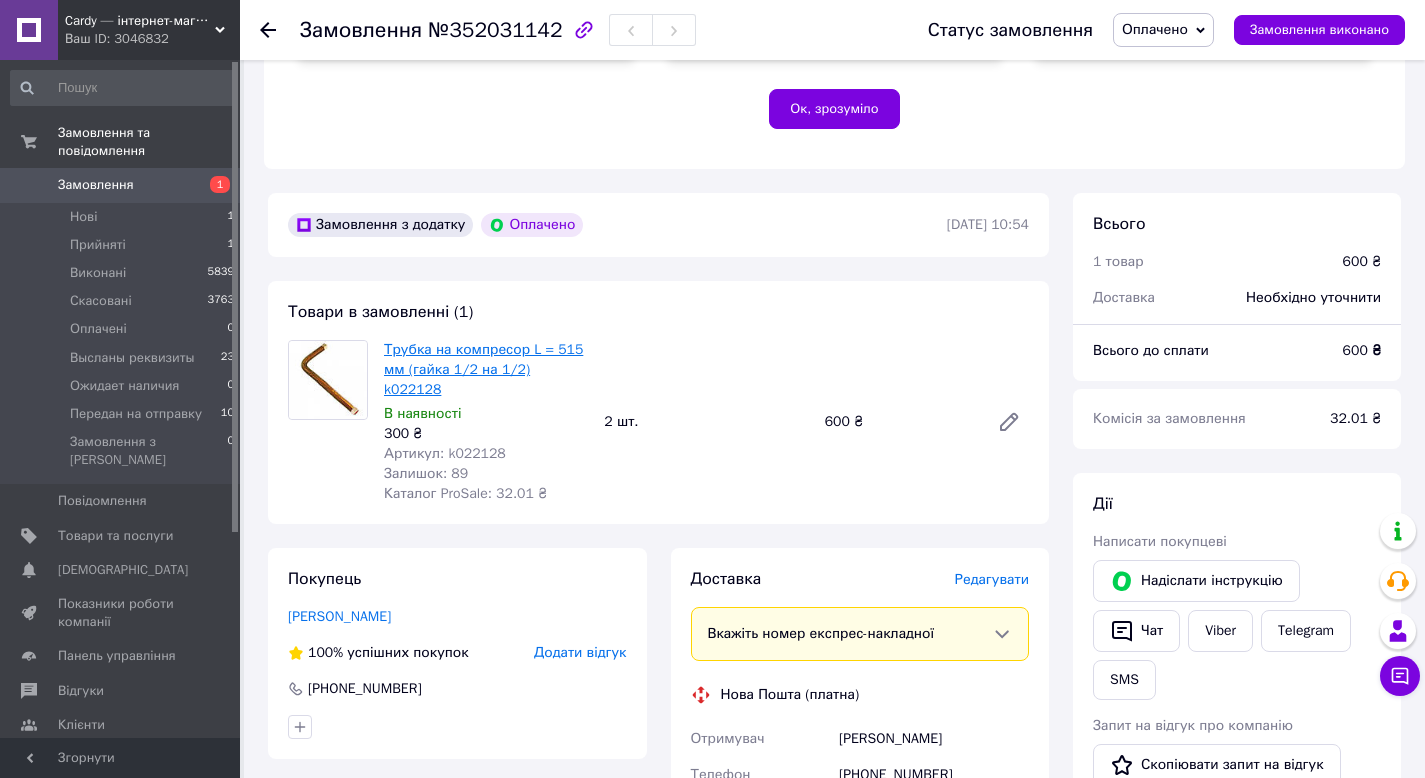 click on "Трубка на компресор L = 515 мм (гайка 1/2 на 1/2) k022128" at bounding box center (483, 369) 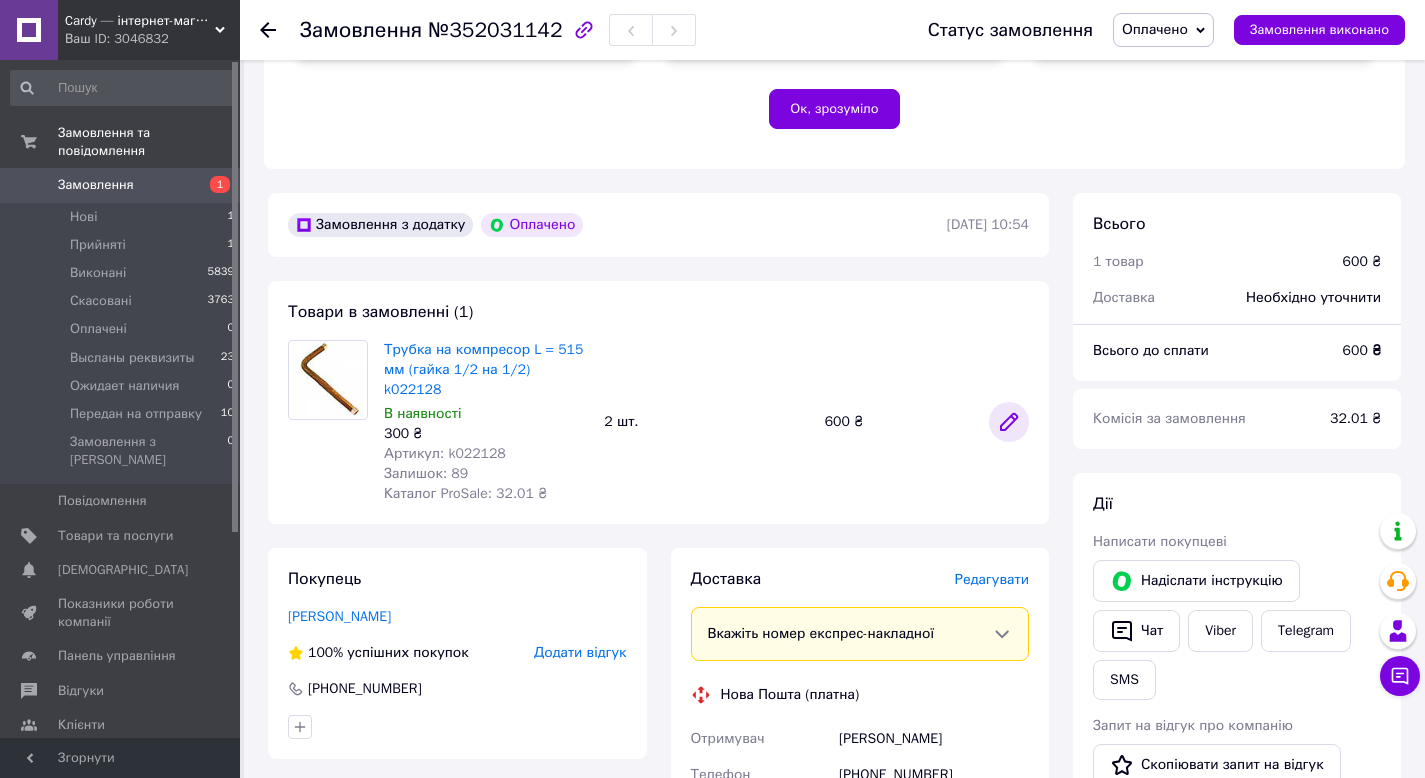 click 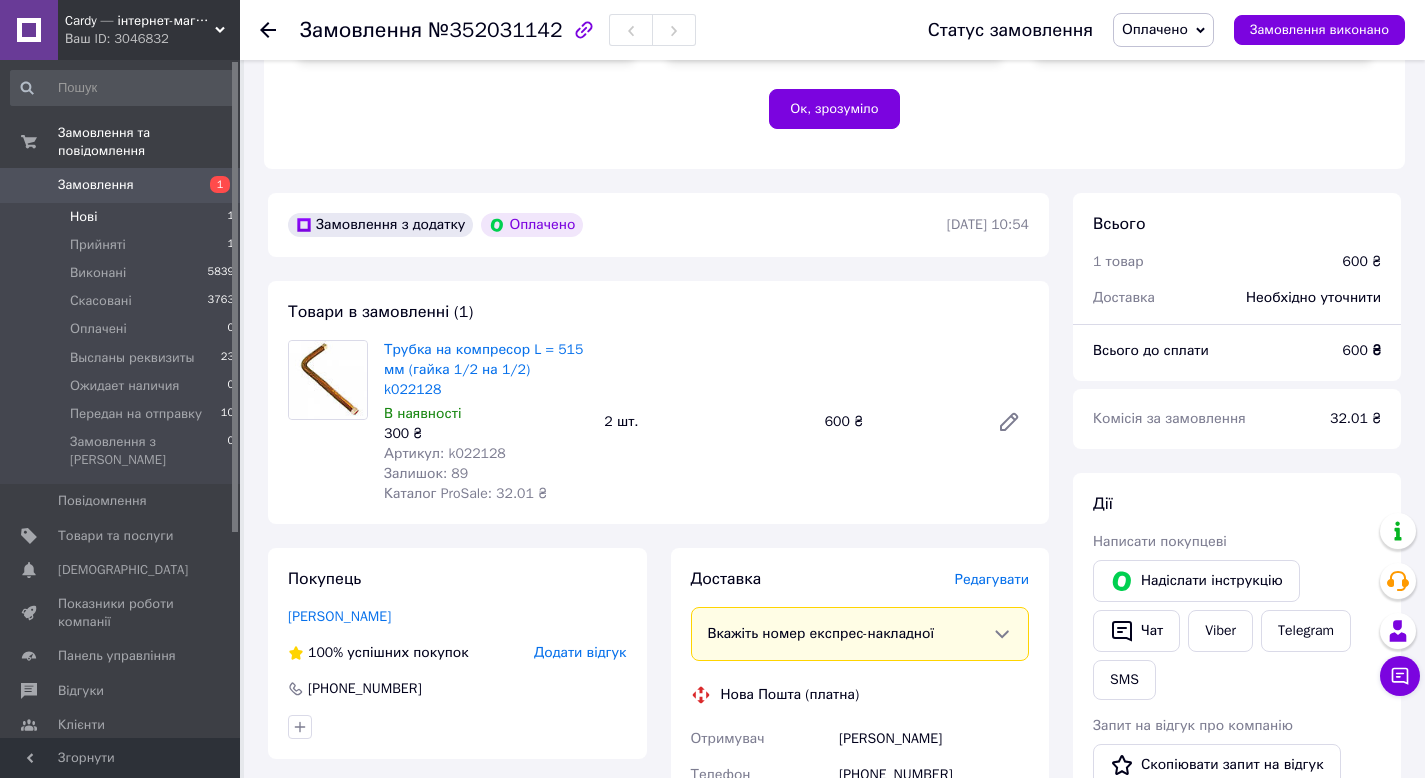 click on "Нові 1" at bounding box center [123, 217] 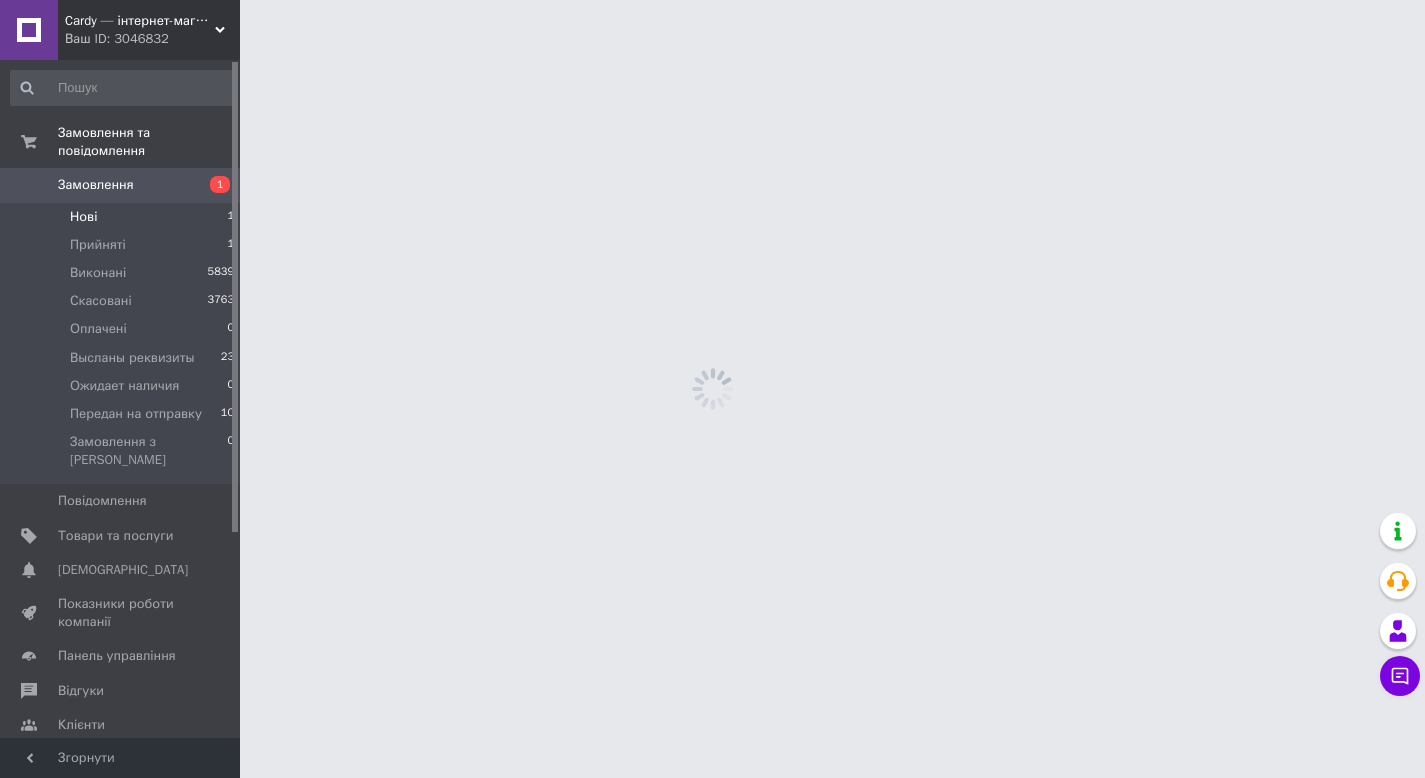 scroll, scrollTop: 0, scrollLeft: 0, axis: both 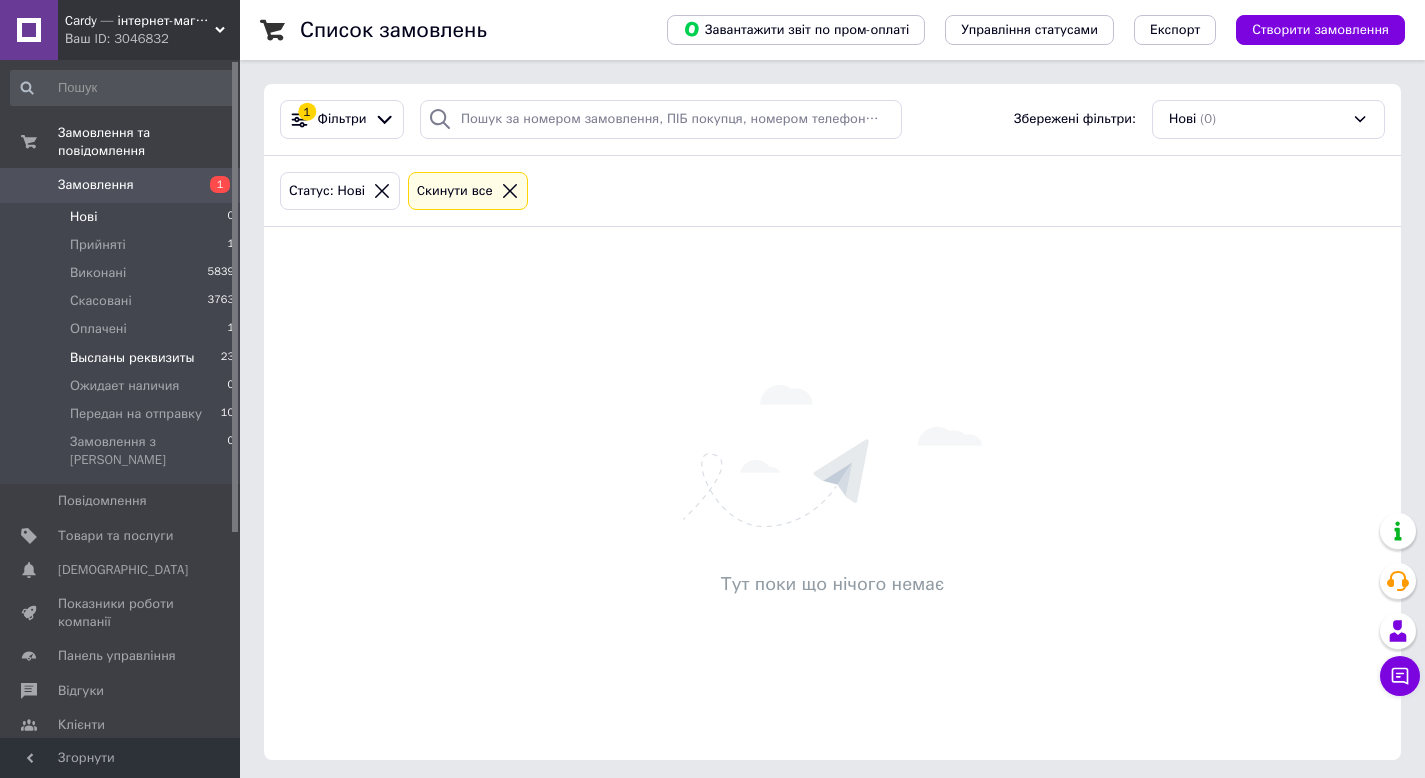 click on "Высланы реквизиты" at bounding box center [132, 358] 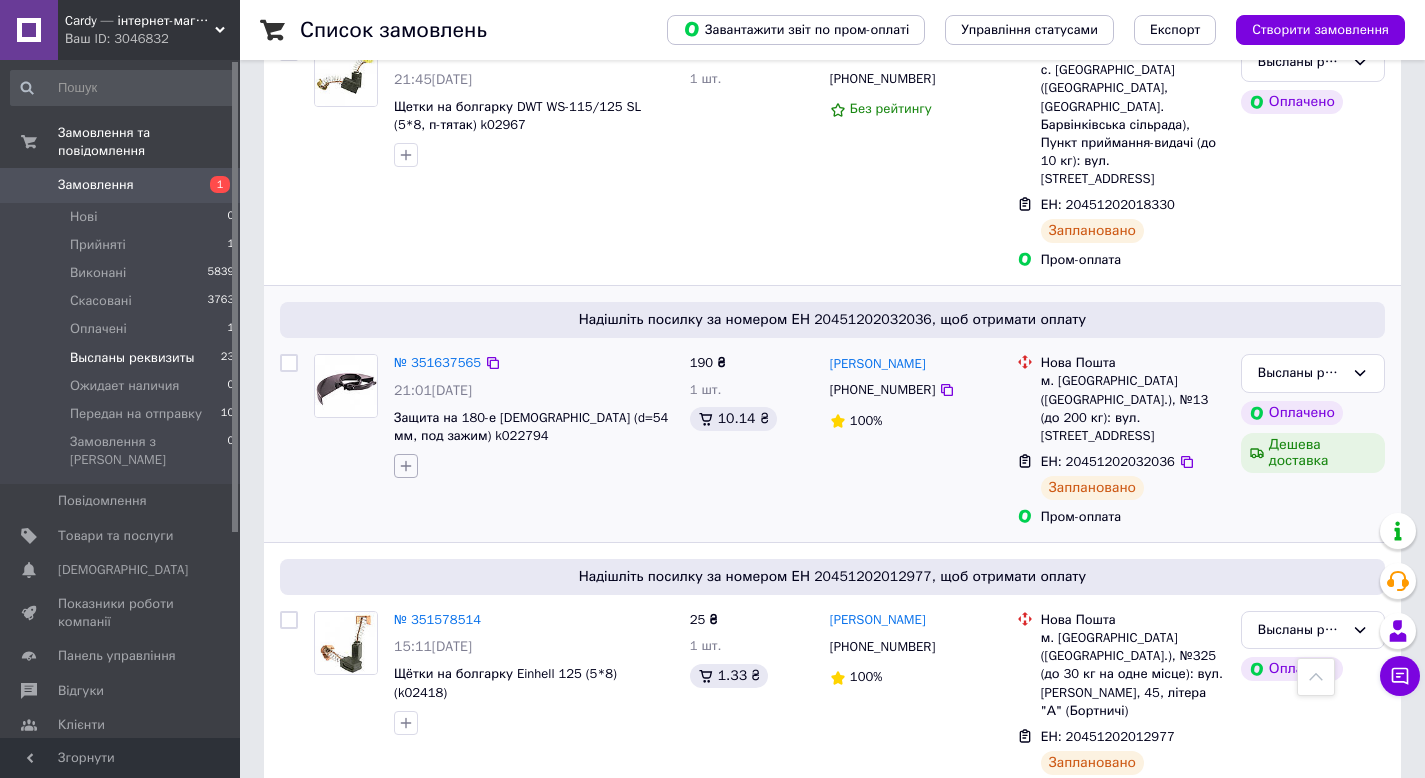 scroll, scrollTop: 2550, scrollLeft: 0, axis: vertical 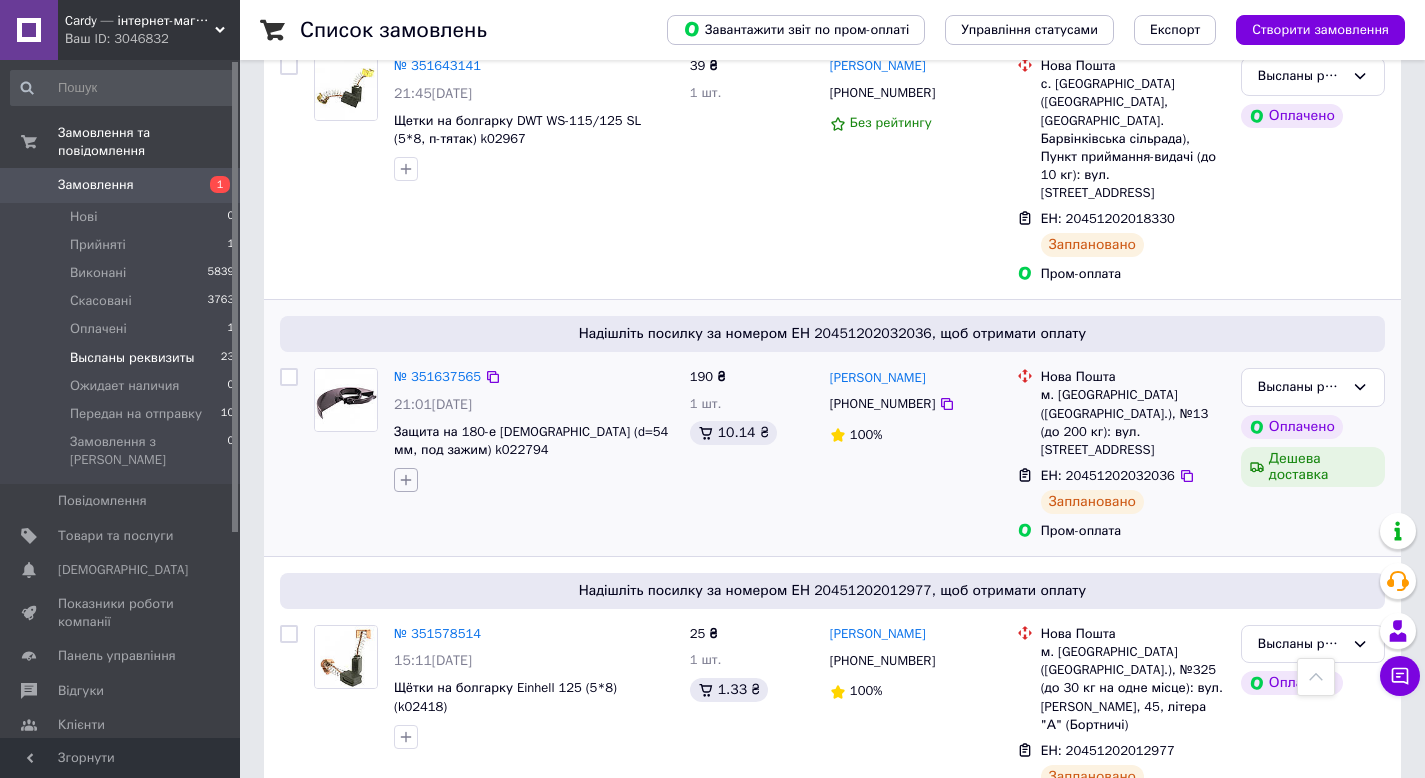 click 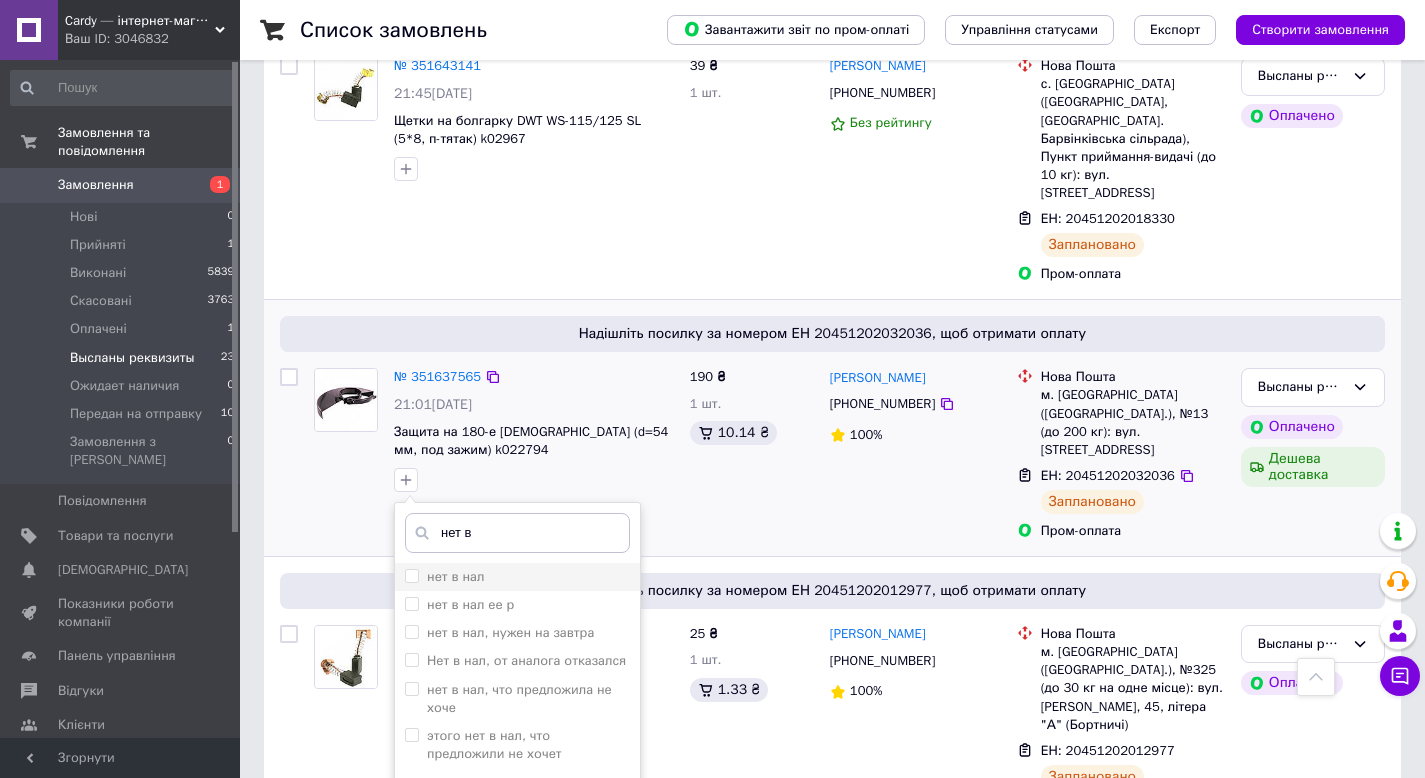 type on "нет в" 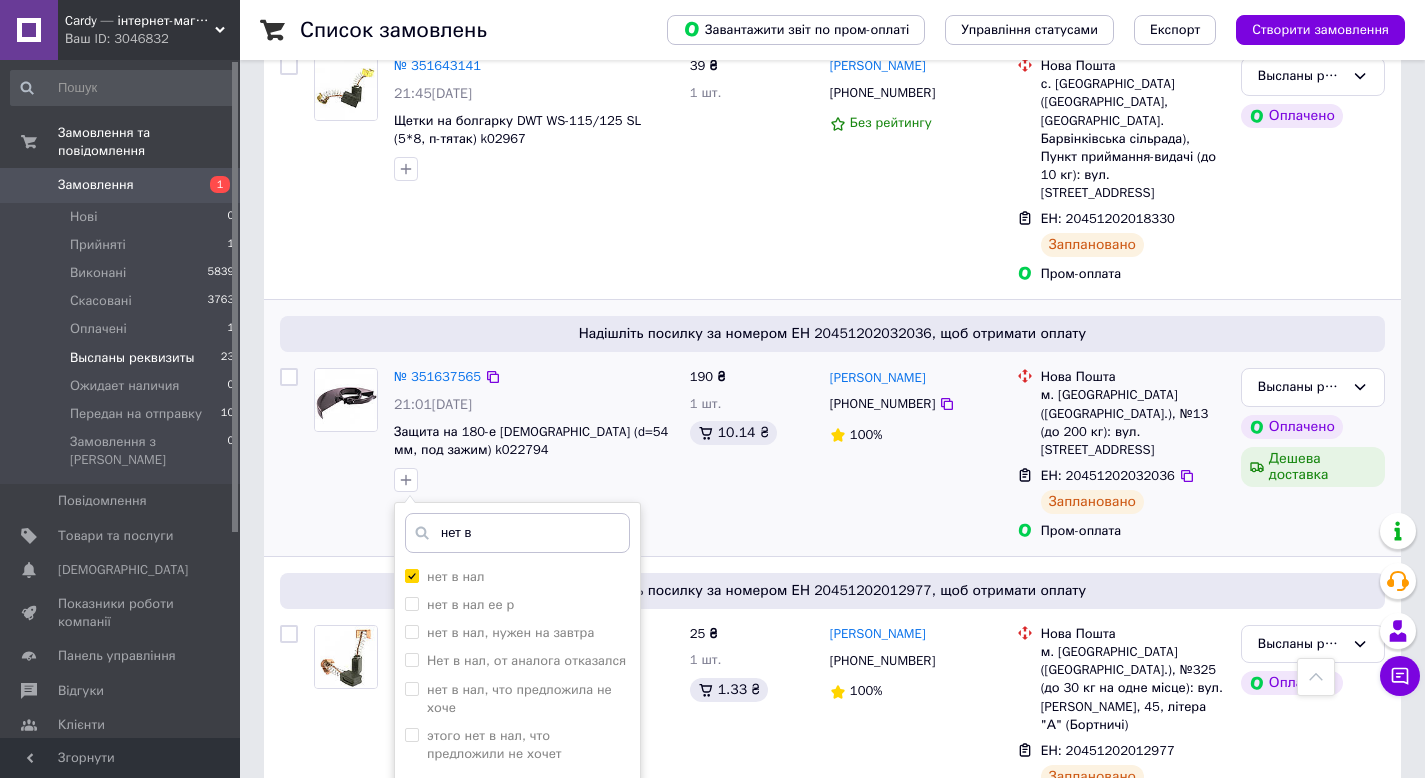 click on "Додати мітку" at bounding box center (517, 848) 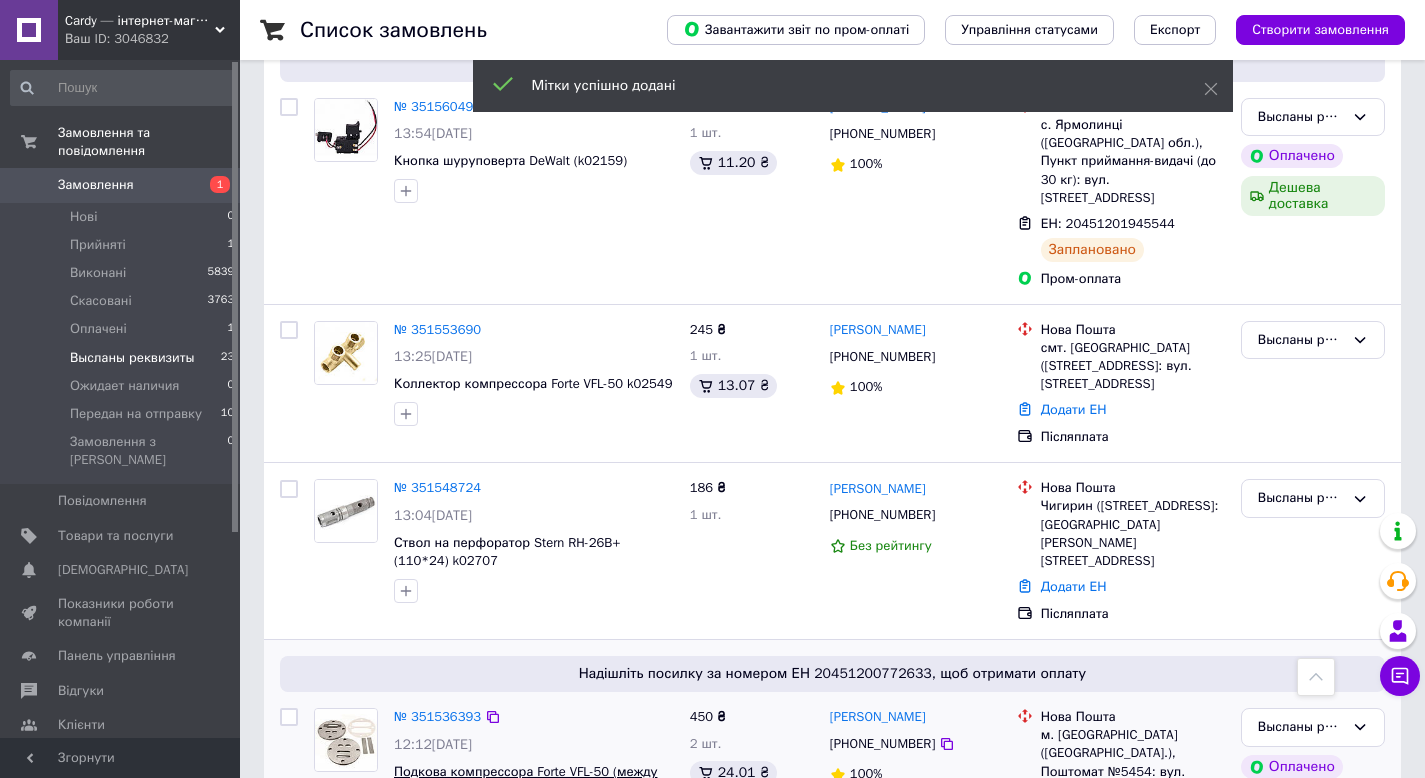 scroll, scrollTop: 3770, scrollLeft: 0, axis: vertical 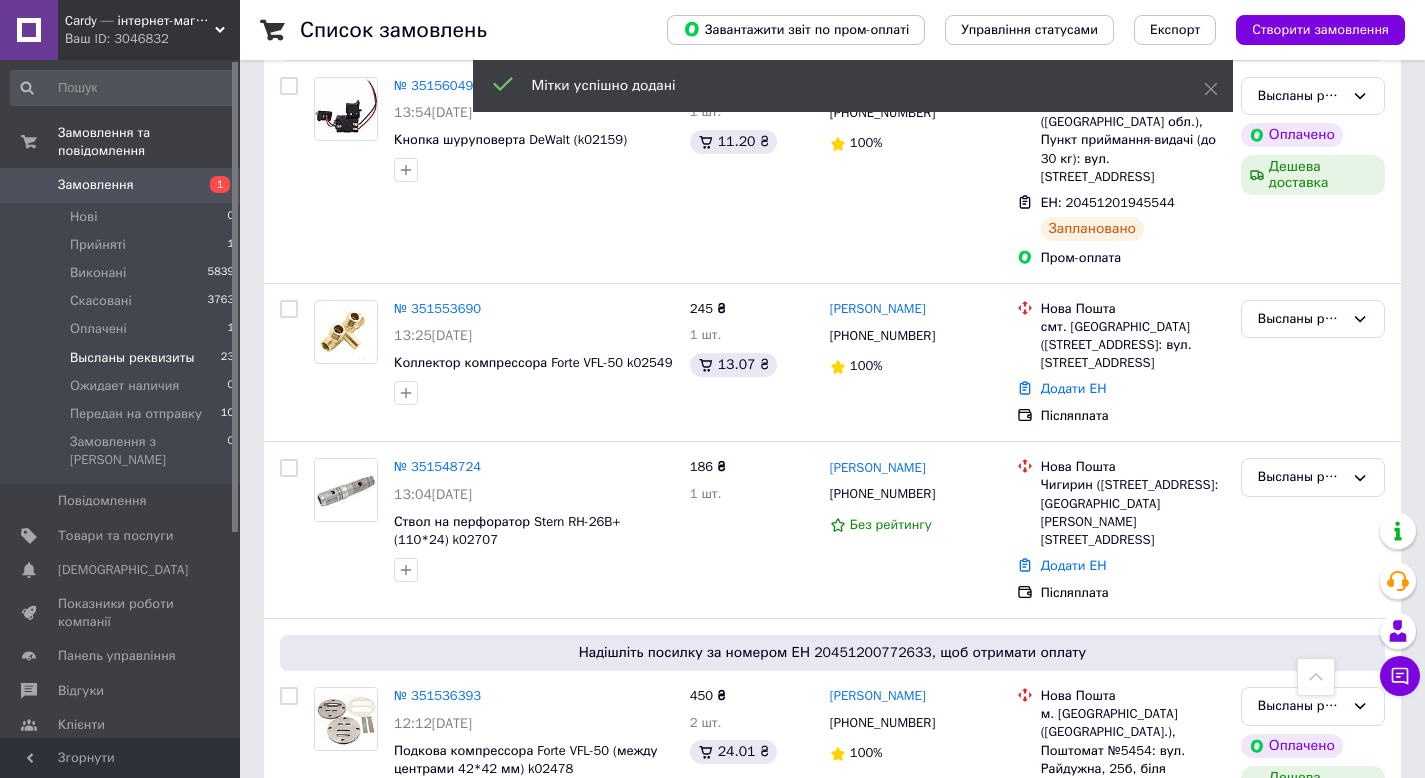 click on "2" at bounding box center (327, 938) 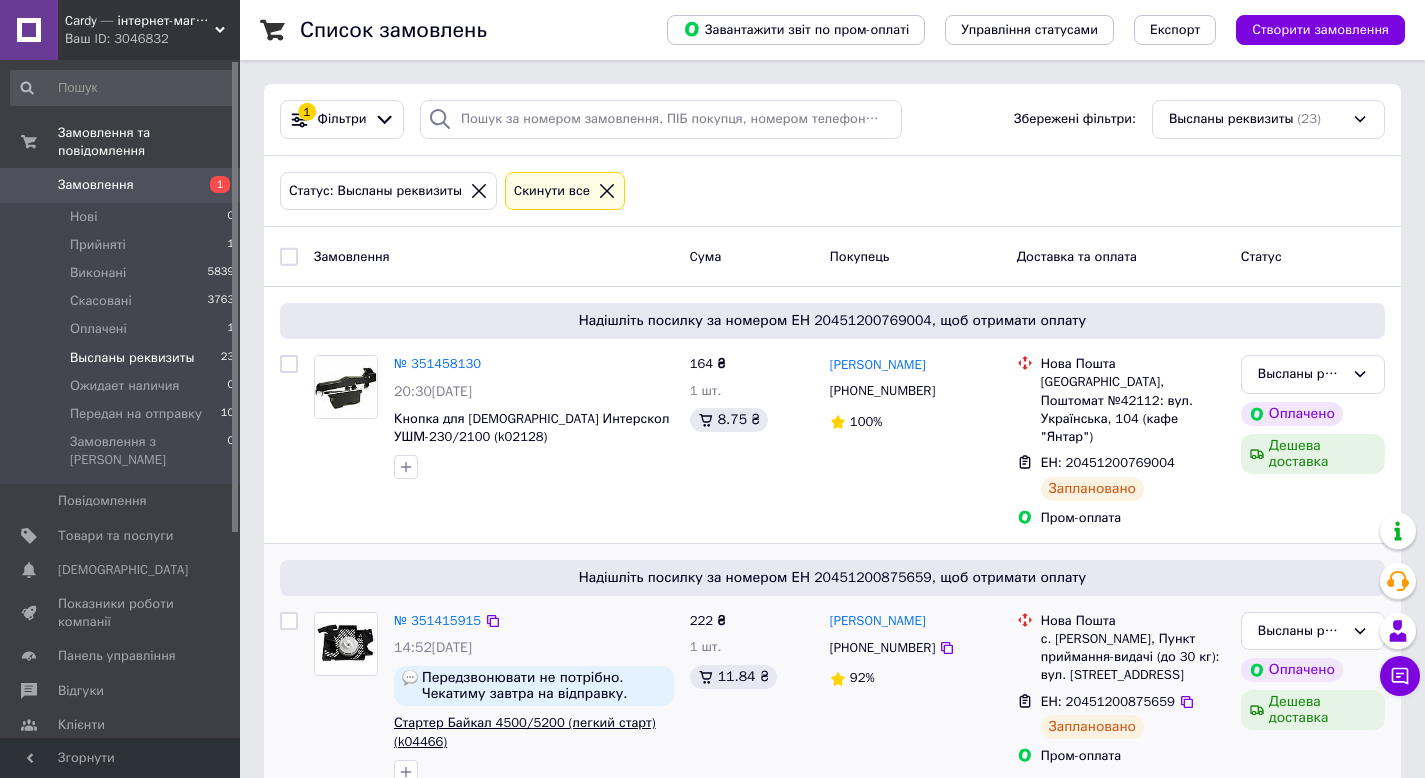 scroll, scrollTop: 299, scrollLeft: 0, axis: vertical 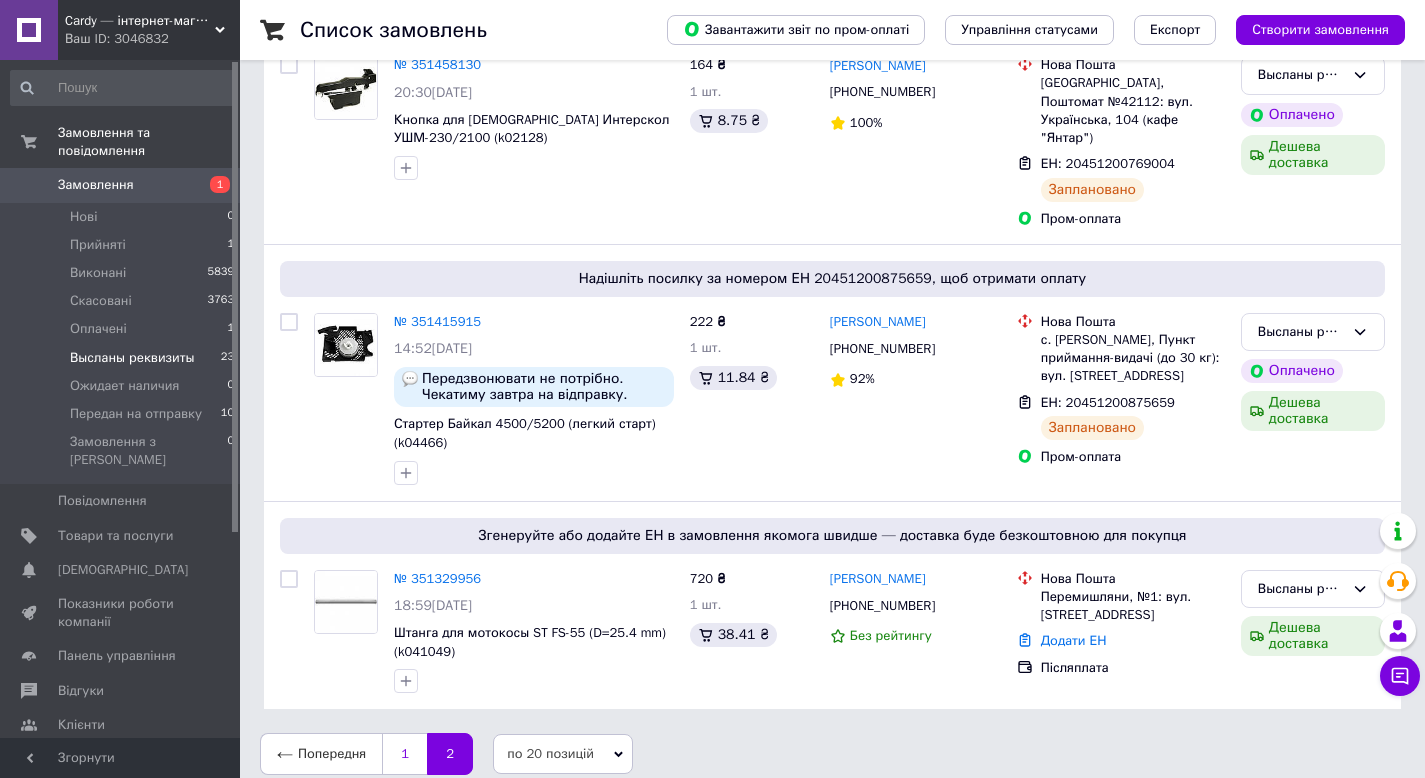 click on "1" at bounding box center [404, 754] 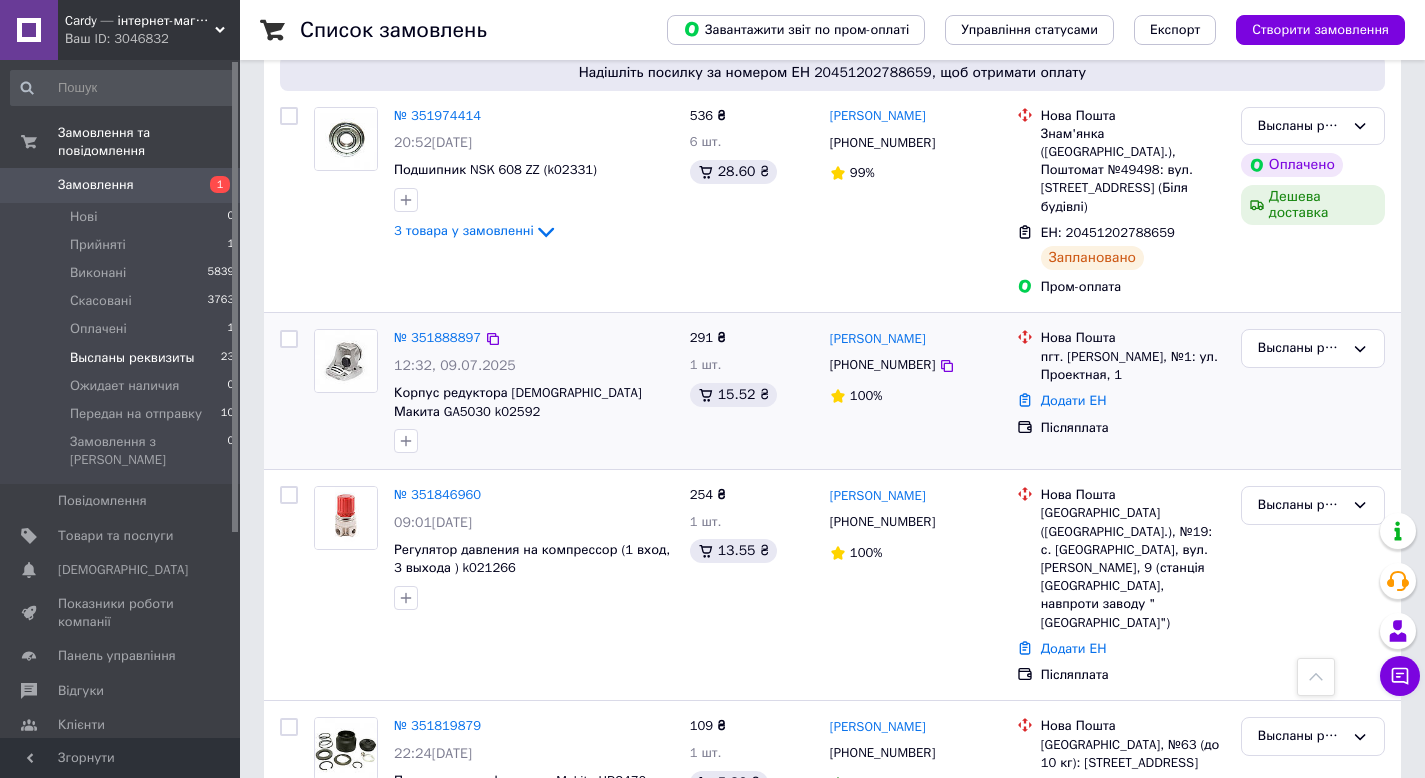 scroll, scrollTop: 628, scrollLeft: 0, axis: vertical 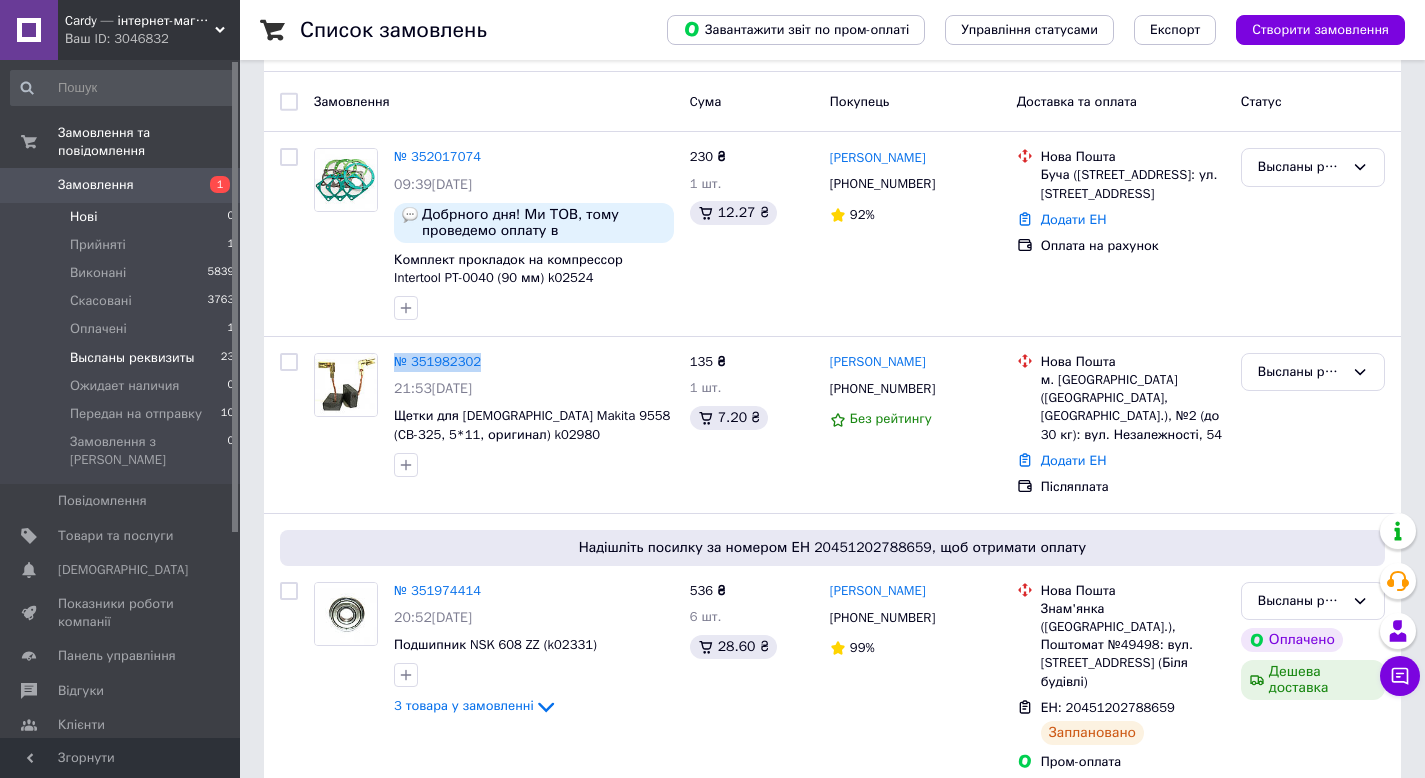 click on "Нові 0" at bounding box center (123, 217) 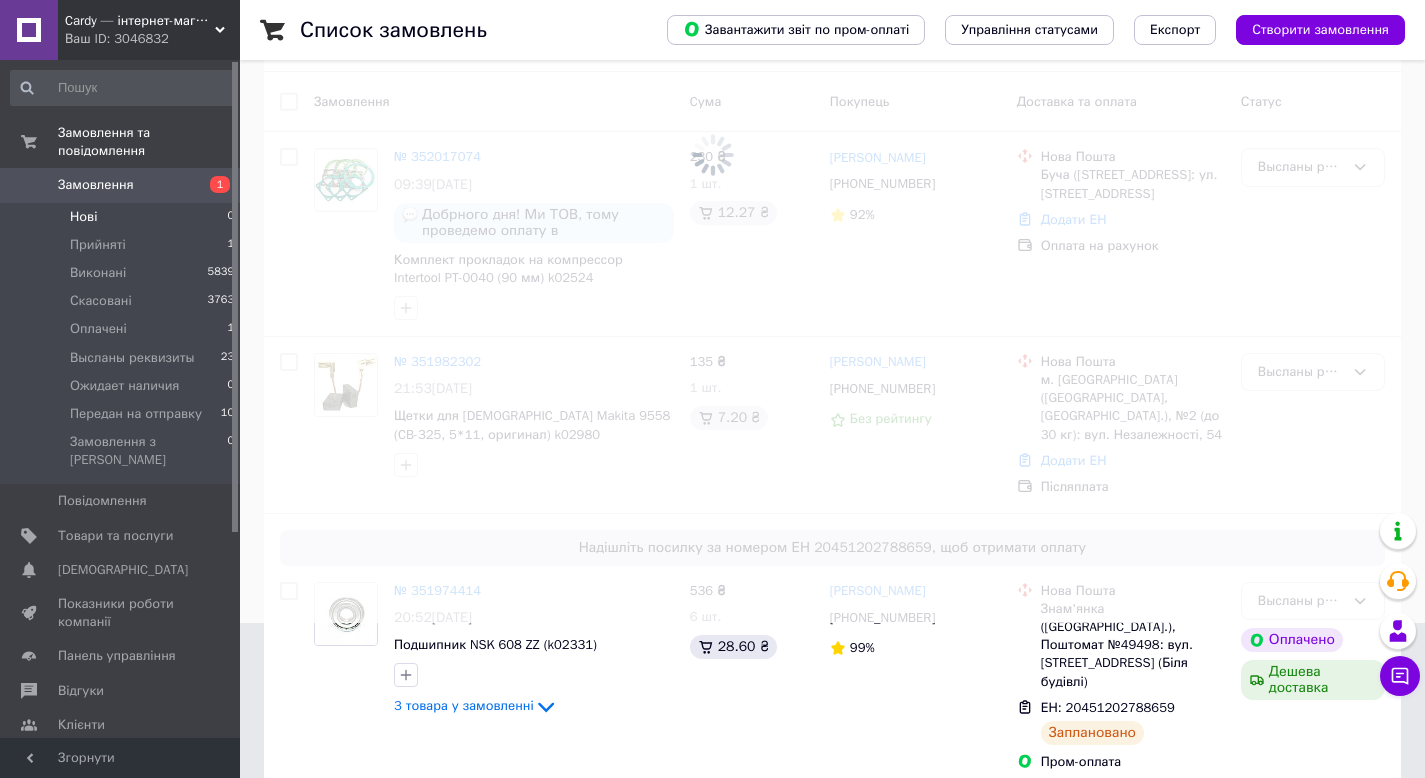 scroll, scrollTop: 0, scrollLeft: 0, axis: both 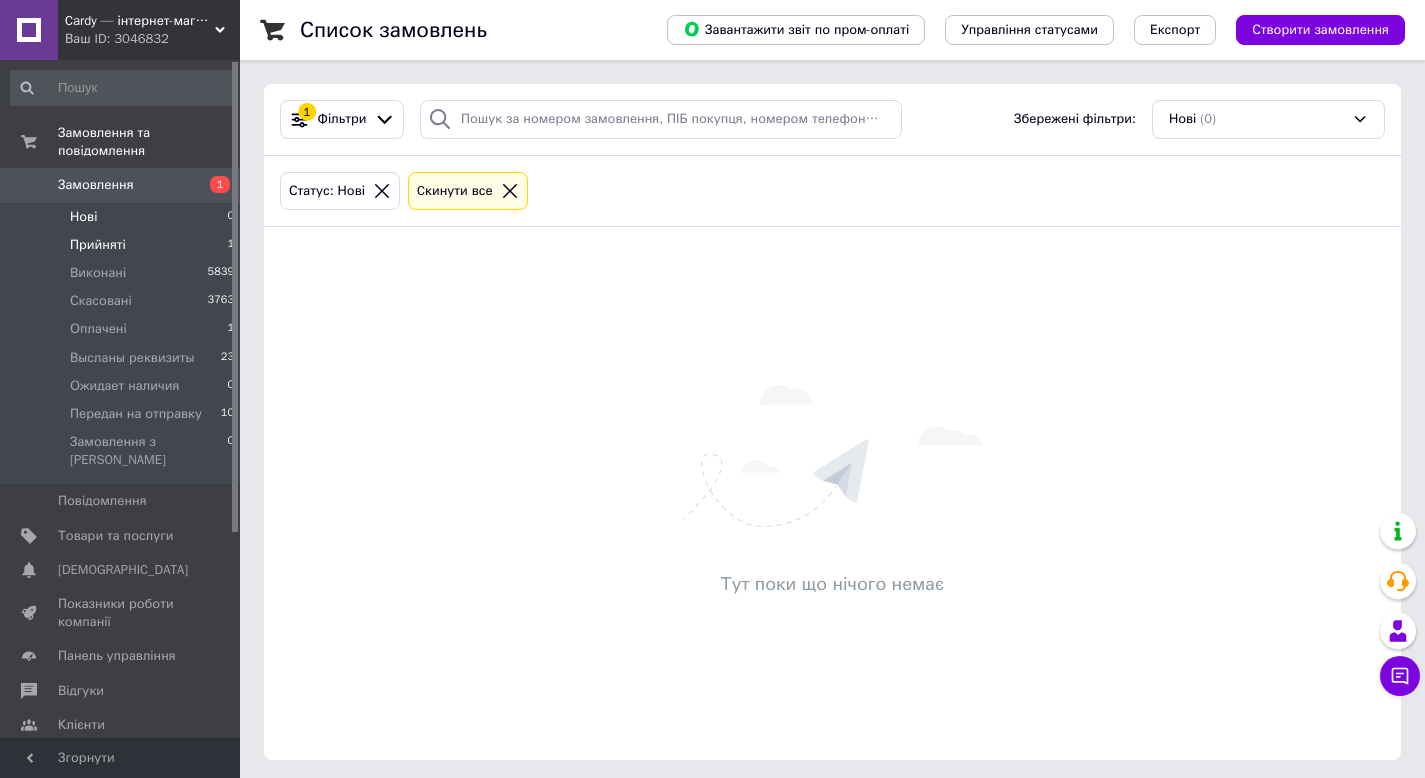 click on "Прийняті" at bounding box center [98, 245] 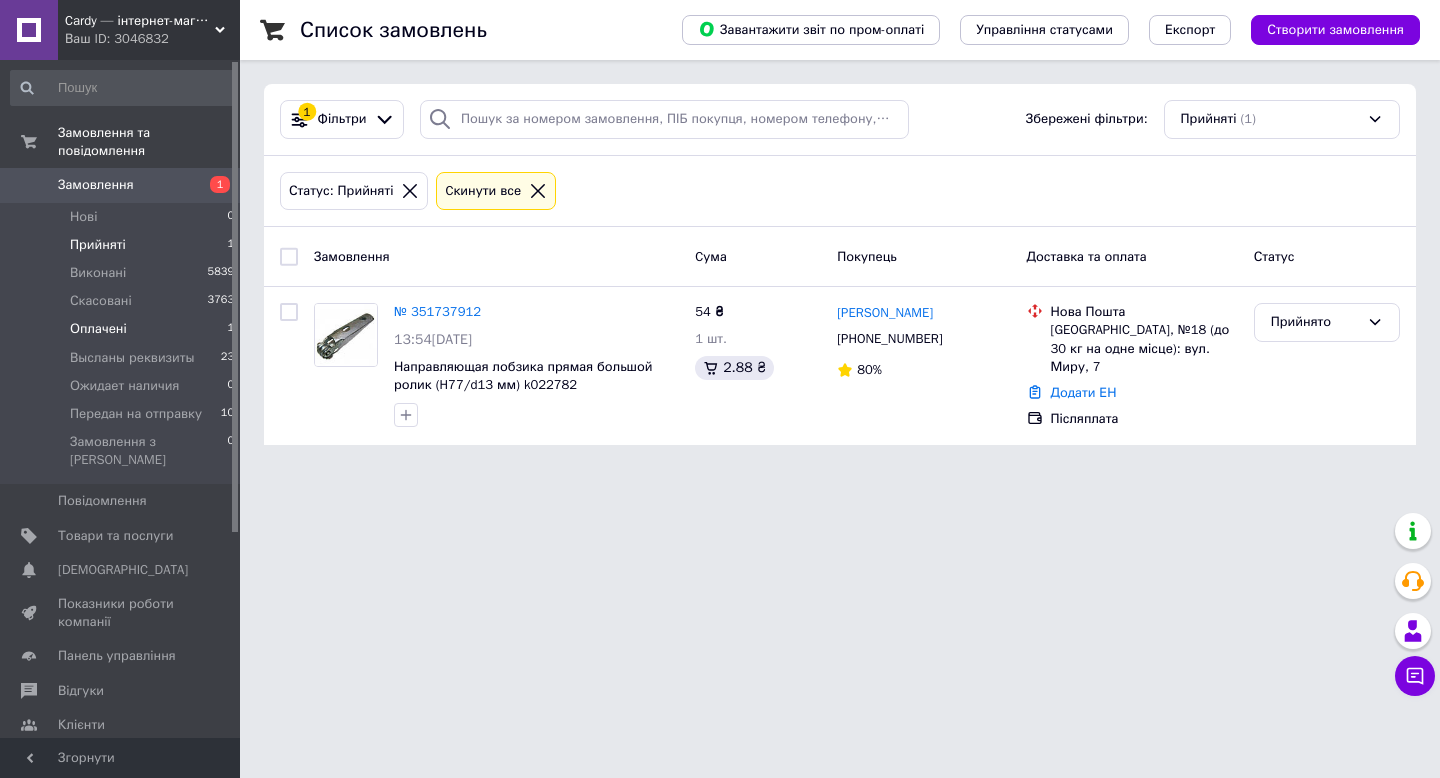 click on "Оплачені" at bounding box center (98, 329) 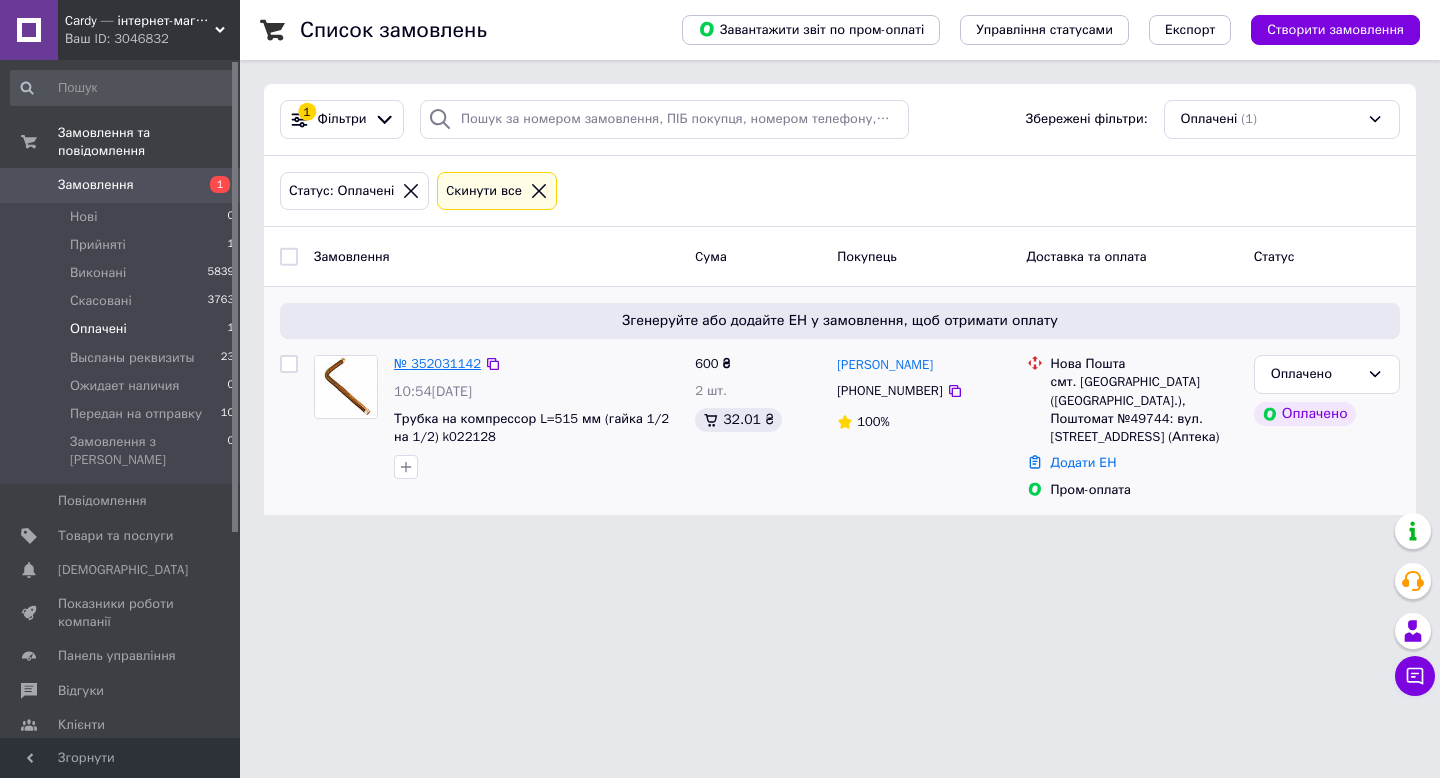 click on "№ 352031142" at bounding box center (437, 363) 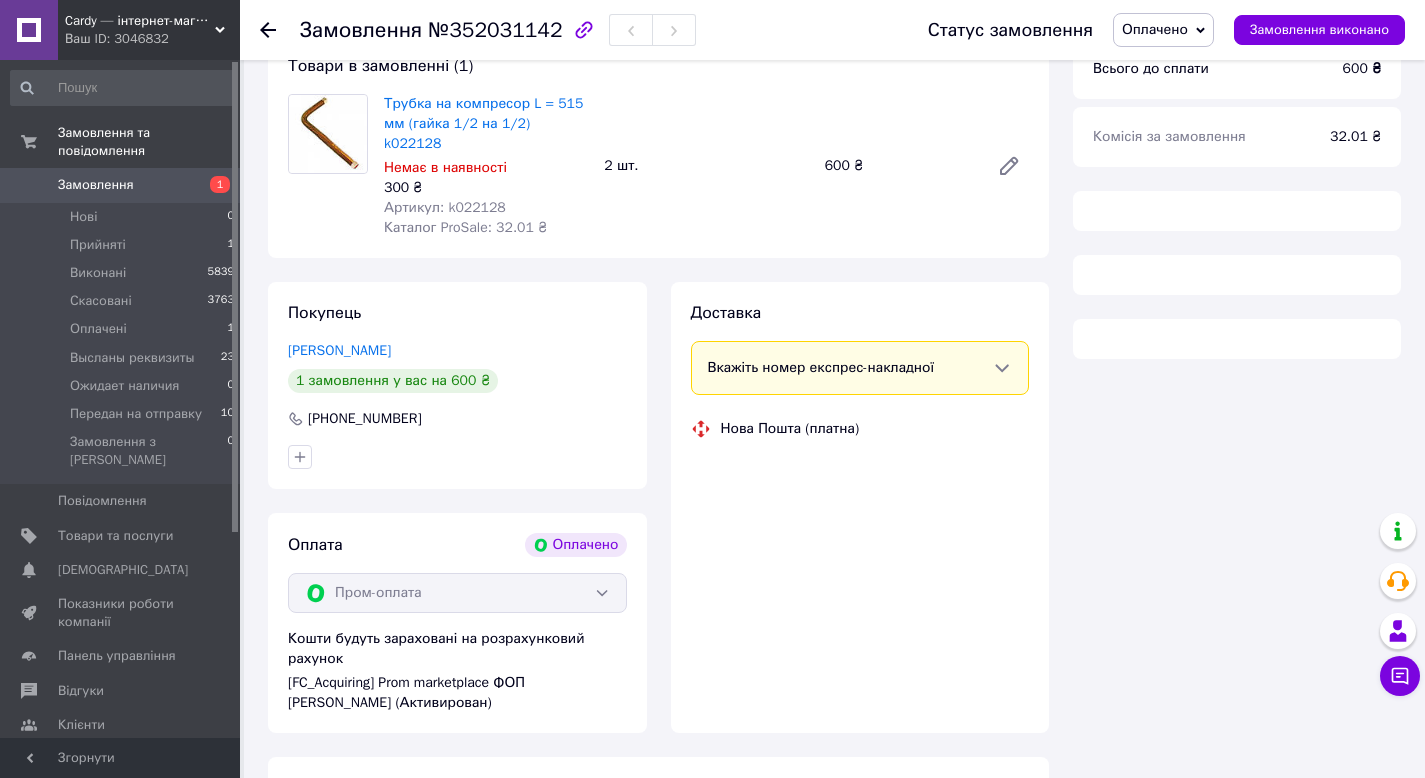 scroll, scrollTop: 717, scrollLeft: 0, axis: vertical 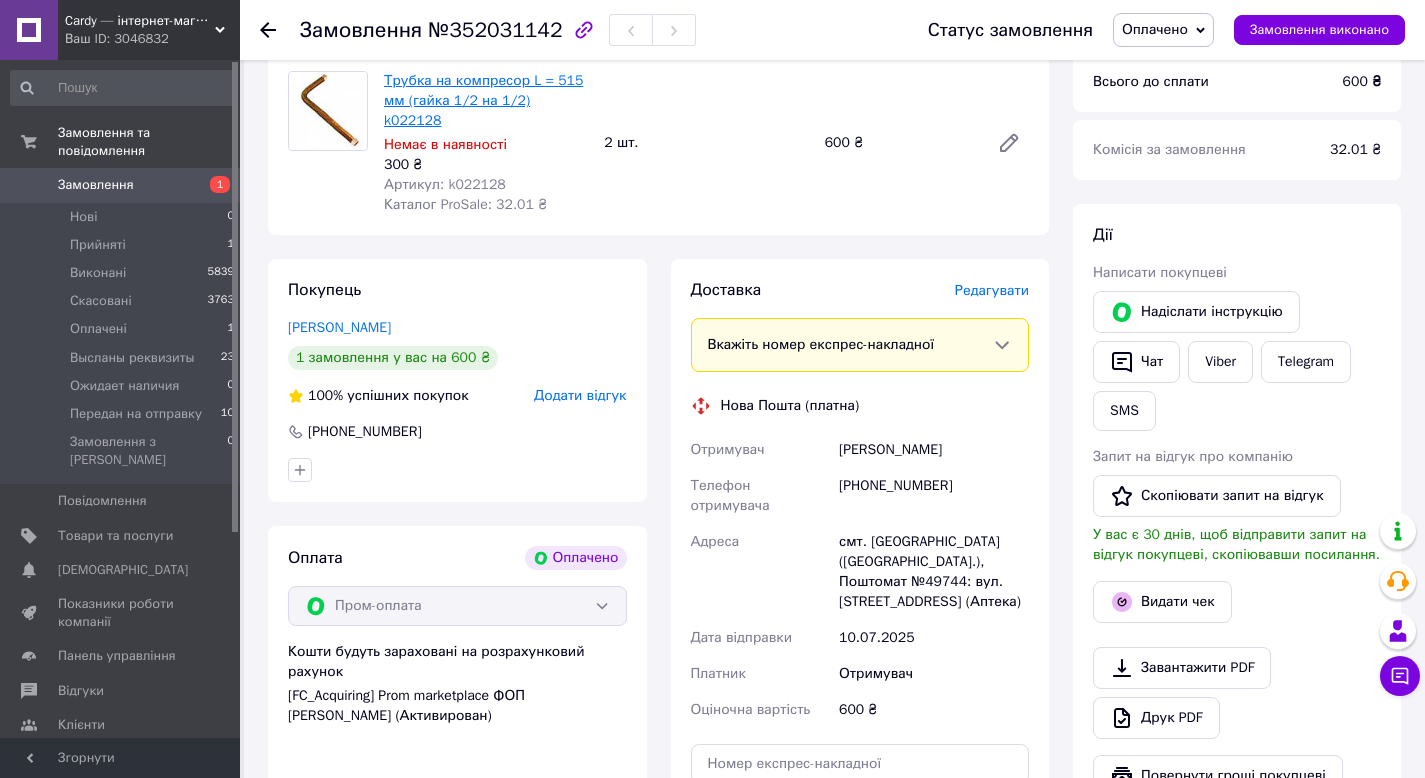 click on "Трубка на компресор L = 515 мм (гайка 1/2 на 1/2) k022128" at bounding box center (483, 100) 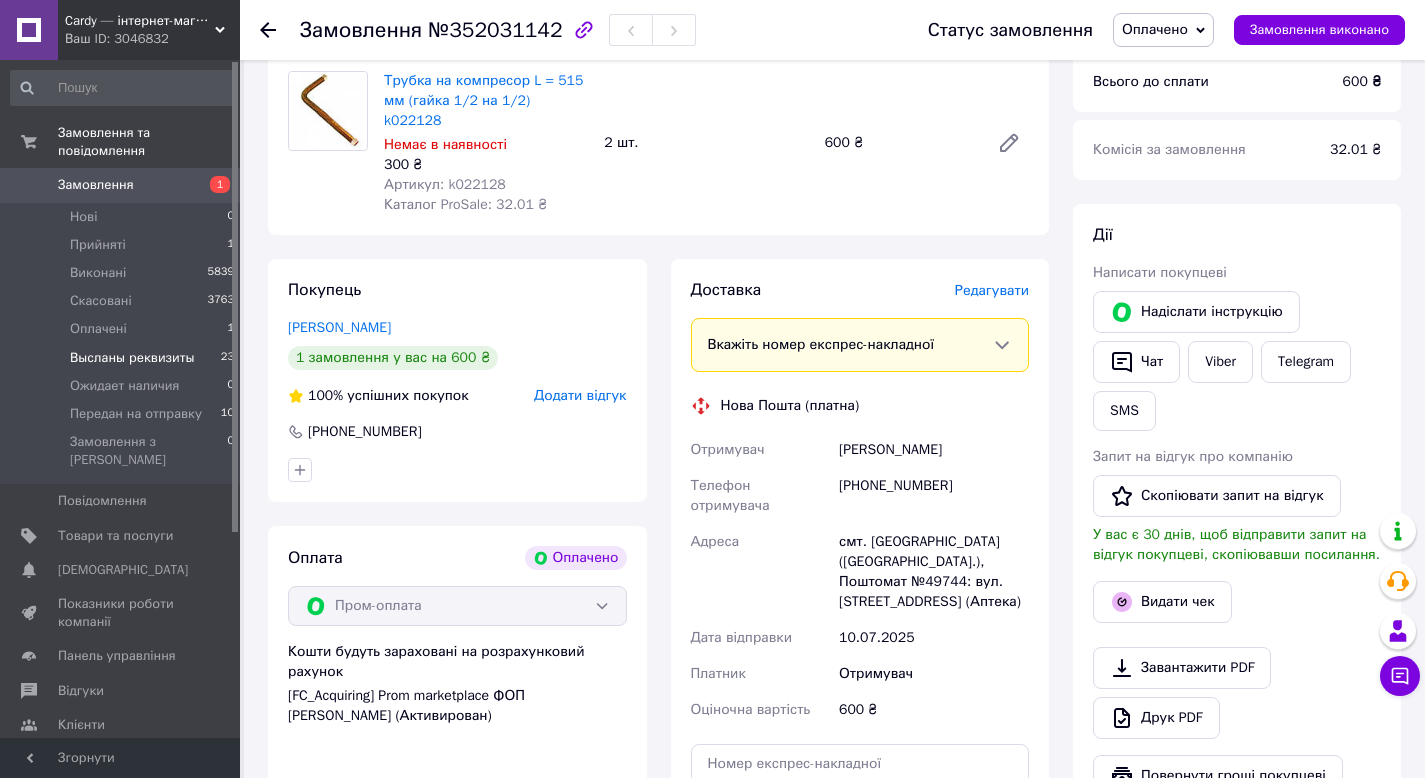 click on "Высланы реквизиты" at bounding box center [132, 358] 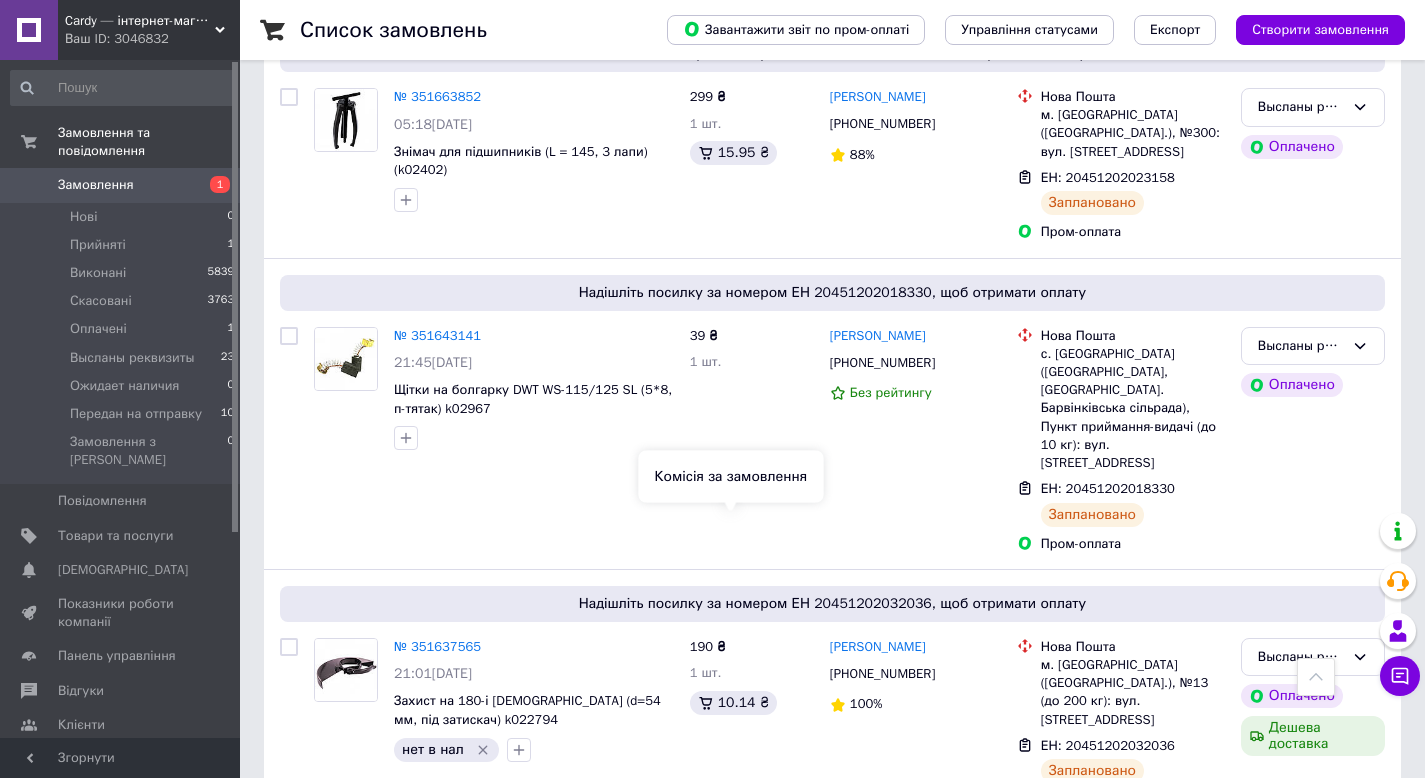 scroll, scrollTop: 3551, scrollLeft: 0, axis: vertical 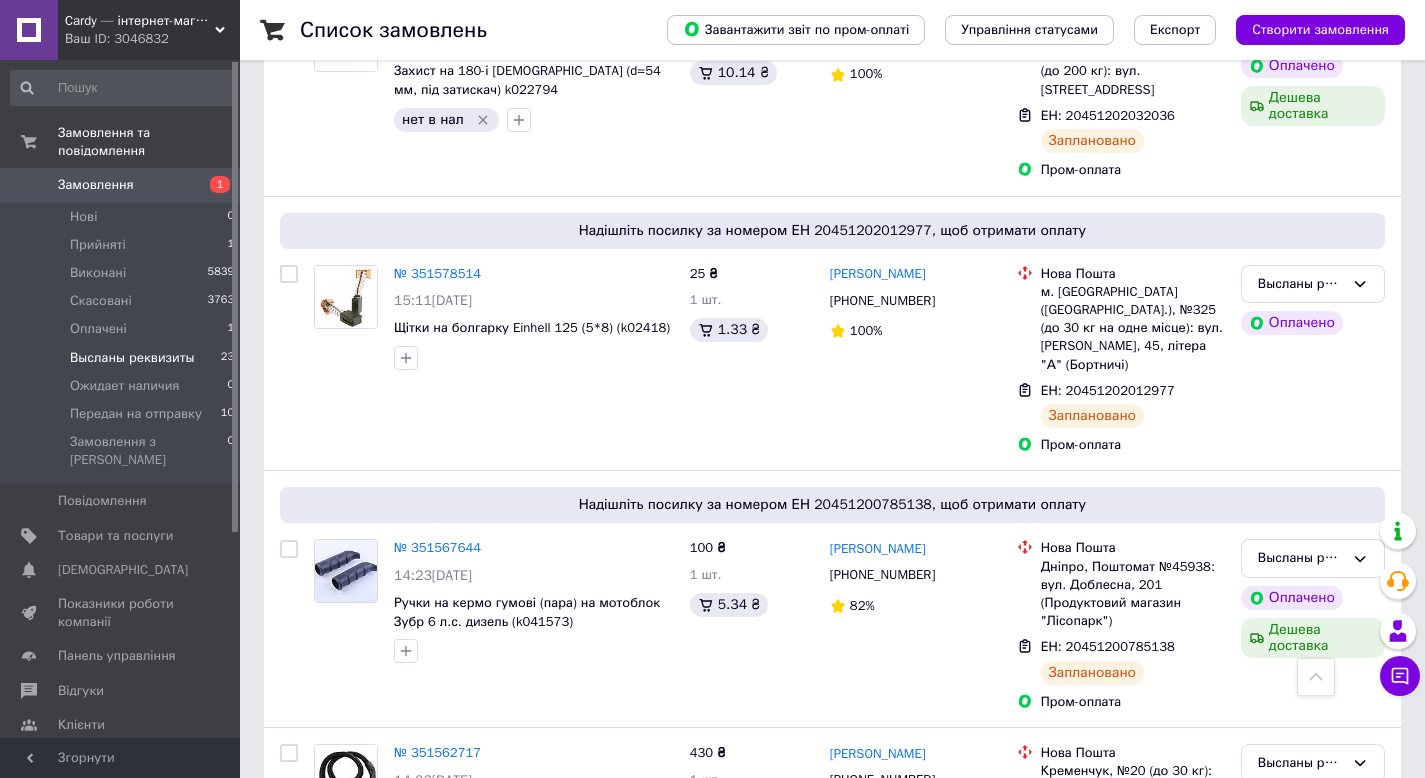 click on "Высланы реквизиты" at bounding box center (132, 358) 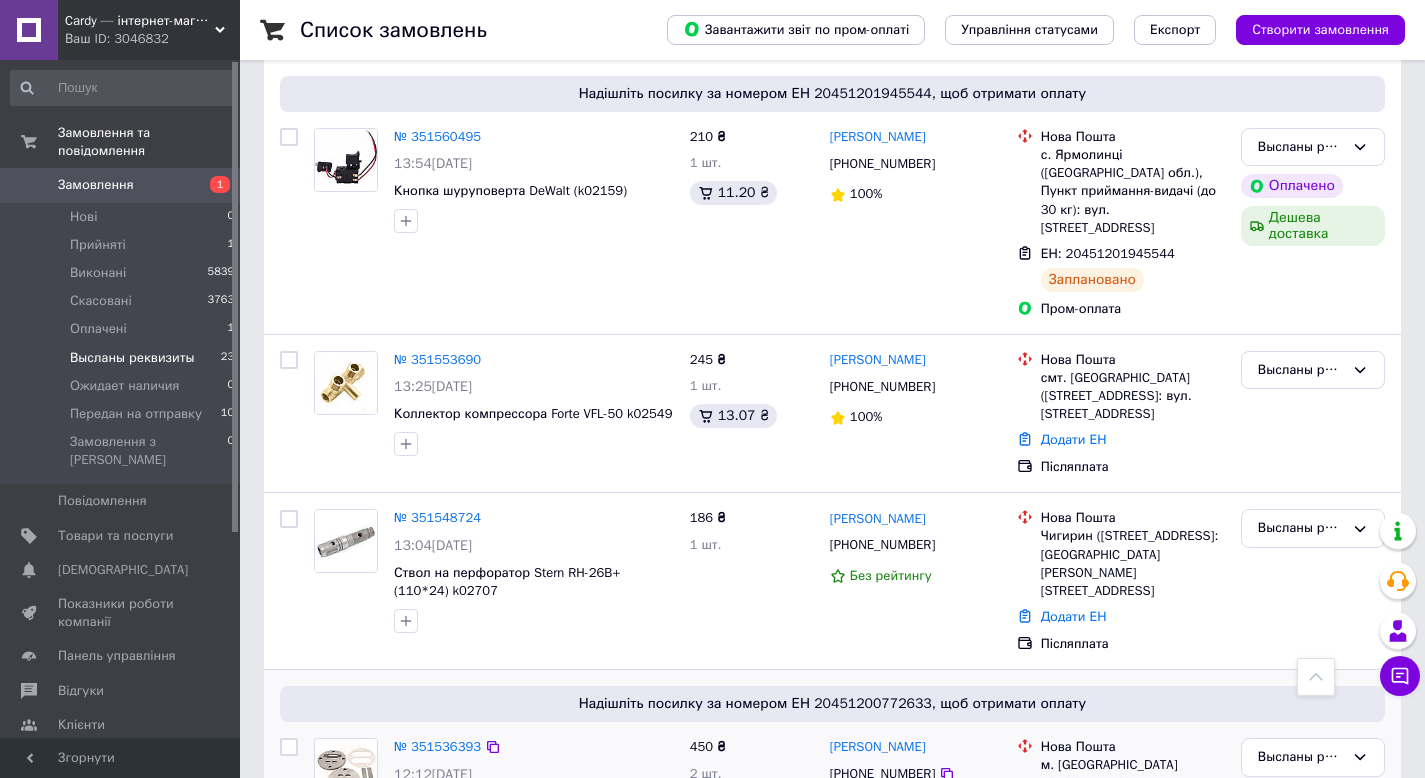 scroll, scrollTop: 3770, scrollLeft: 0, axis: vertical 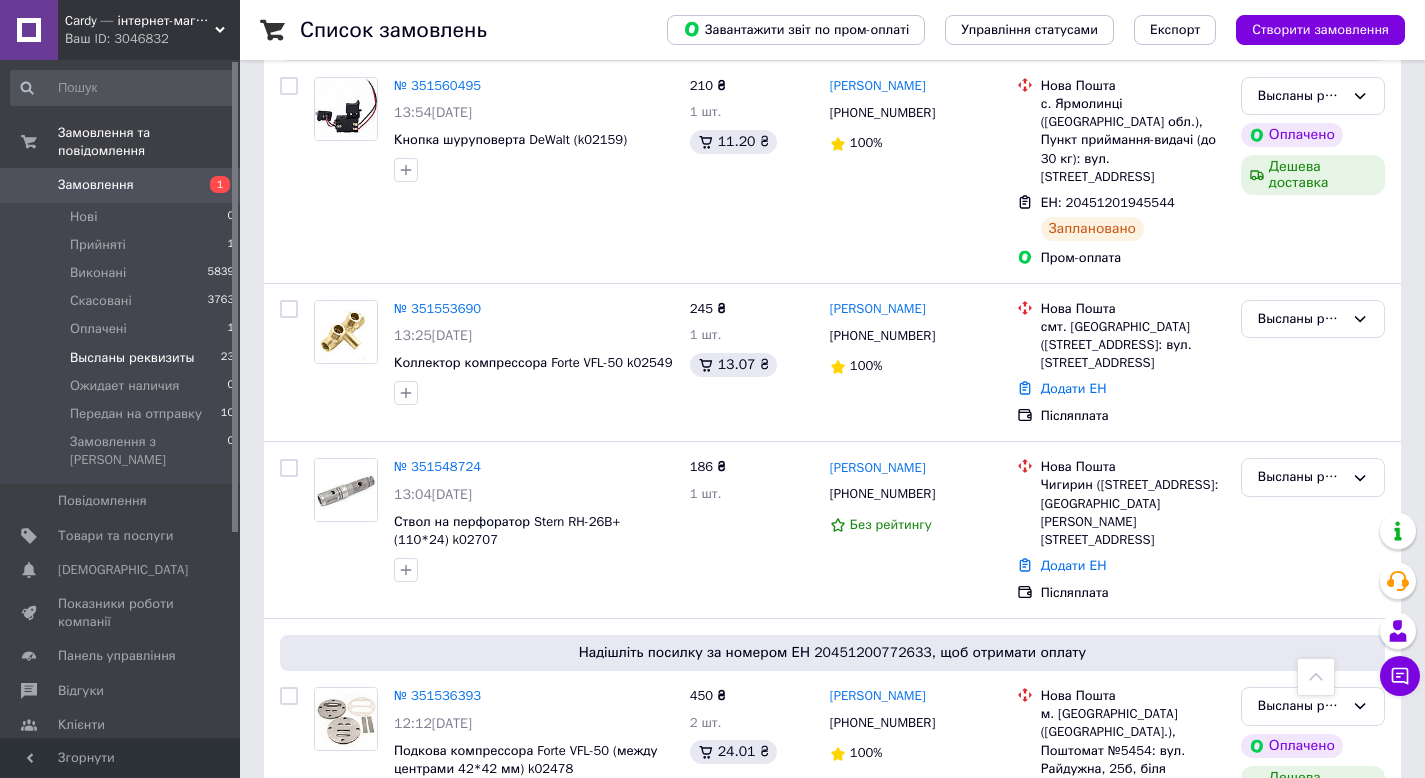 click on "2" at bounding box center [327, 938] 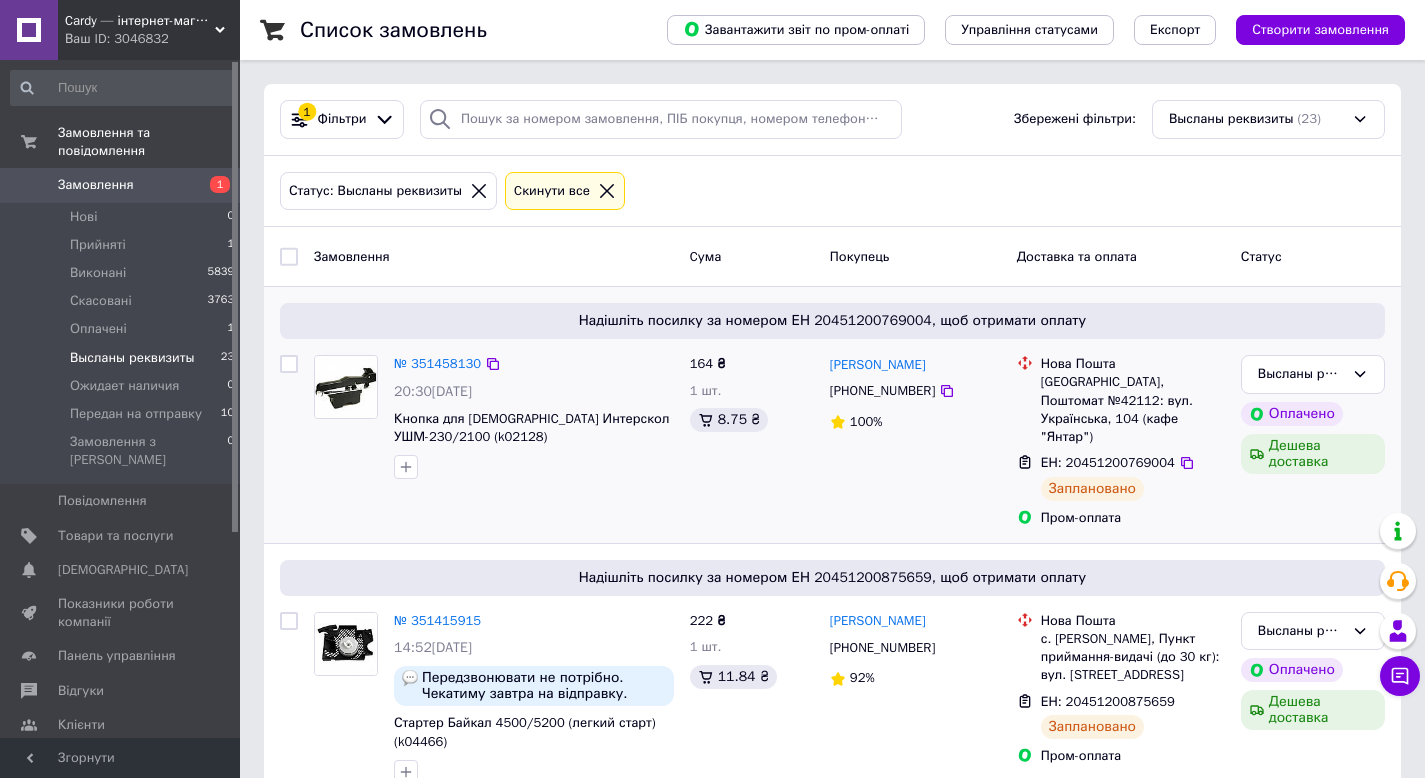 scroll, scrollTop: 299, scrollLeft: 0, axis: vertical 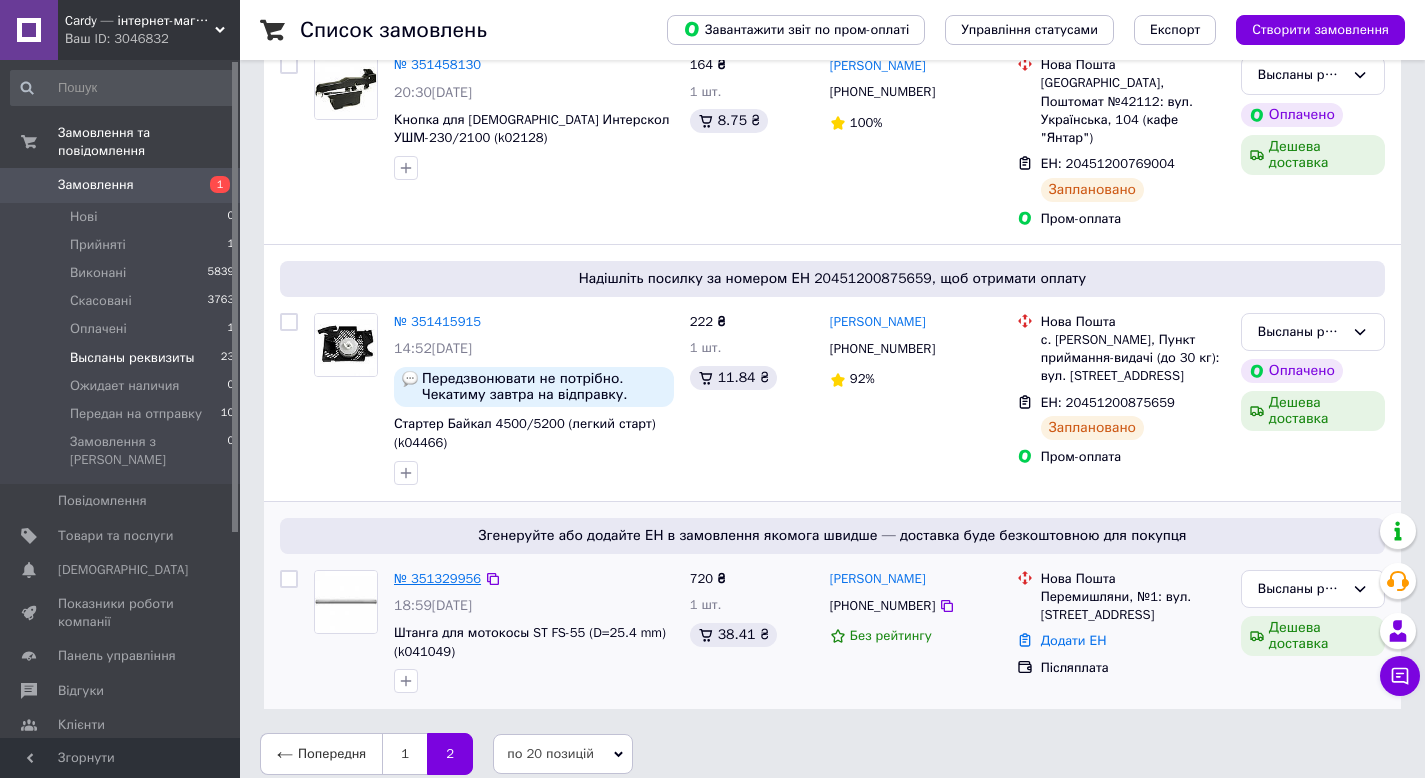 click on "№ 351329956" at bounding box center [437, 578] 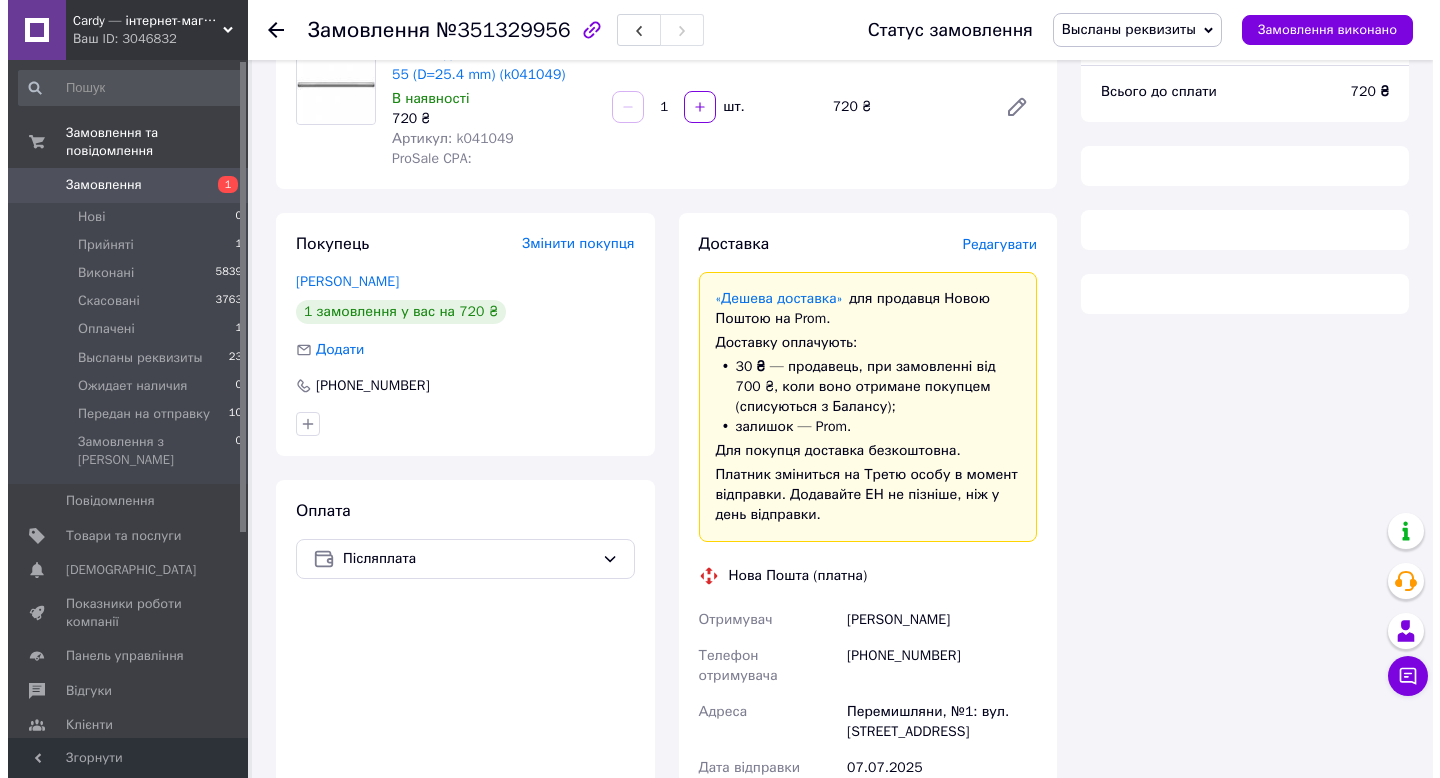 scroll, scrollTop: 181, scrollLeft: 0, axis: vertical 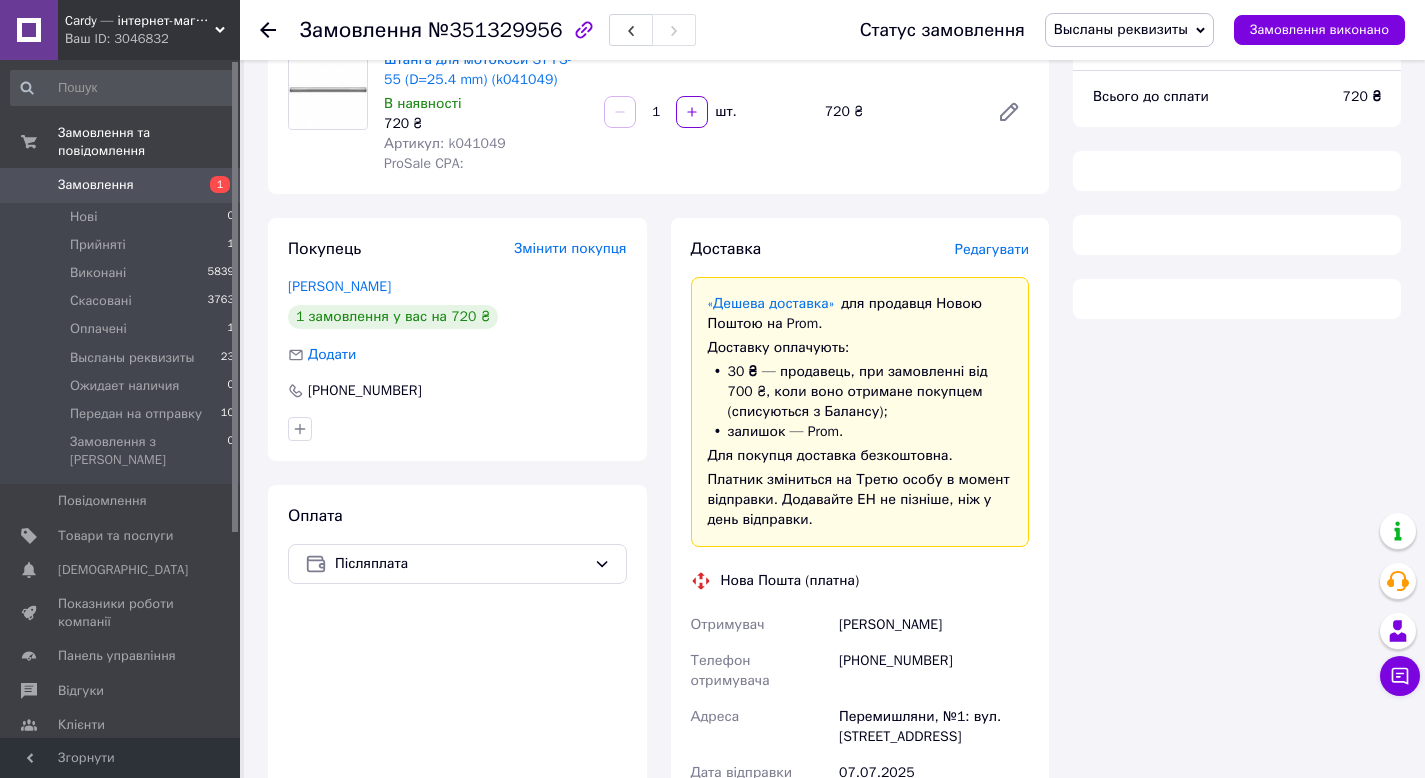 click on "Редагувати" at bounding box center [992, 249] 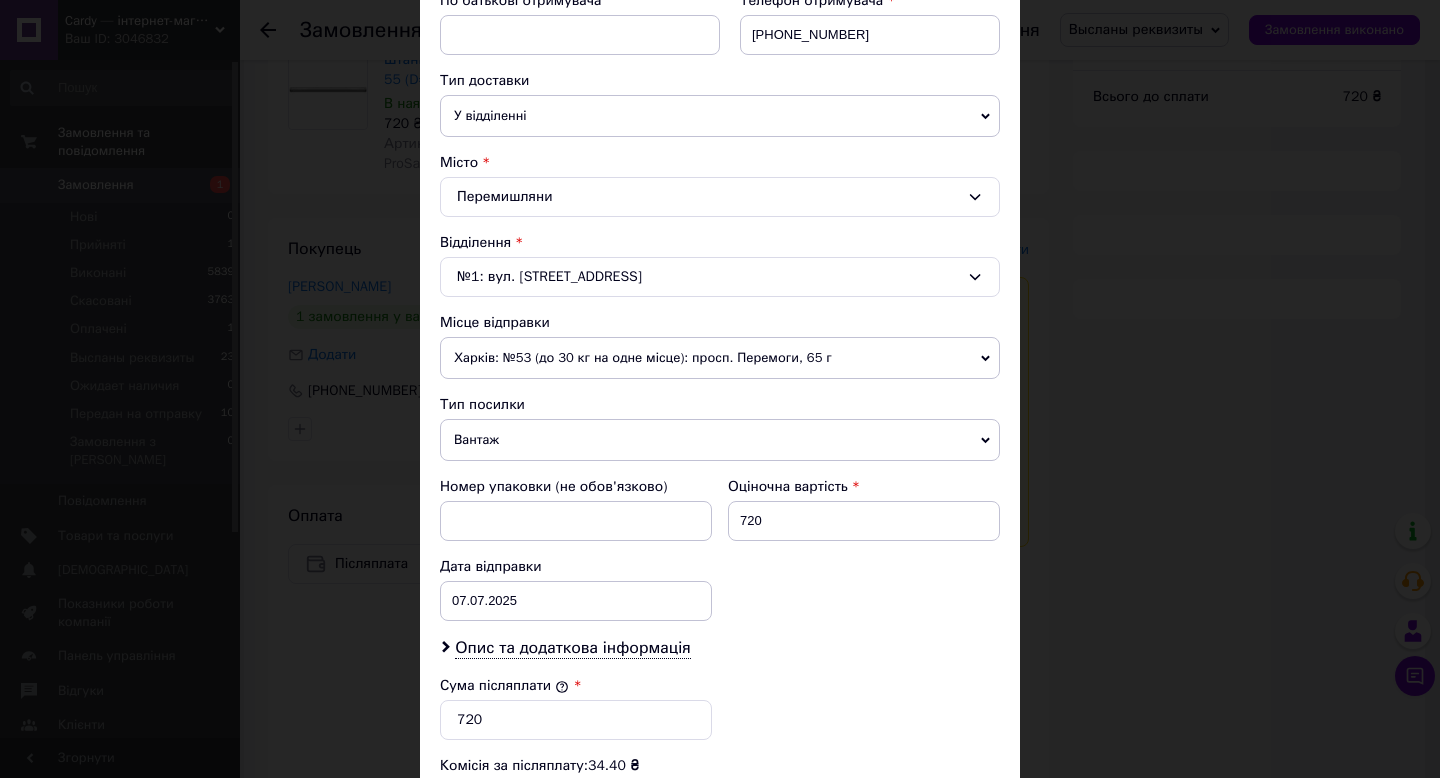 scroll, scrollTop: 481, scrollLeft: 0, axis: vertical 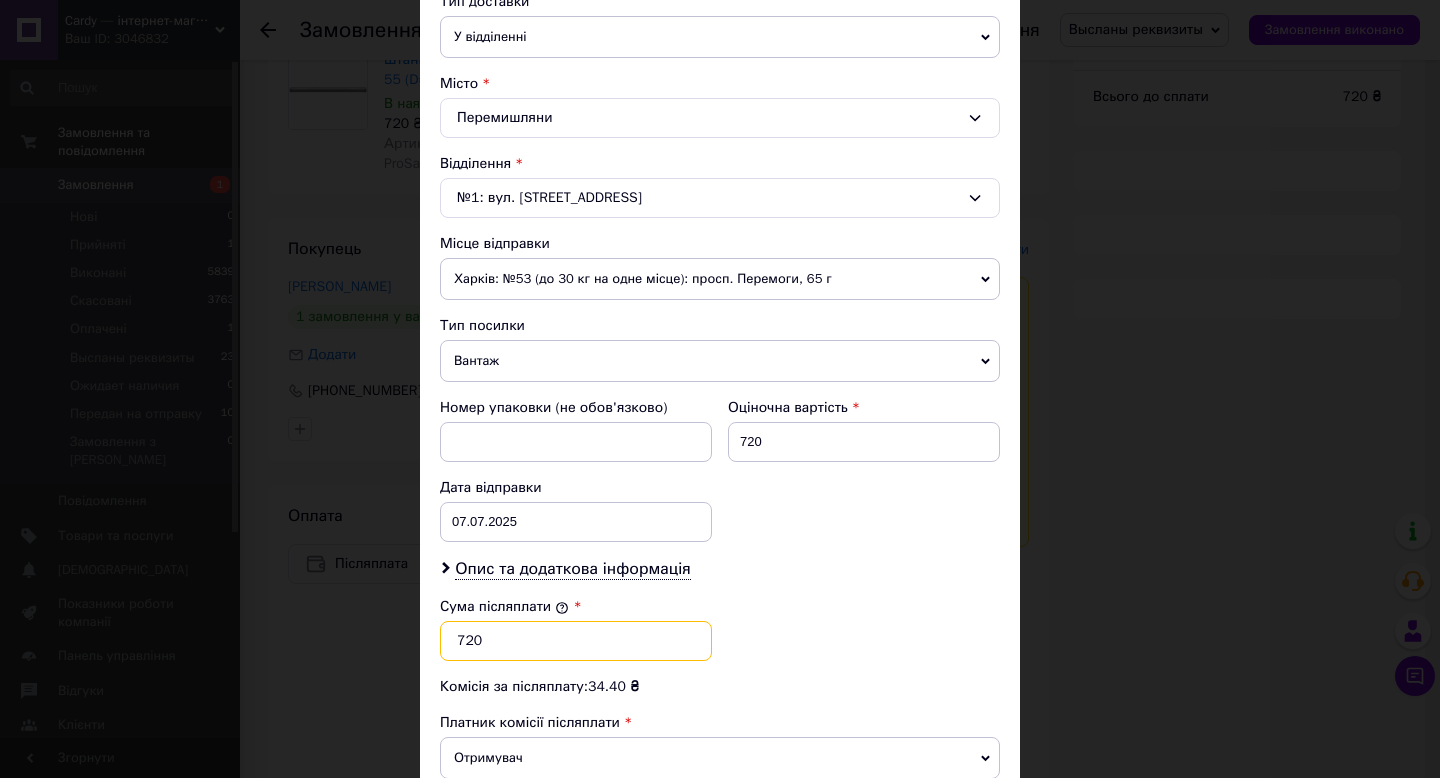 drag, startPoint x: 463, startPoint y: 640, endPoint x: 448, endPoint y: 638, distance: 15.132746 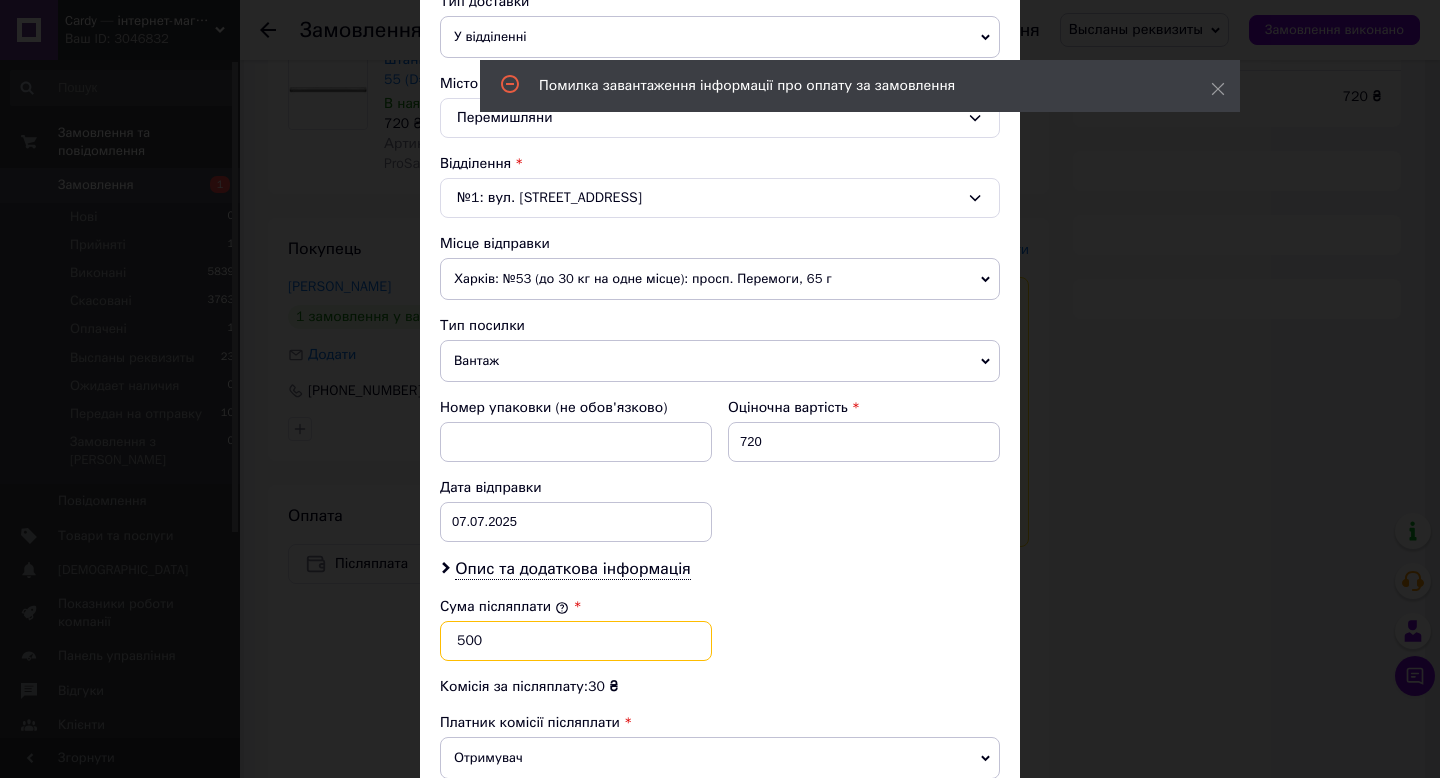 type on "500" 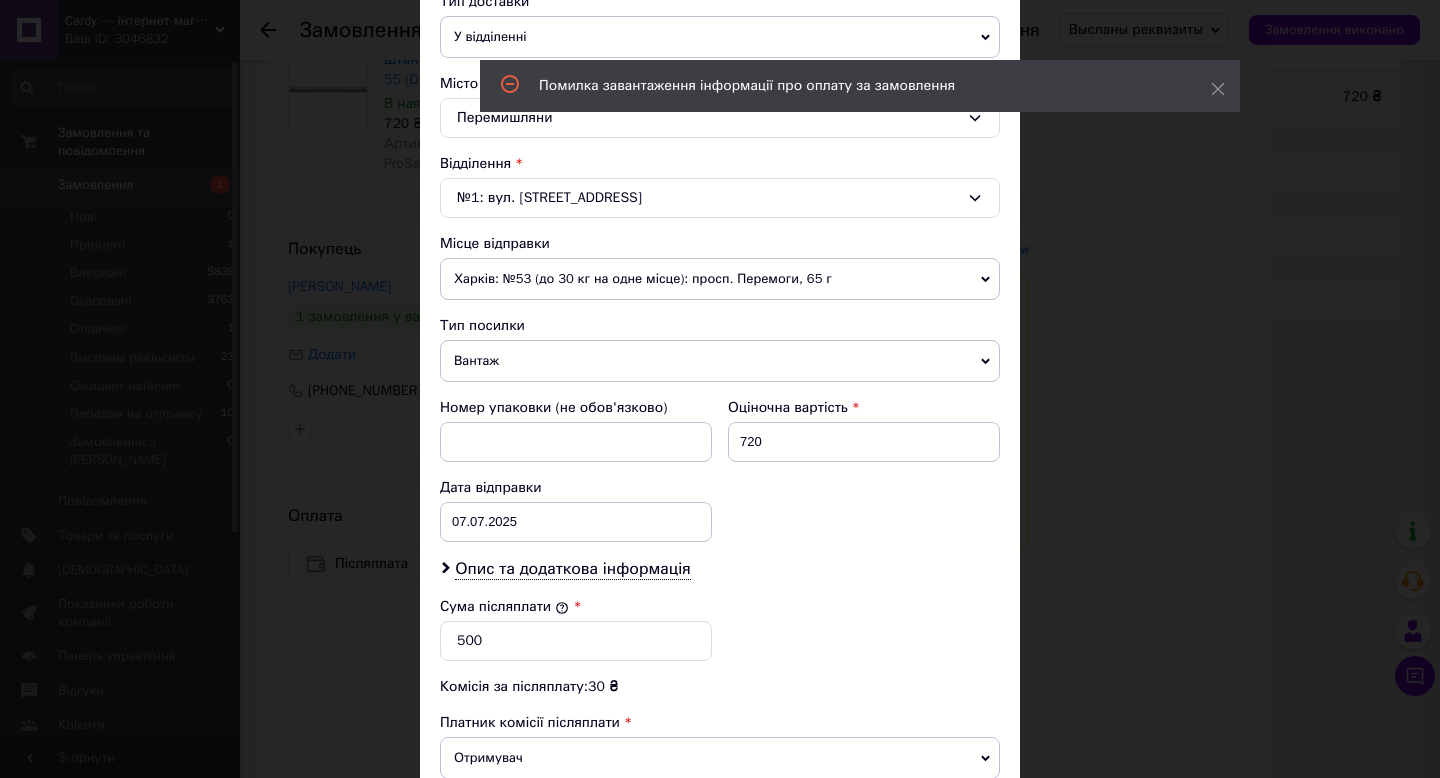 click on "Сума післяплати     * 500" at bounding box center (720, 629) 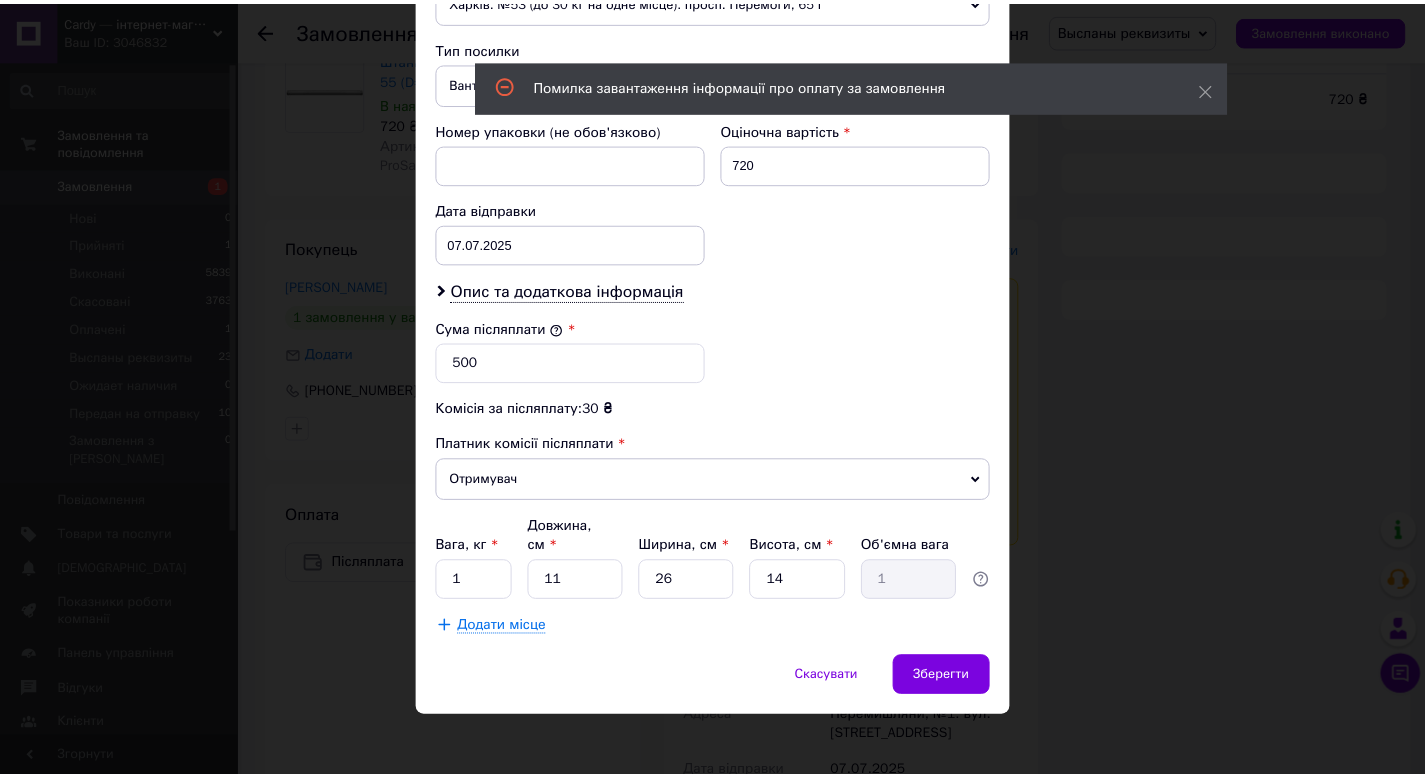 scroll, scrollTop: 768, scrollLeft: 0, axis: vertical 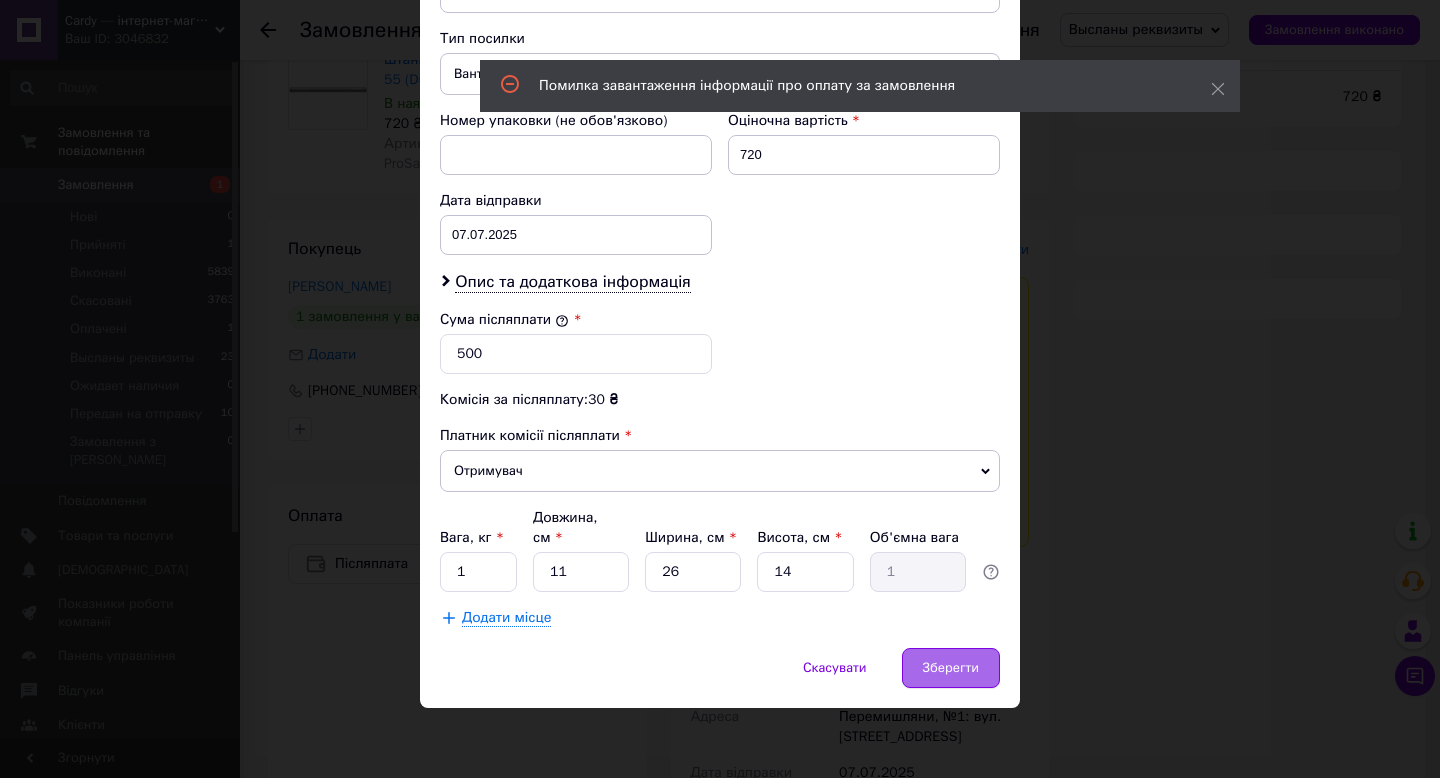 click on "Зберегти" at bounding box center [951, 668] 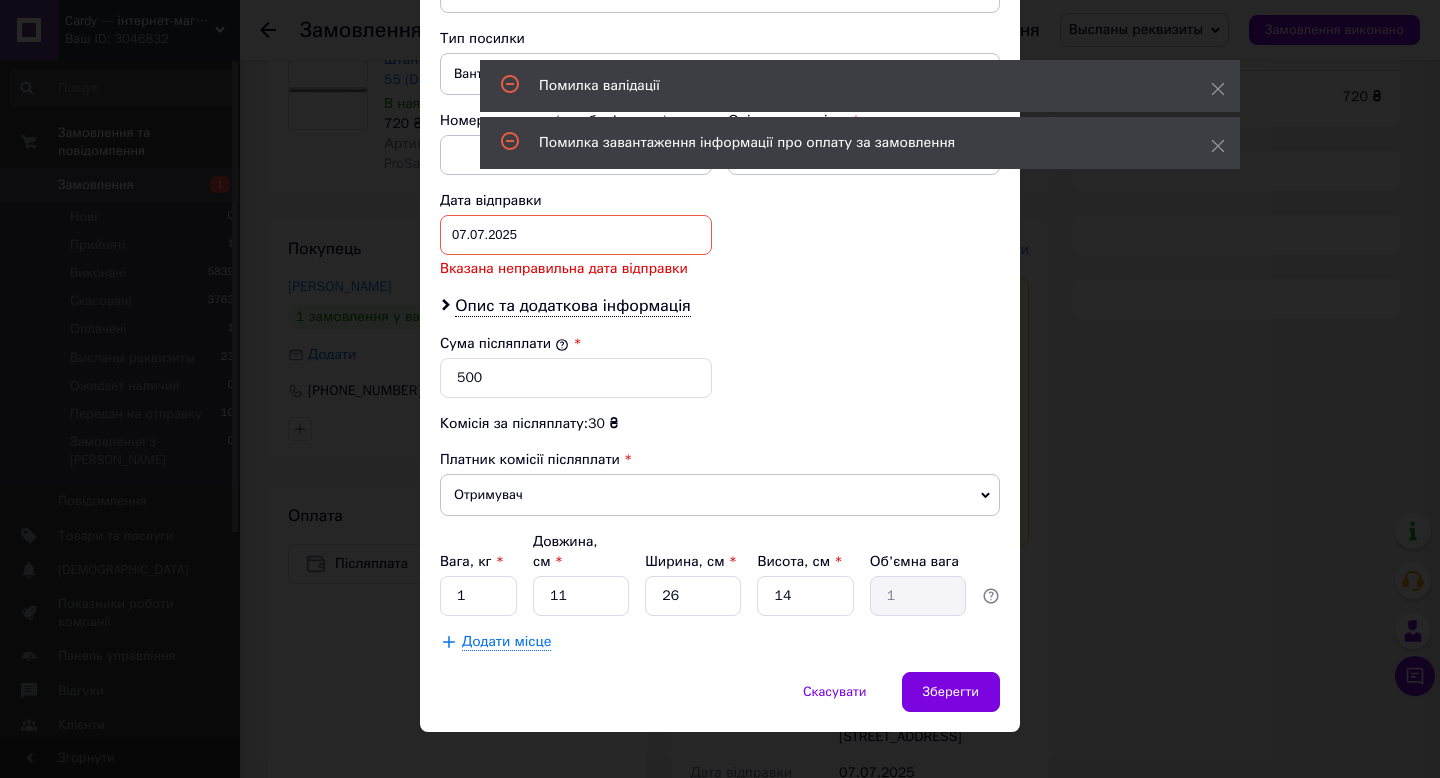 click on "07.07.2025 < 2025 > < Июль > Пн Вт Ср Чт Пт Сб Вс 30 1 2 3 4 5 6 7 8 9 10 11 12 13 14 15 16 17 18 19 20 21 22 23 24 25 26 27 28 29 30 31 1 2 3 4 5 6 7 8 9 10" at bounding box center [576, 235] 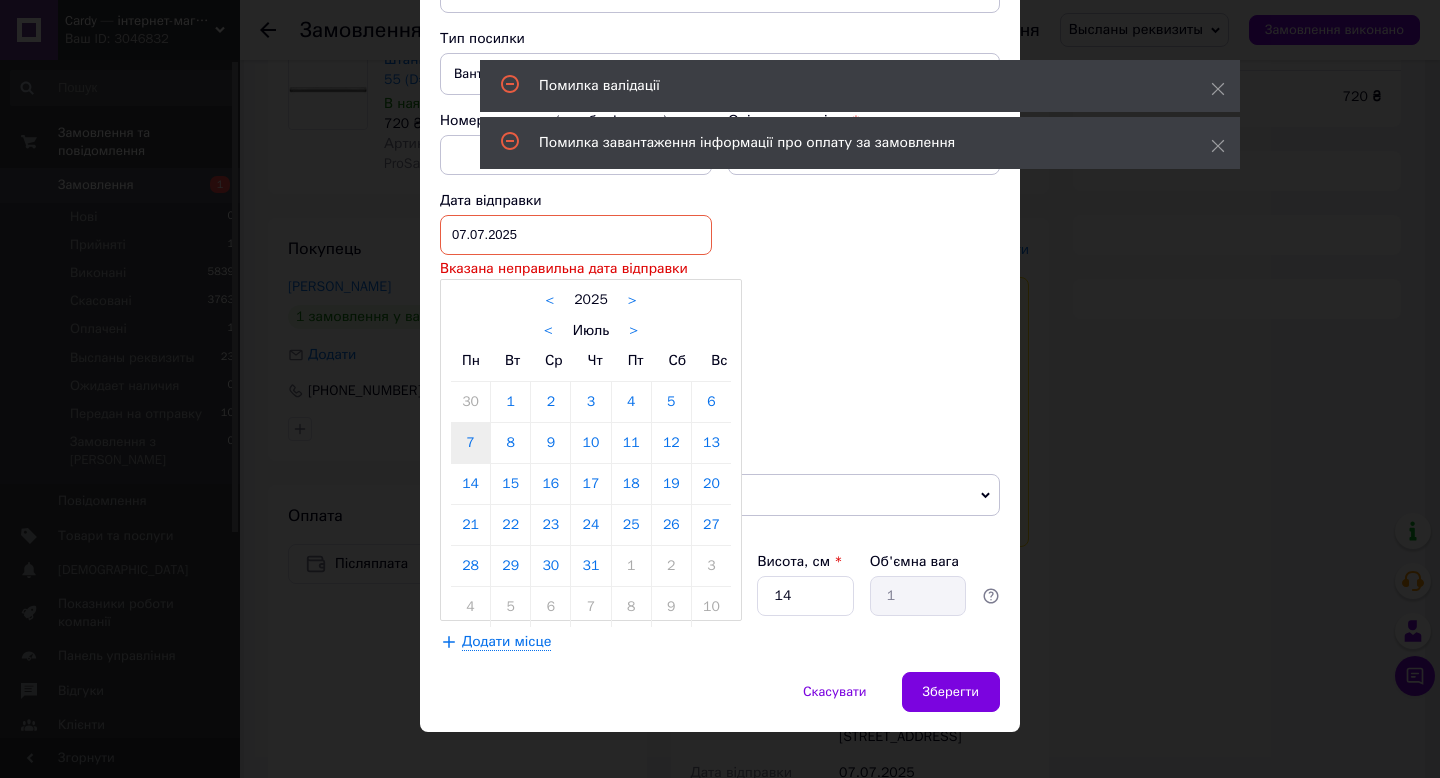 click on "8" at bounding box center (510, 443) 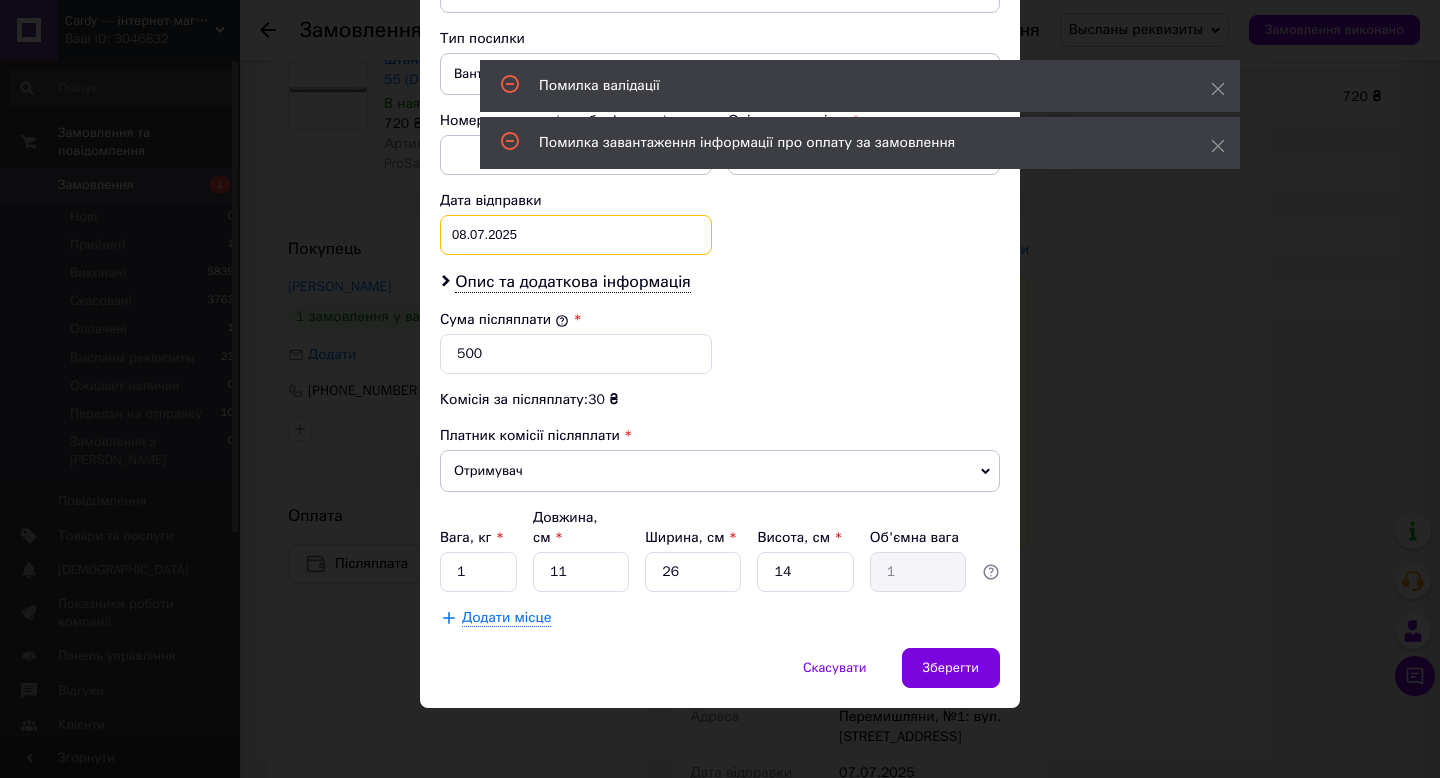 click on "08.07.2025 < 2025 > < Июль > Пн Вт Ср Чт Пт Сб Вс 30 1 2 3 4 5 6 7 8 9 10 11 12 13 14 15 16 17 18 19 20 21 22 23 24 25 26 27 28 29 30 31 1 2 3 4 5 6 7 8 9 10" at bounding box center (576, 235) 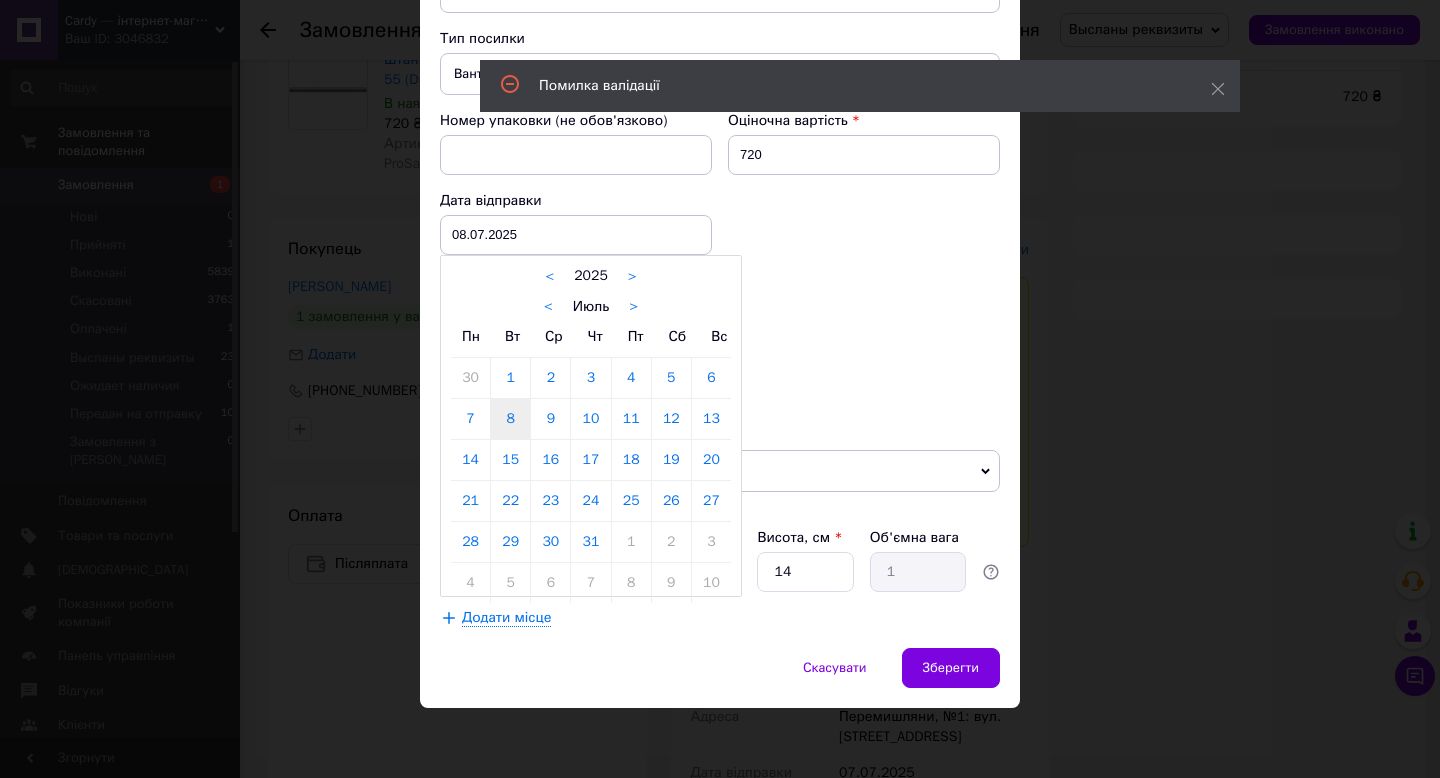 drag, startPoint x: 592, startPoint y: 426, endPoint x: 736, endPoint y: 523, distance: 173.62315 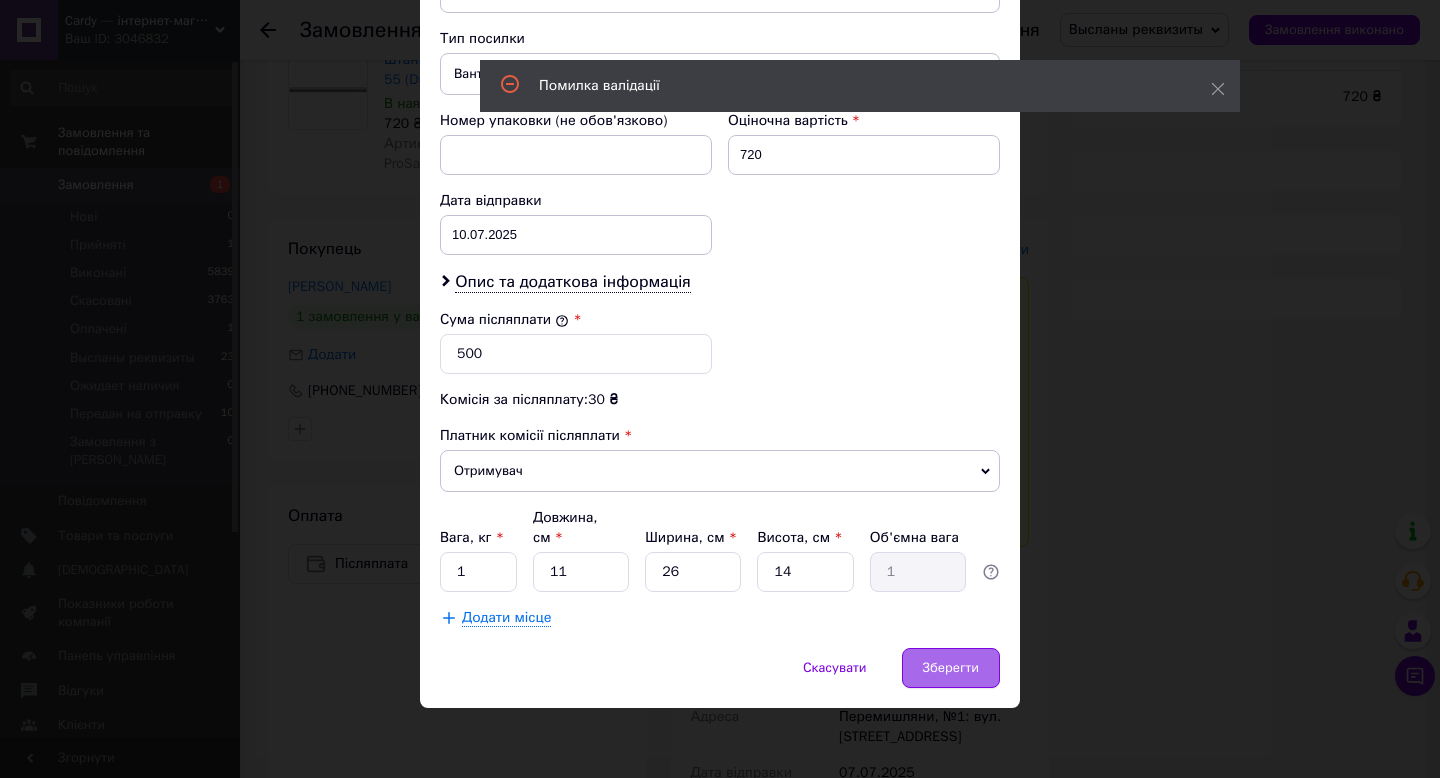 click on "Зберегти" at bounding box center [951, 668] 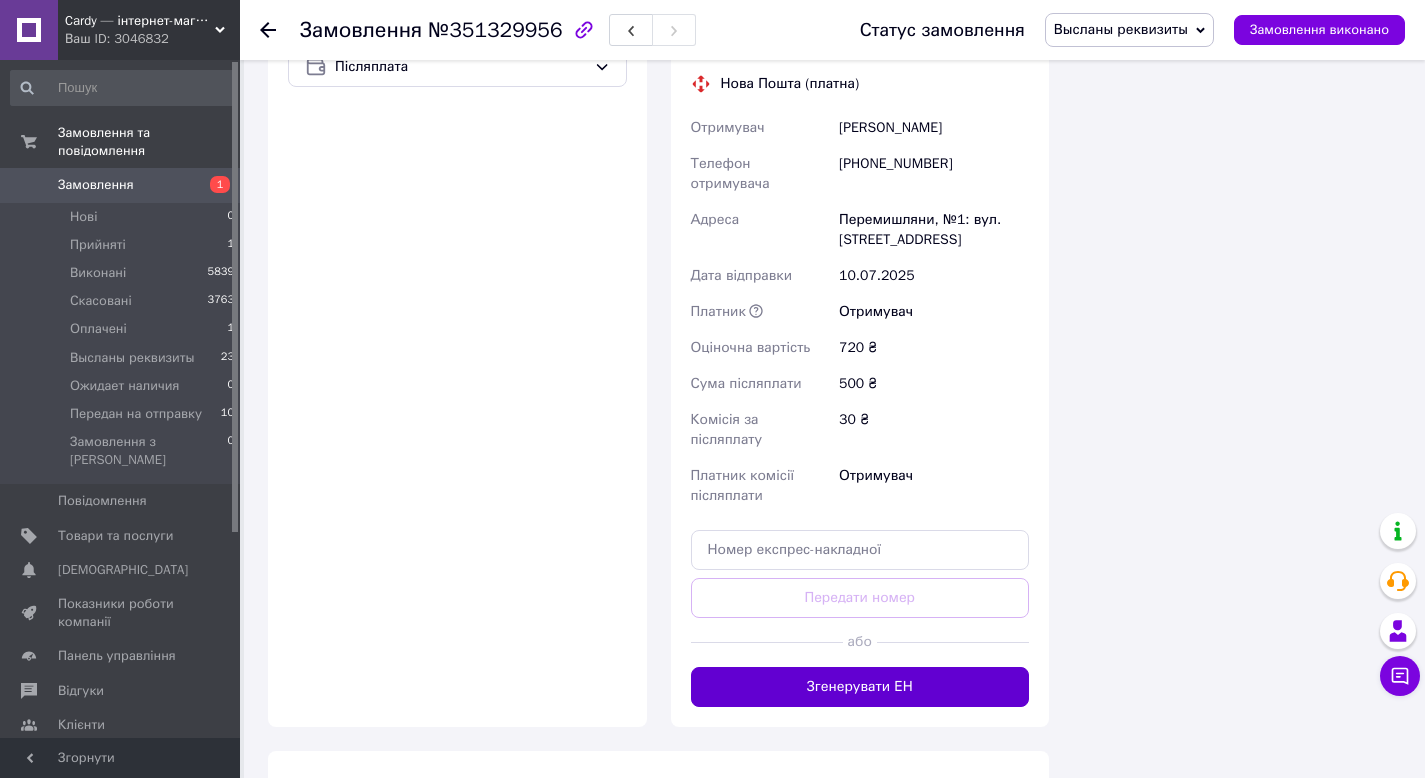 scroll, scrollTop: 676, scrollLeft: 0, axis: vertical 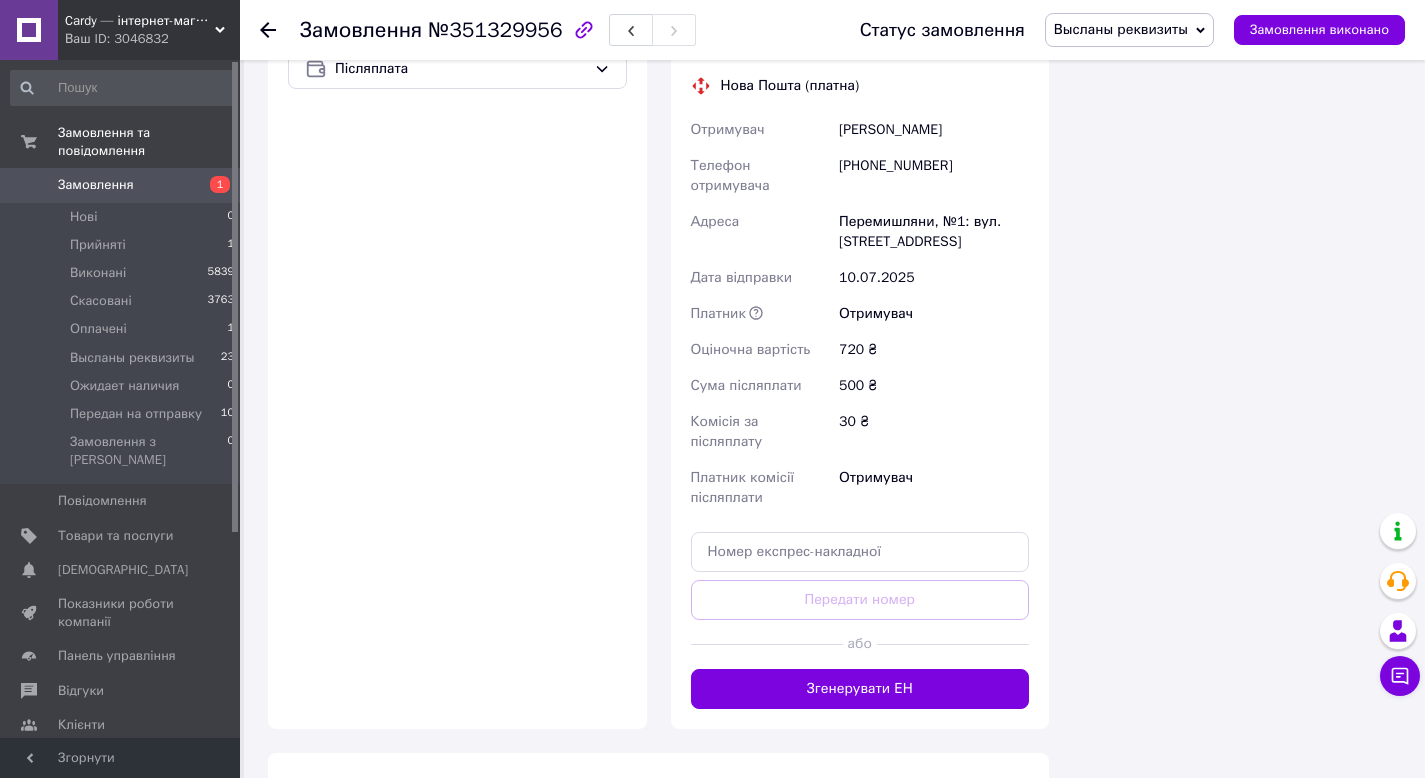 click on "Згенерувати ЕН" at bounding box center [860, 689] 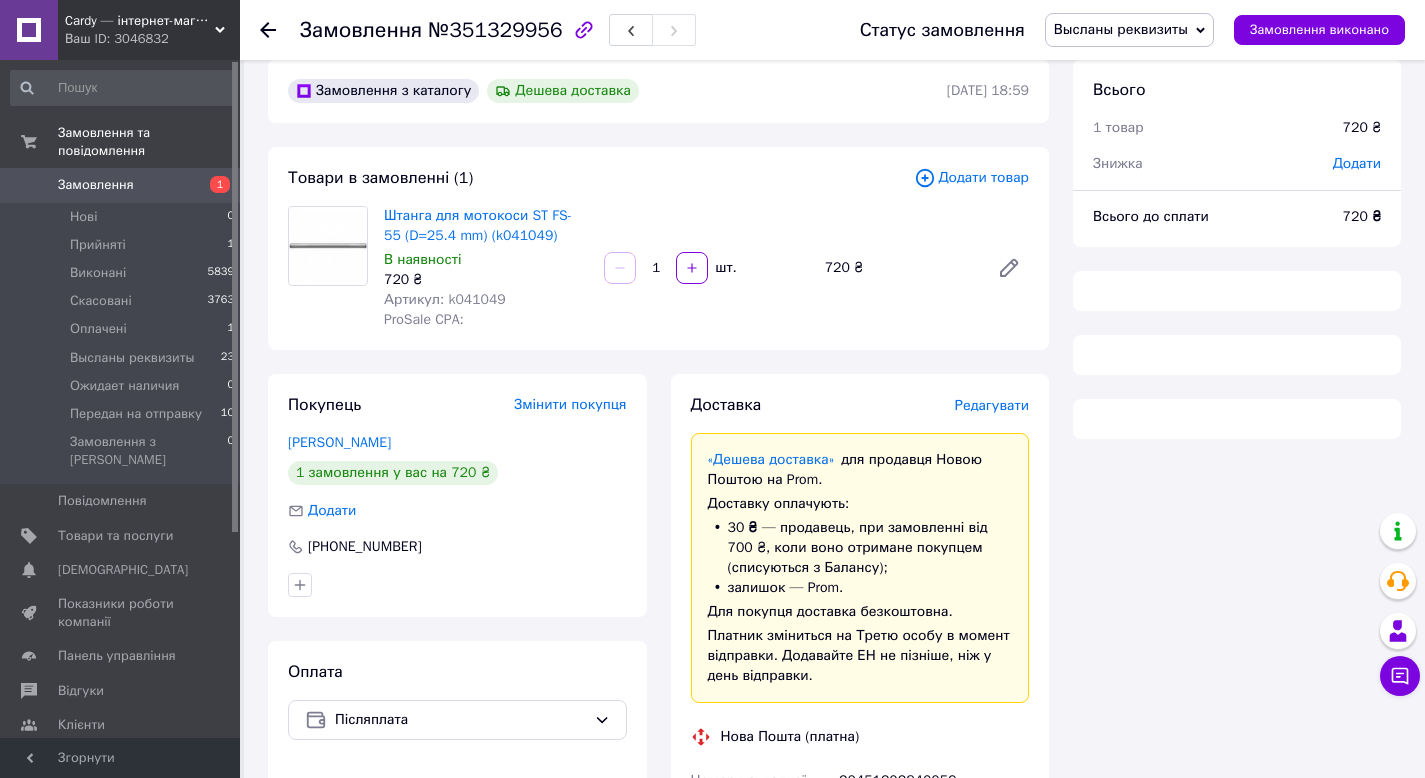 scroll, scrollTop: 0, scrollLeft: 0, axis: both 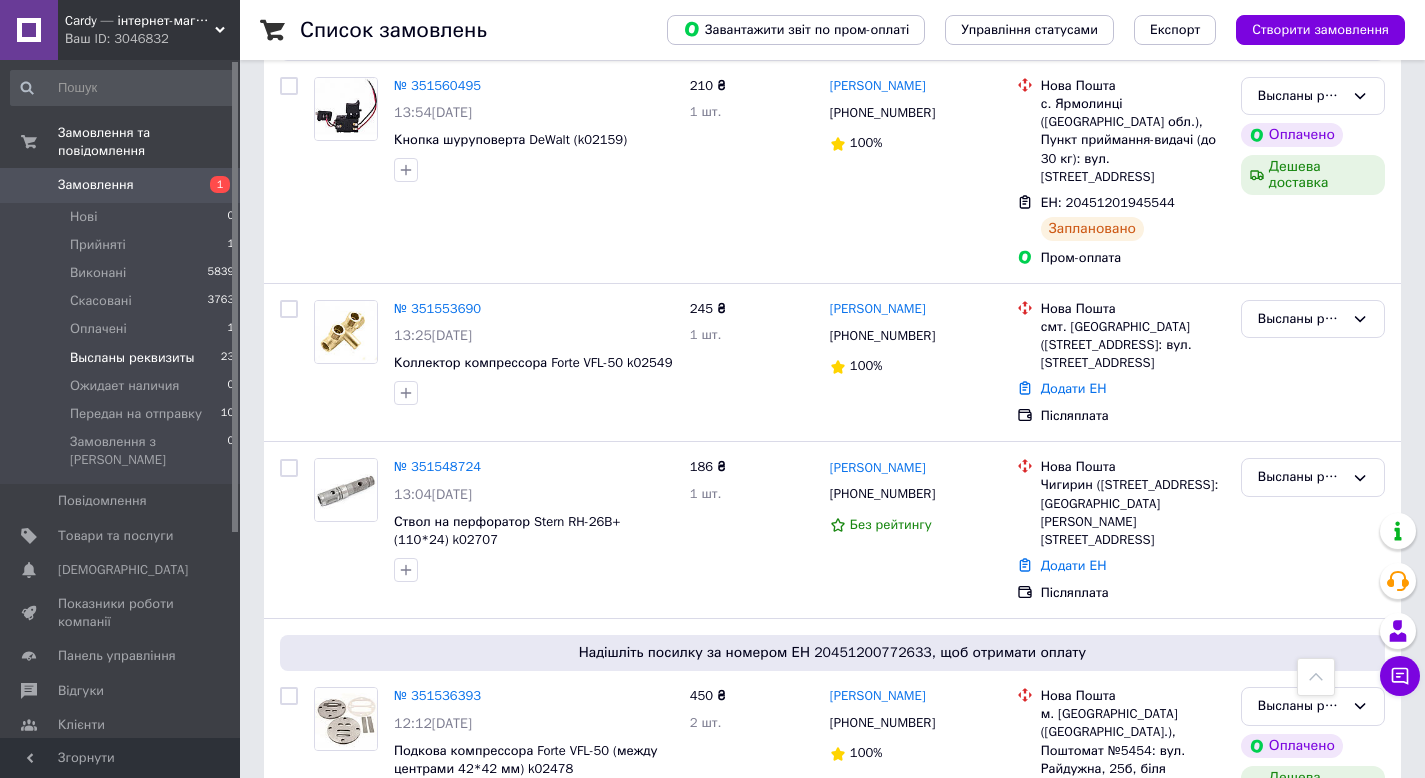 click on "2" at bounding box center [327, 938] 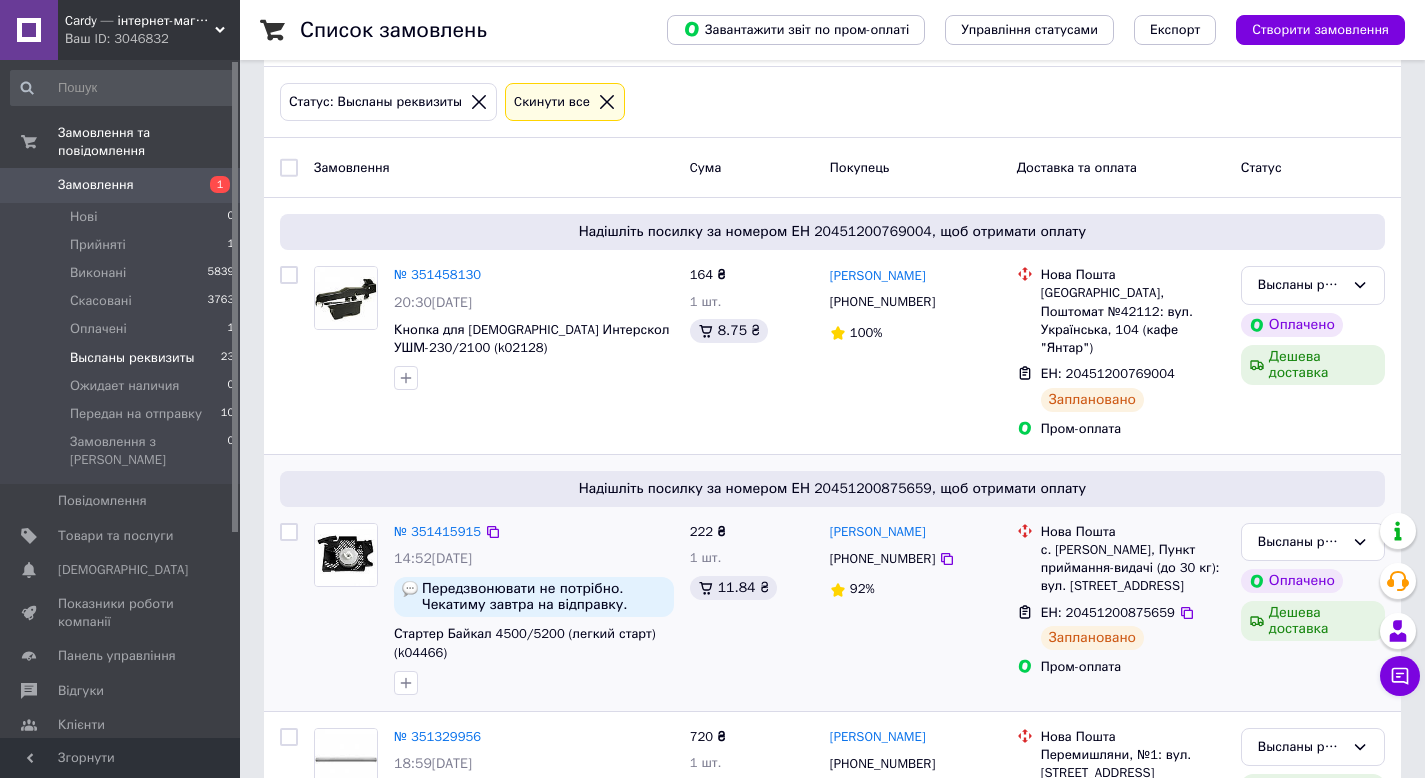 scroll, scrollTop: 258, scrollLeft: 0, axis: vertical 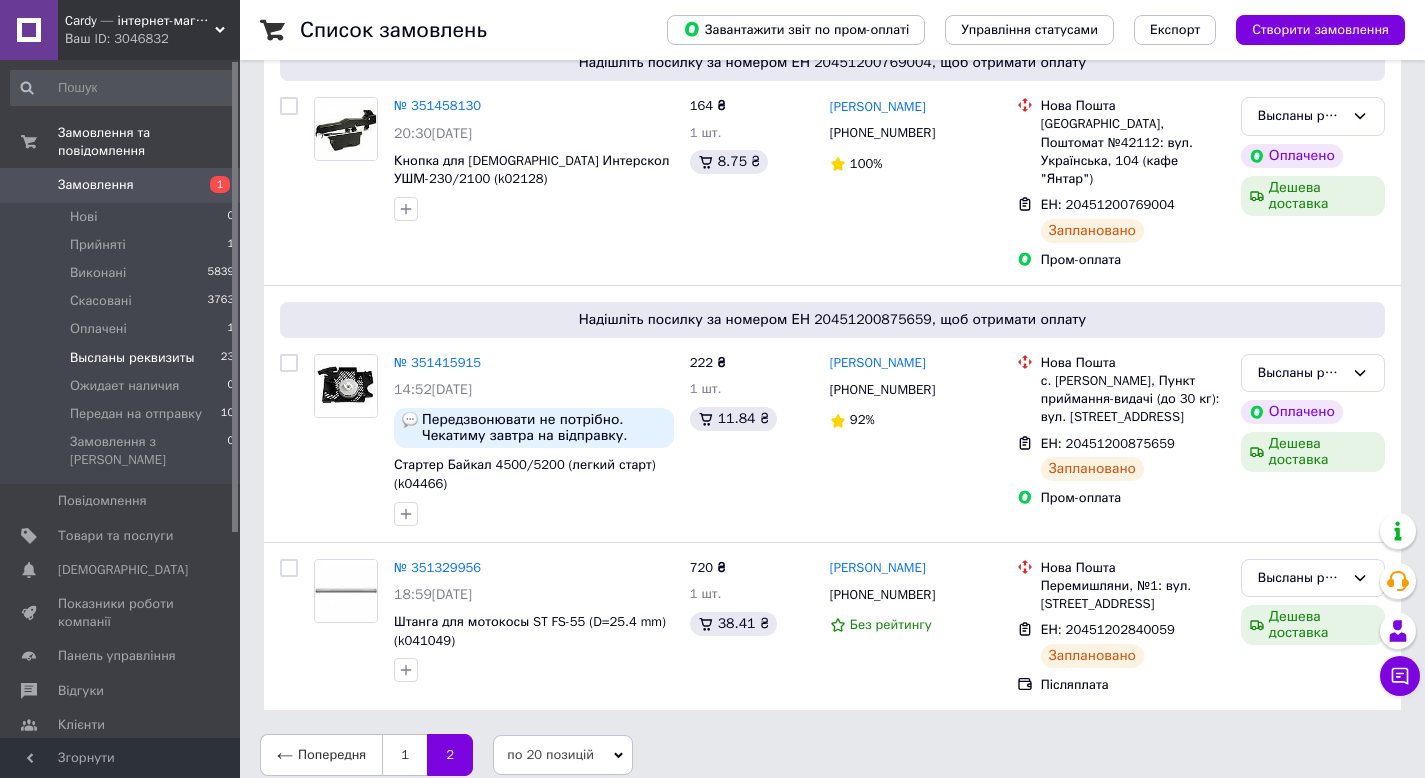 click on "по 20 позицій" at bounding box center [563, 755] 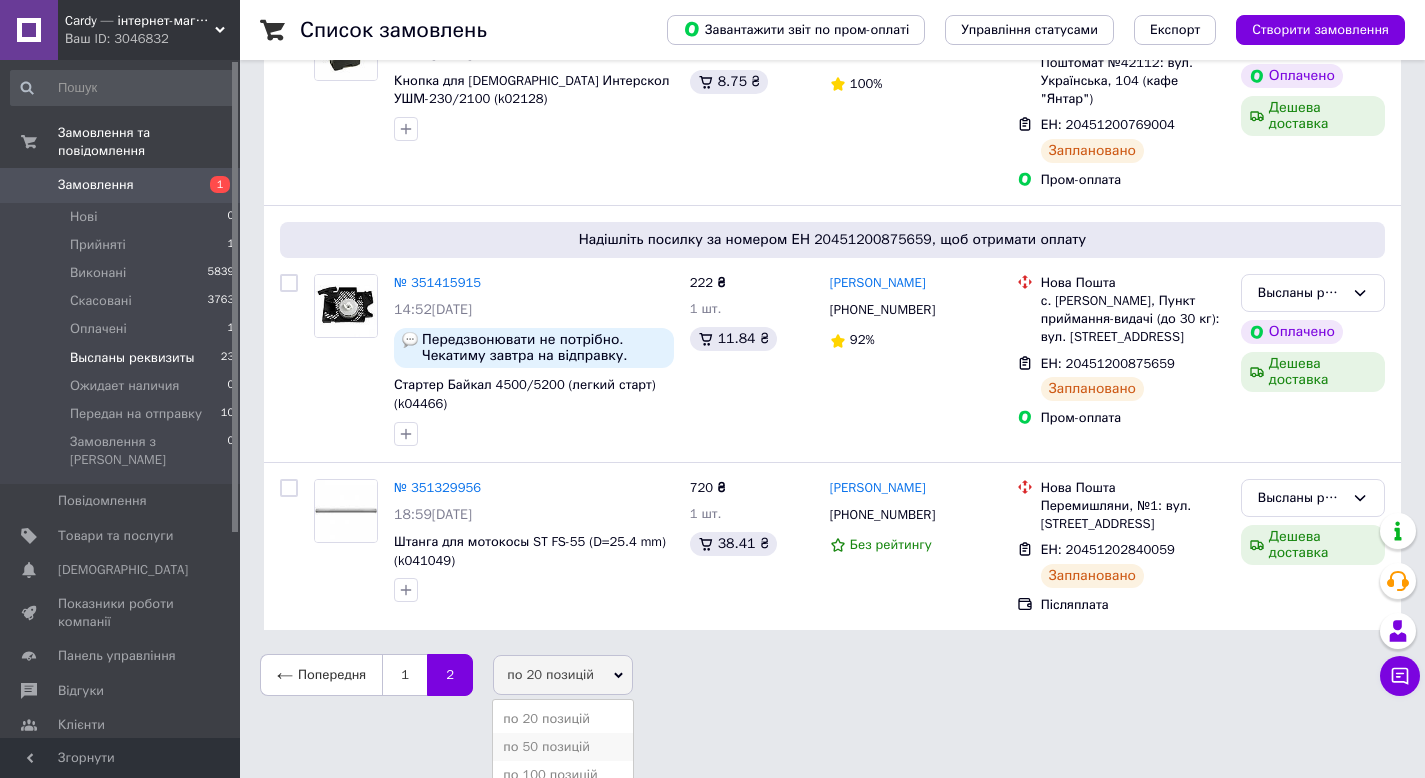 click on "по 50 позицій" at bounding box center [563, 747] 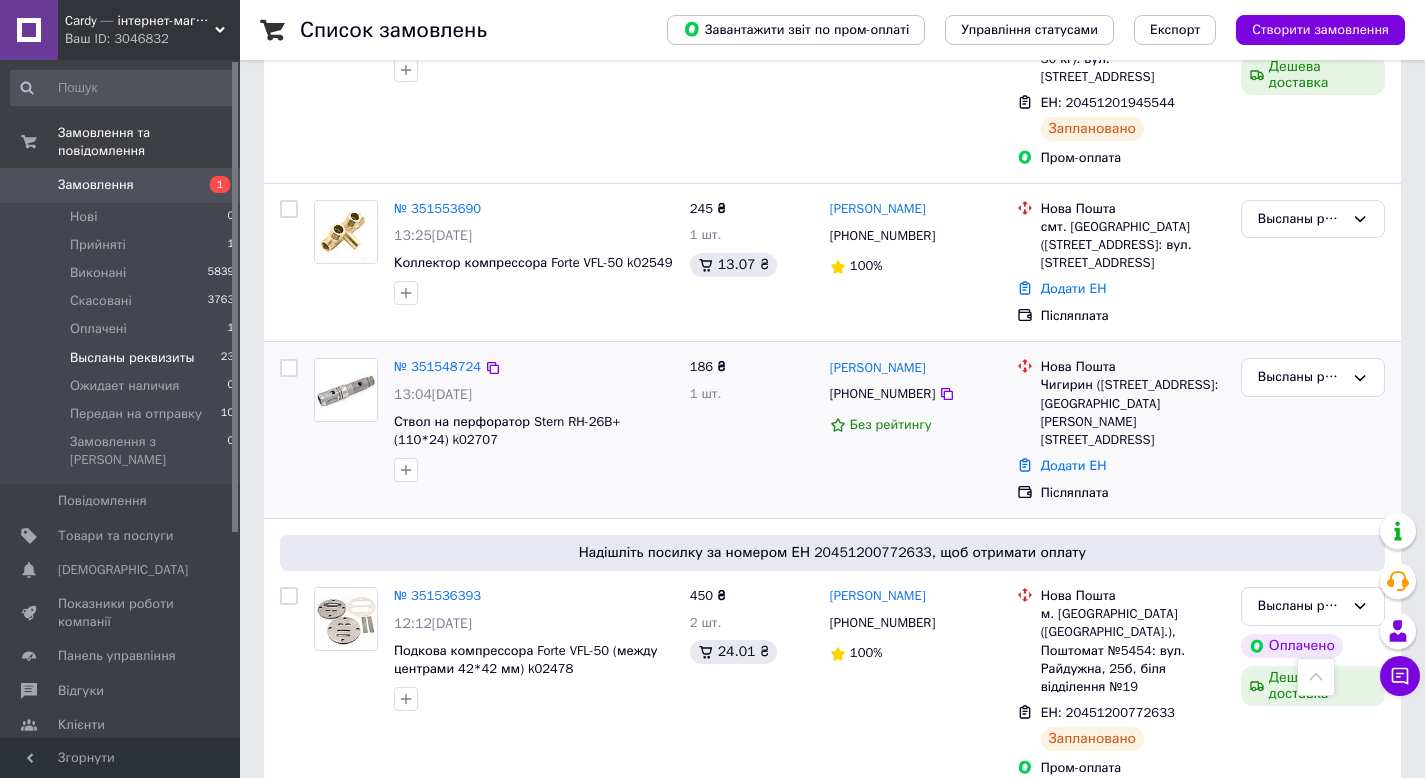scroll, scrollTop: 3863, scrollLeft: 0, axis: vertical 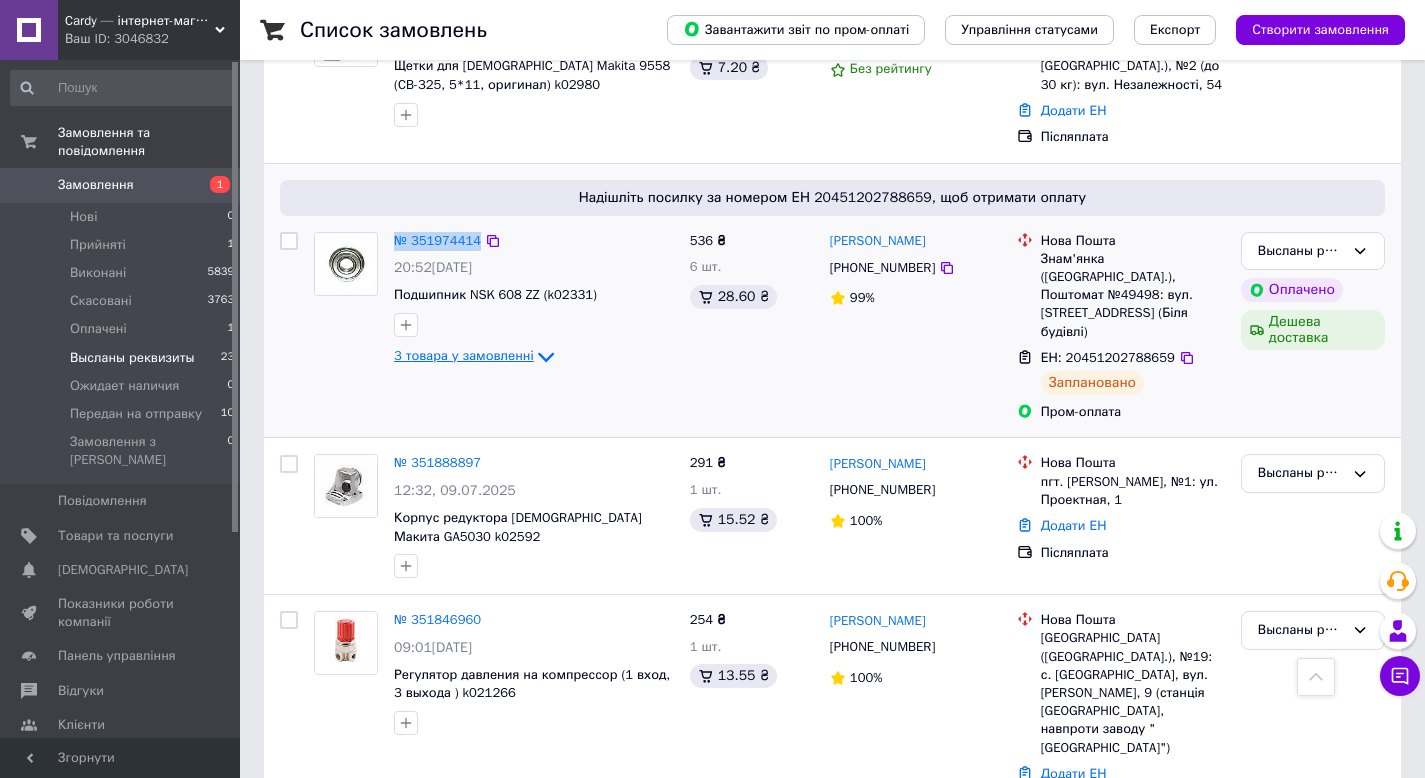 click on "3 товара у замовленні" at bounding box center (464, 355) 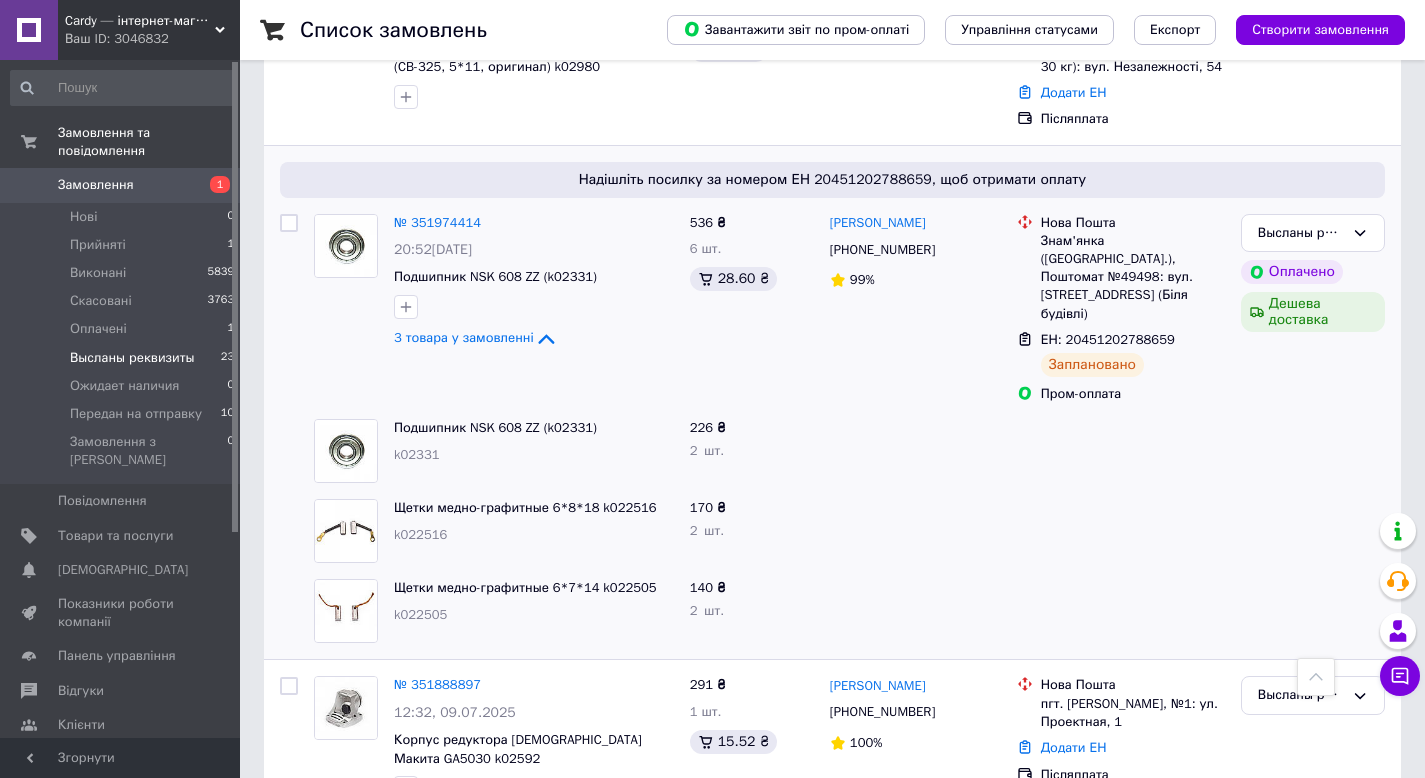scroll, scrollTop: 533, scrollLeft: 0, axis: vertical 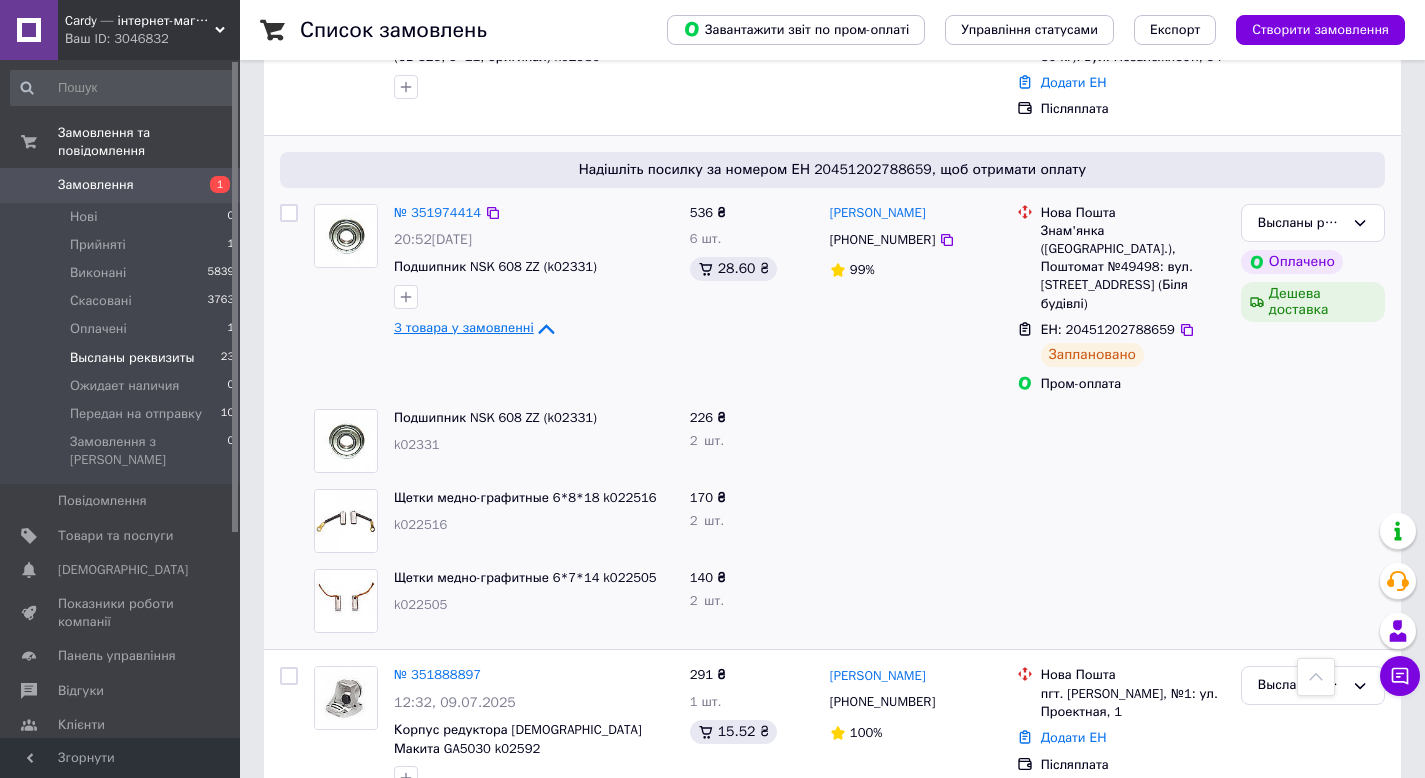 click on "3 товара у замовленні" at bounding box center [464, 327] 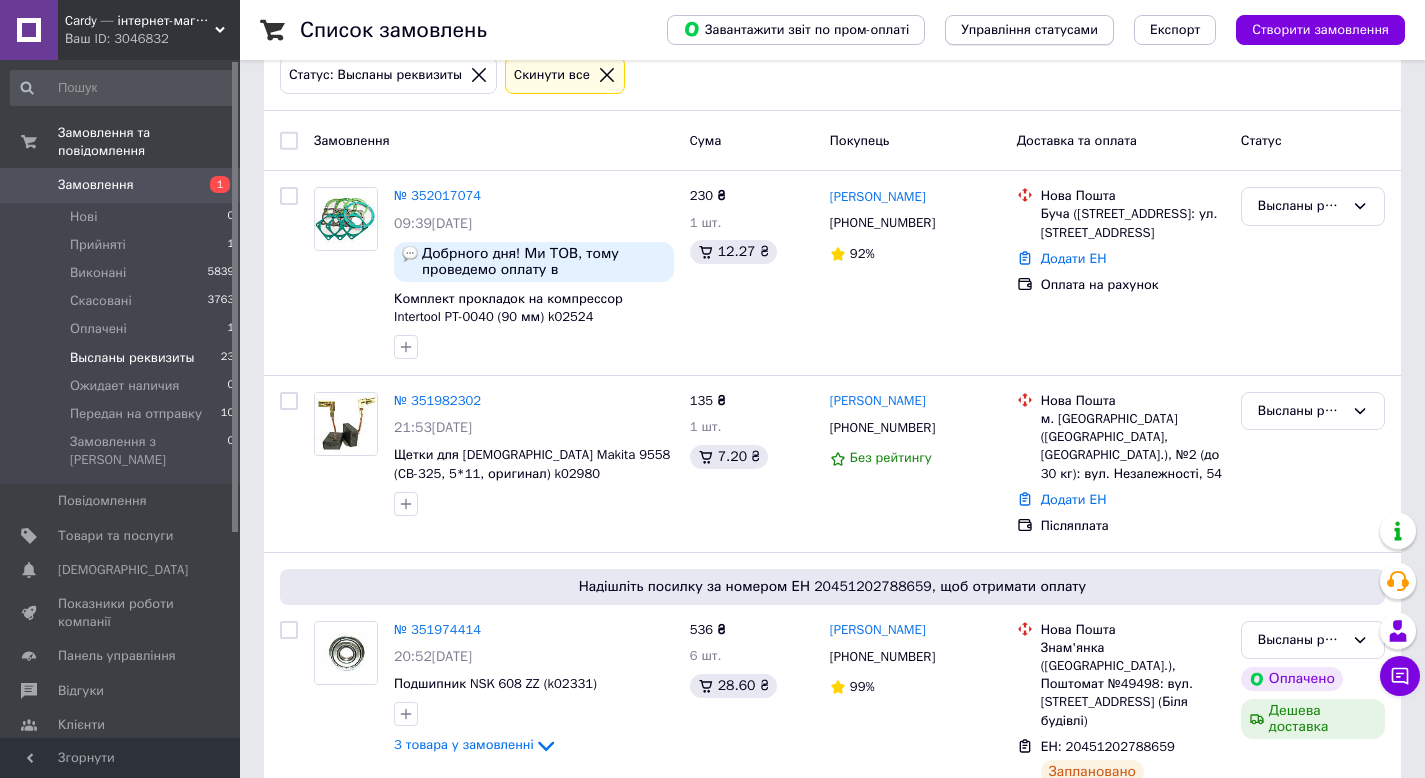 scroll, scrollTop: 115, scrollLeft: 0, axis: vertical 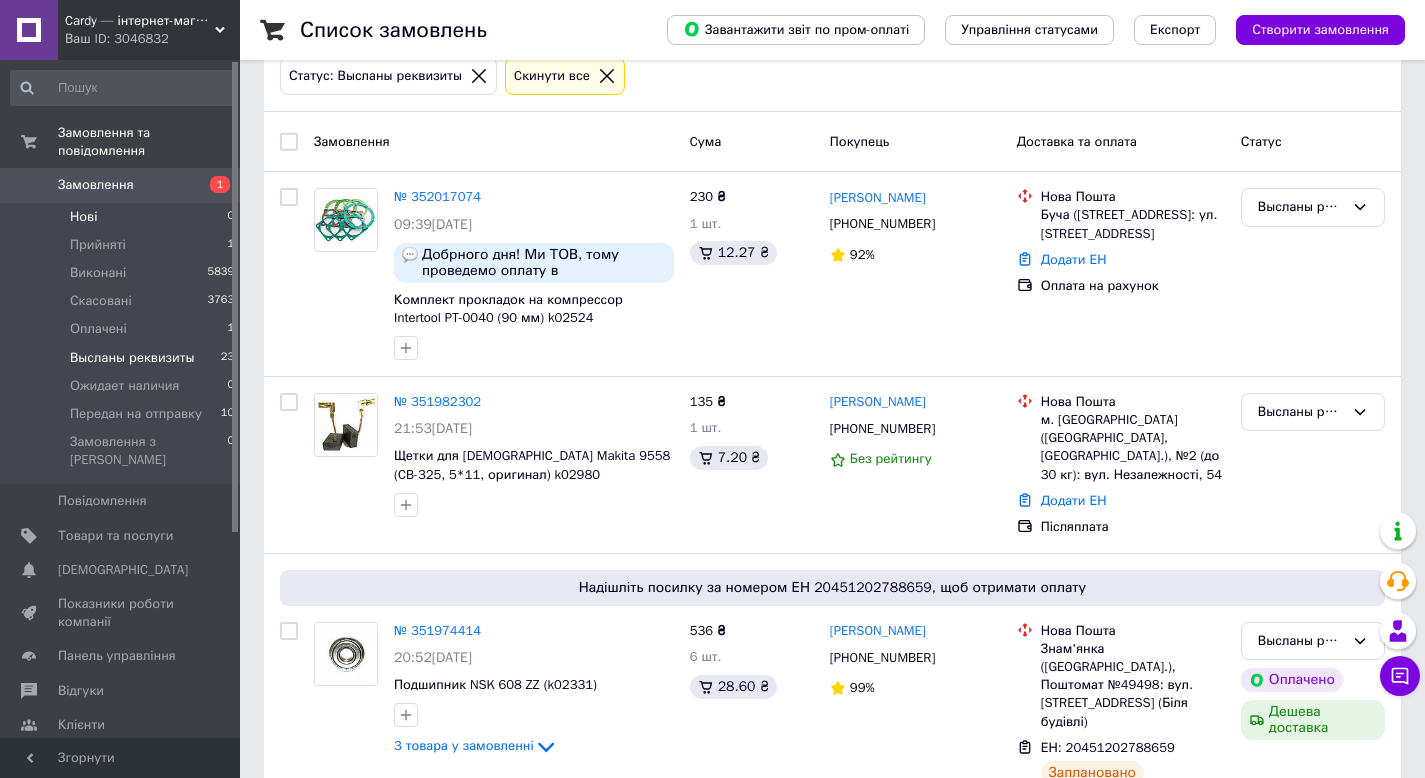 click on "Нові 0" at bounding box center [123, 217] 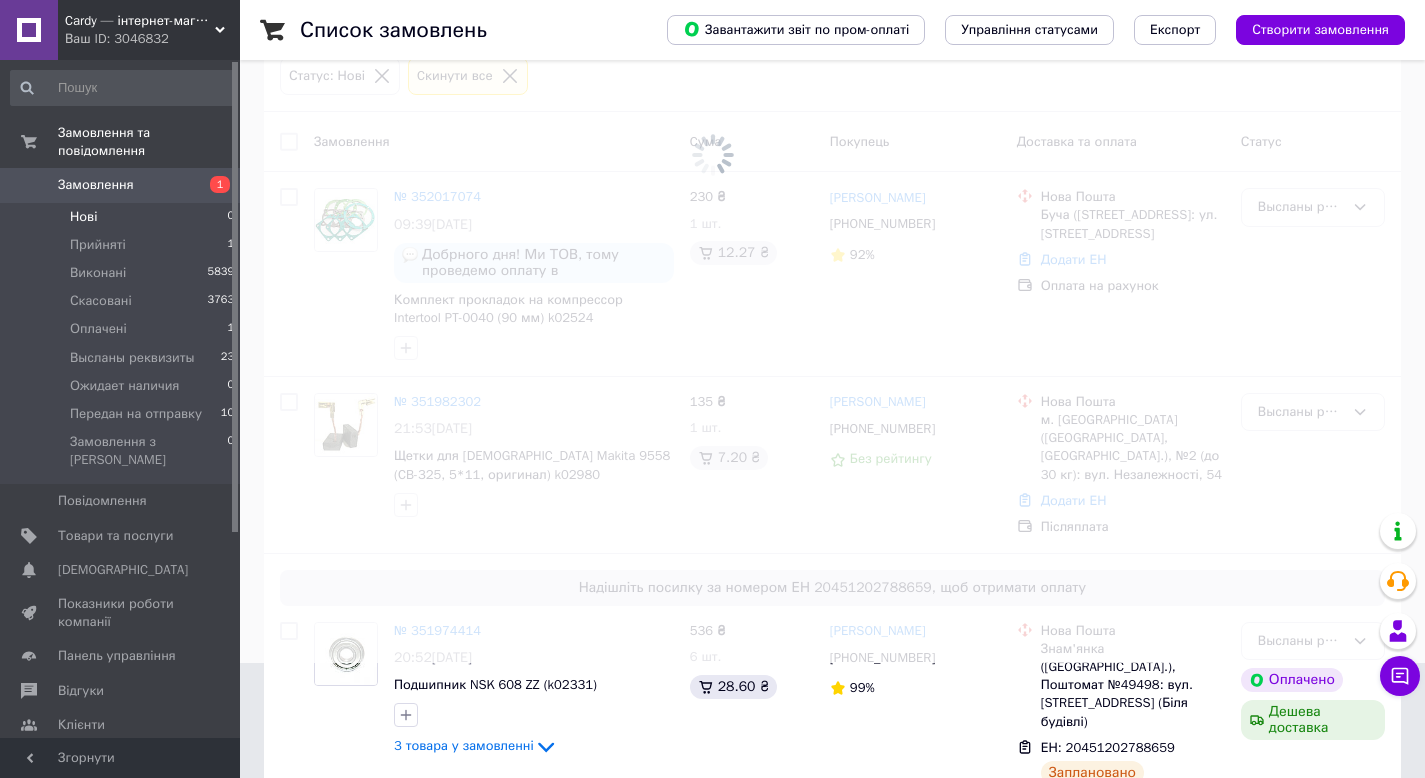 scroll, scrollTop: 0, scrollLeft: 0, axis: both 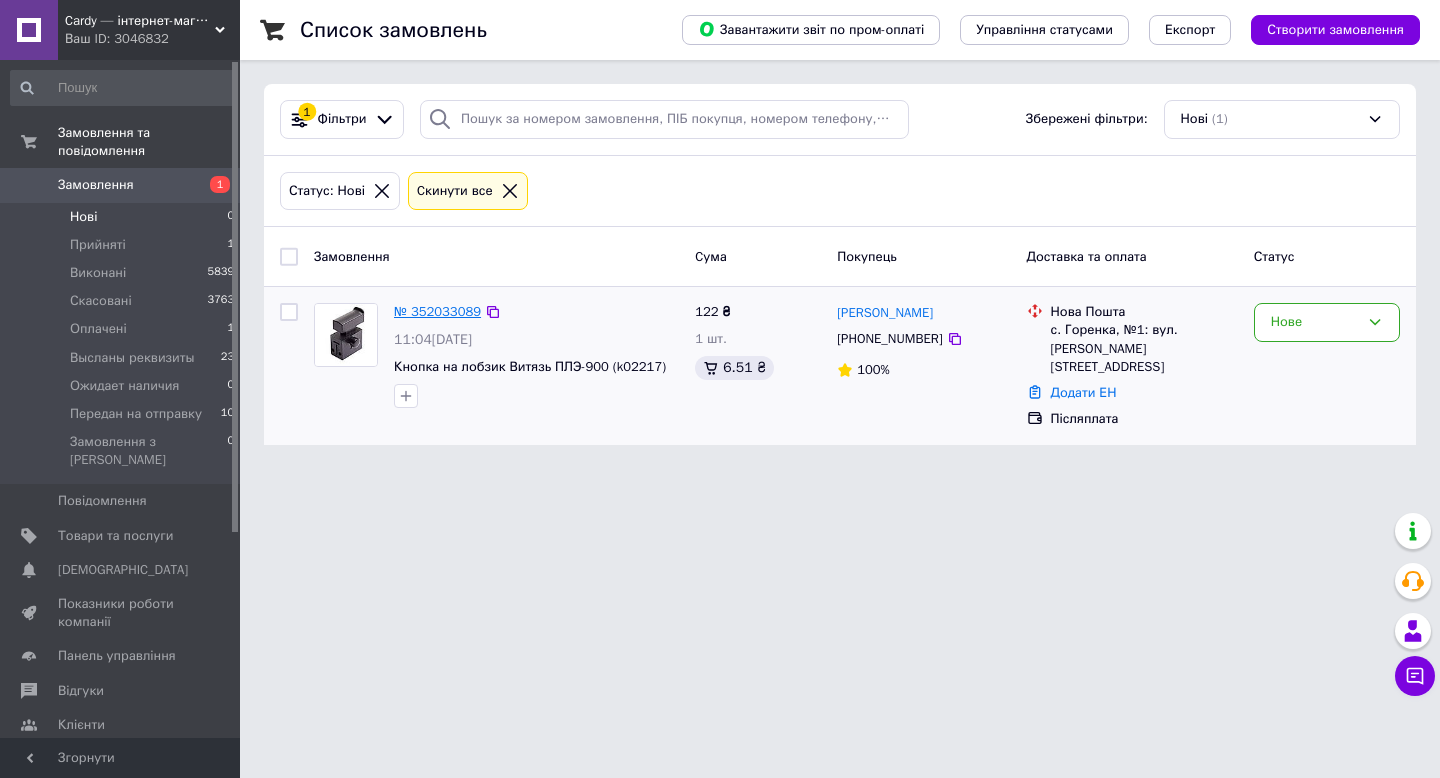 click on "№ 352033089" at bounding box center (437, 311) 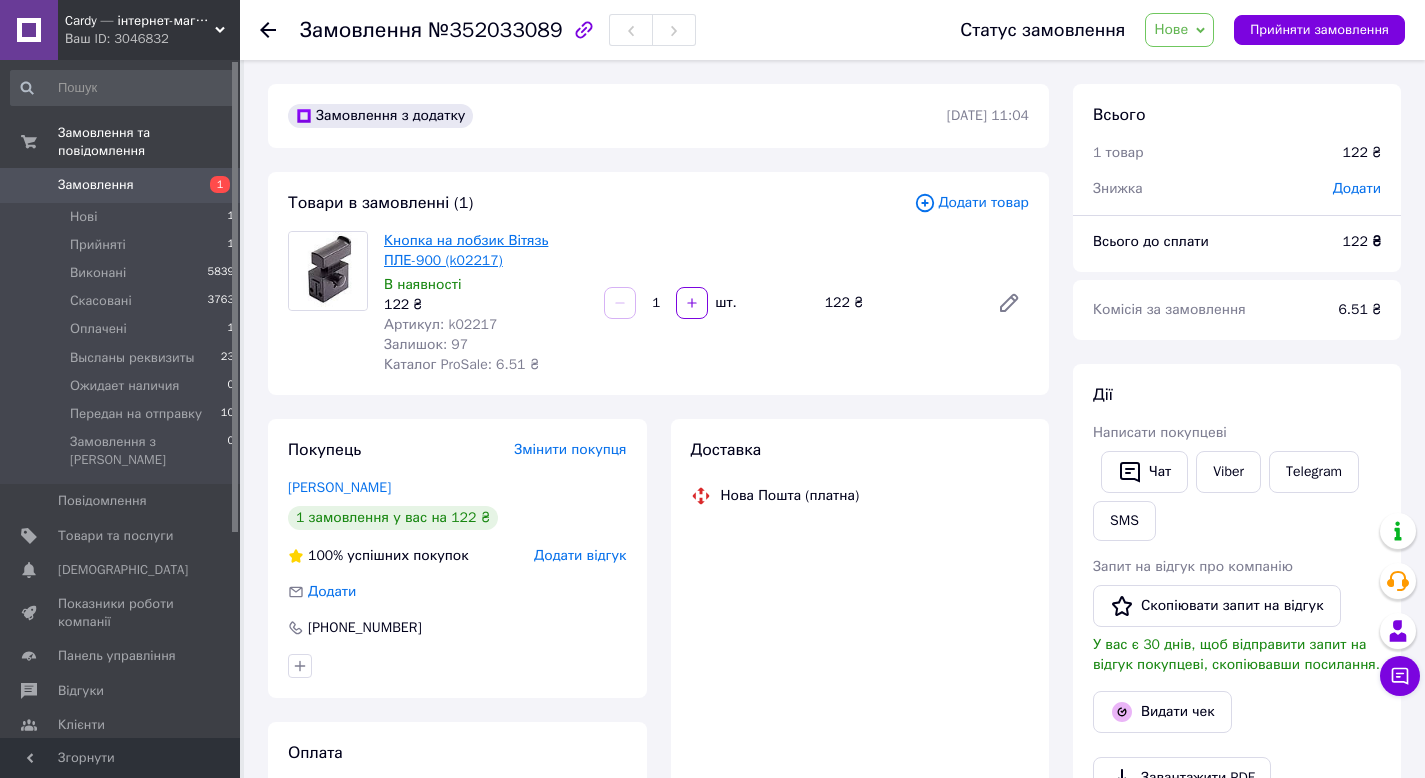 click on "Кнопка на лобзик Вітязь ПЛЕ-900 (k02217)" at bounding box center (466, 250) 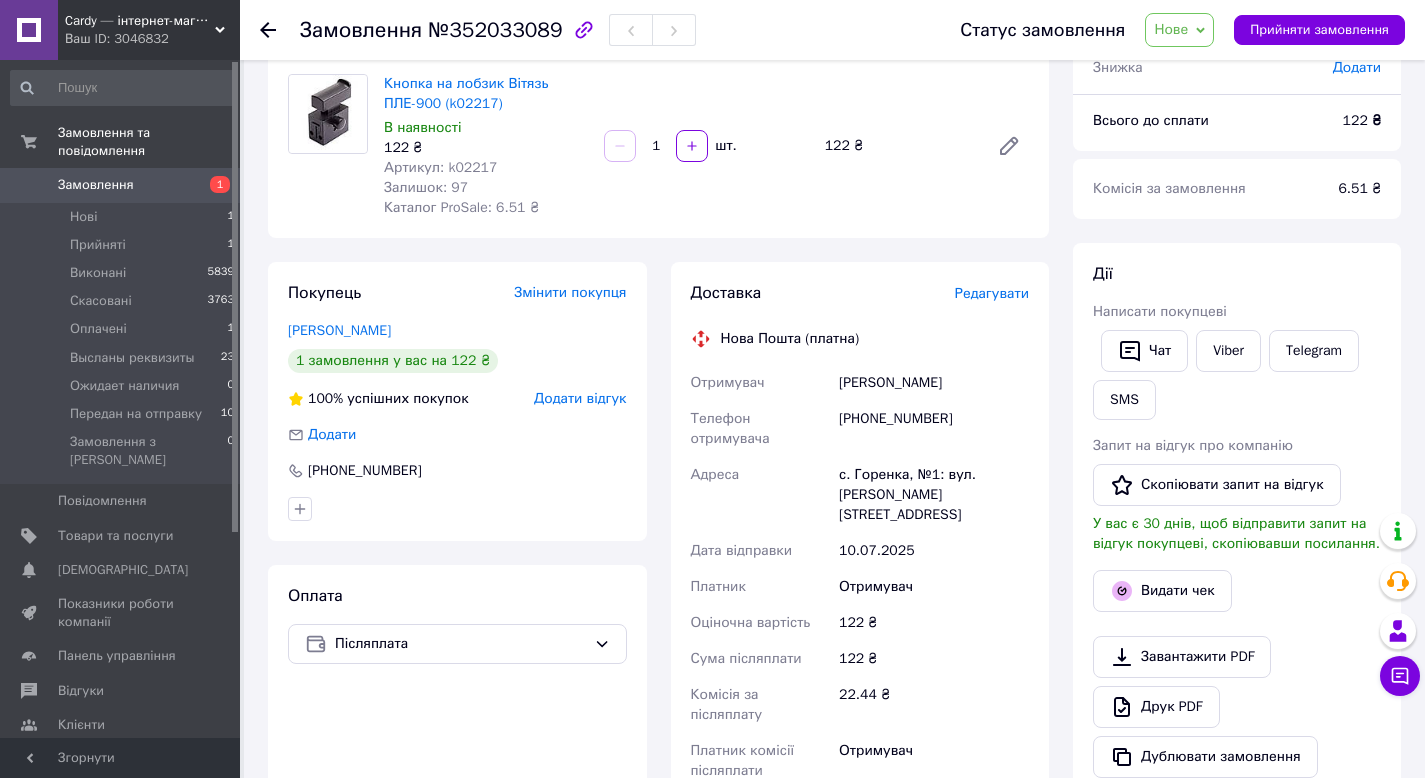 scroll, scrollTop: 25, scrollLeft: 0, axis: vertical 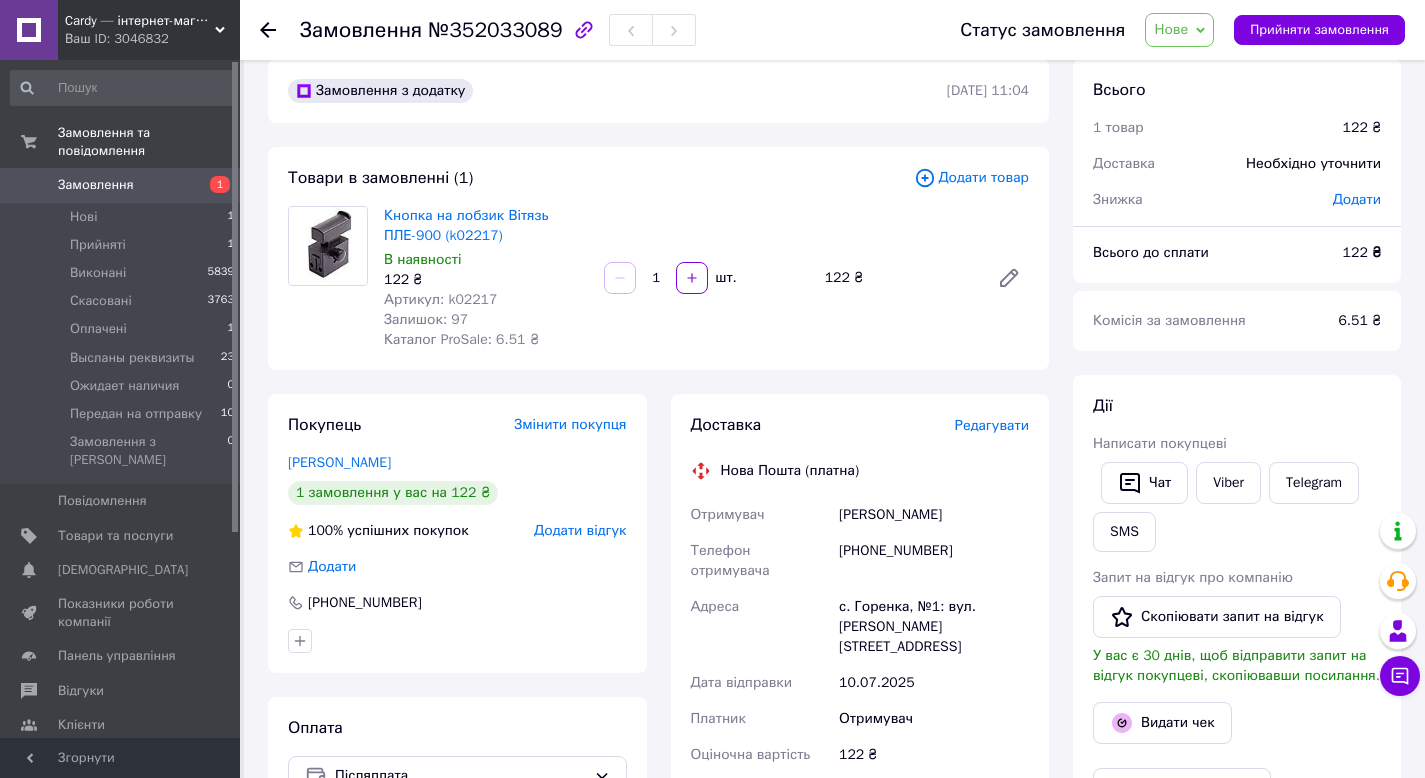 click on "Нове" at bounding box center (1179, 30) 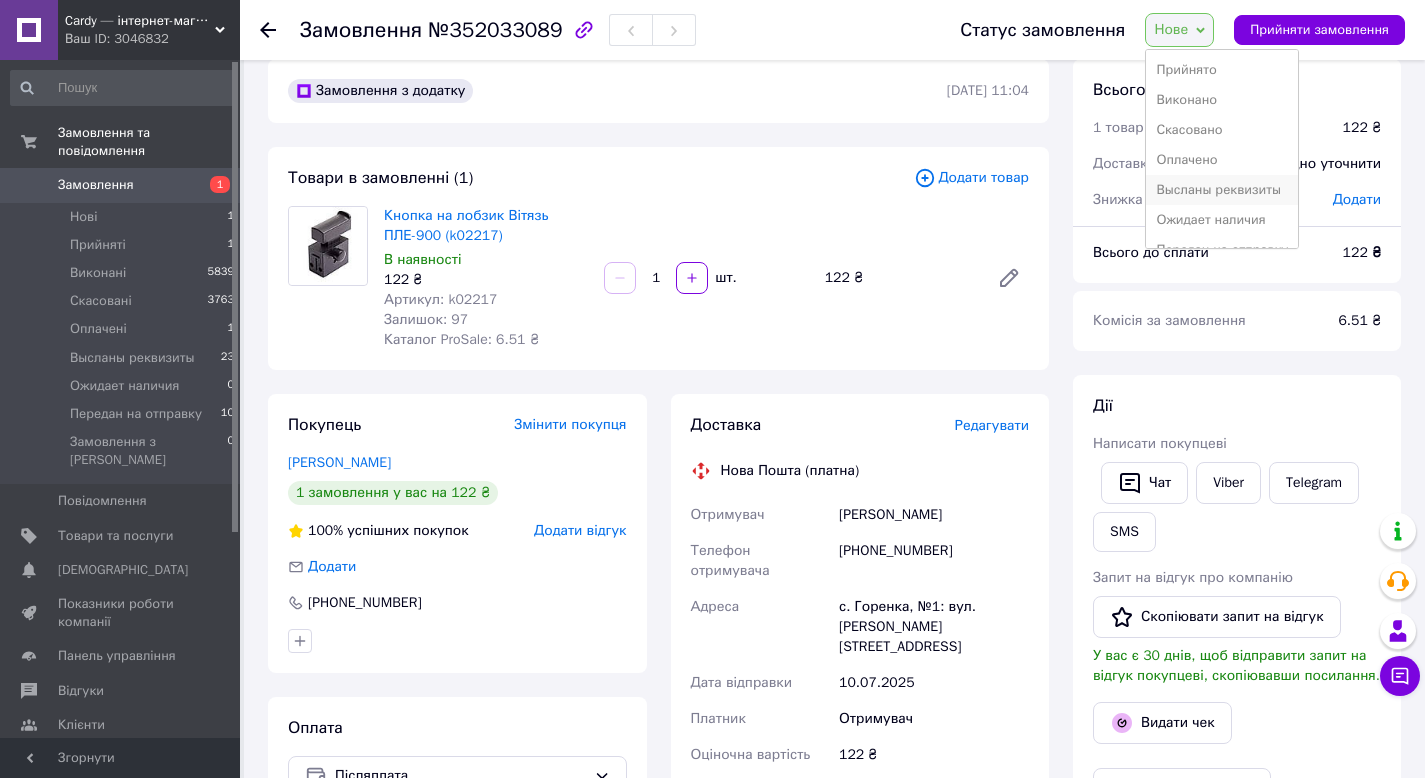 click on "Высланы реквизиты" at bounding box center (1222, 190) 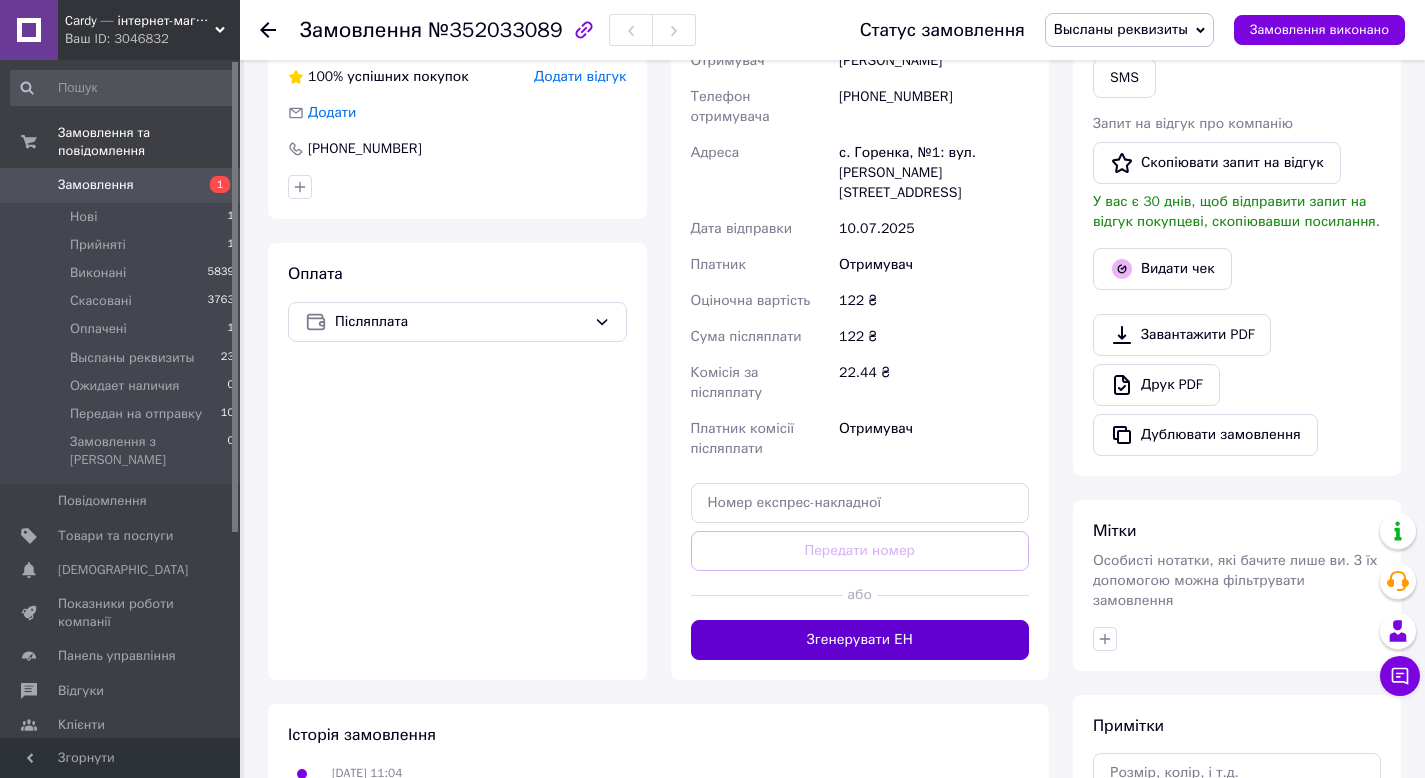 scroll, scrollTop: 506, scrollLeft: 0, axis: vertical 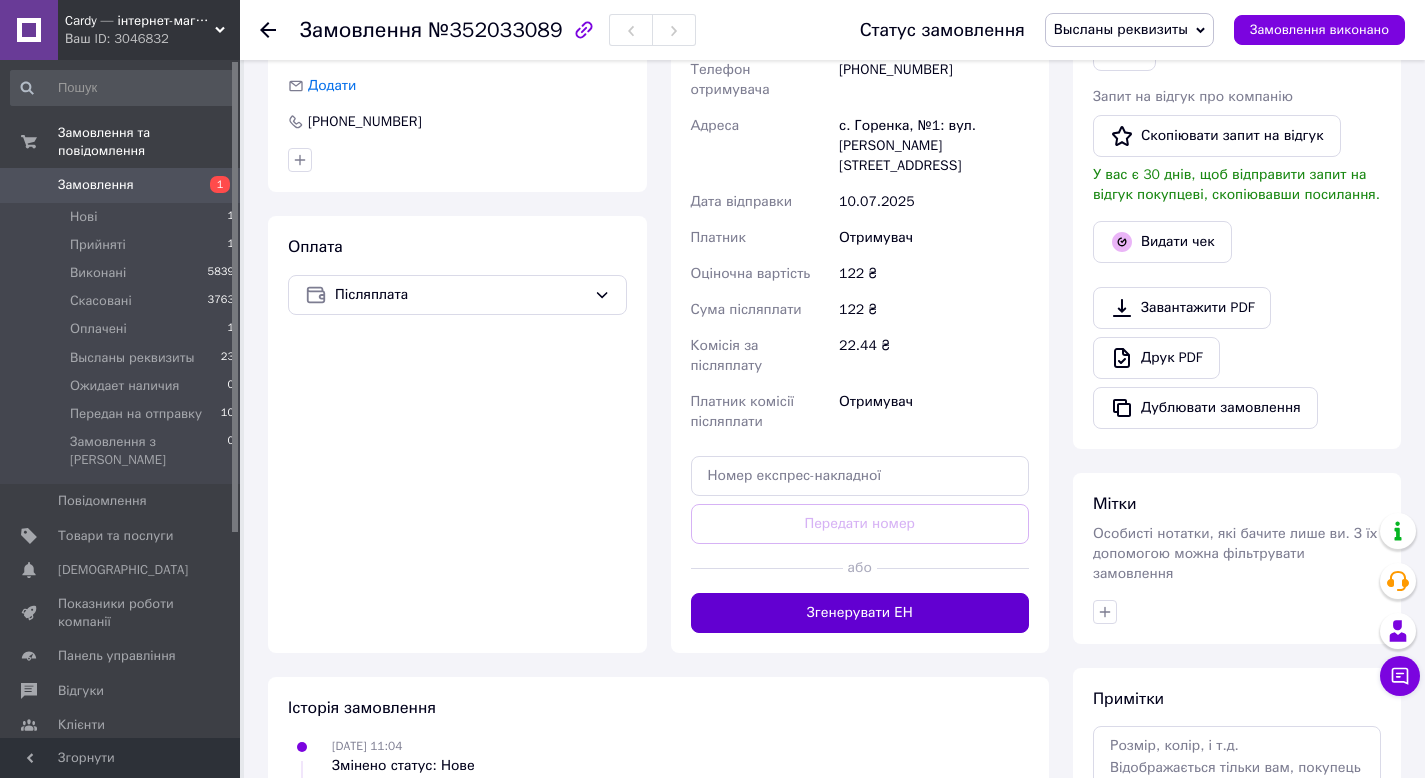 click on "Згенерувати ЕН" at bounding box center (860, 613) 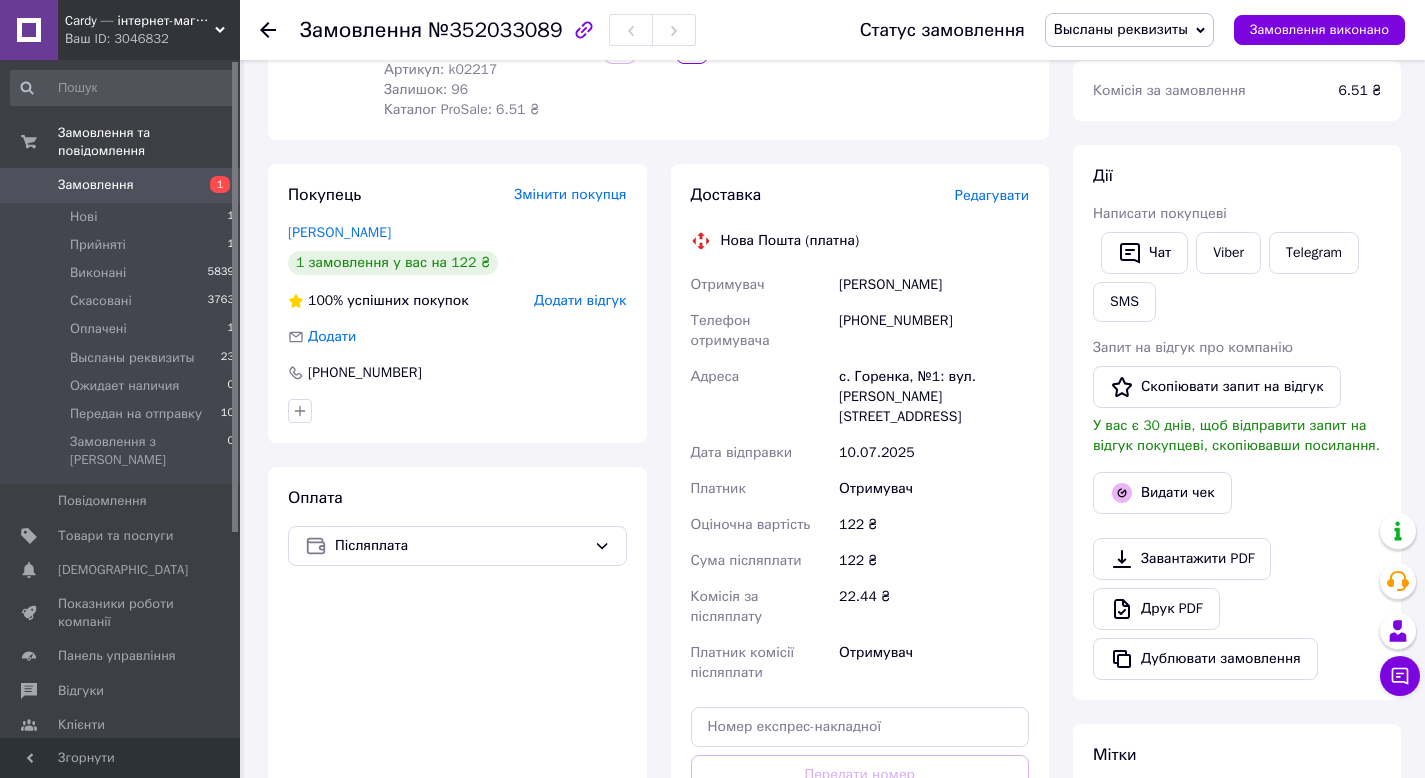 scroll, scrollTop: 94, scrollLeft: 0, axis: vertical 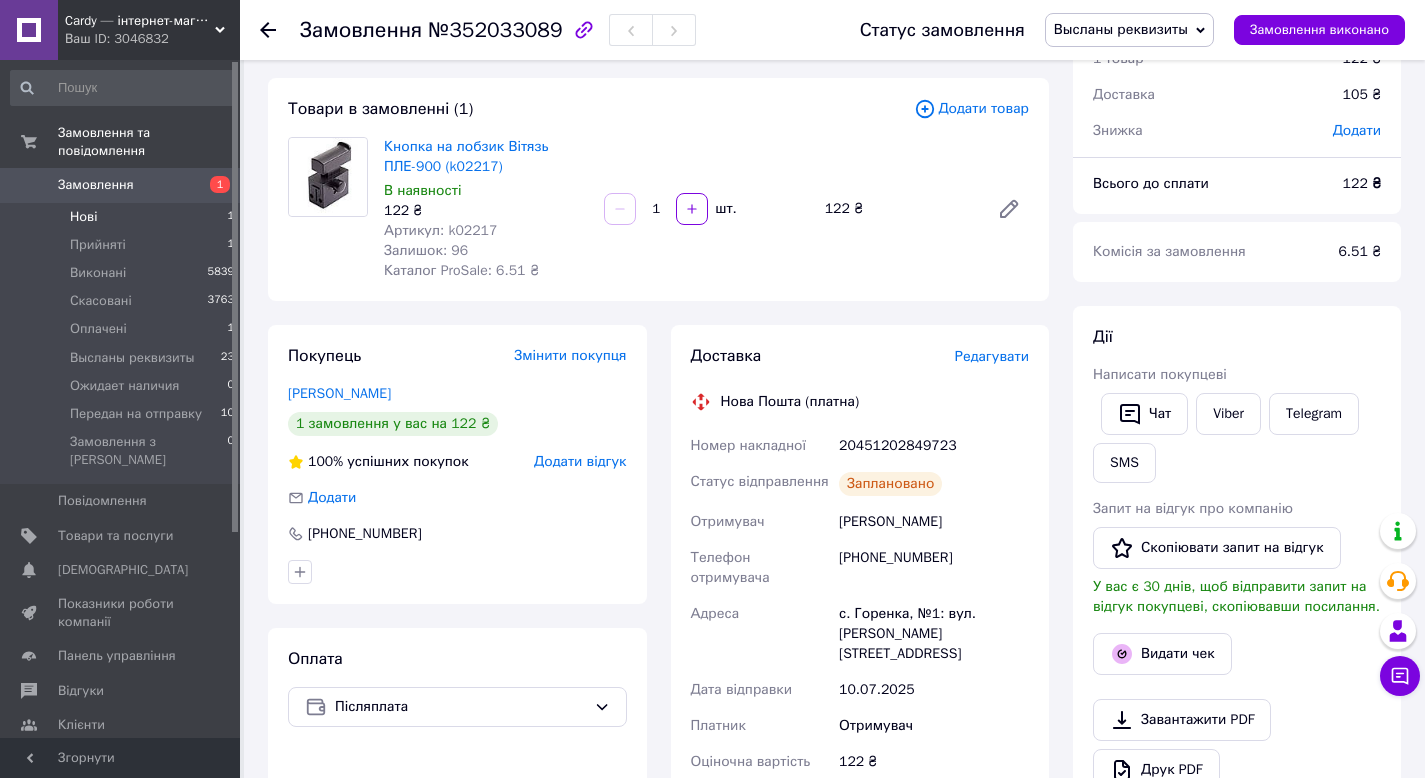 click on "Нові" at bounding box center [83, 217] 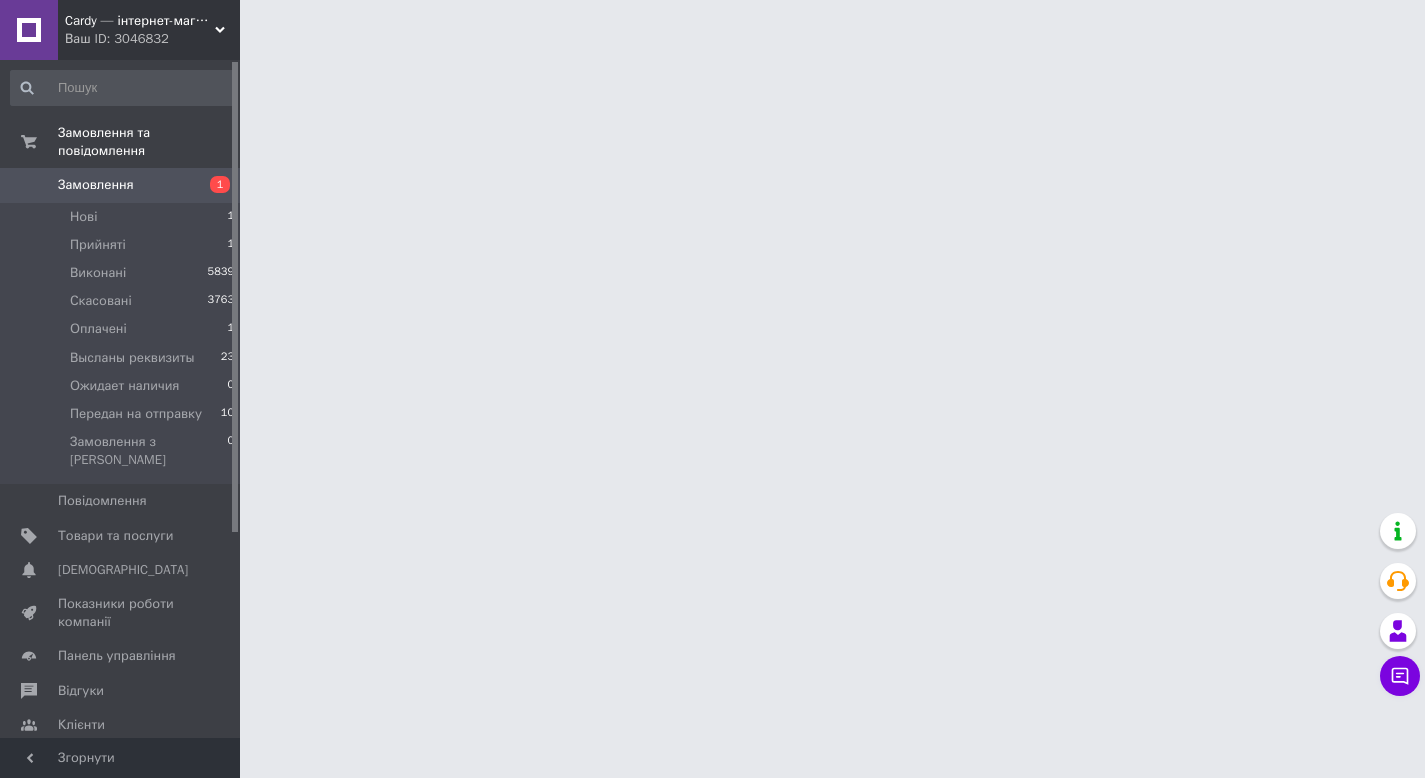 scroll, scrollTop: 0, scrollLeft: 0, axis: both 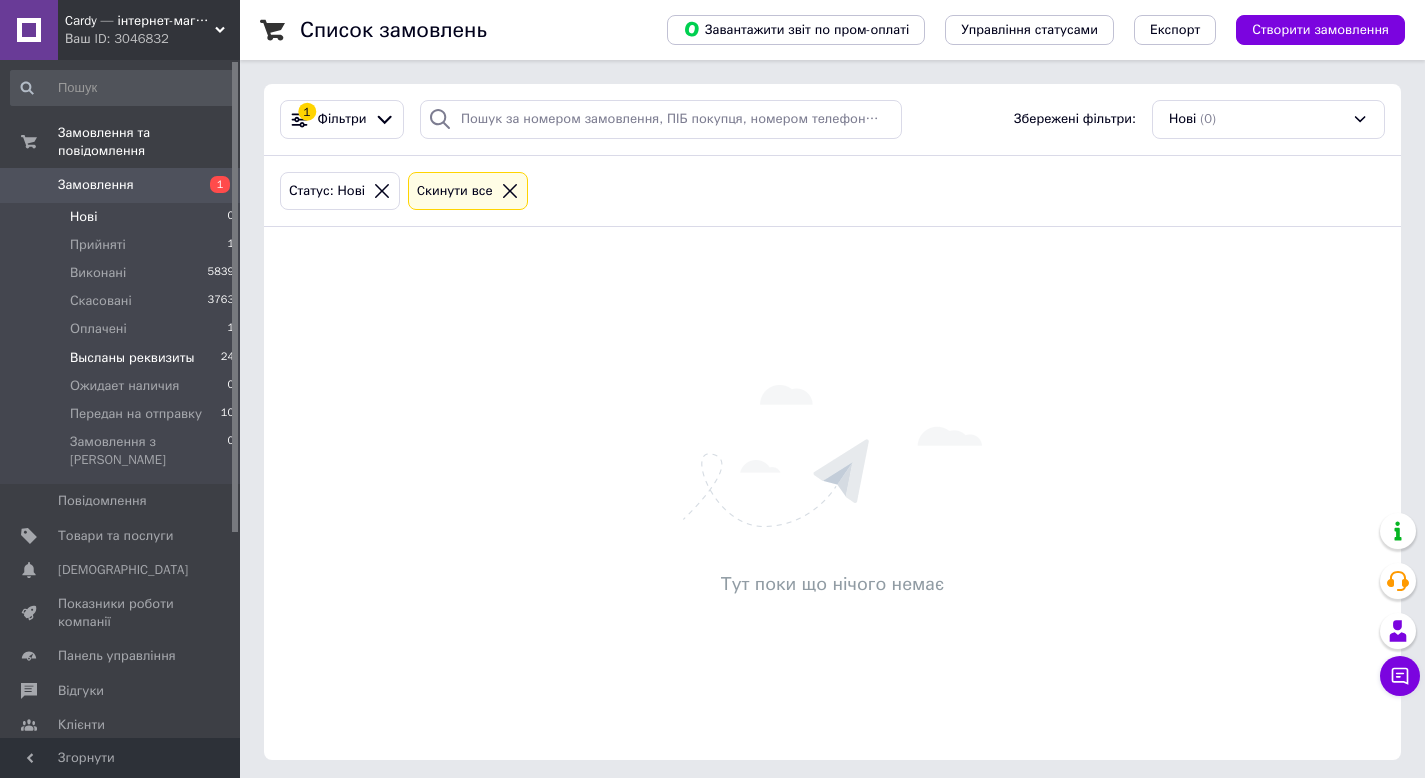 click on "Высланы реквизиты" at bounding box center (132, 358) 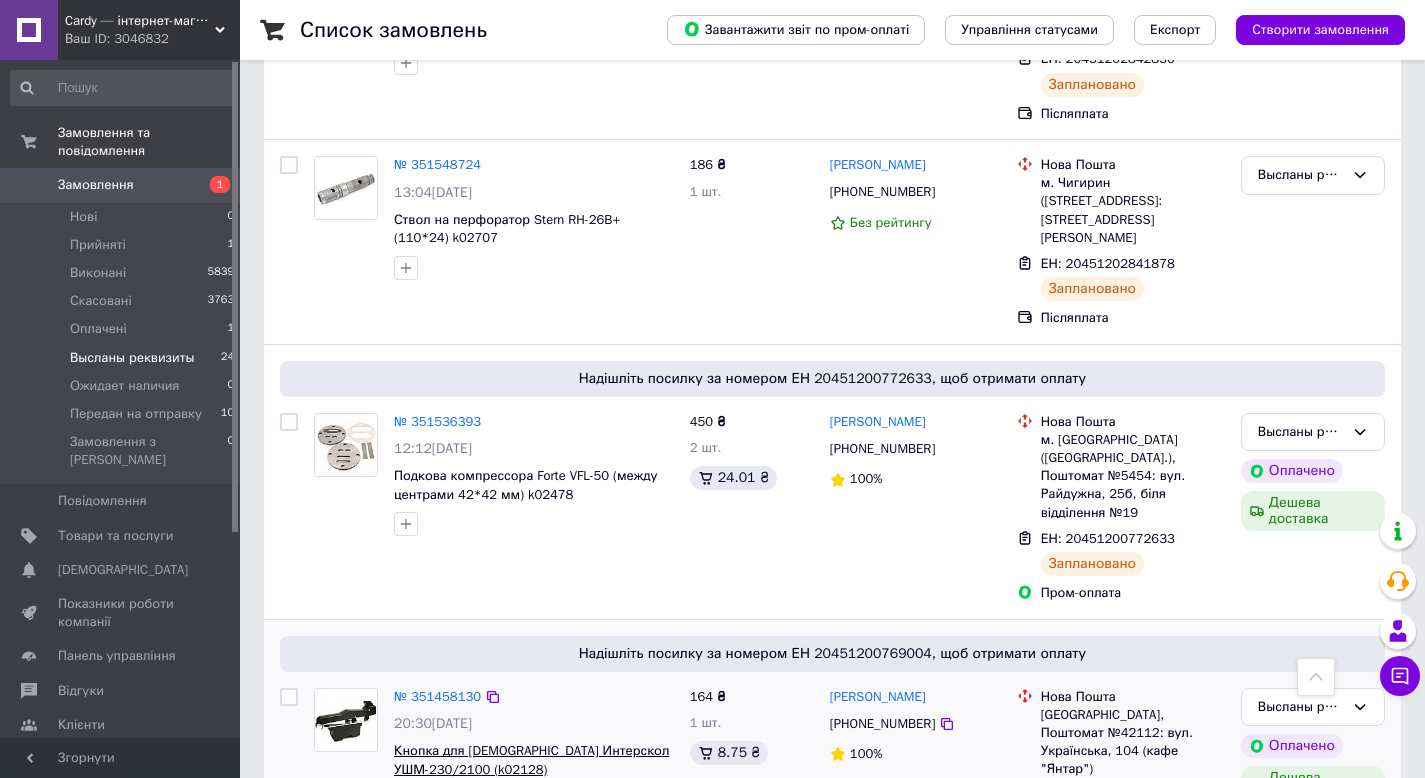 scroll, scrollTop: 4821, scrollLeft: 0, axis: vertical 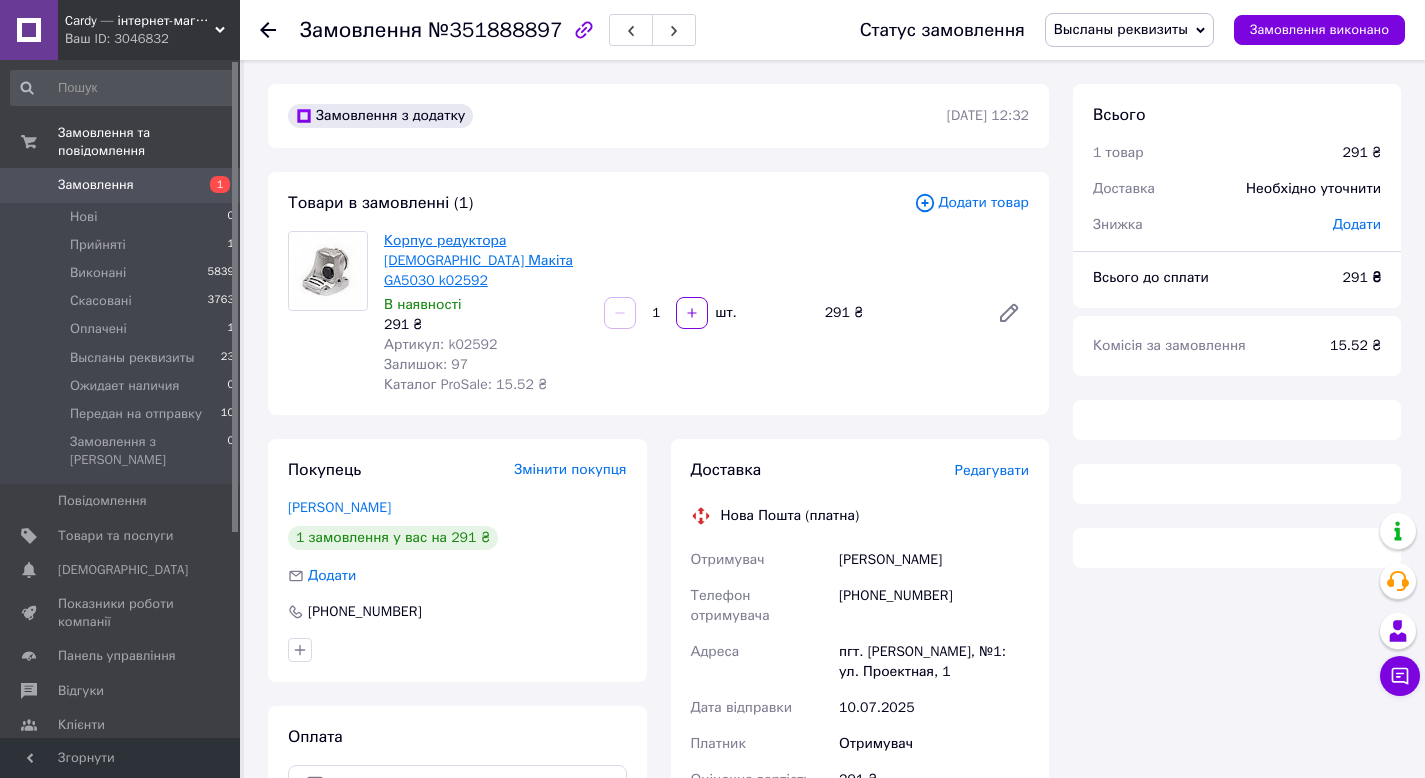 click on "Корпус редуктора [DEMOGRAPHIC_DATA] Макіта GA5030 k02592" at bounding box center [478, 260] 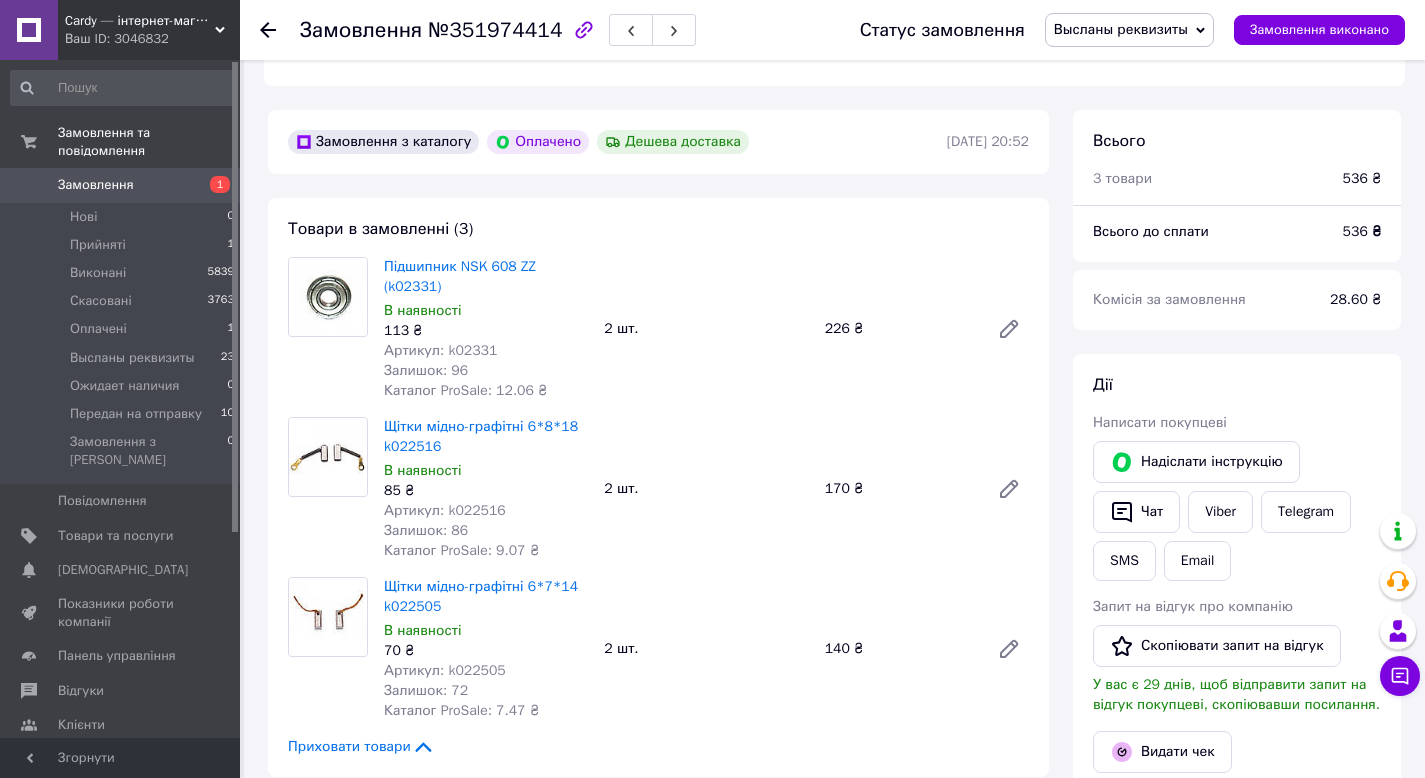 scroll, scrollTop: 485, scrollLeft: 0, axis: vertical 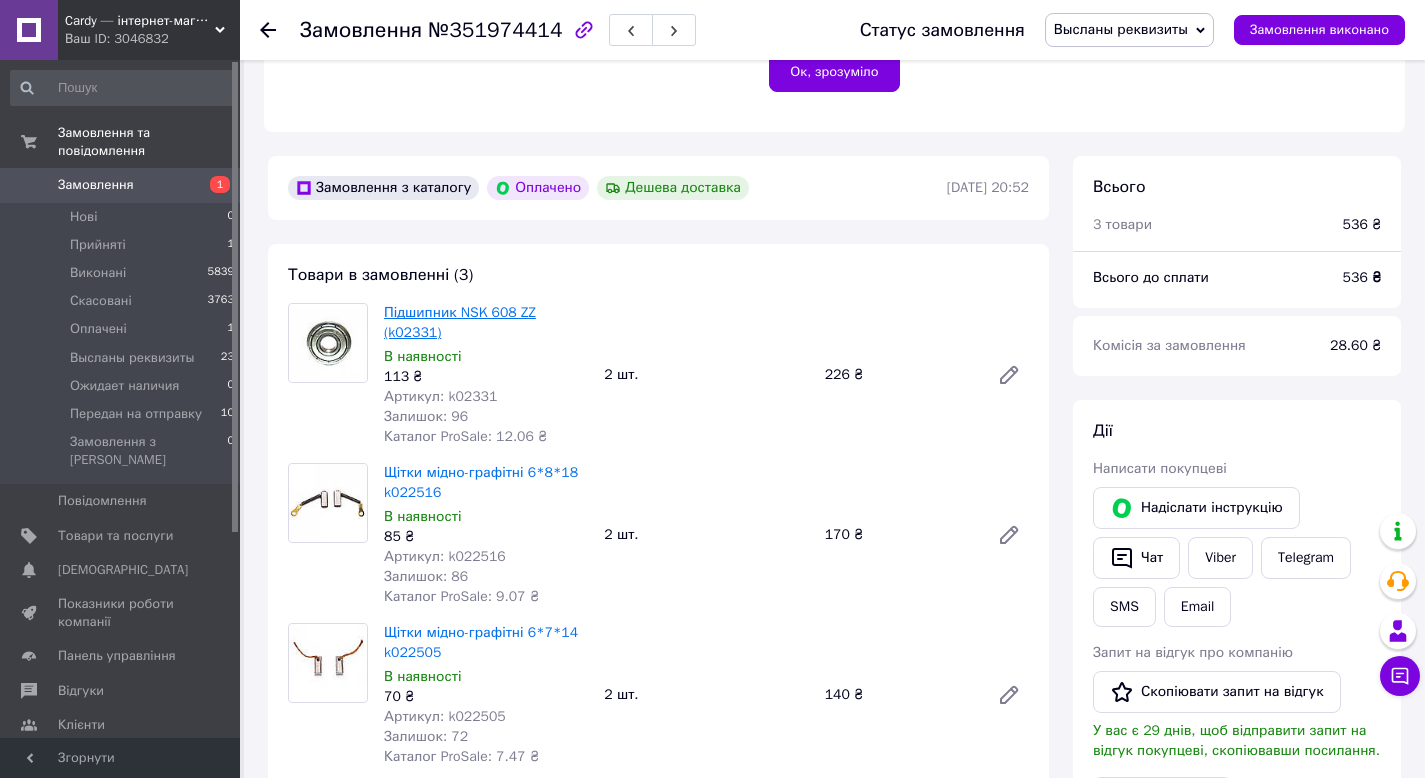 click on "Підшипник NSK 608 ZZ (k02331)" at bounding box center [460, 322] 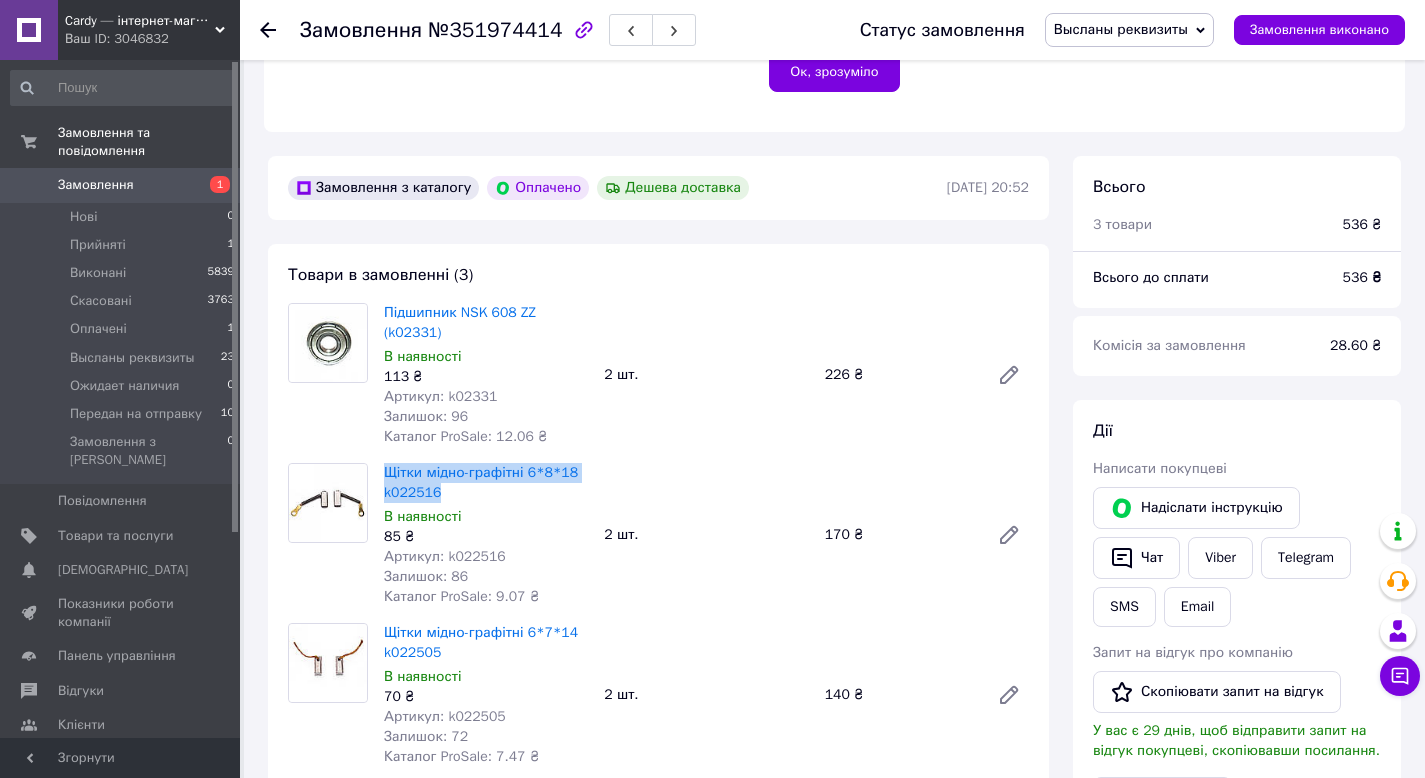 scroll, scrollTop: 675, scrollLeft: 0, axis: vertical 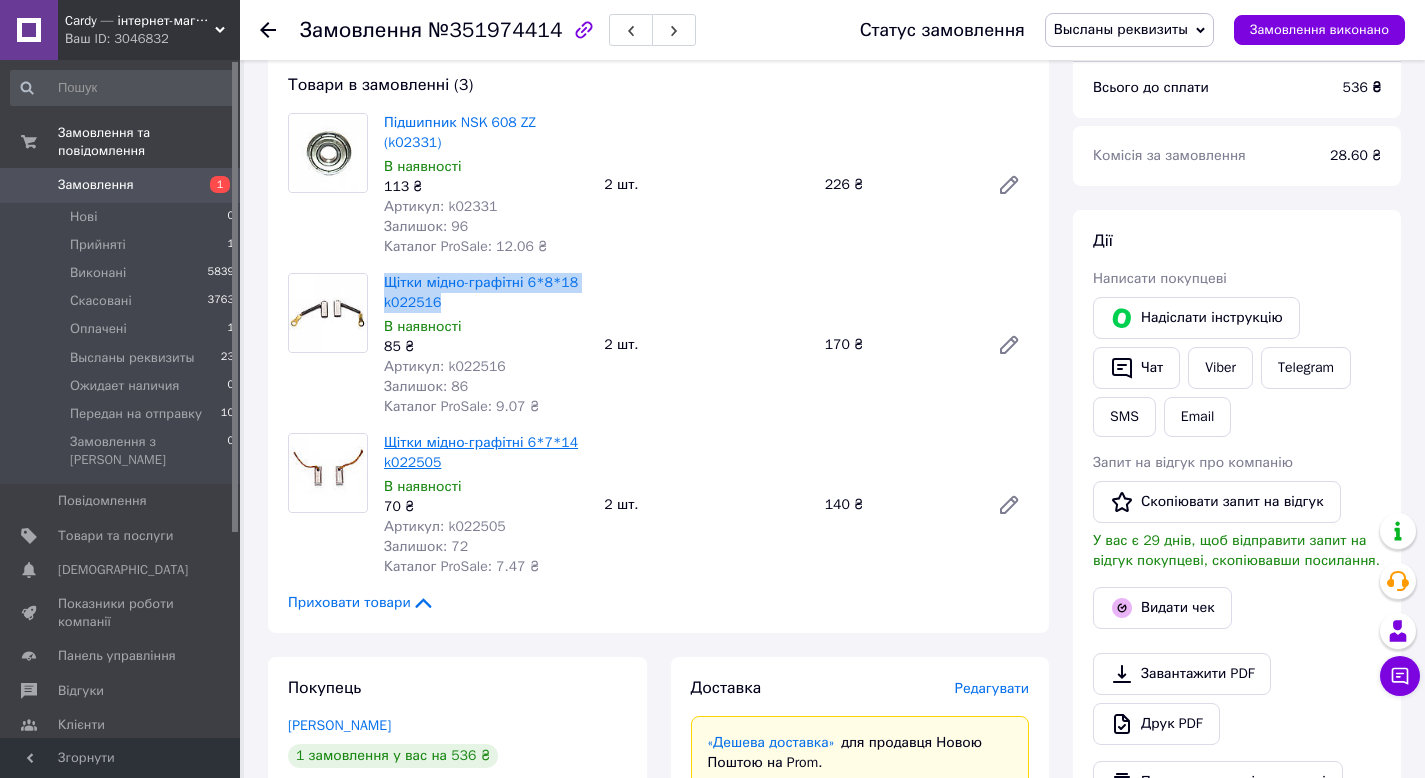click on "Щітки мідно-графітні 6*7*14 k022505" at bounding box center (481, 452) 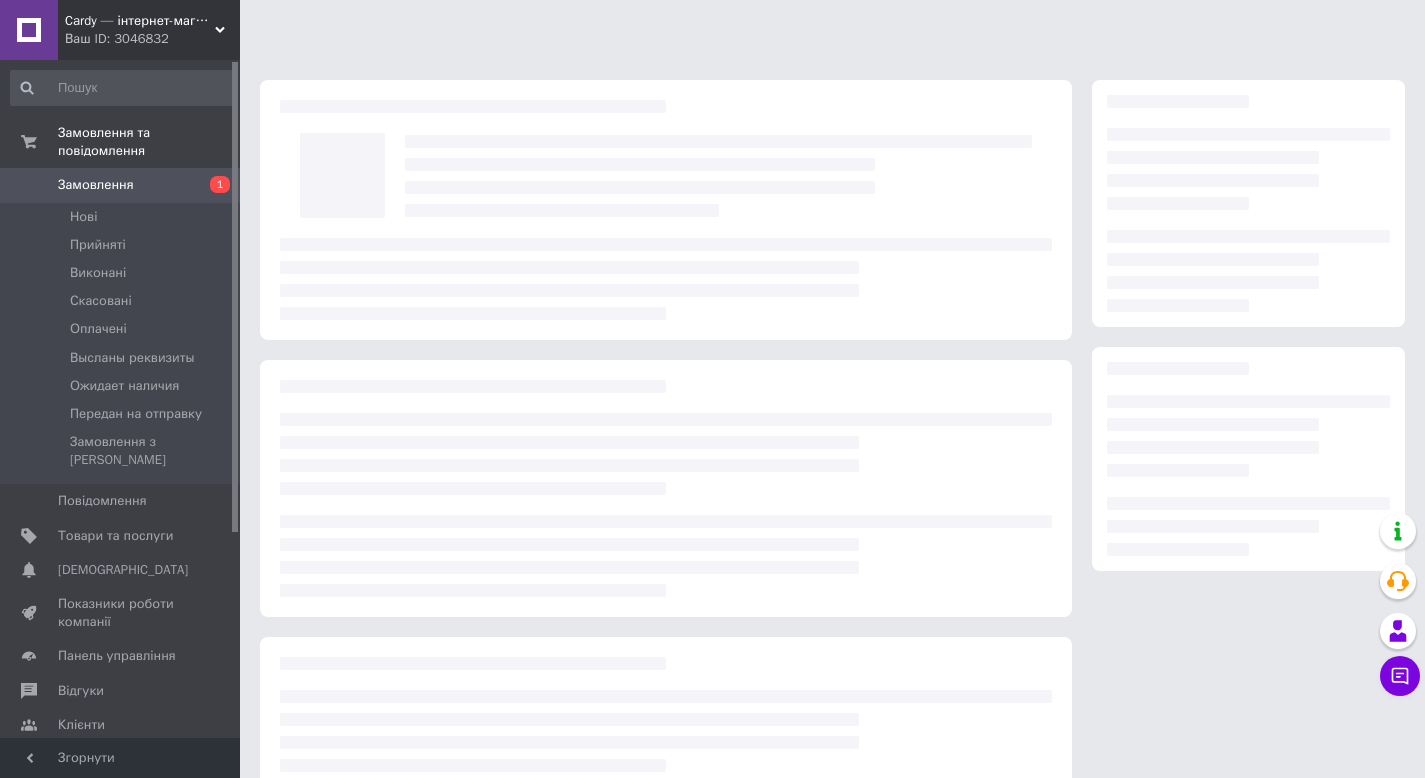 scroll, scrollTop: 0, scrollLeft: 0, axis: both 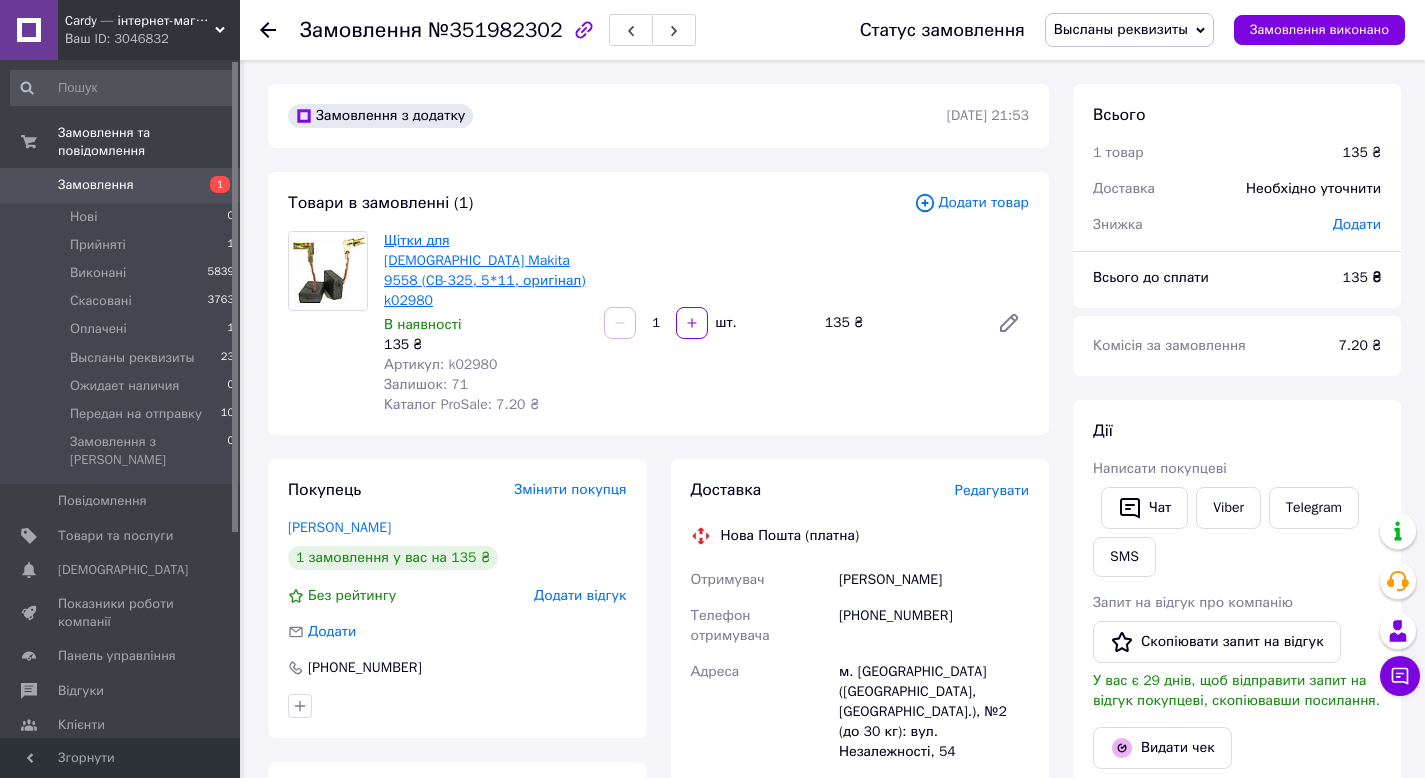 click on "Щітки для болгарки Makita 9558 (CB-325, 5*11, оригінал) k02980" at bounding box center [485, 270] 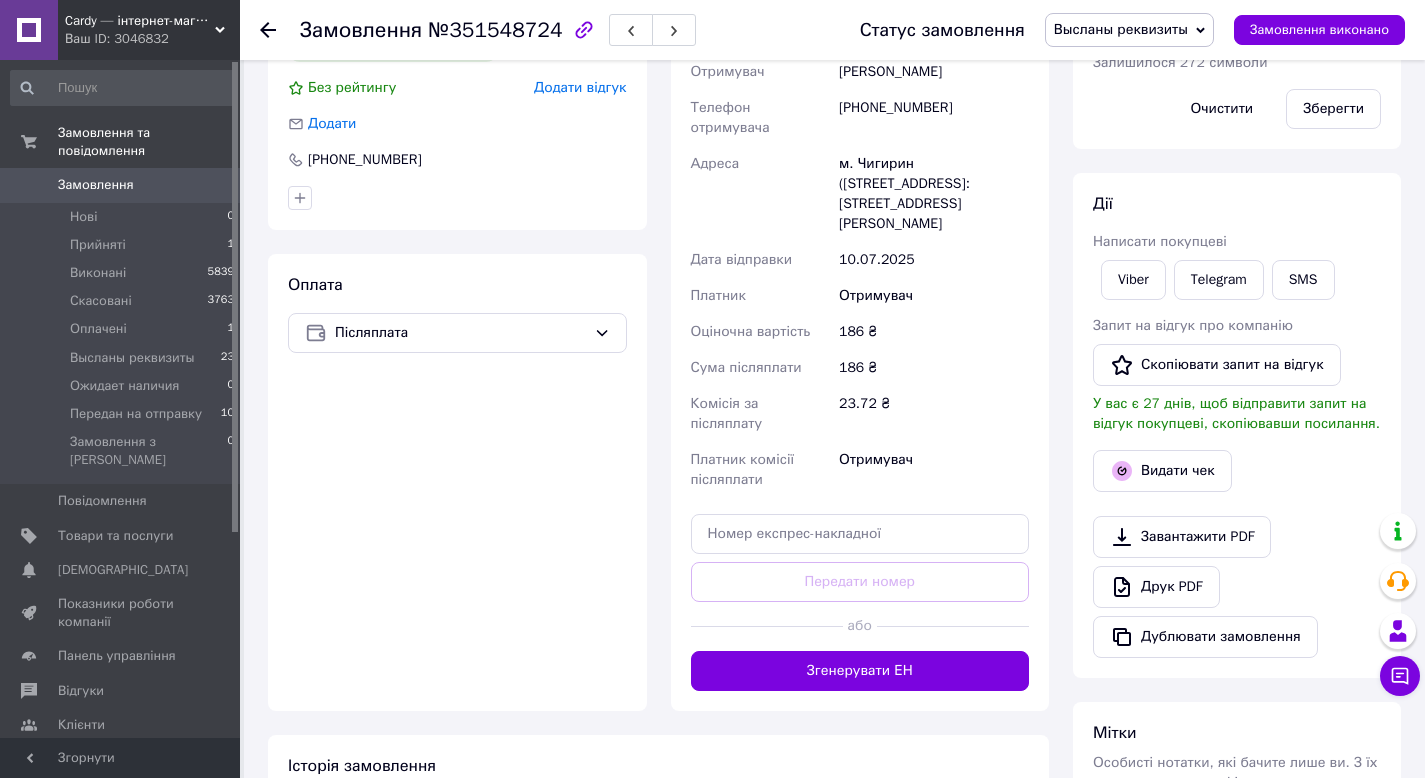 scroll, scrollTop: 461, scrollLeft: 0, axis: vertical 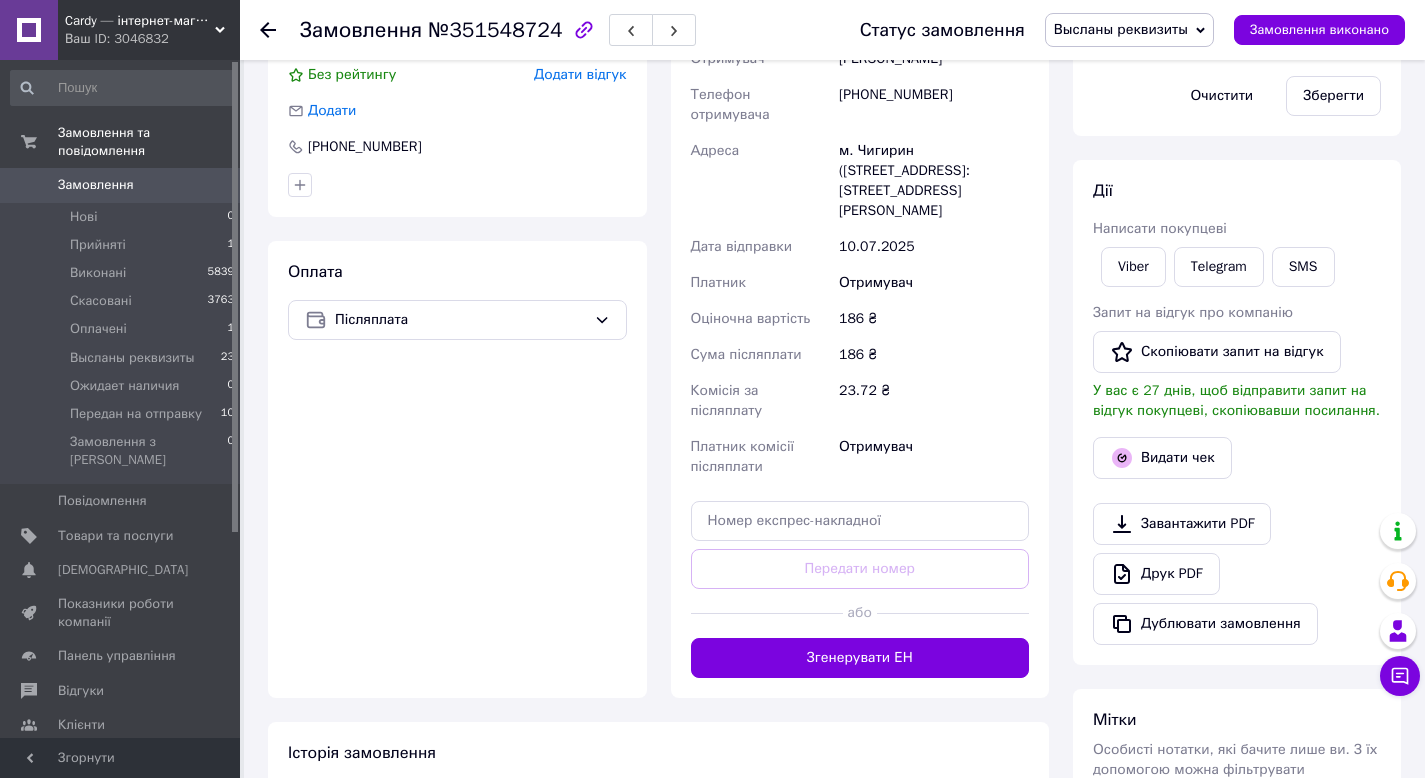 click on "Згенерувати ЕН" at bounding box center (860, 658) 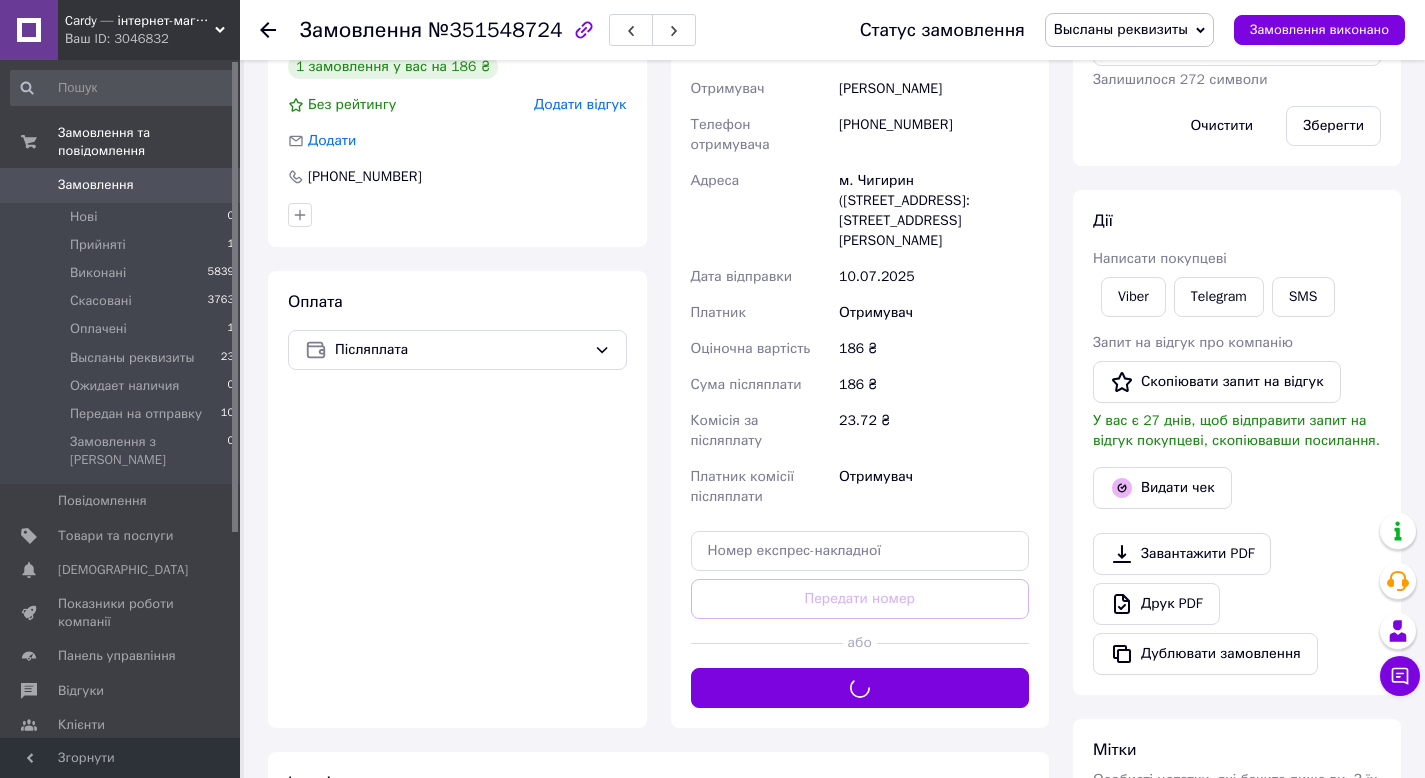 scroll, scrollTop: 423, scrollLeft: 0, axis: vertical 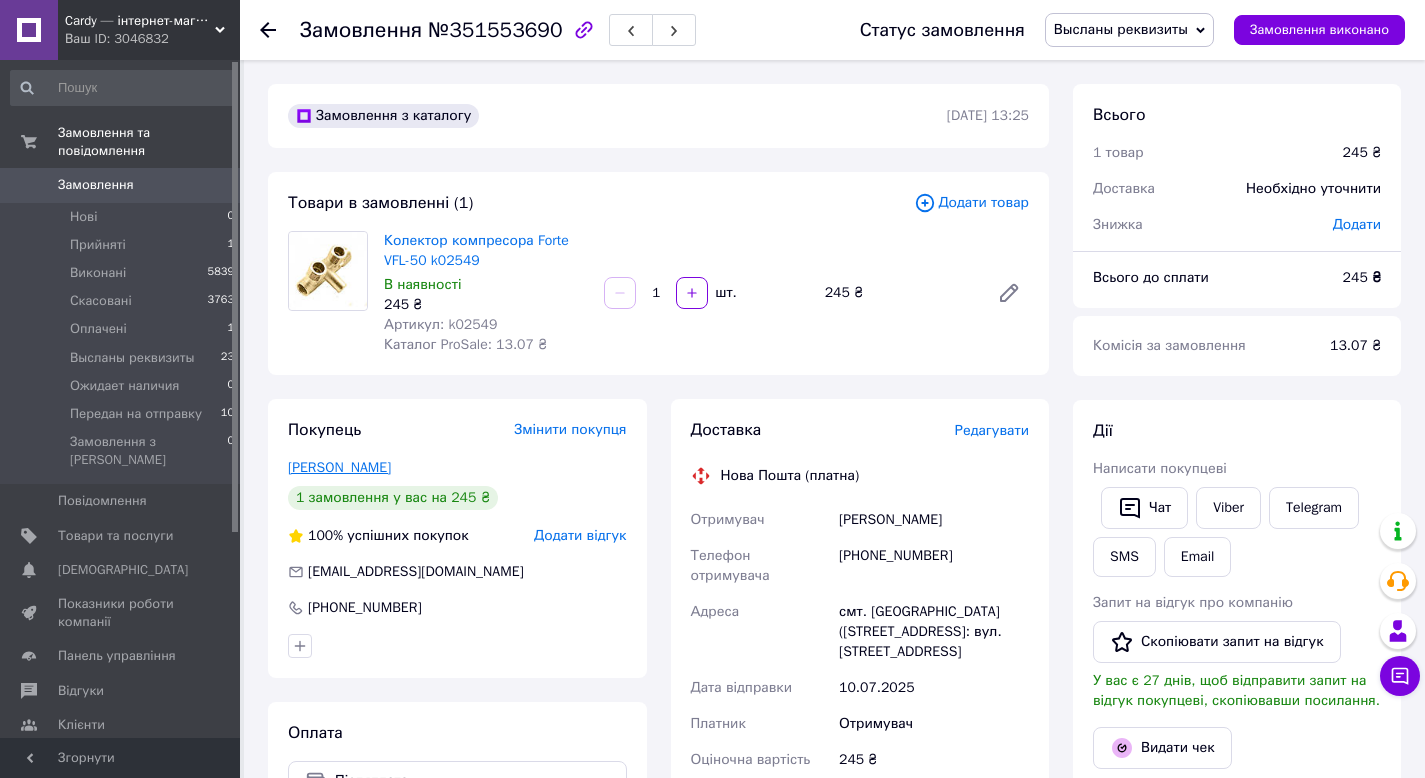 click on "[PERSON_NAME]" at bounding box center (339, 467) 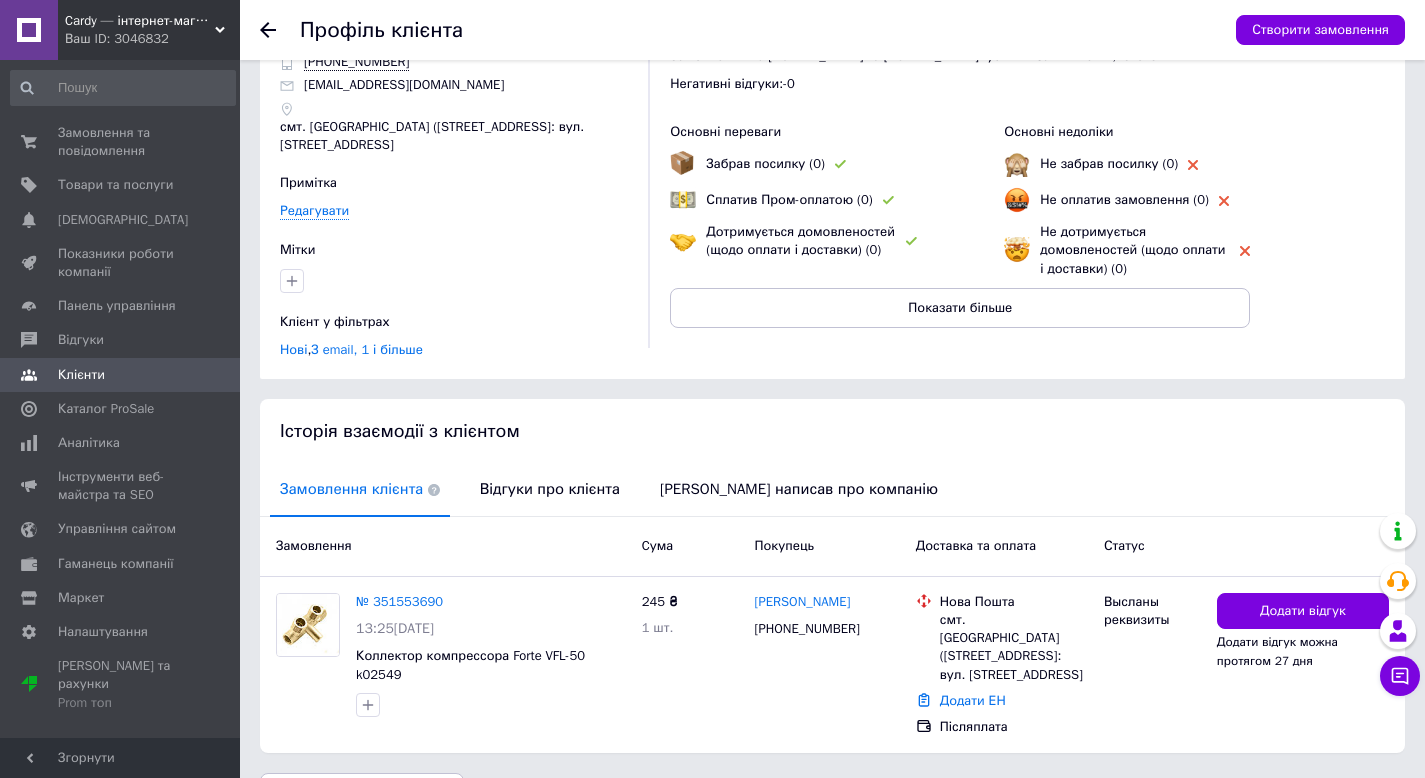 scroll, scrollTop: 105, scrollLeft: 0, axis: vertical 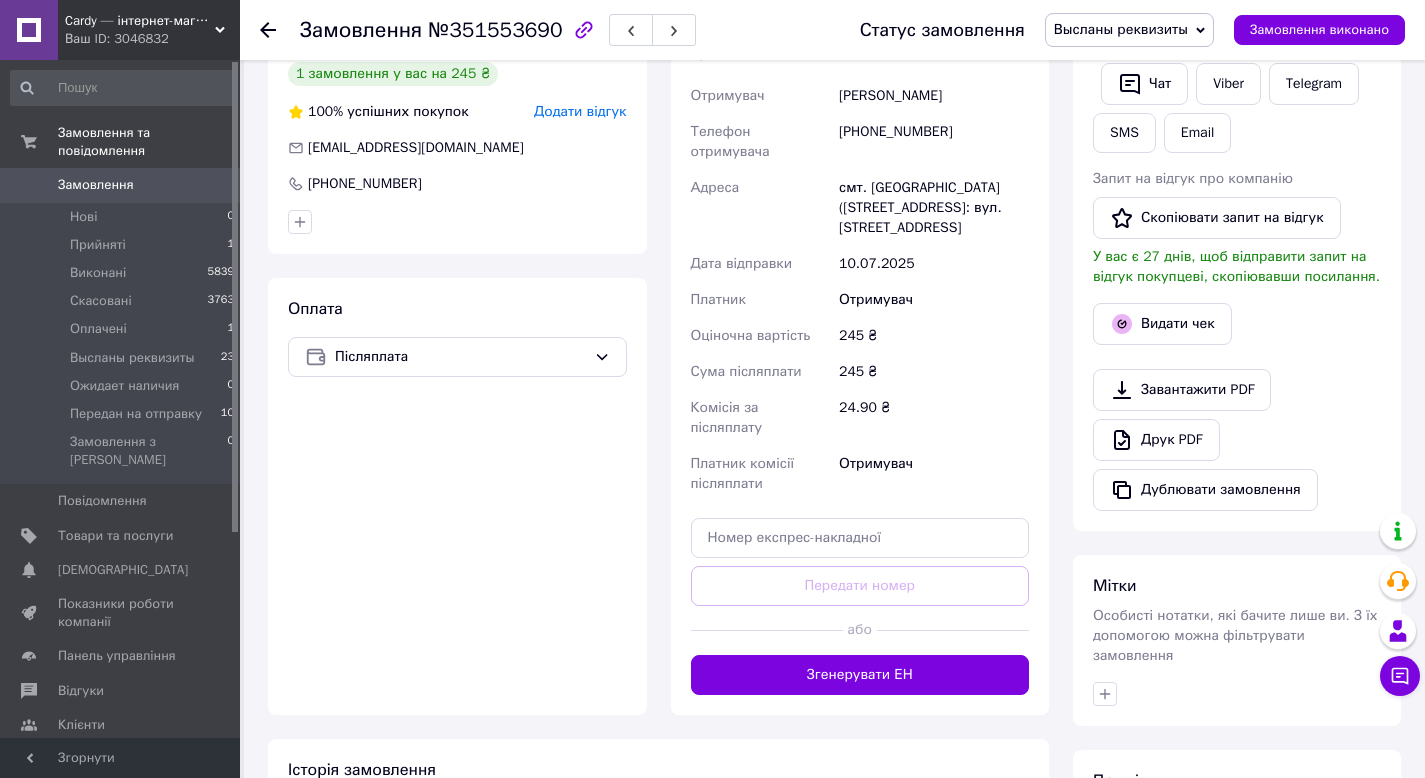 click on "Згенерувати ЕН" at bounding box center (860, 675) 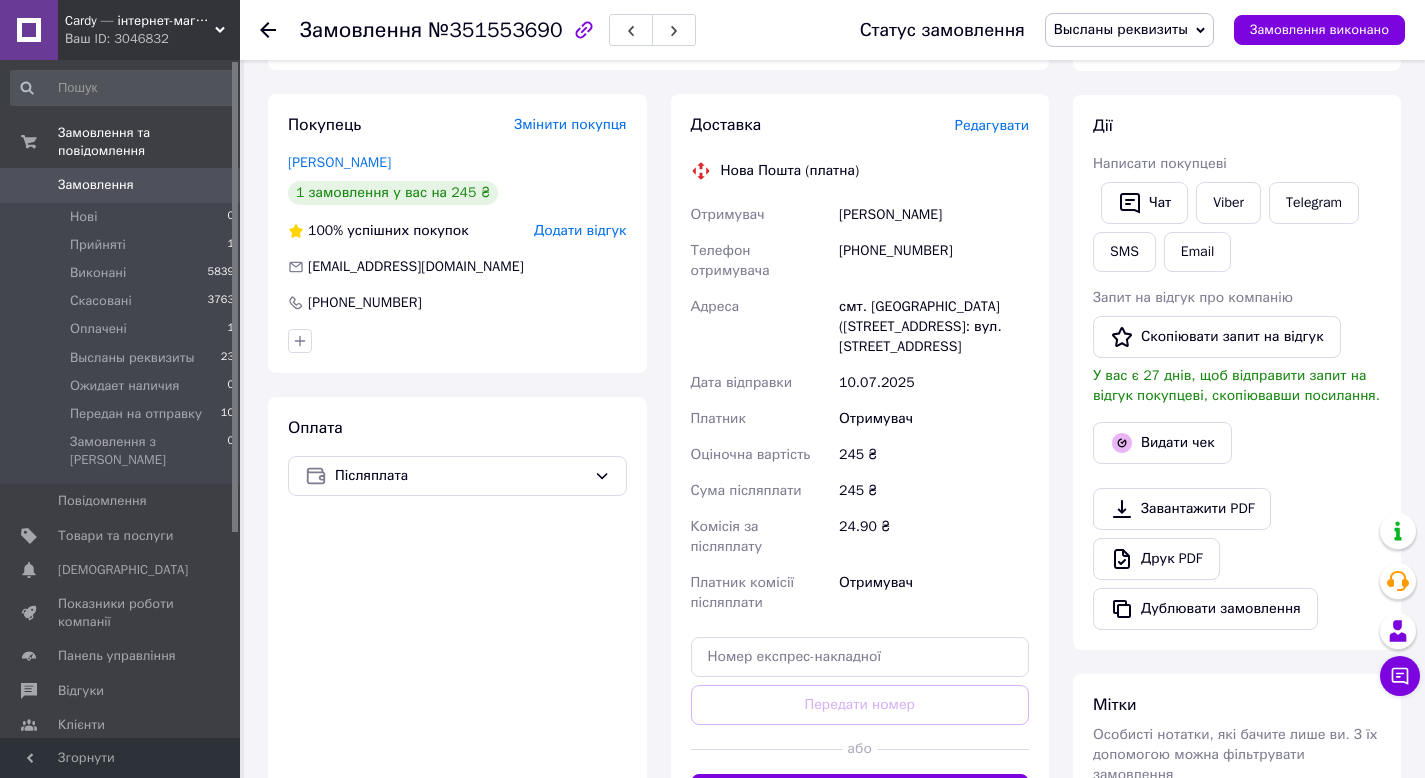 scroll, scrollTop: 254, scrollLeft: 0, axis: vertical 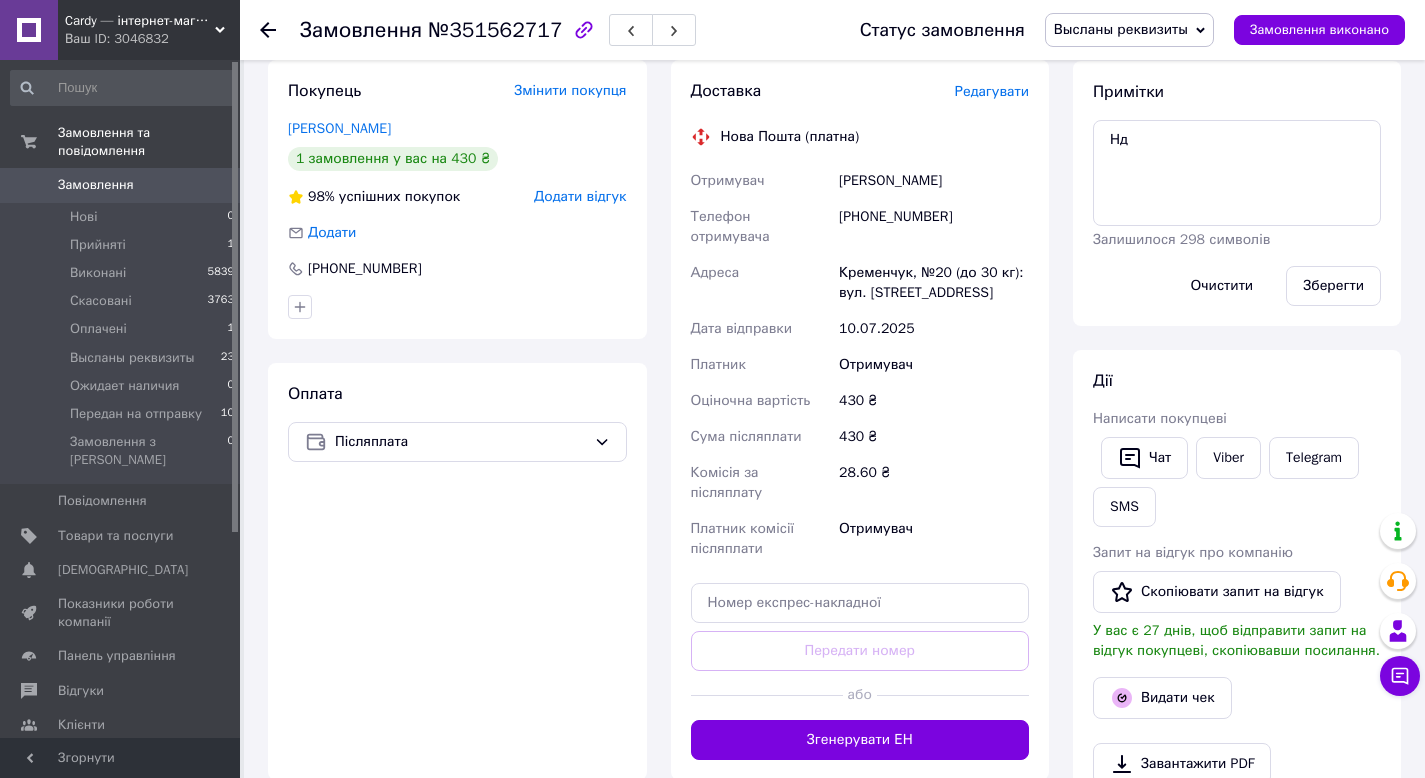click on "Редагувати" at bounding box center (992, 91) 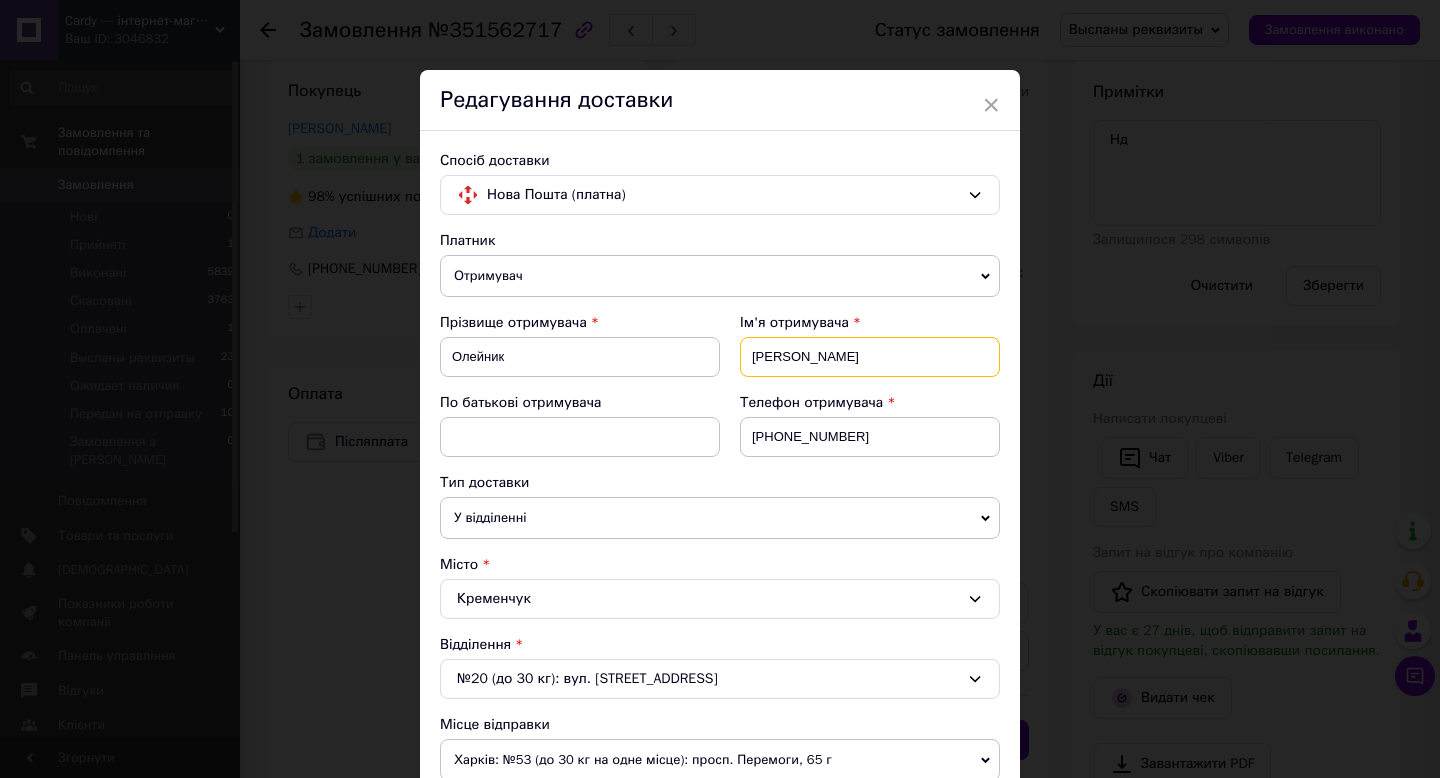 drag, startPoint x: 753, startPoint y: 357, endPoint x: 842, endPoint y: 346, distance: 89.6772 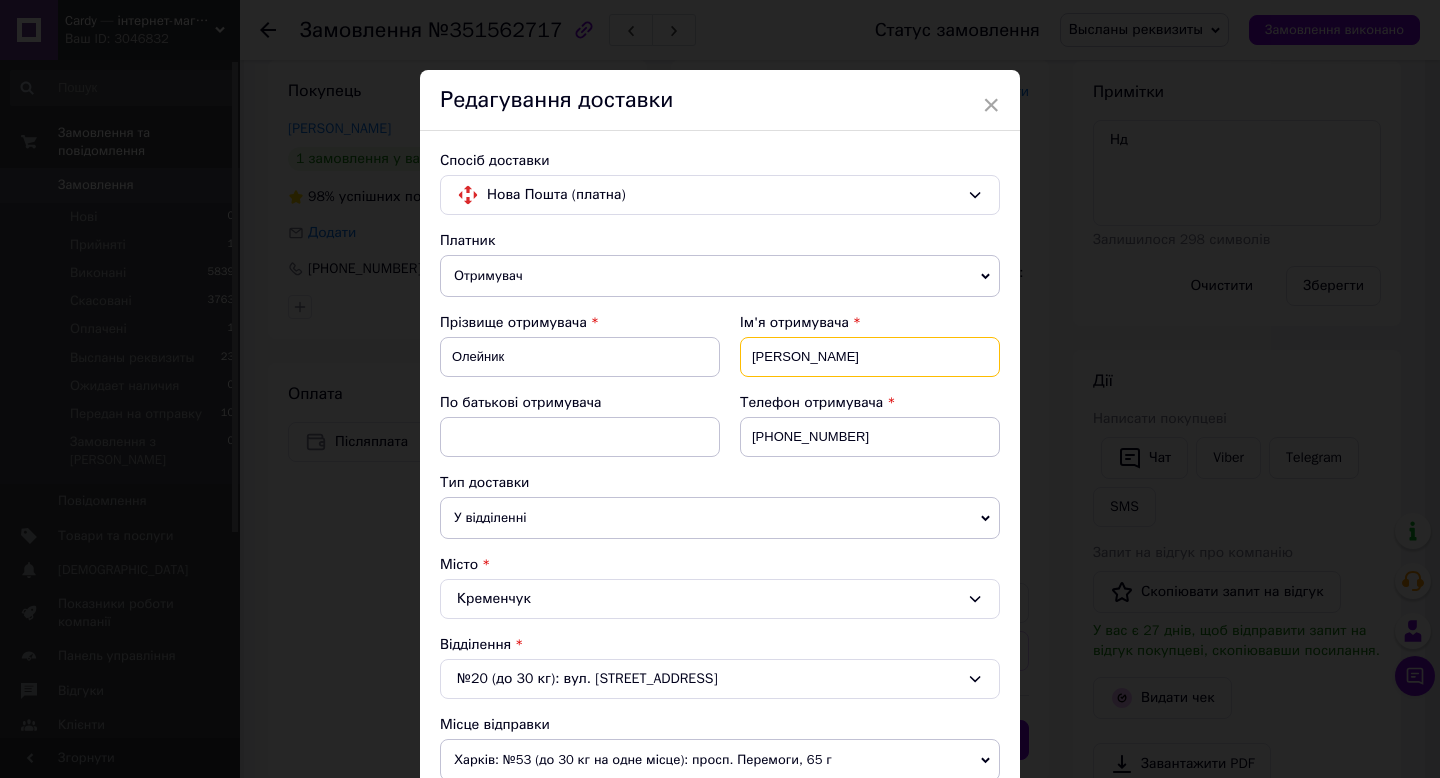 drag, startPoint x: 827, startPoint y: 361, endPoint x: 713, endPoint y: 341, distance: 115.74109 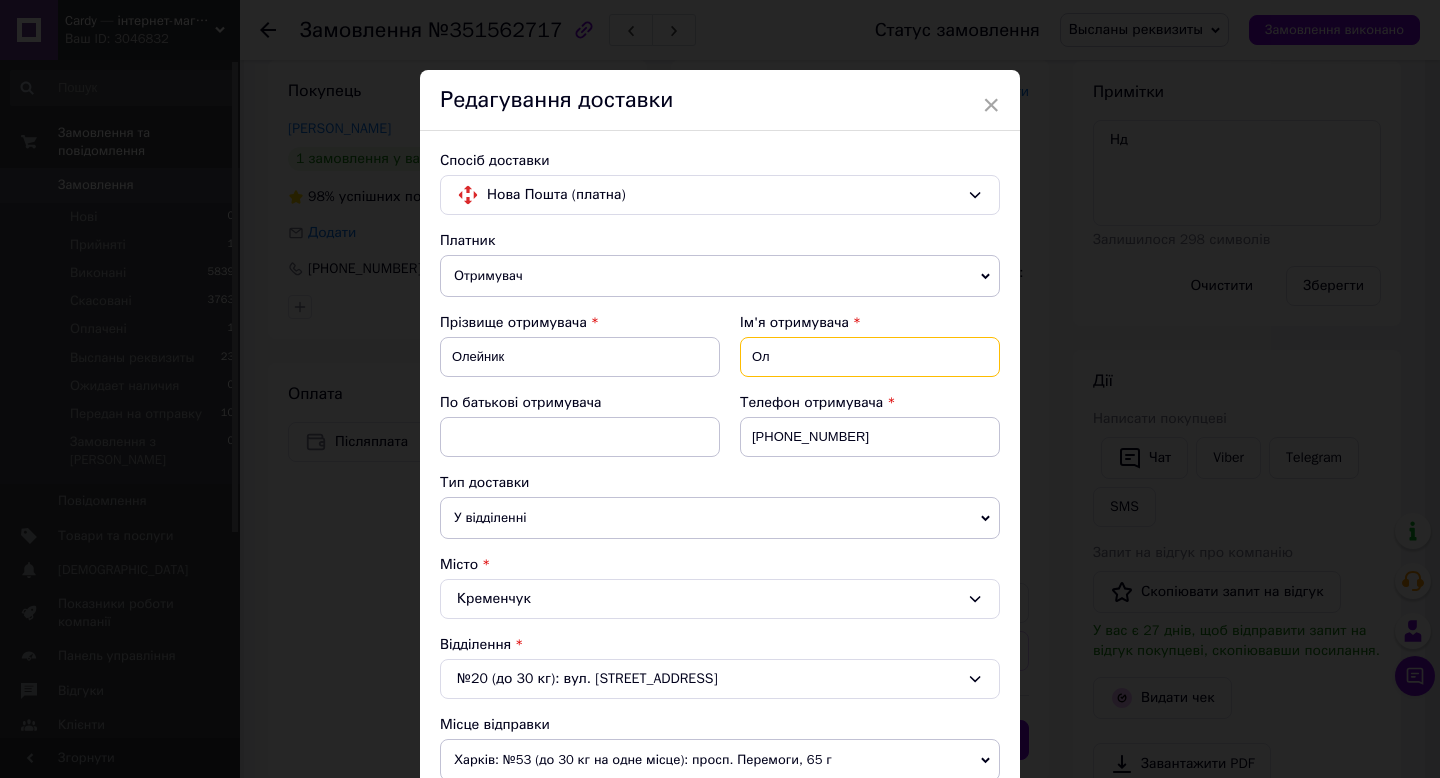 type on "Олексій" 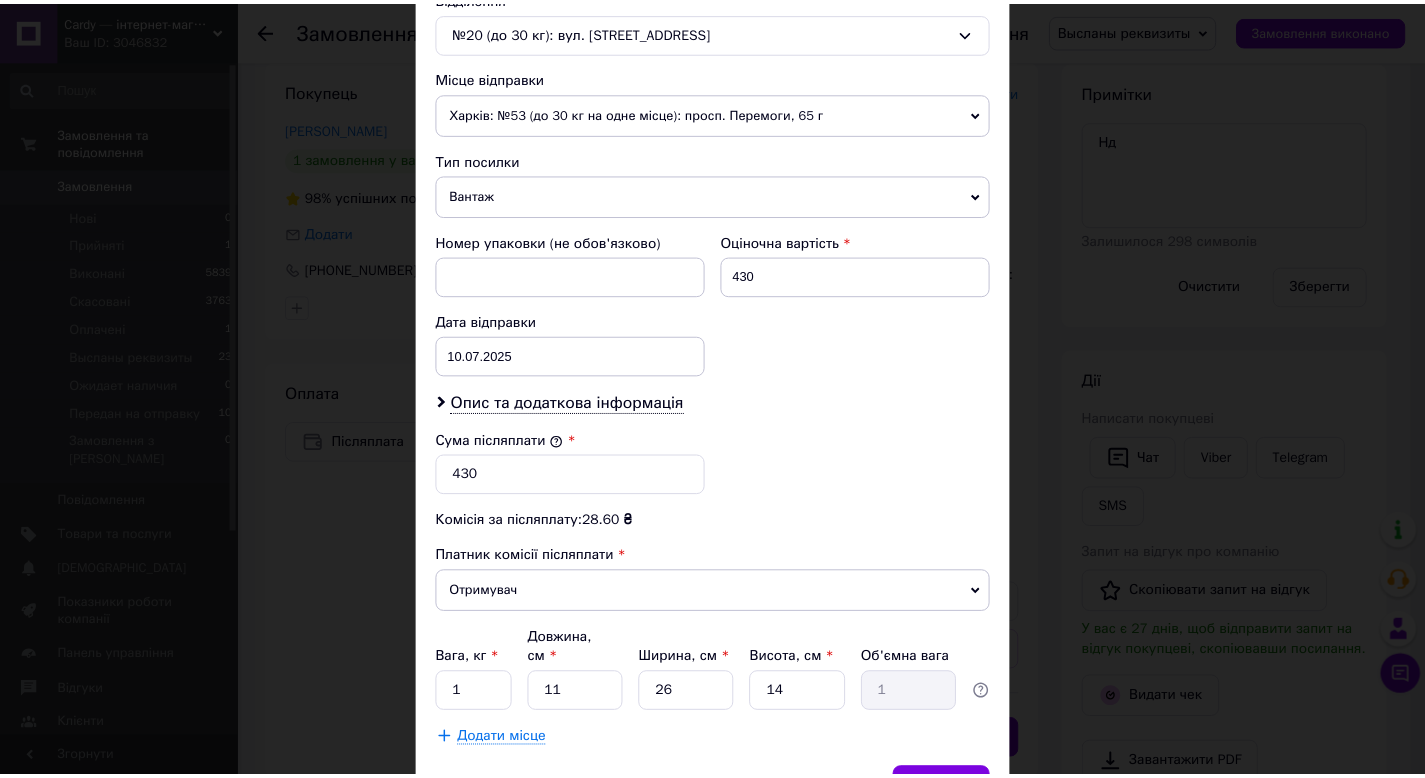 scroll, scrollTop: 768, scrollLeft: 0, axis: vertical 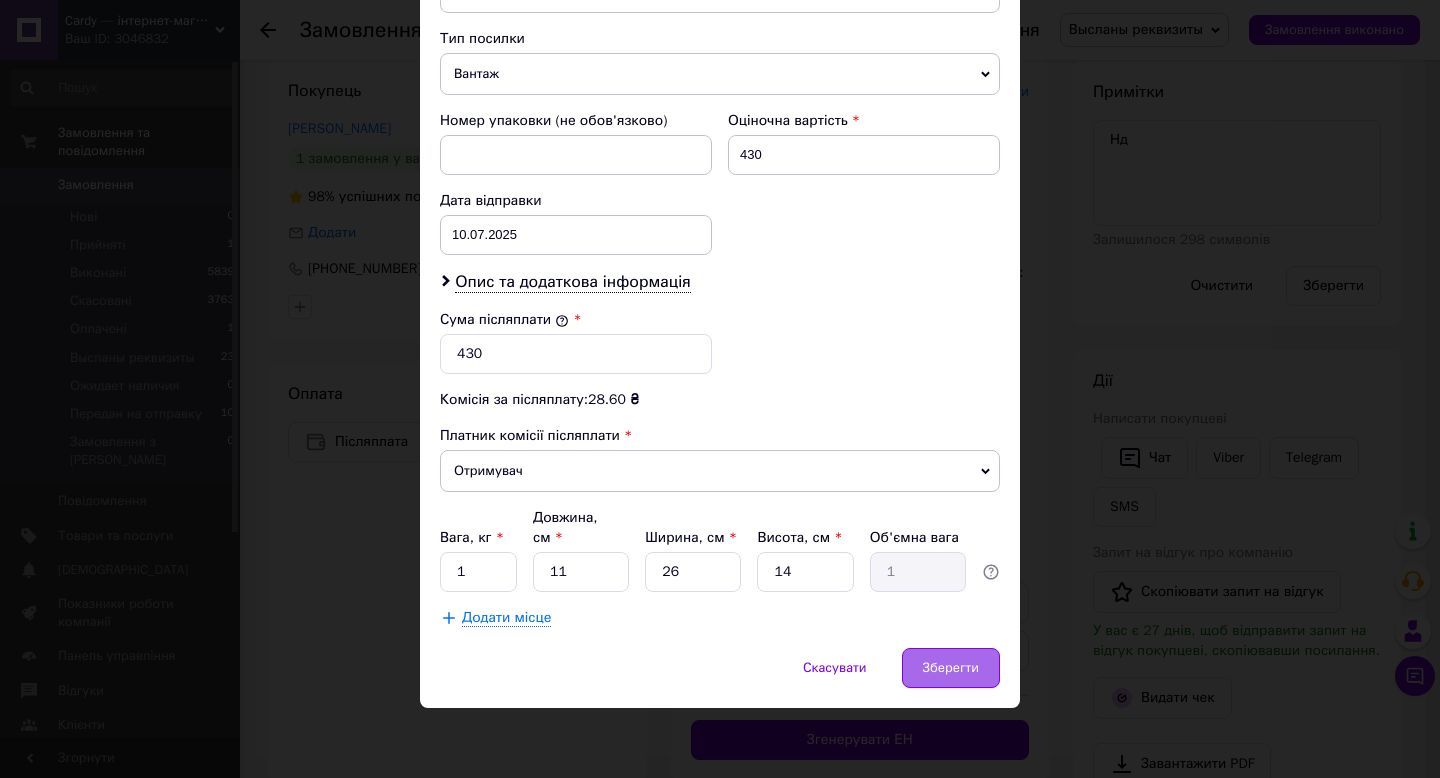 click on "Зберегти" at bounding box center [951, 668] 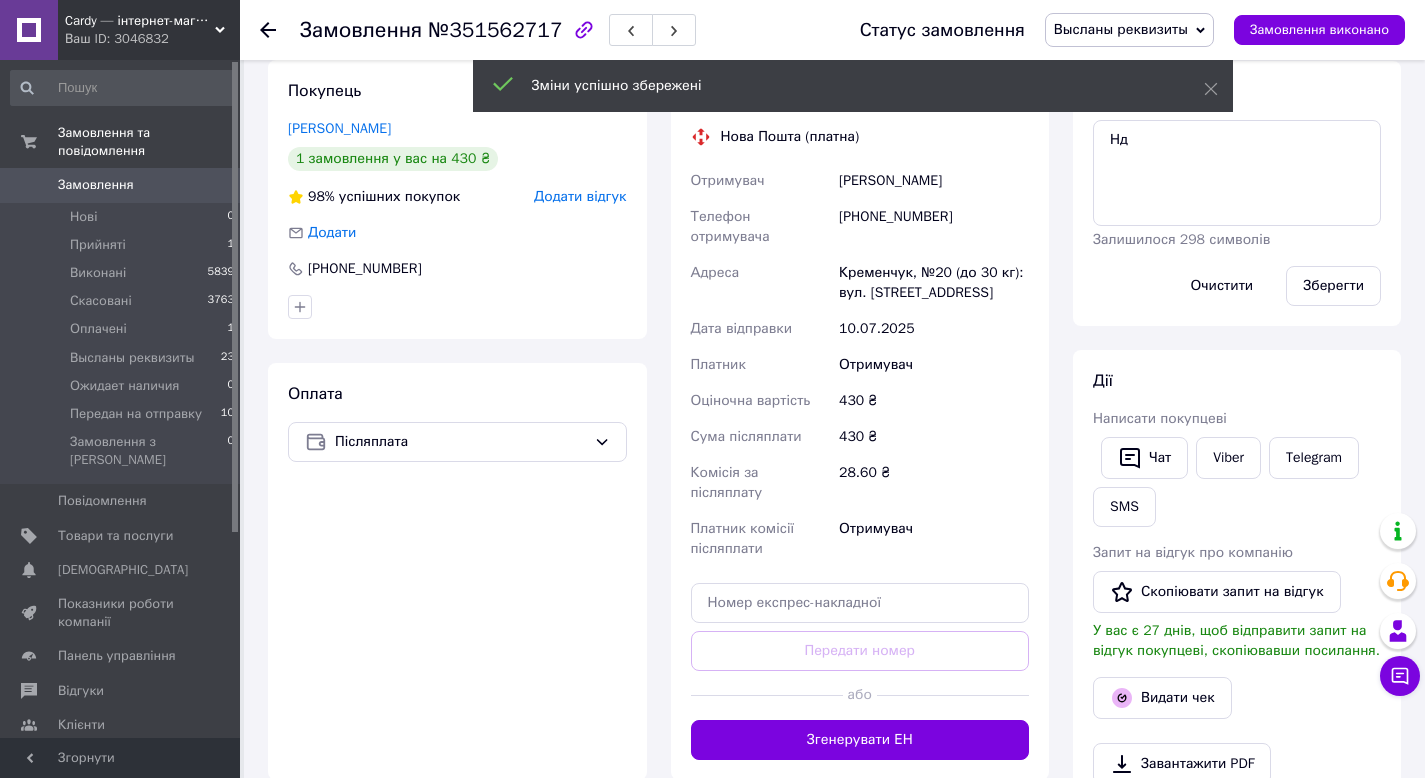 click on "Згенерувати ЕН" at bounding box center (860, 740) 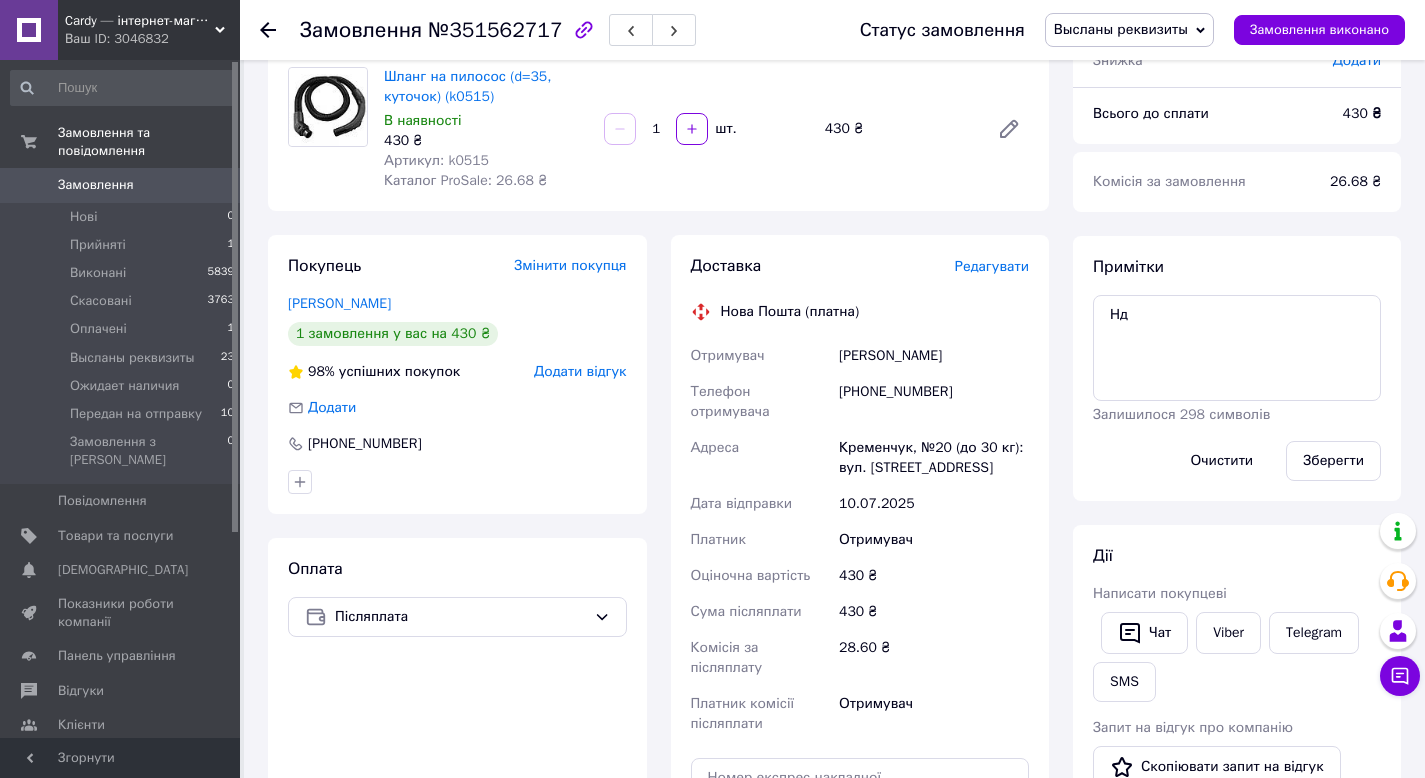 scroll, scrollTop: 0, scrollLeft: 0, axis: both 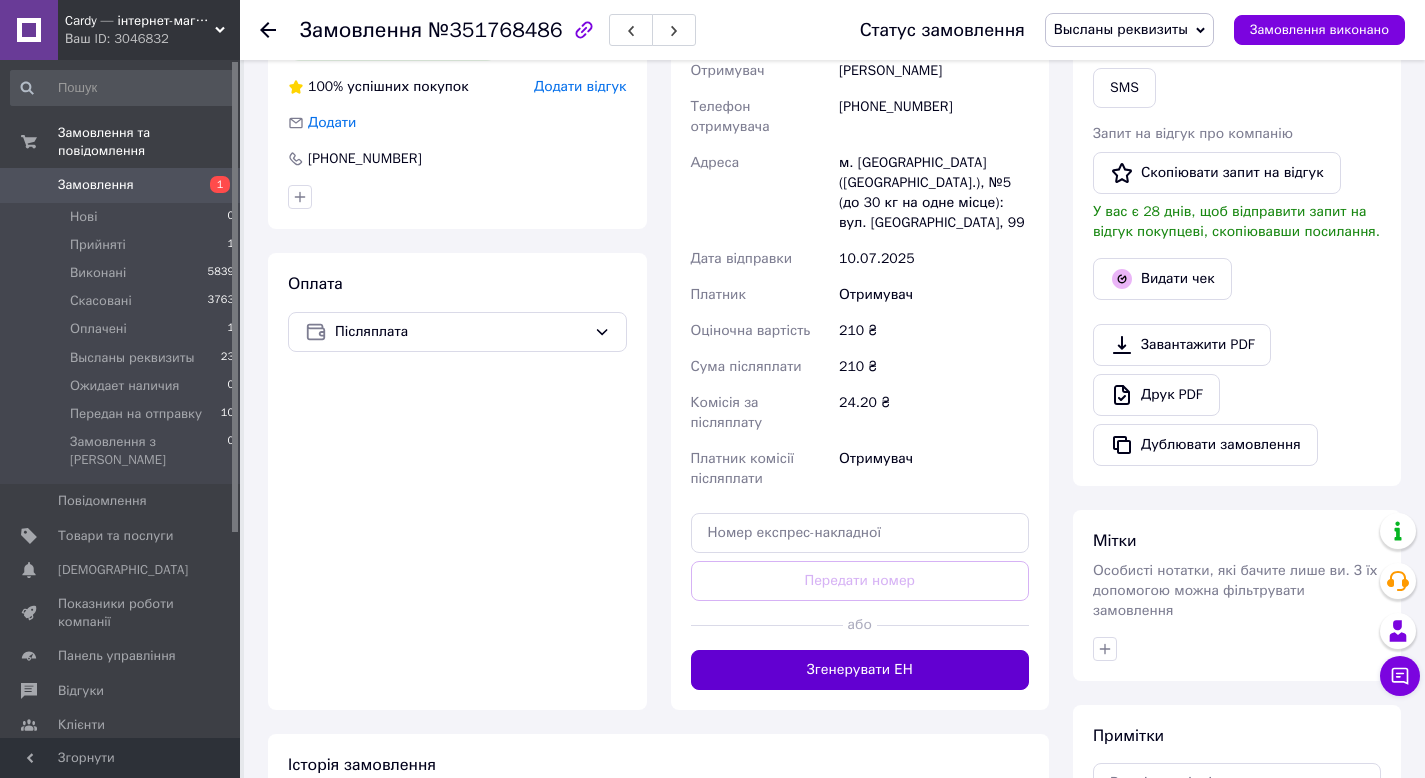 click on "Згенерувати ЕН" at bounding box center (860, 670) 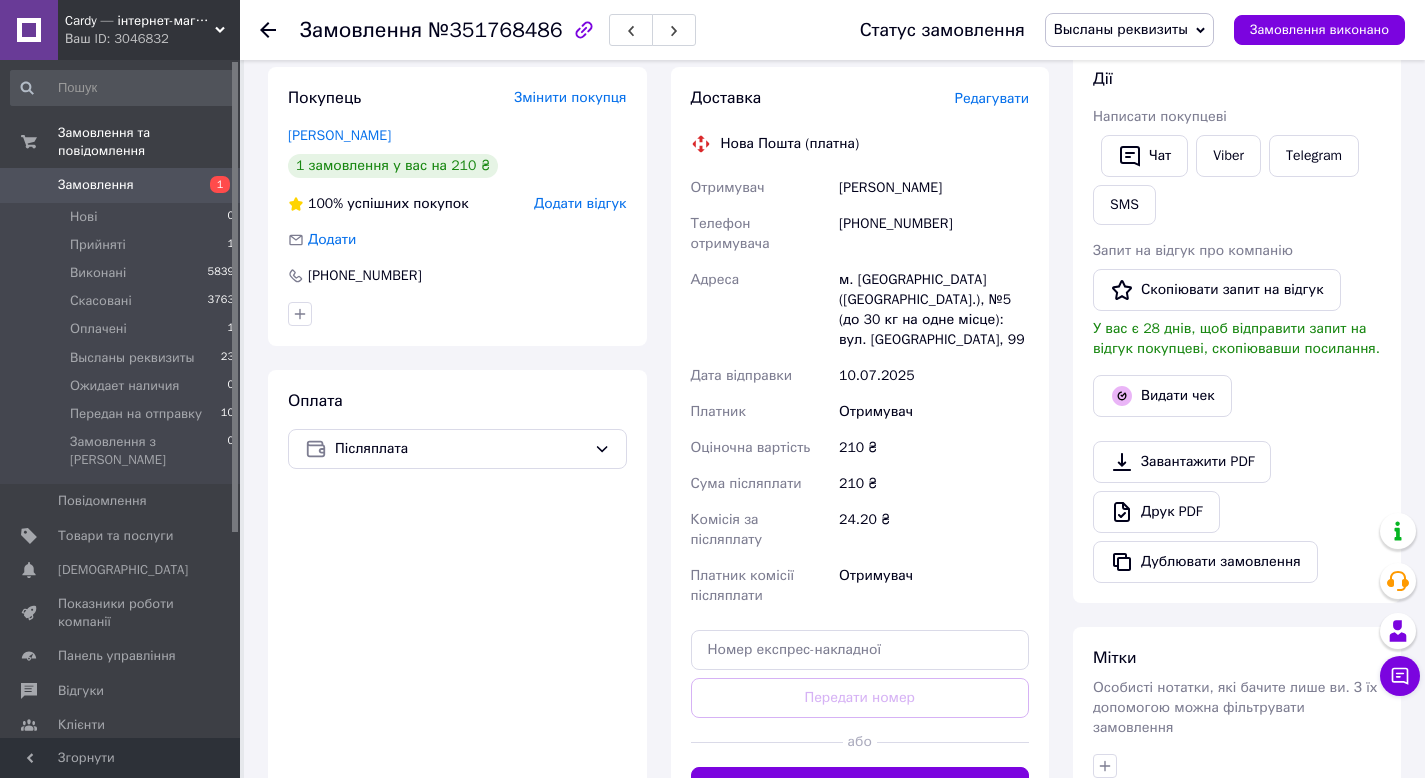 scroll, scrollTop: 293, scrollLeft: 0, axis: vertical 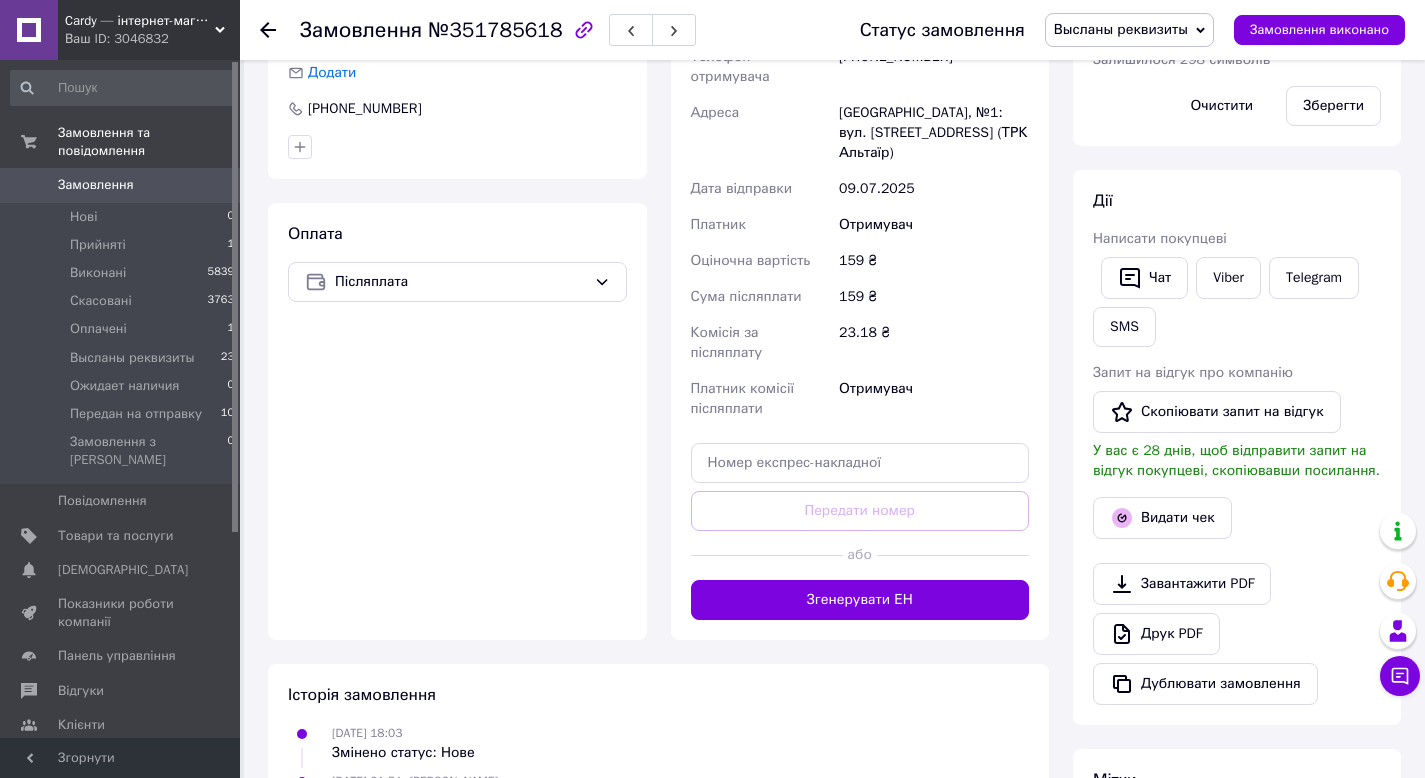 click on "Згенерувати ЕН" at bounding box center [860, 600] 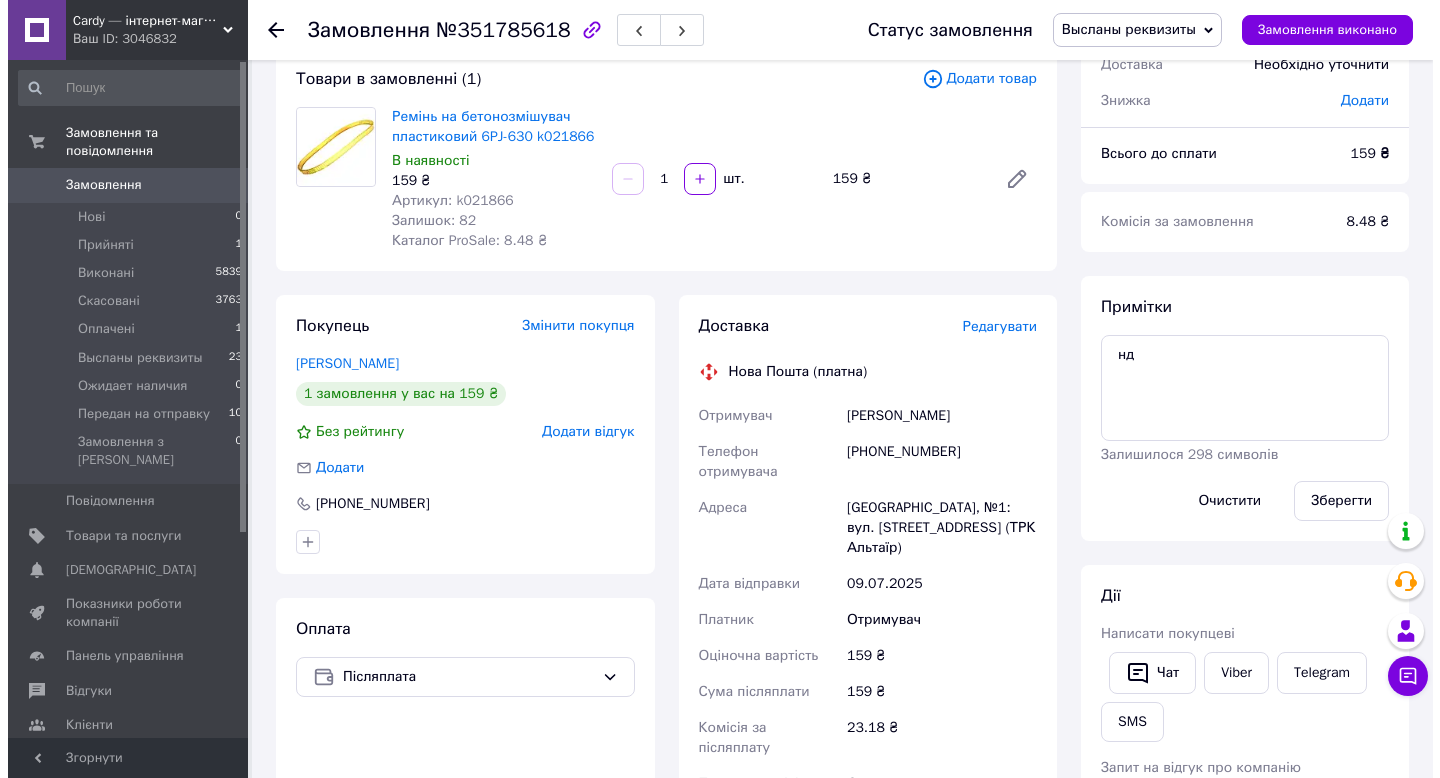 scroll, scrollTop: 122, scrollLeft: 0, axis: vertical 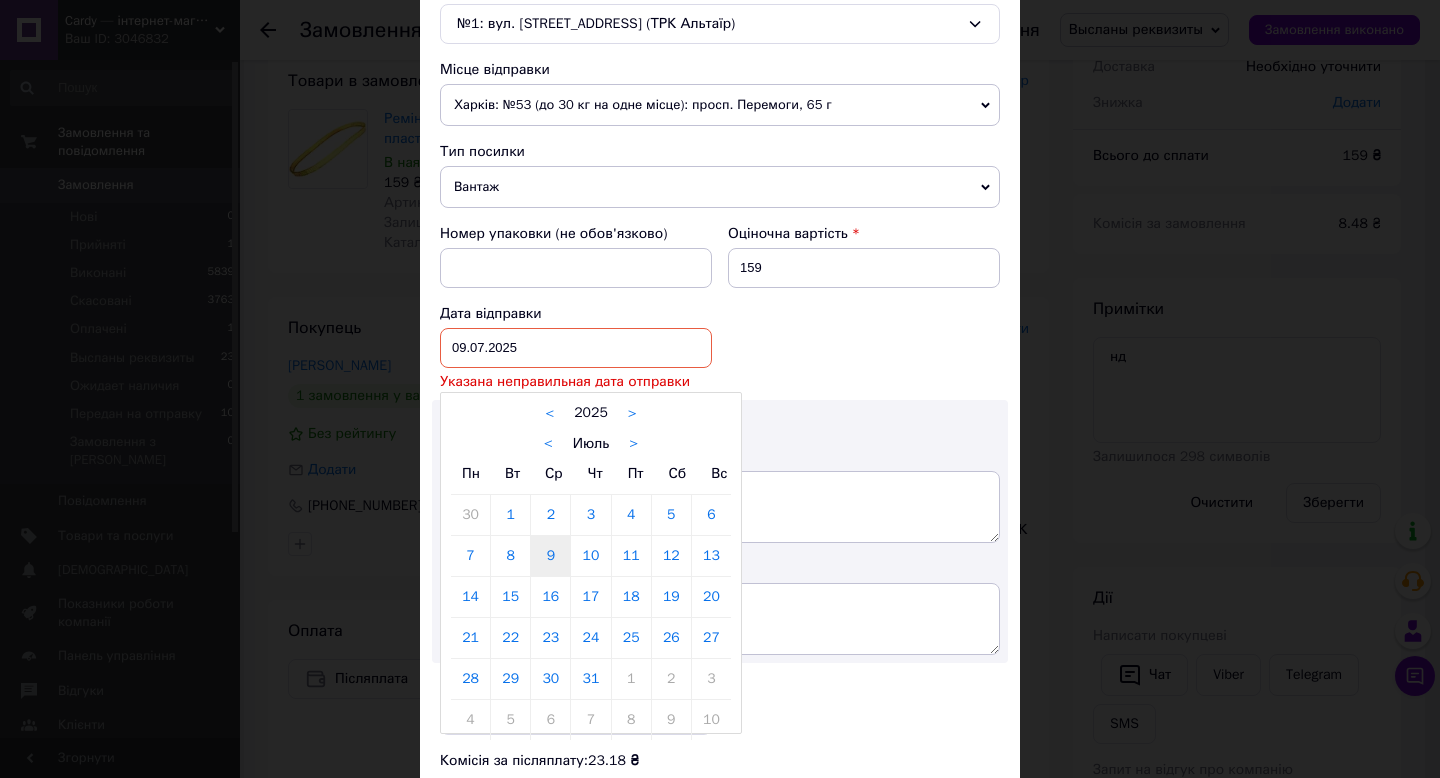 click on "09.07.2025 < 2025 > < Июль > Пн Вт Ср Чт Пт Сб Вс 30 1 2 3 4 5 6 7 8 9 10 11 12 13 14 15 16 17 18 19 20 21 22 23 24 25 26 27 28 29 30 31 1 2 3 4 5 6 7 8 9 10" at bounding box center [576, 348] 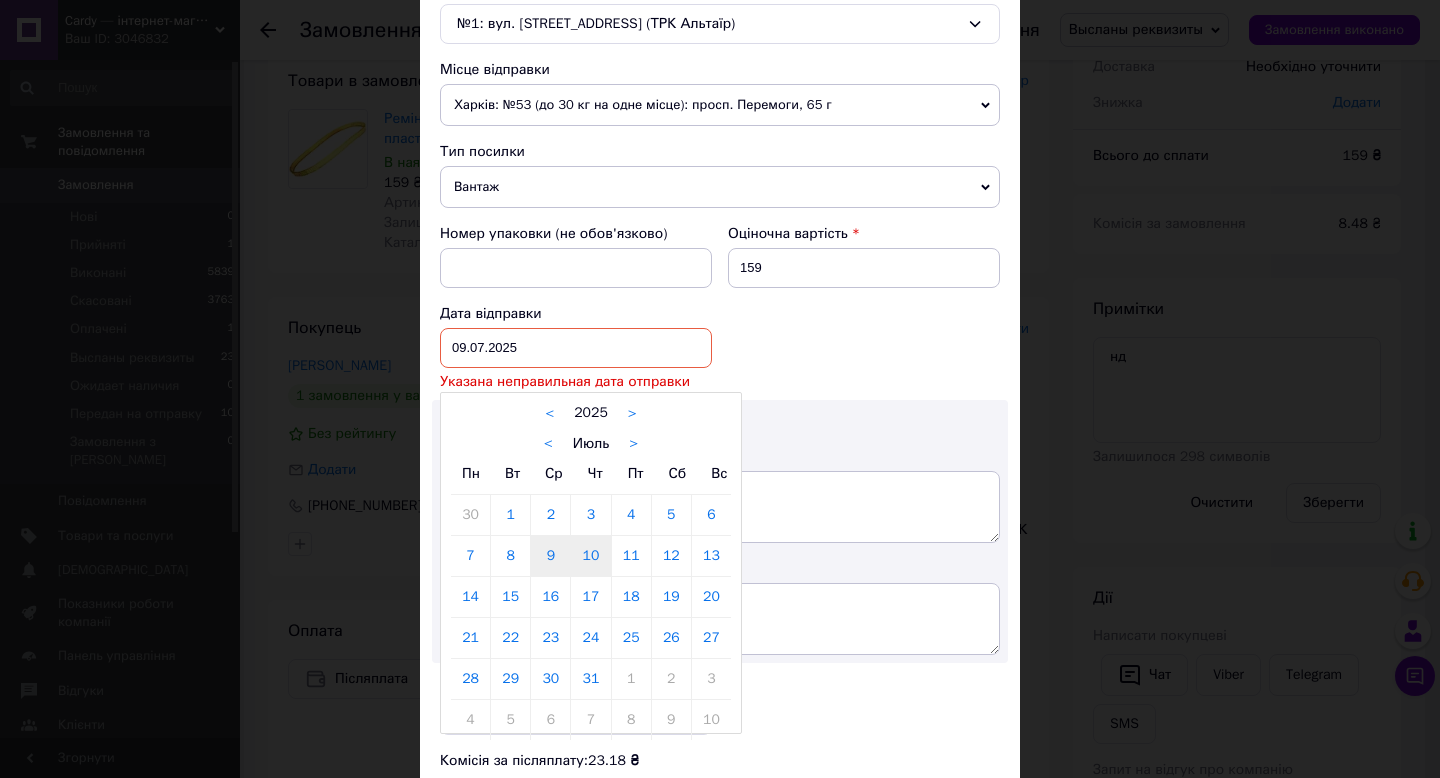 click on "10" at bounding box center (590, 556) 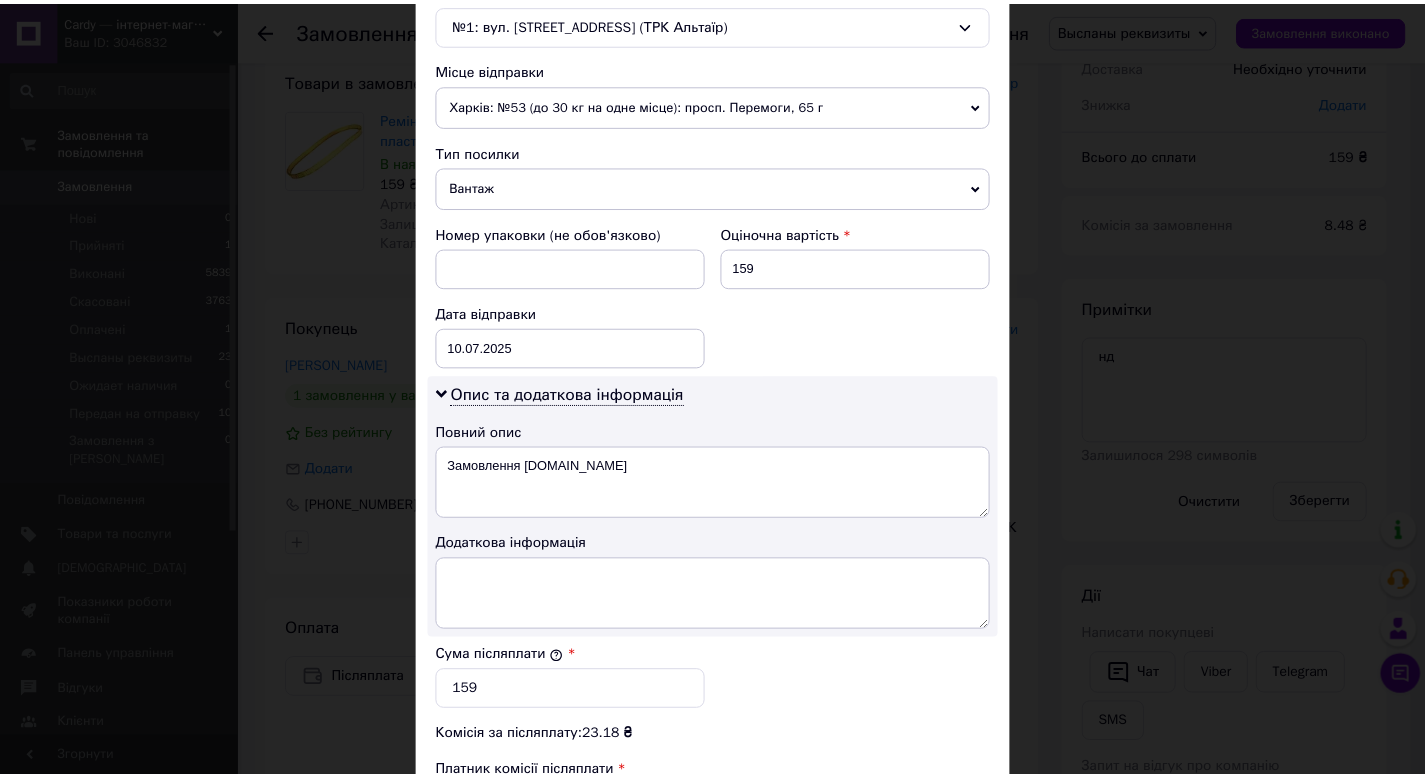 scroll, scrollTop: 992, scrollLeft: 0, axis: vertical 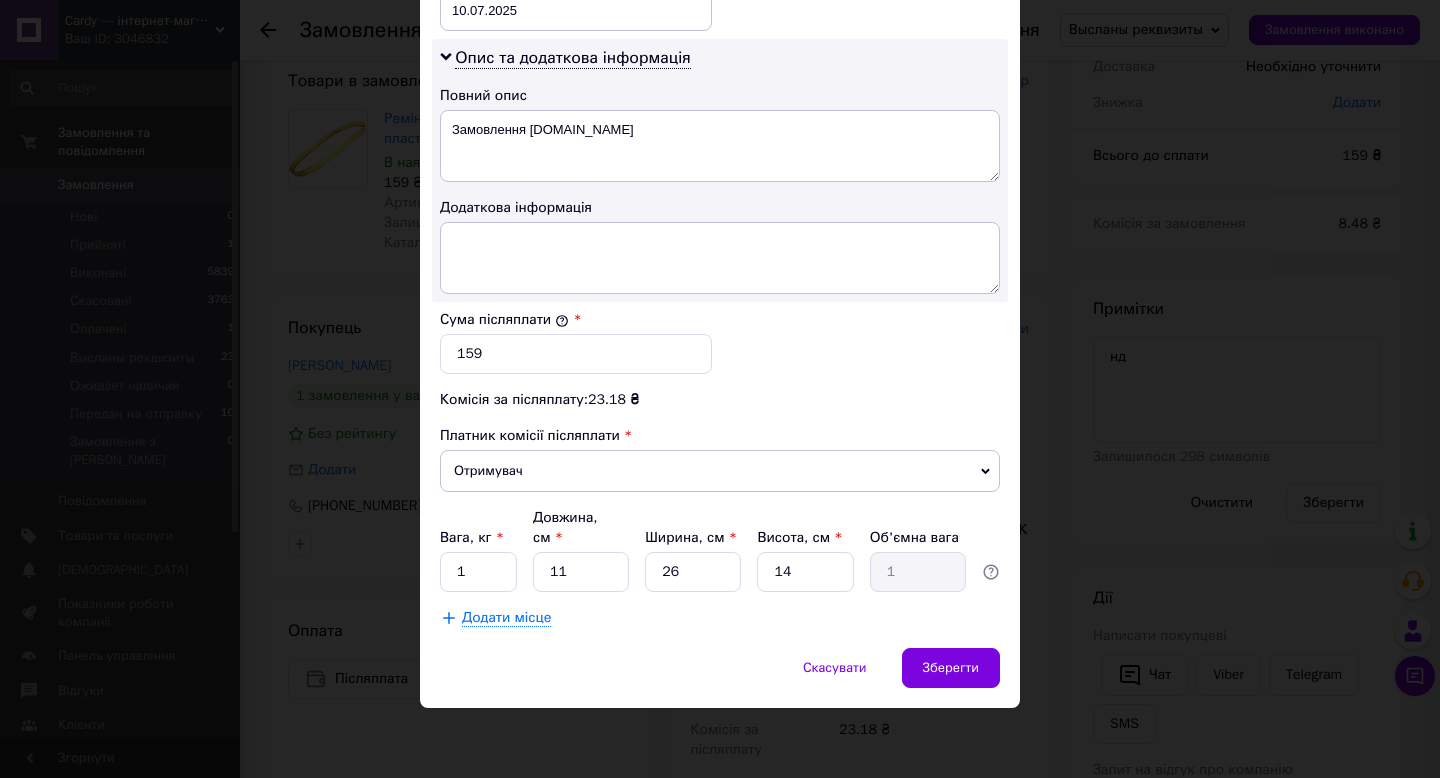 drag, startPoint x: 954, startPoint y: 681, endPoint x: 957, endPoint y: 641, distance: 40.112343 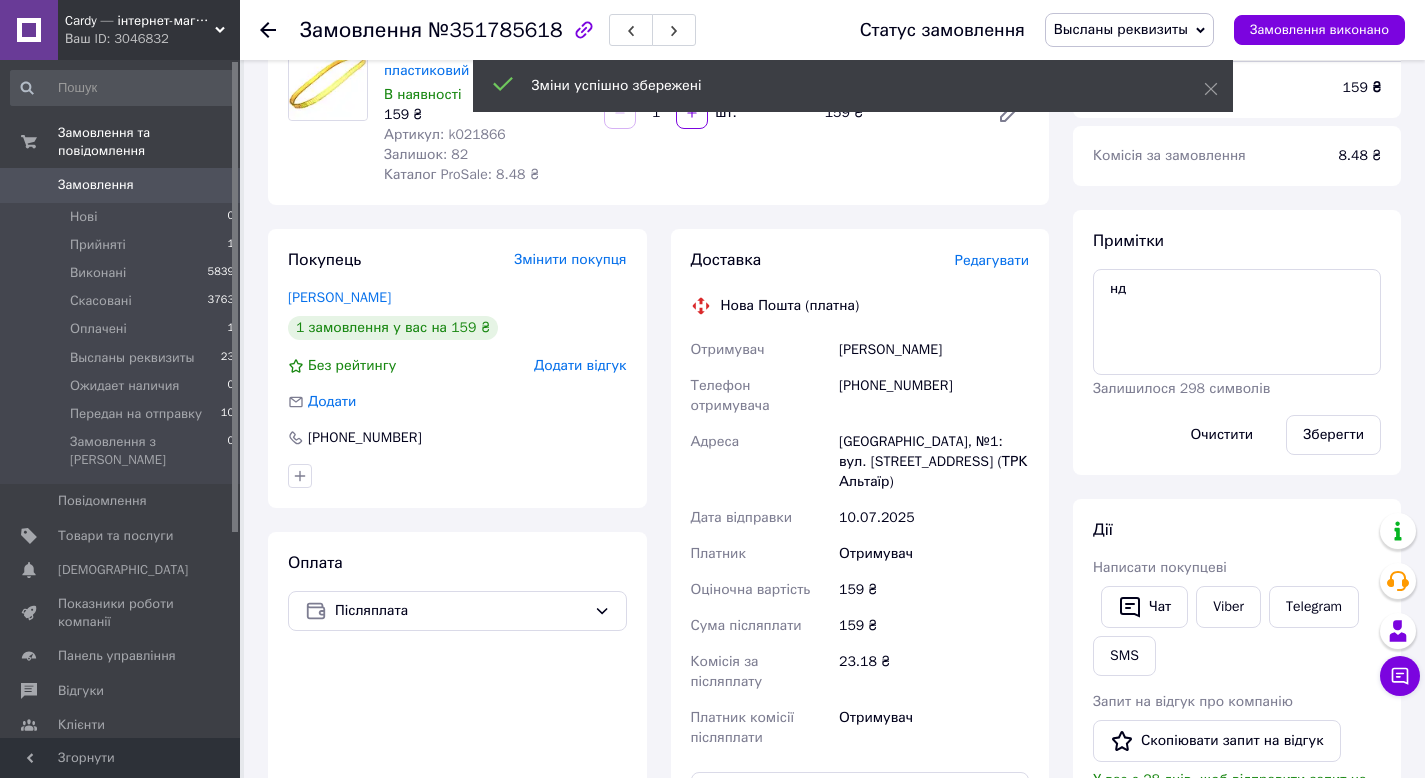 scroll, scrollTop: 496, scrollLeft: 0, axis: vertical 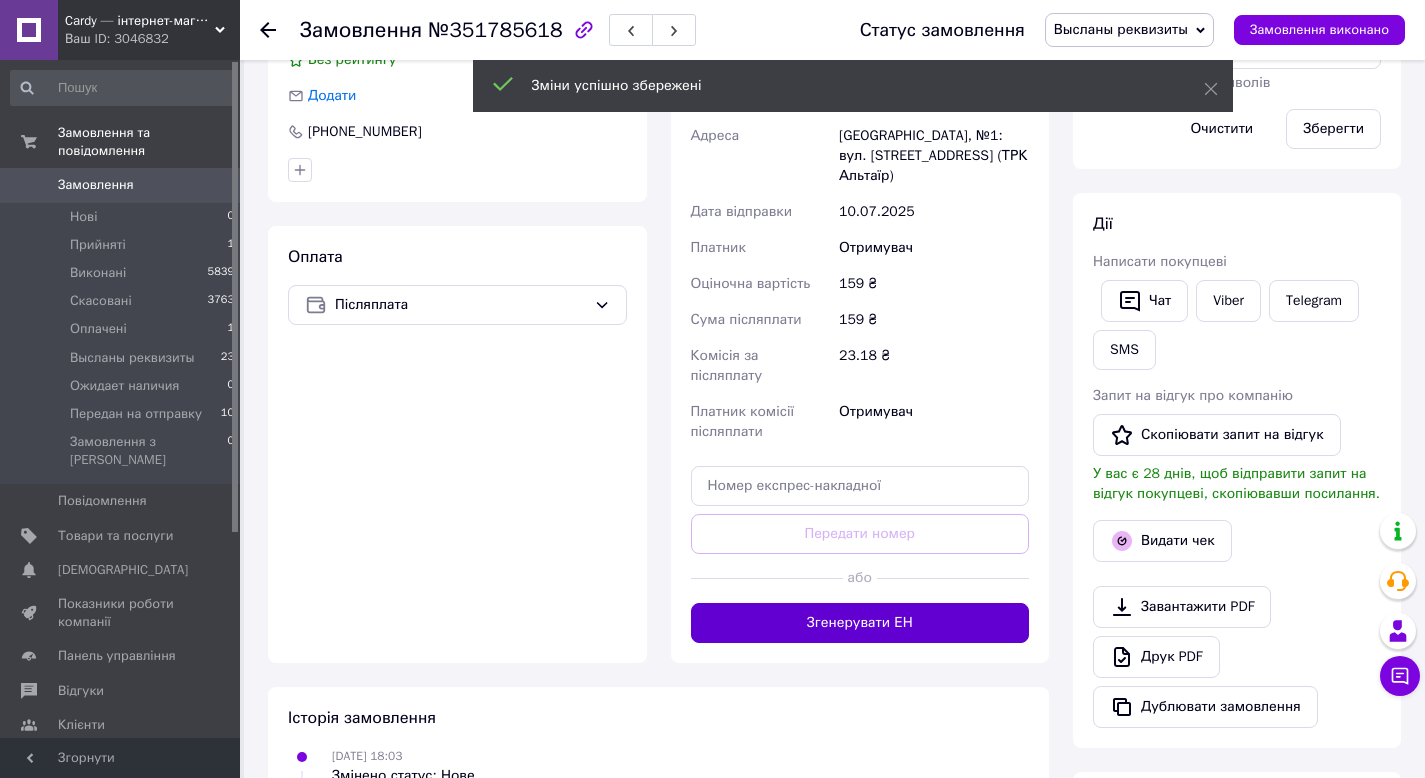 click on "Згенерувати ЕН" at bounding box center [860, 623] 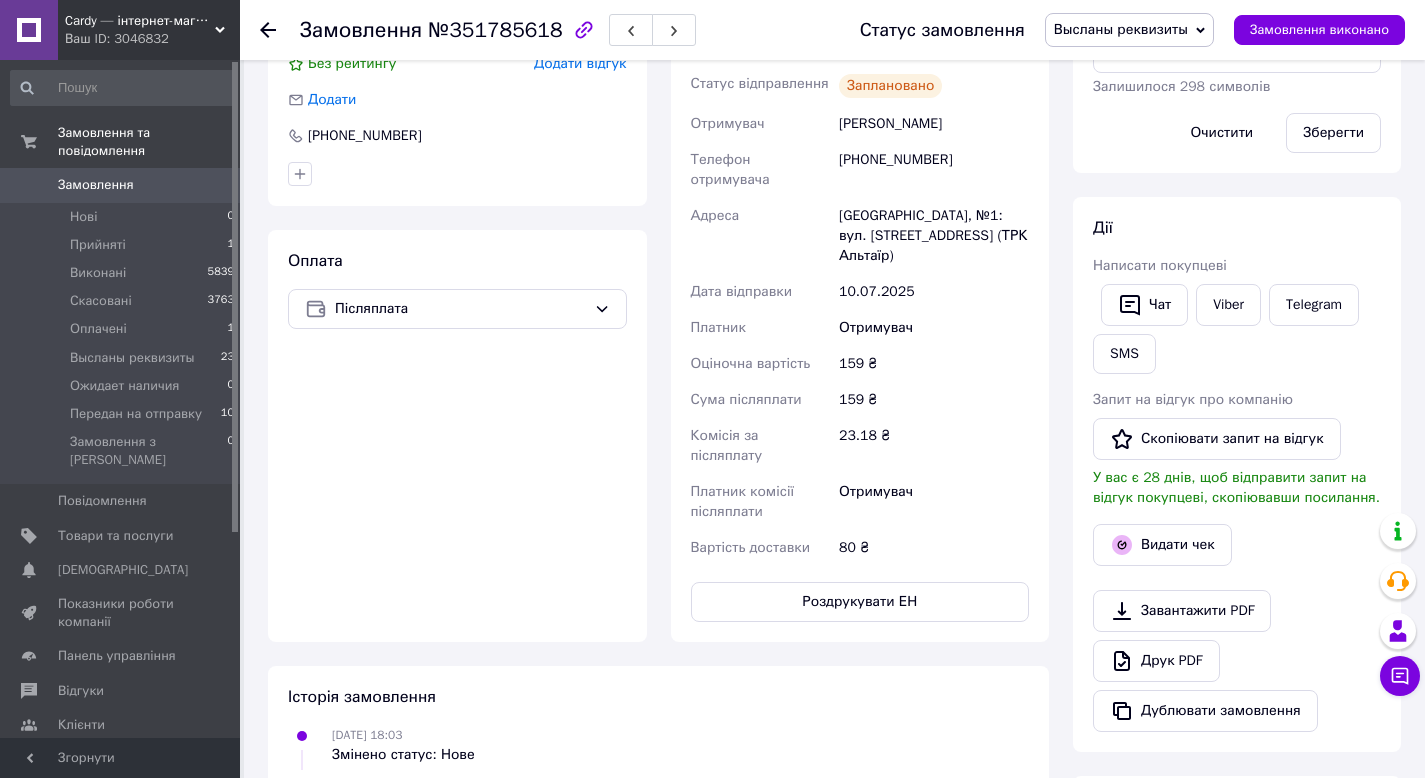 scroll, scrollTop: 0, scrollLeft: 0, axis: both 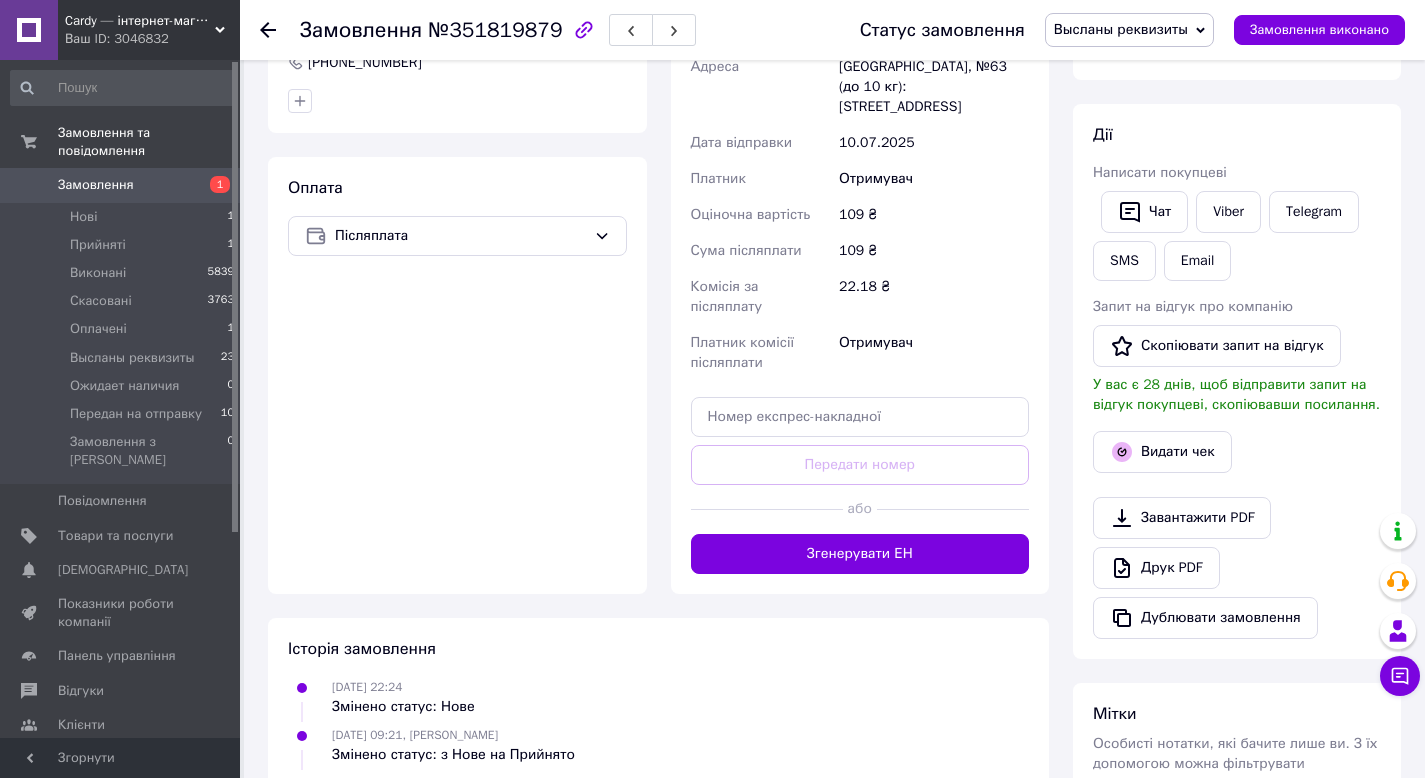 click on "Згенерувати ЕН" at bounding box center [860, 554] 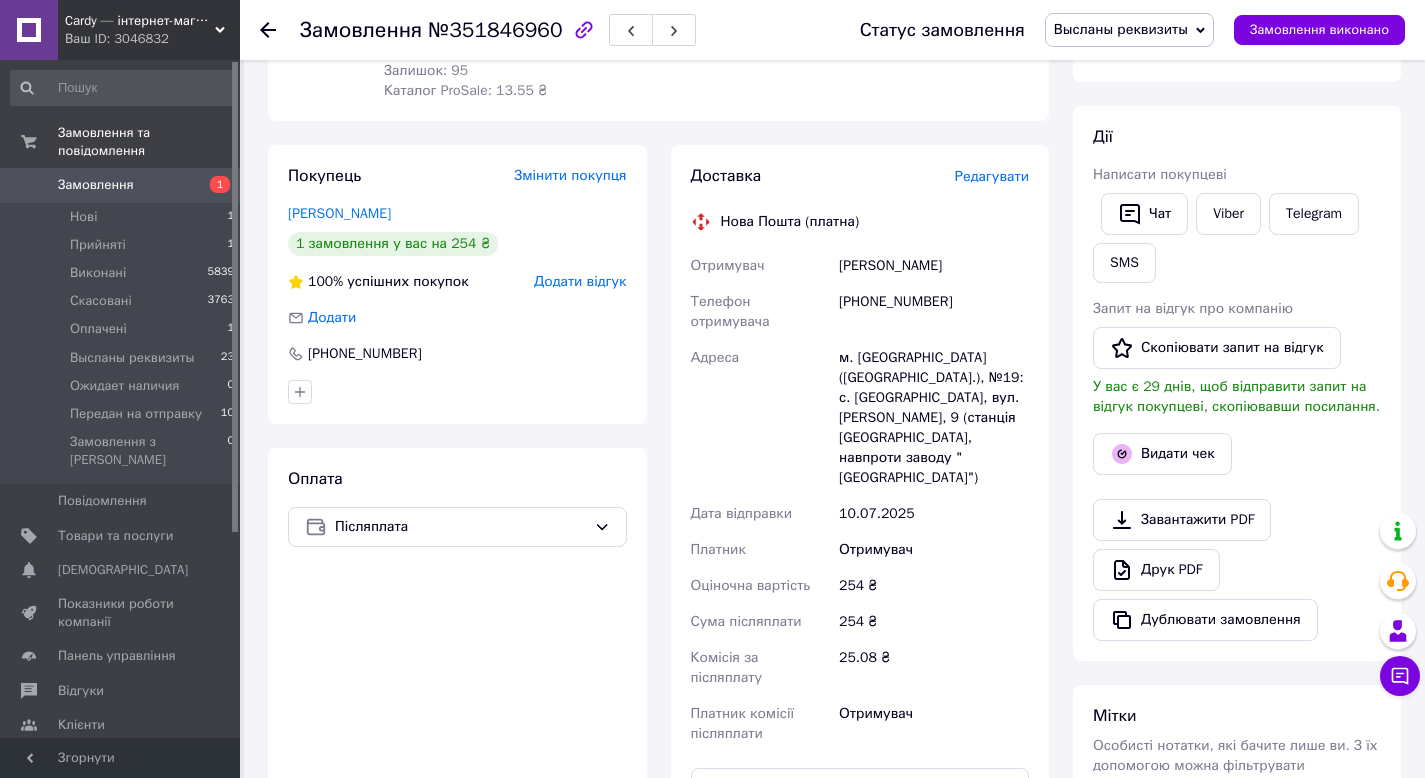 scroll, scrollTop: 439, scrollLeft: 0, axis: vertical 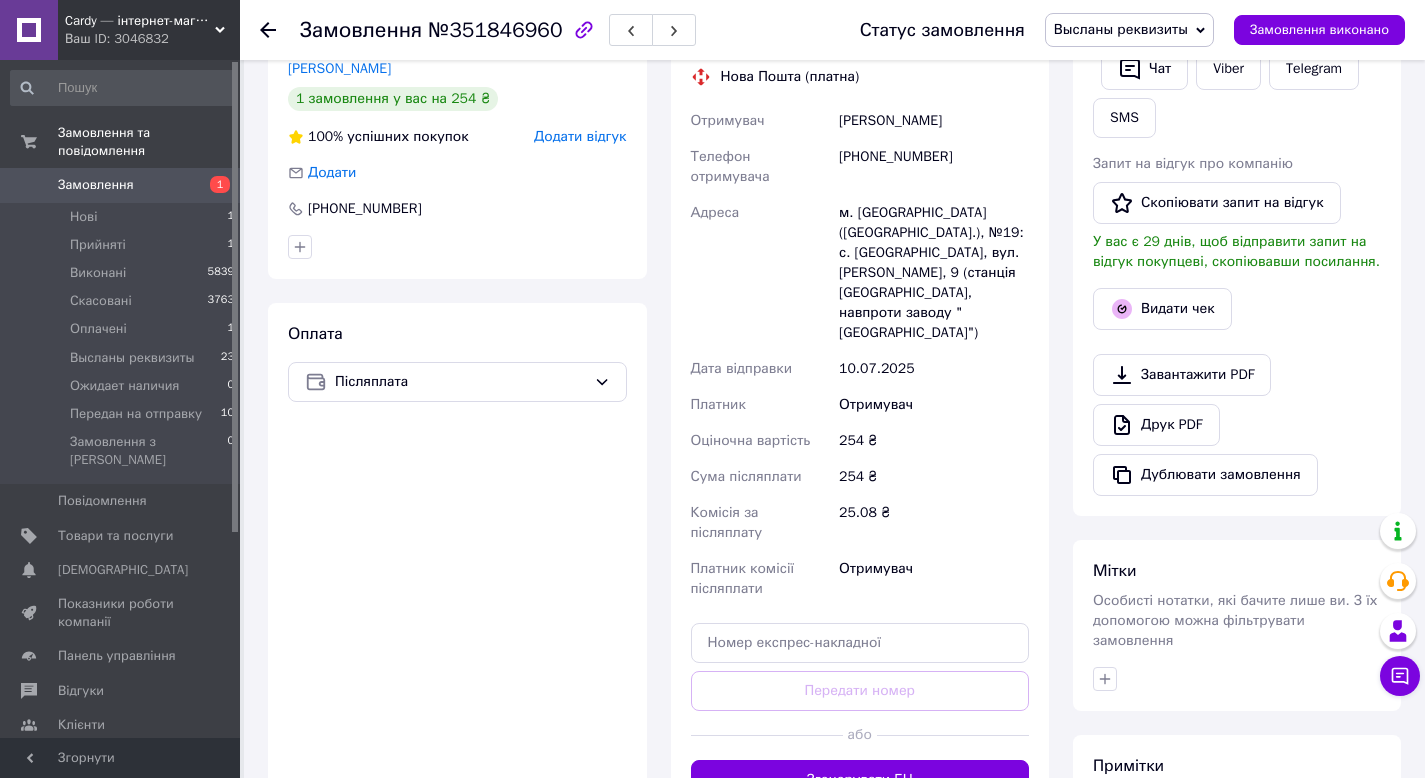 drag, startPoint x: 873, startPoint y: 750, endPoint x: 914, endPoint y: 518, distance: 235.59499 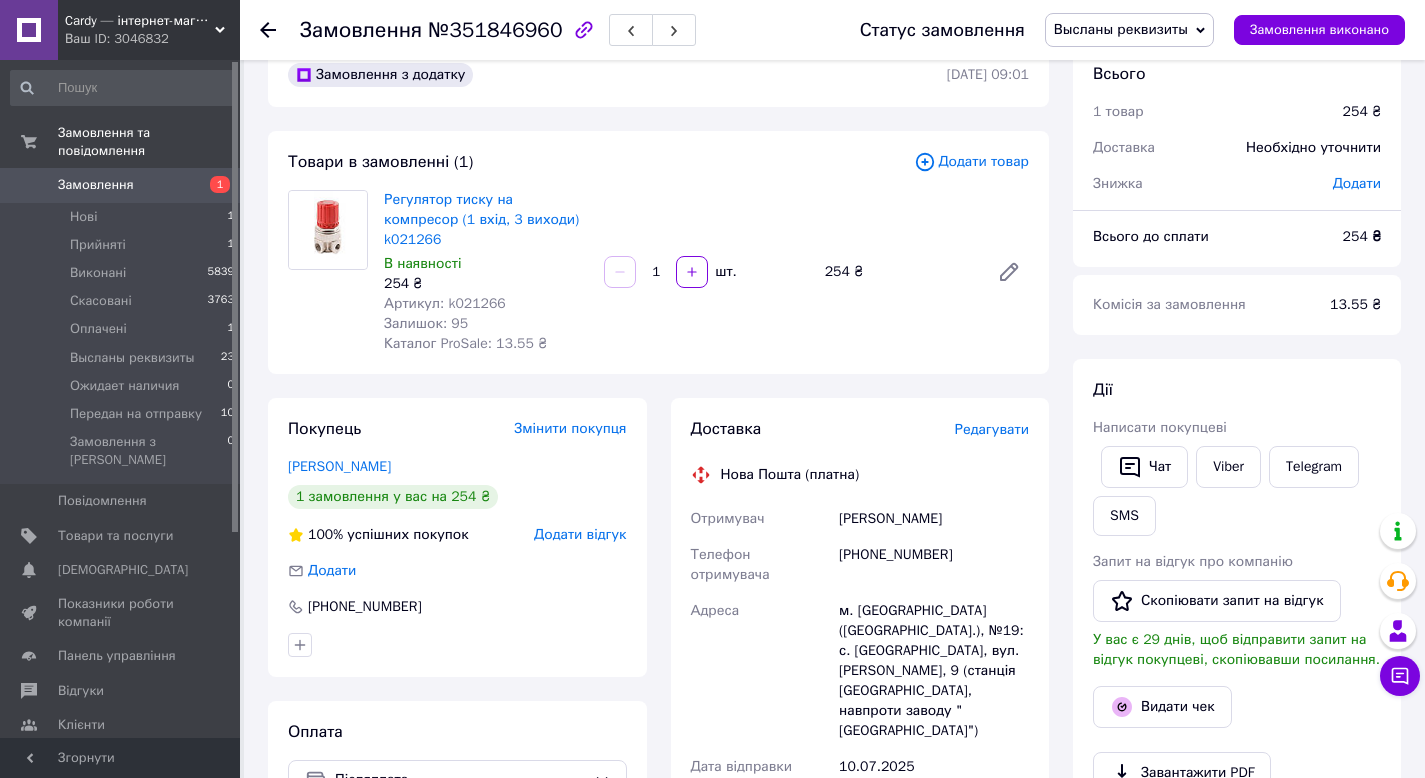 scroll, scrollTop: 26, scrollLeft: 0, axis: vertical 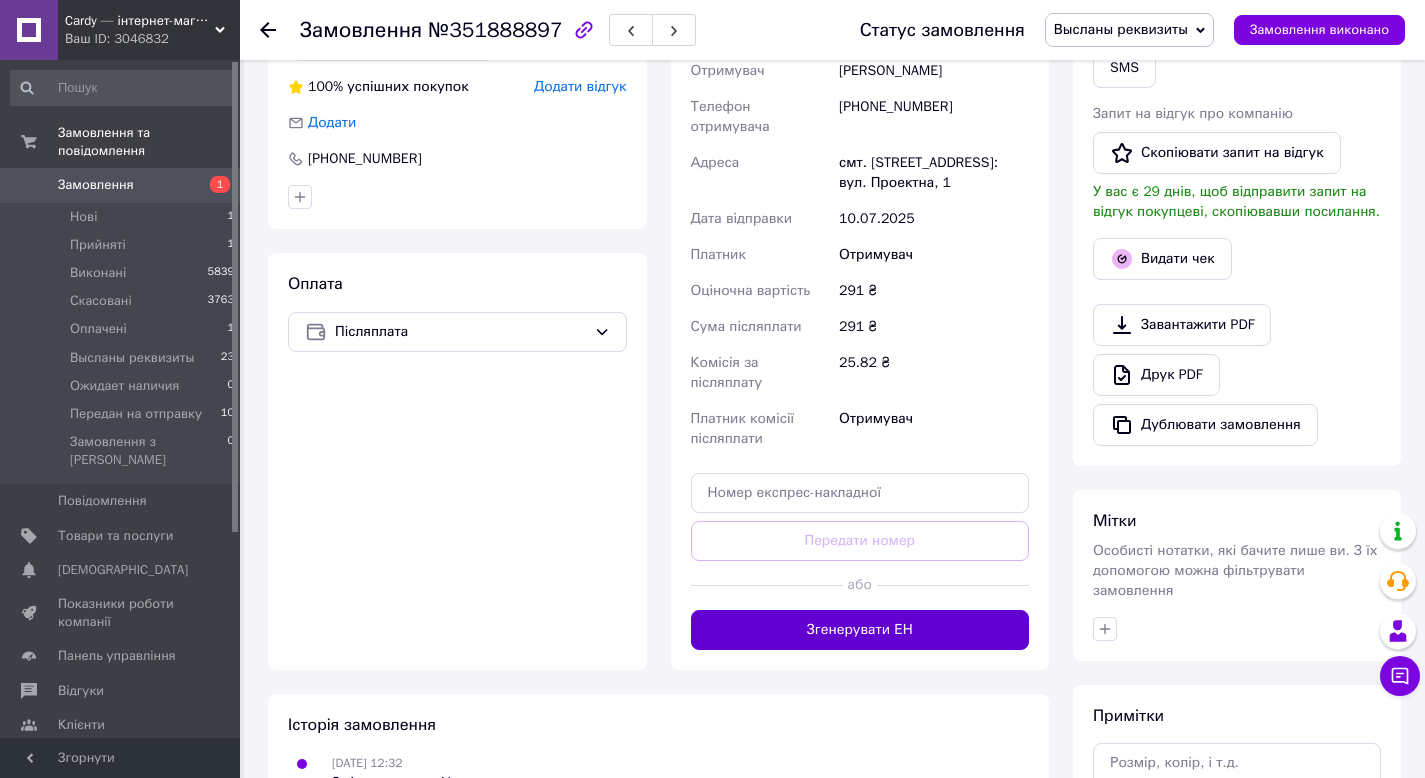 click on "Згенерувати ЕН" at bounding box center [860, 630] 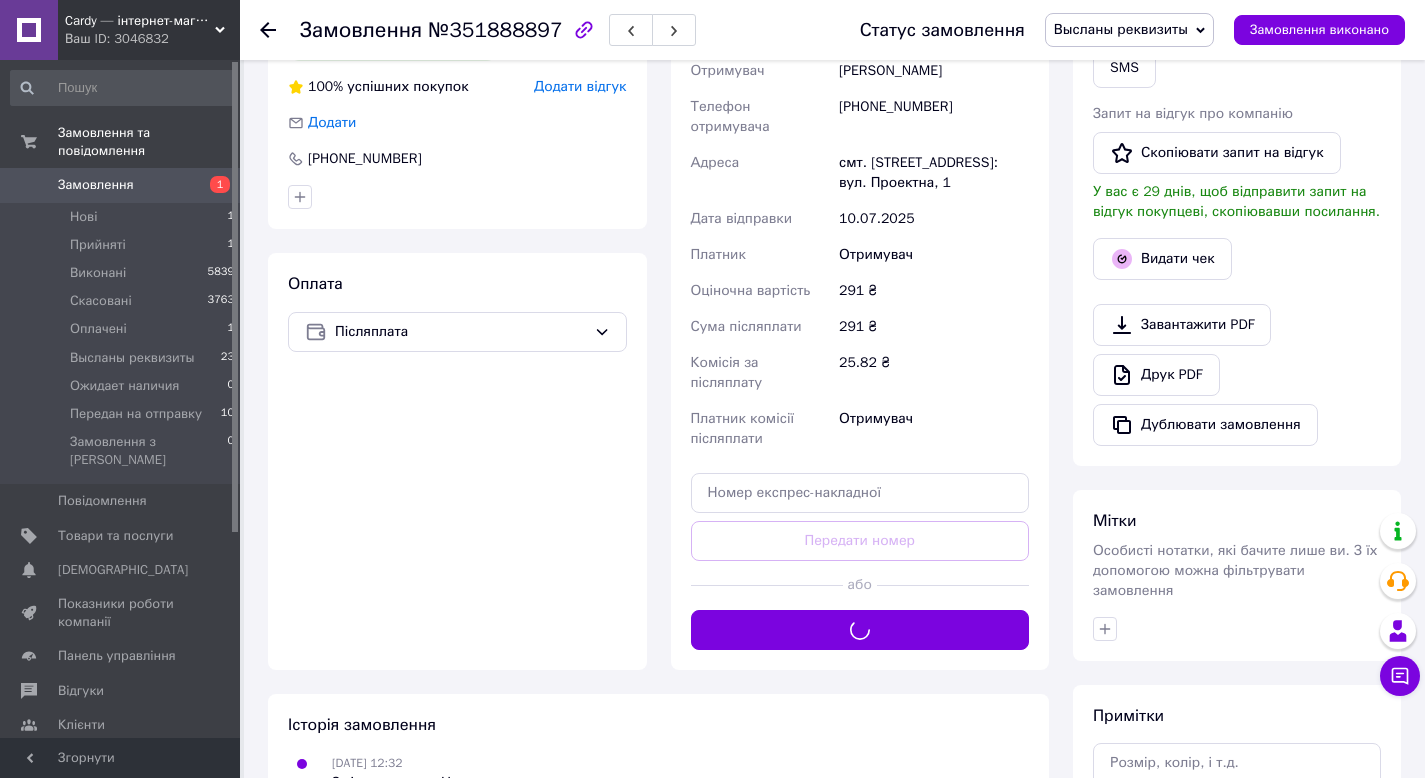 scroll, scrollTop: 97, scrollLeft: 0, axis: vertical 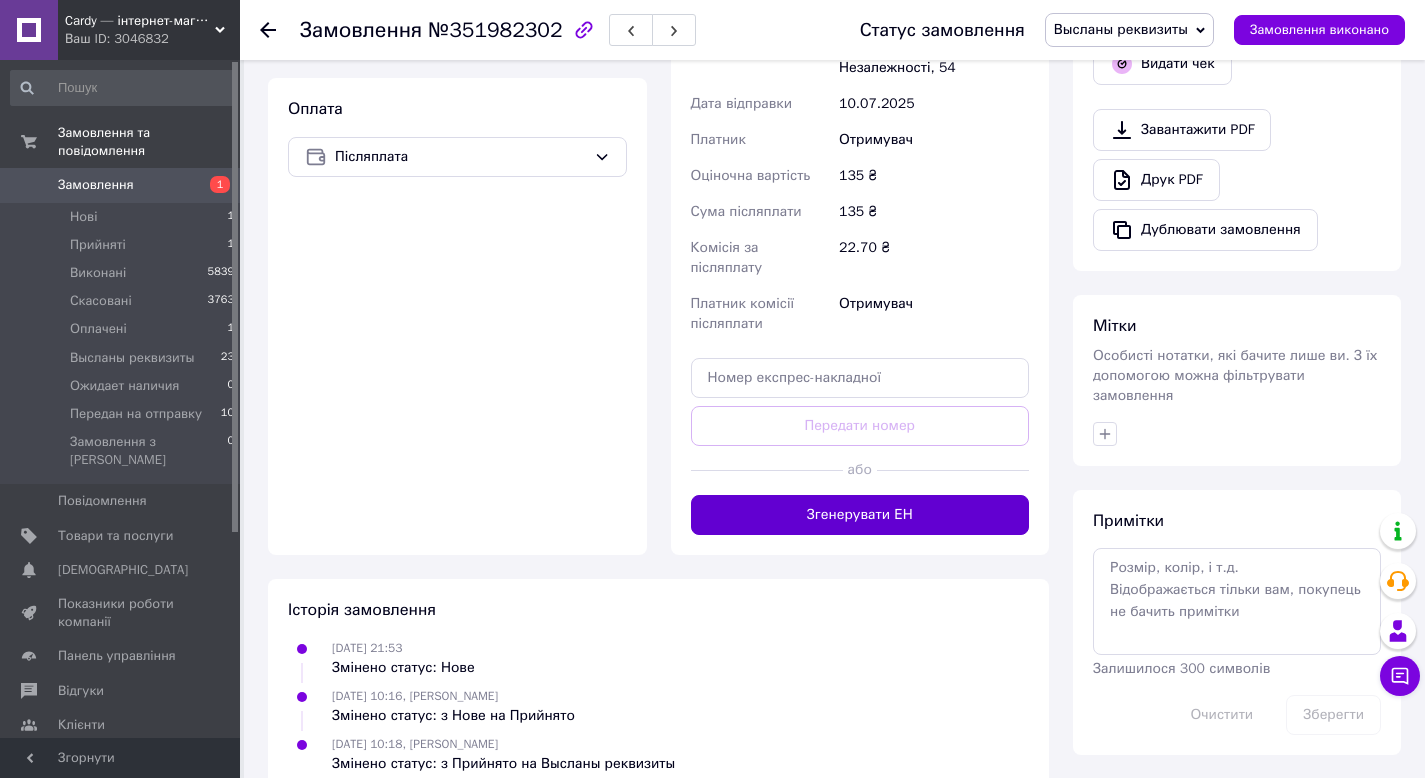 click on "Згенерувати ЕН" at bounding box center [860, 515] 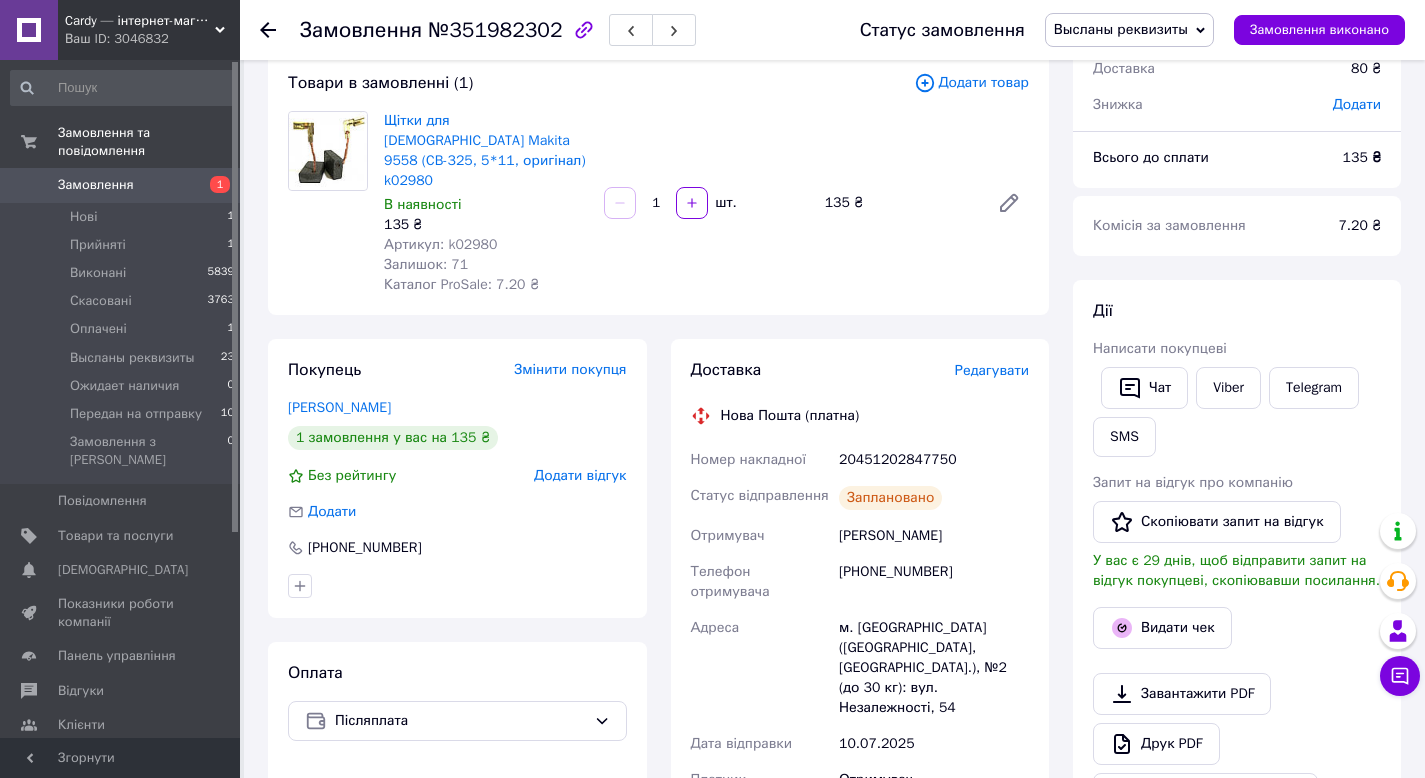 scroll, scrollTop: 0, scrollLeft: 0, axis: both 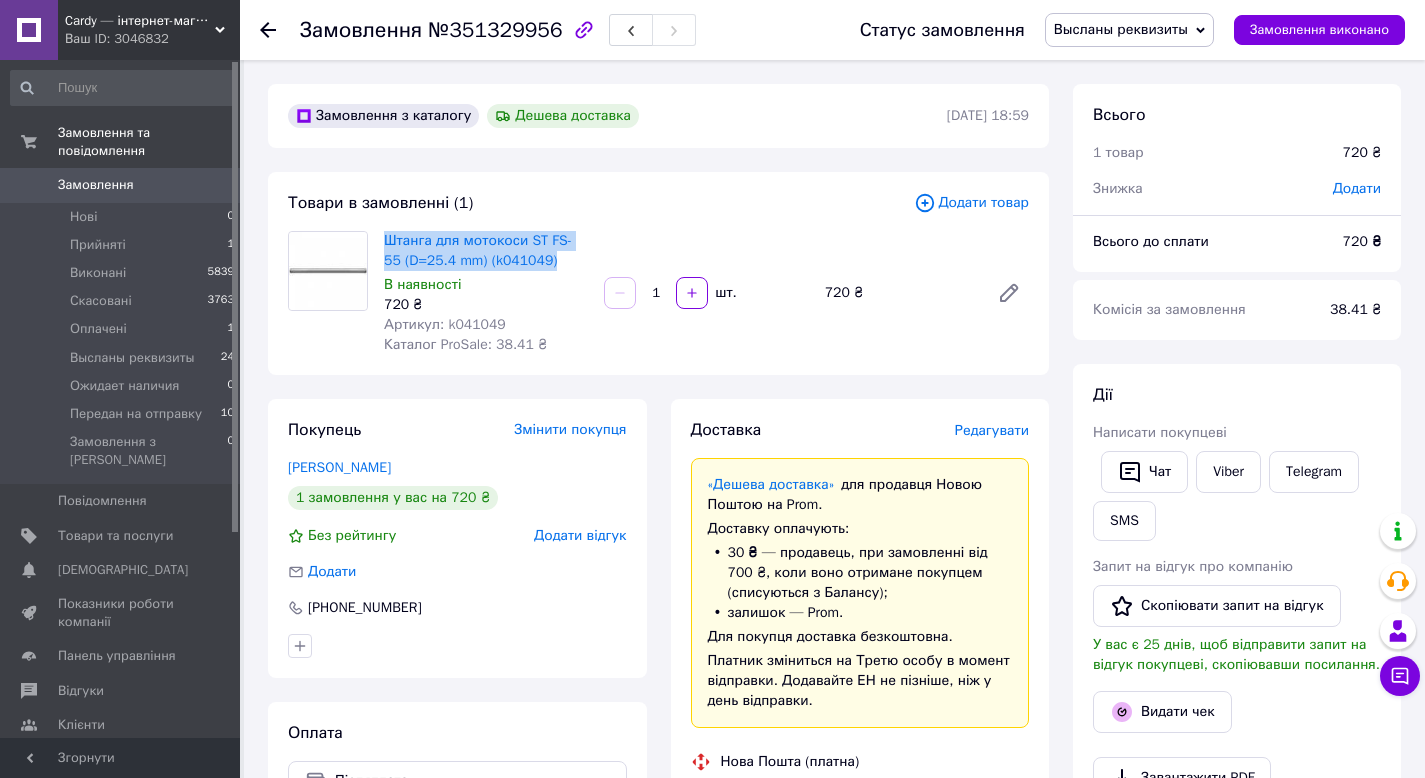 drag, startPoint x: 425, startPoint y: 244, endPoint x: 566, endPoint y: 259, distance: 141.79562 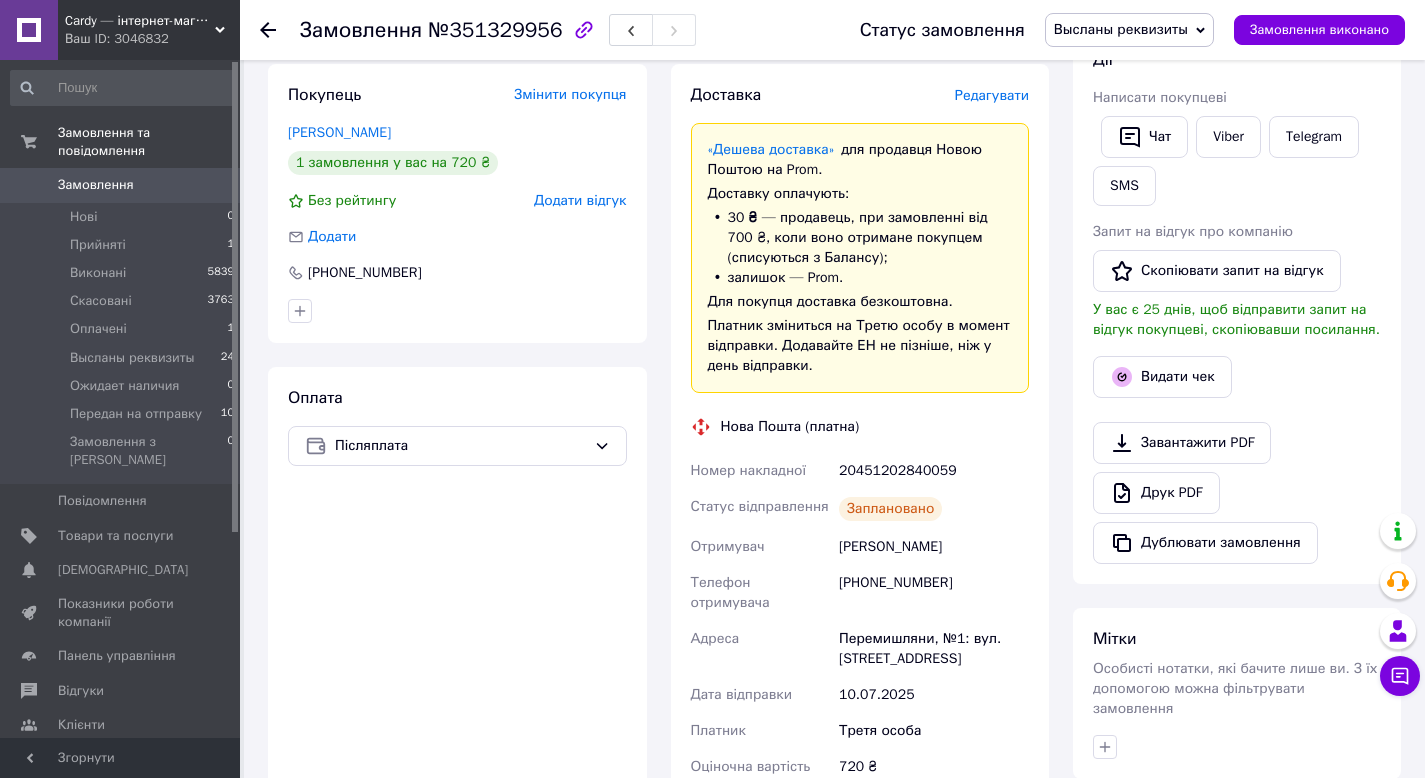scroll, scrollTop: 355, scrollLeft: 0, axis: vertical 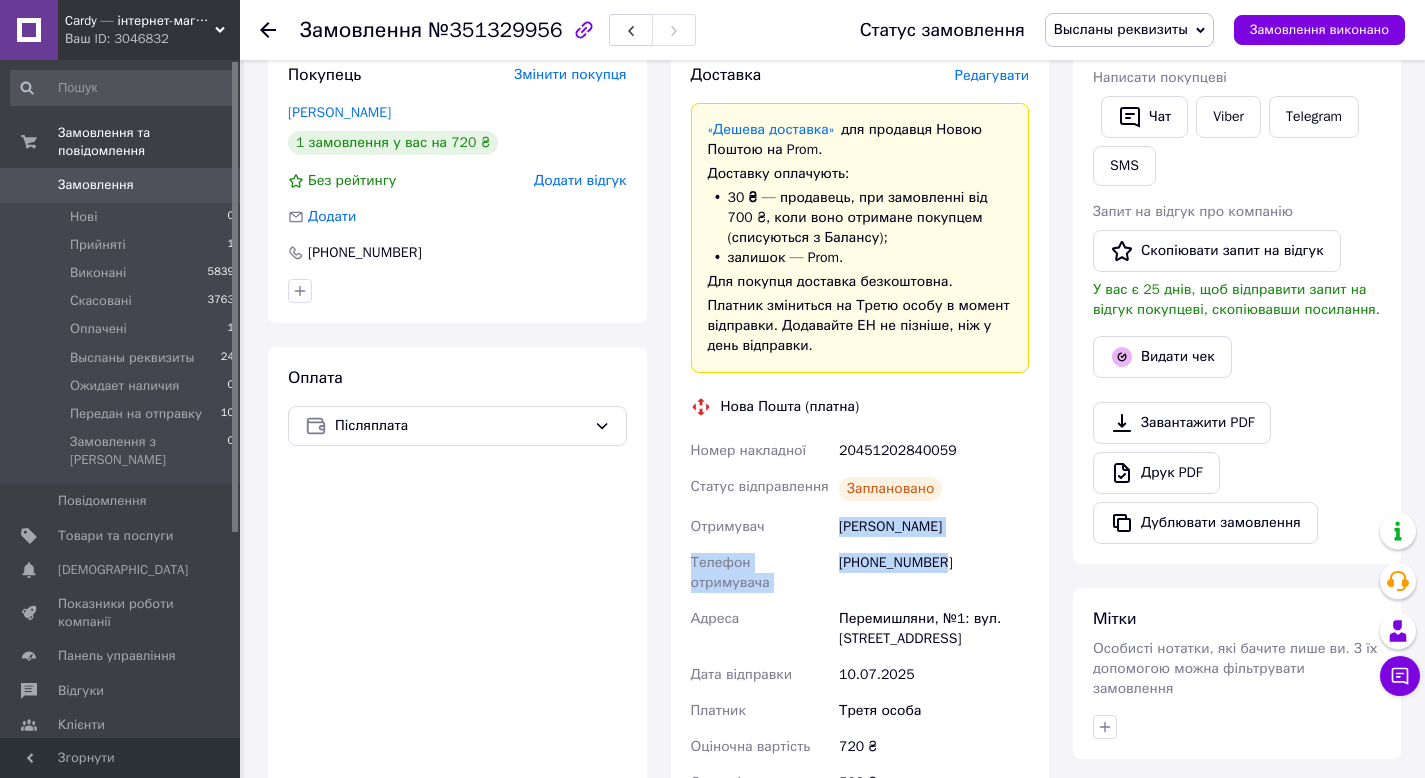 drag, startPoint x: 828, startPoint y: 553, endPoint x: 985, endPoint y: 475, distance: 175.3083 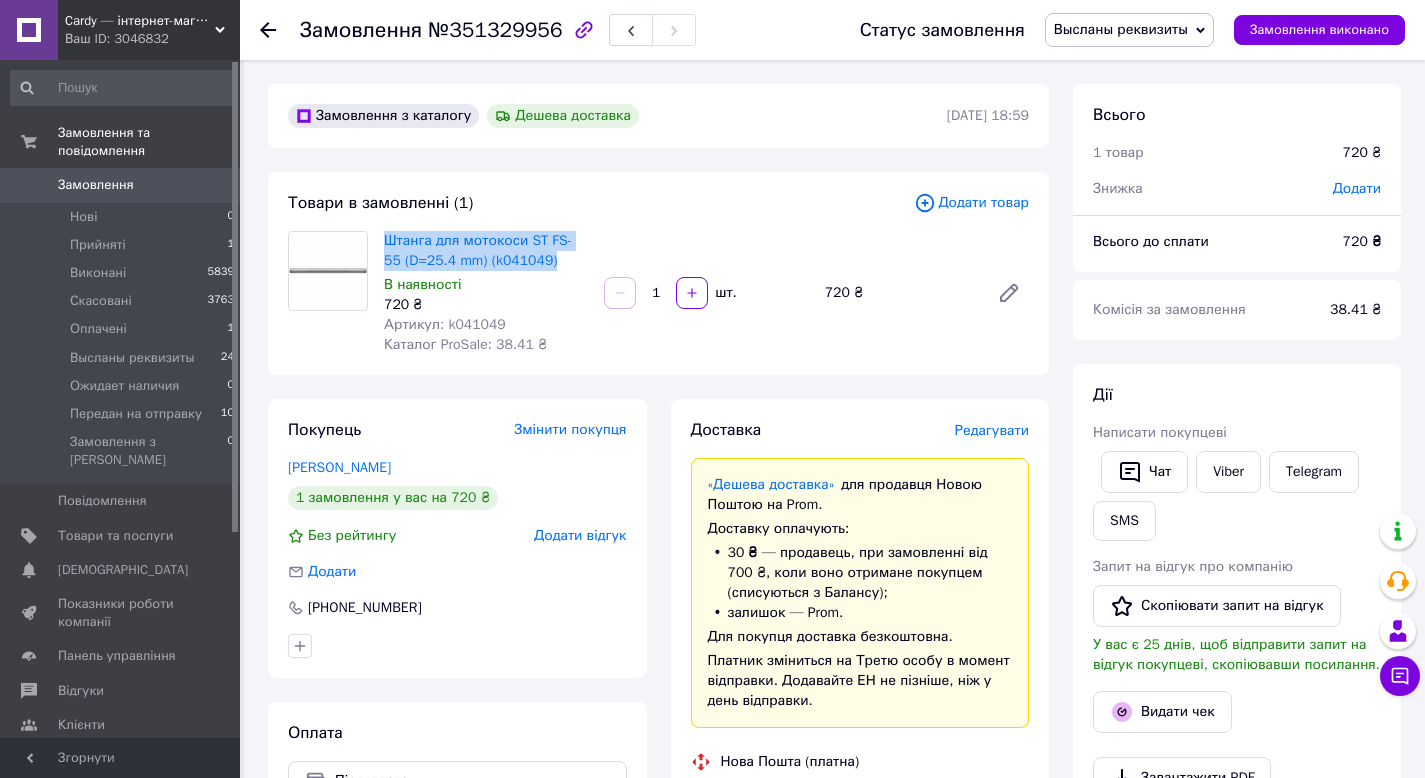 drag, startPoint x: 386, startPoint y: 240, endPoint x: 568, endPoint y: 265, distance: 183.70901 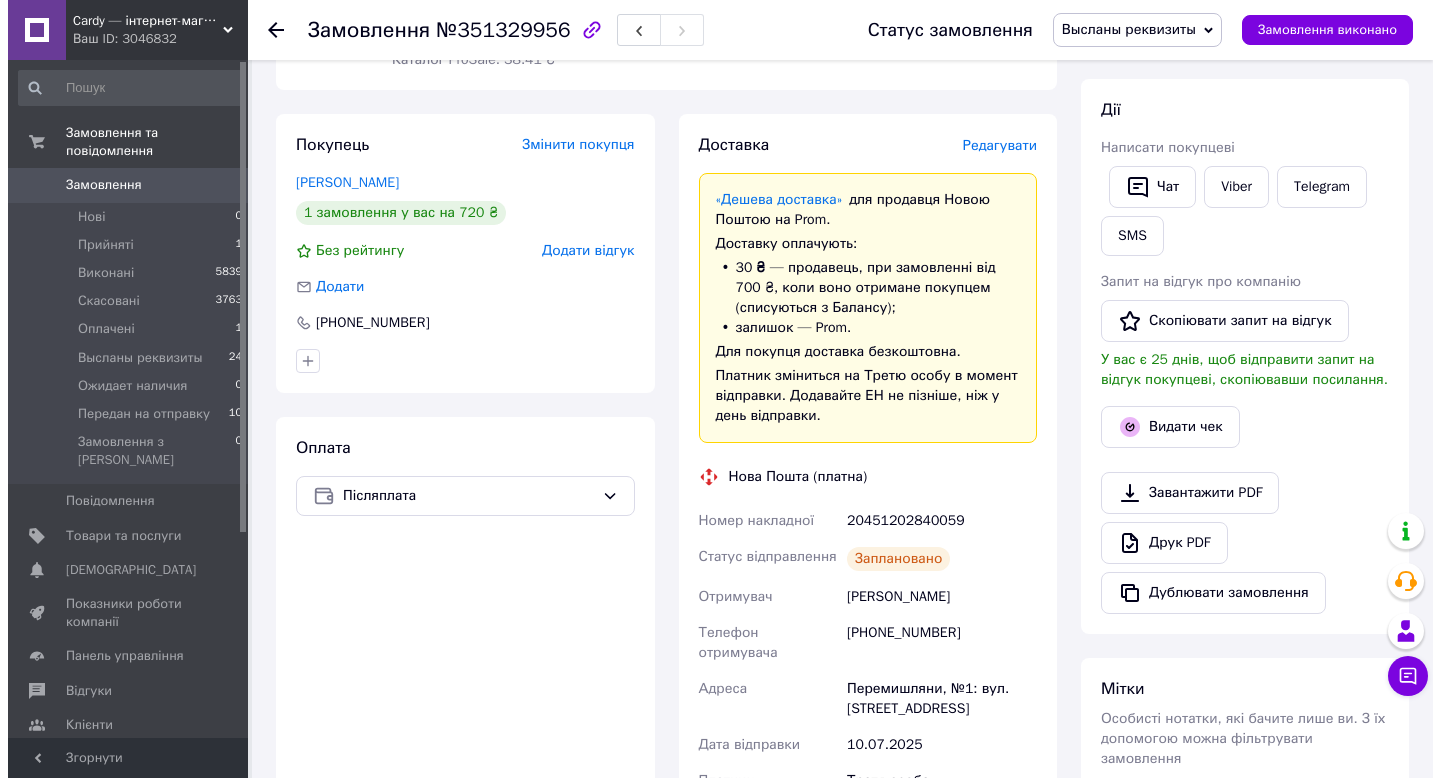scroll, scrollTop: 246, scrollLeft: 0, axis: vertical 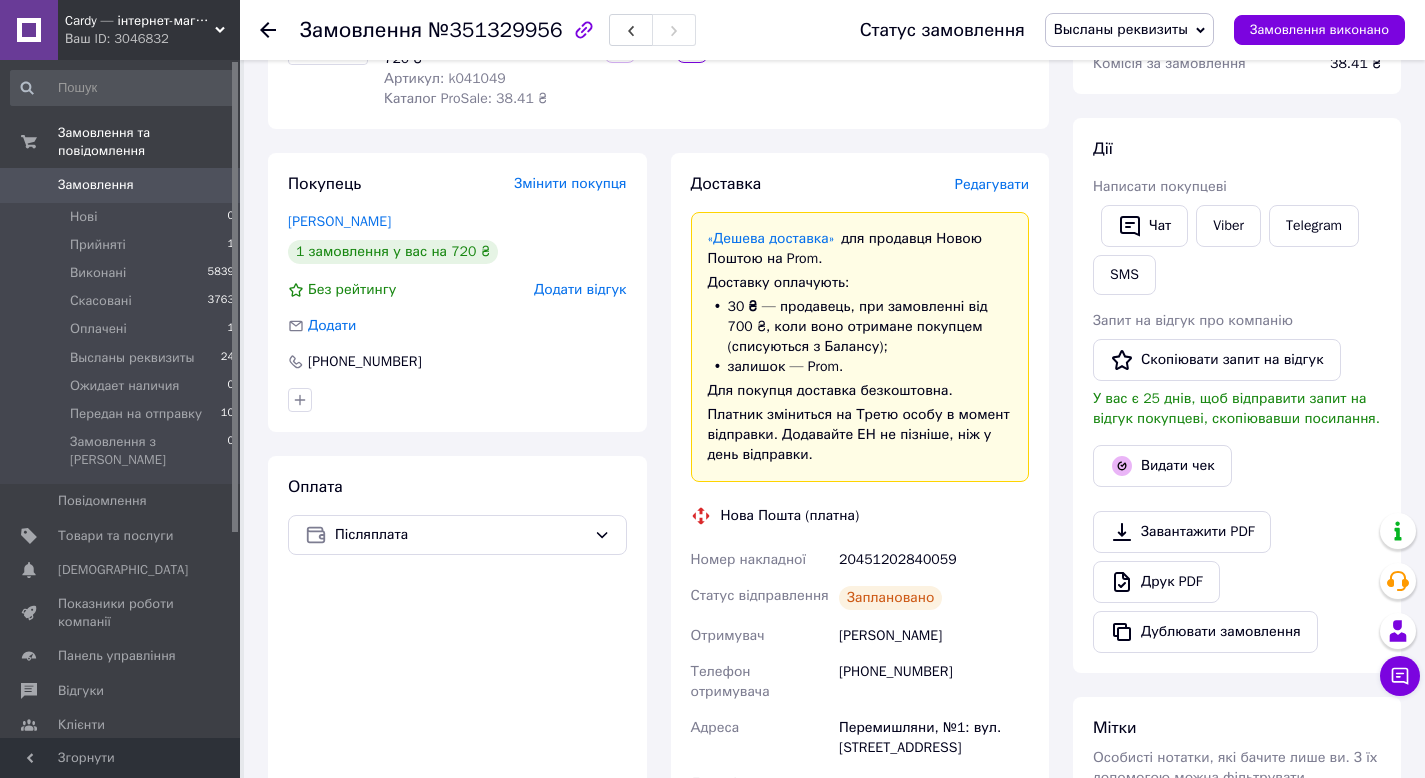 click on "Редагувати" at bounding box center (992, 184) 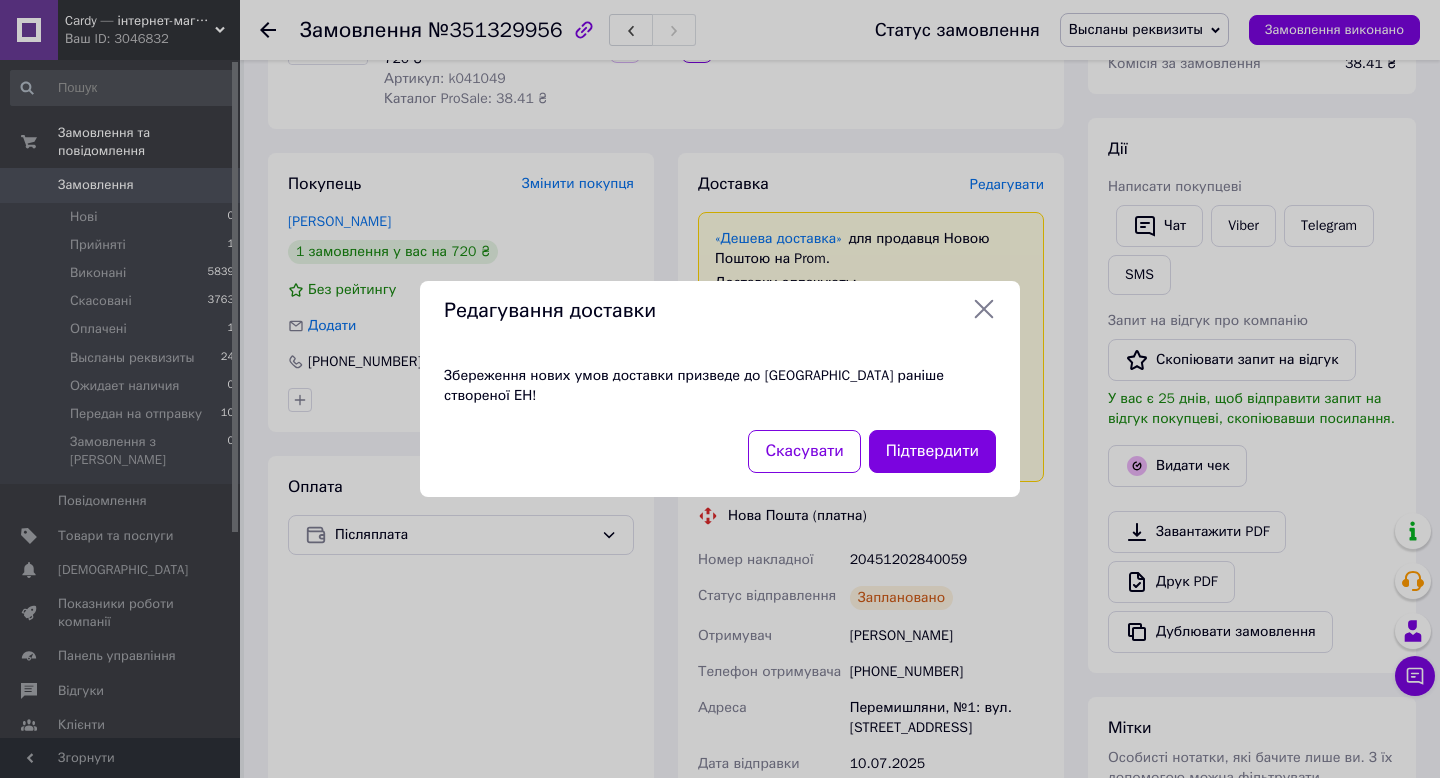 click on "Підтвердити" at bounding box center (932, 451) 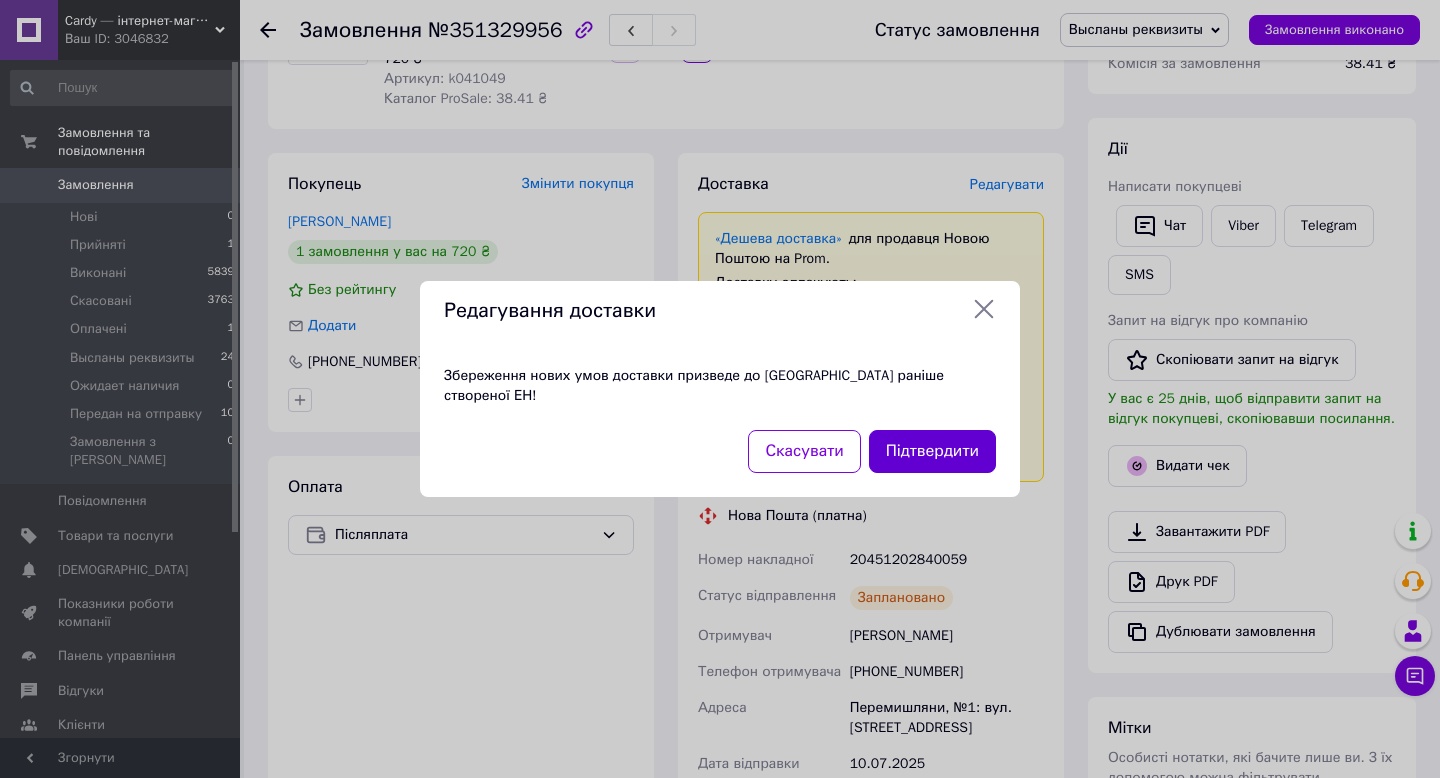 click on "Підтвердити" at bounding box center [932, 451] 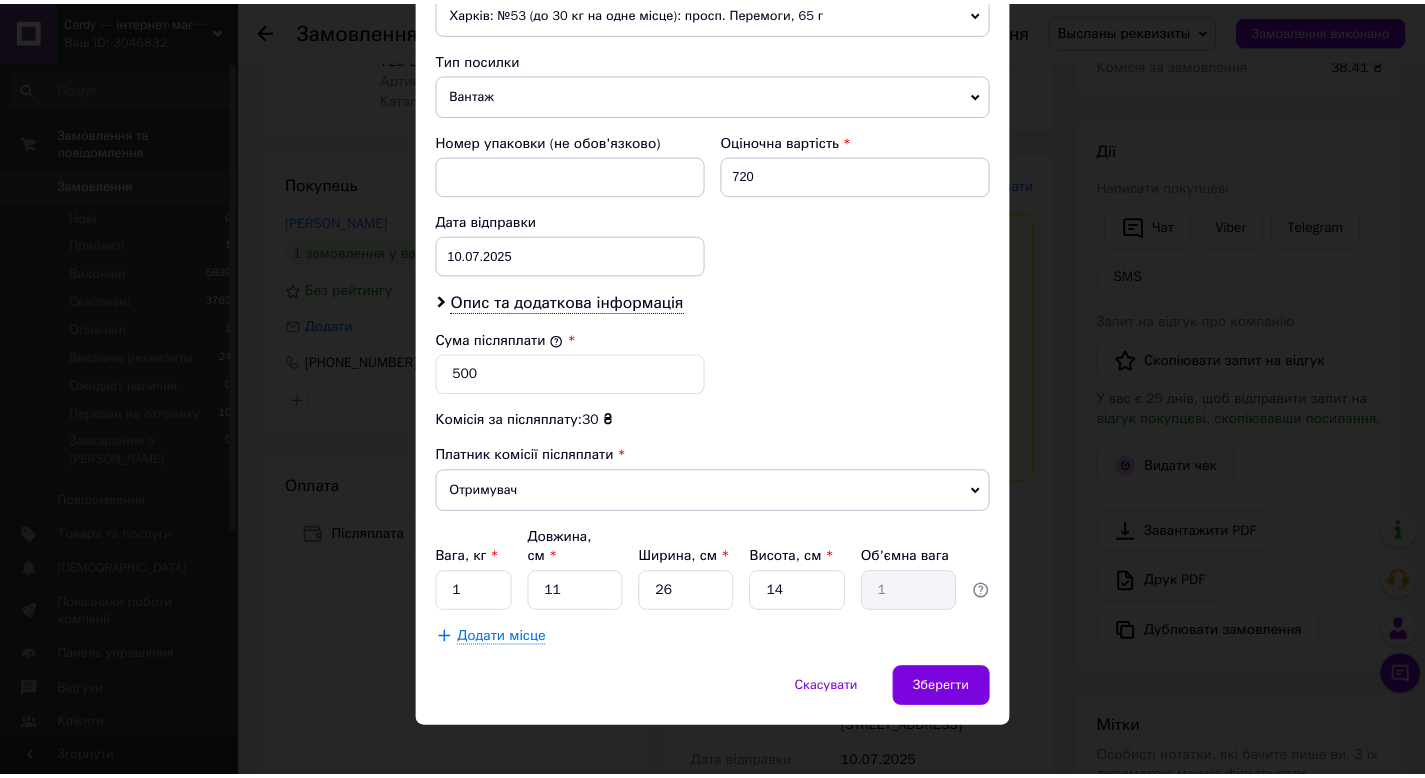 scroll, scrollTop: 768, scrollLeft: 0, axis: vertical 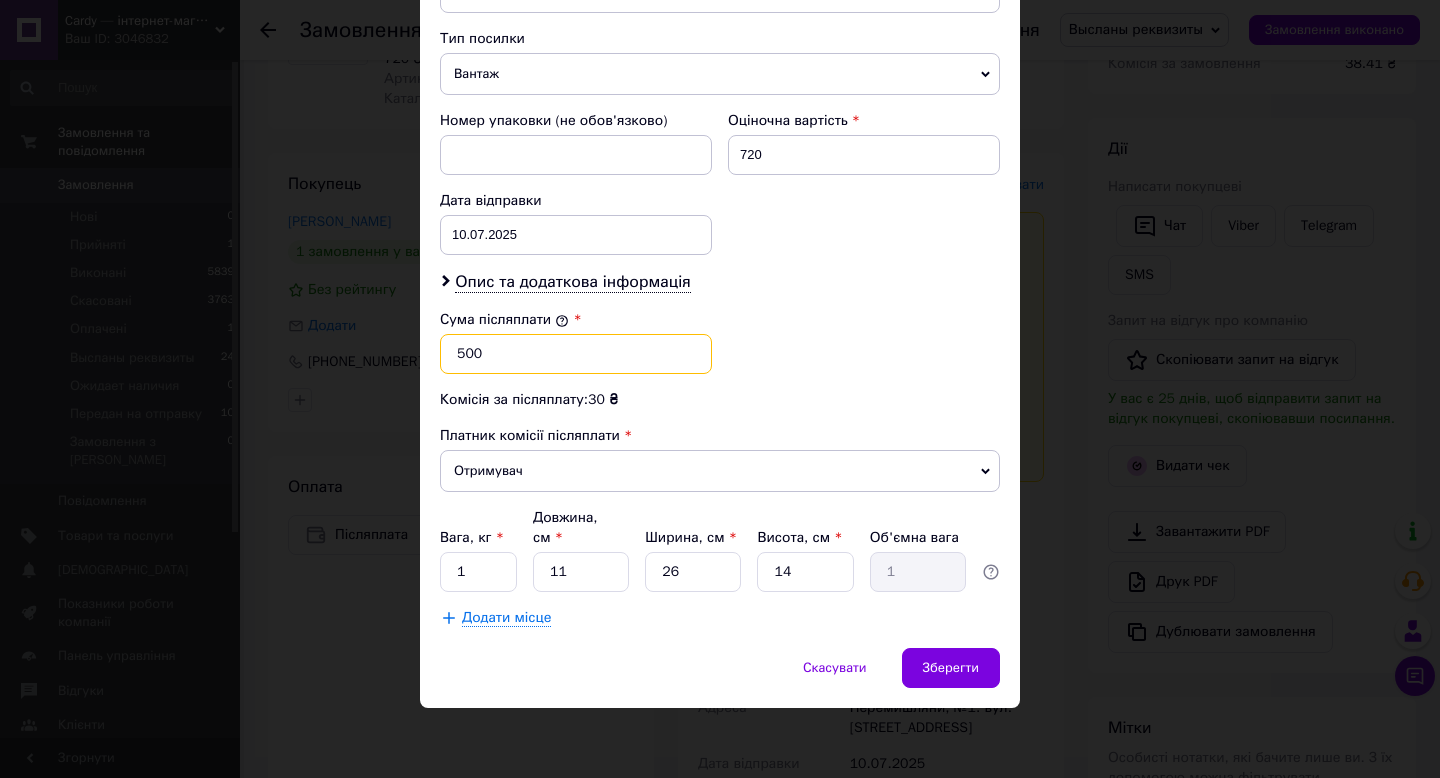 drag, startPoint x: 461, startPoint y: 357, endPoint x: 449, endPoint y: 356, distance: 12.0415945 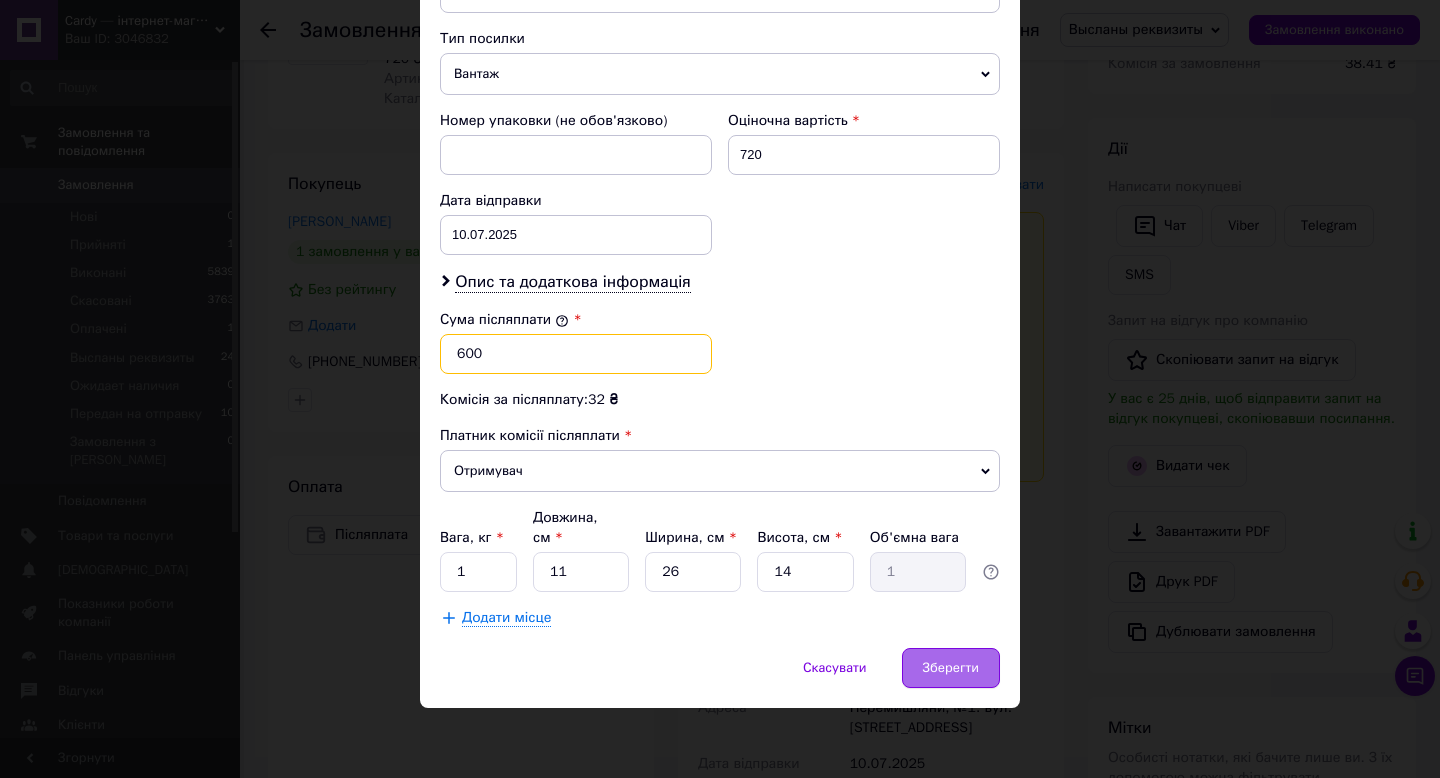 type on "600" 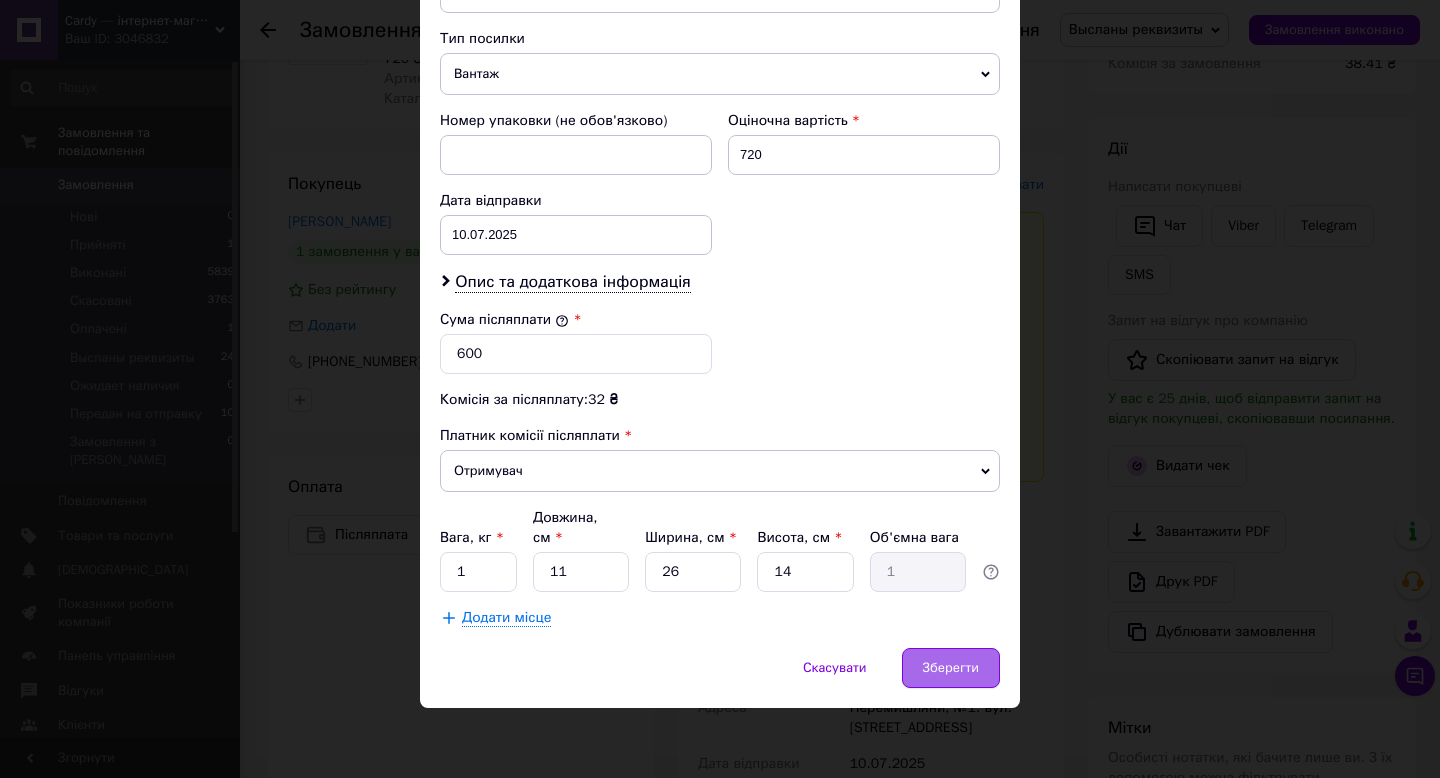 click on "Зберегти" at bounding box center (951, 668) 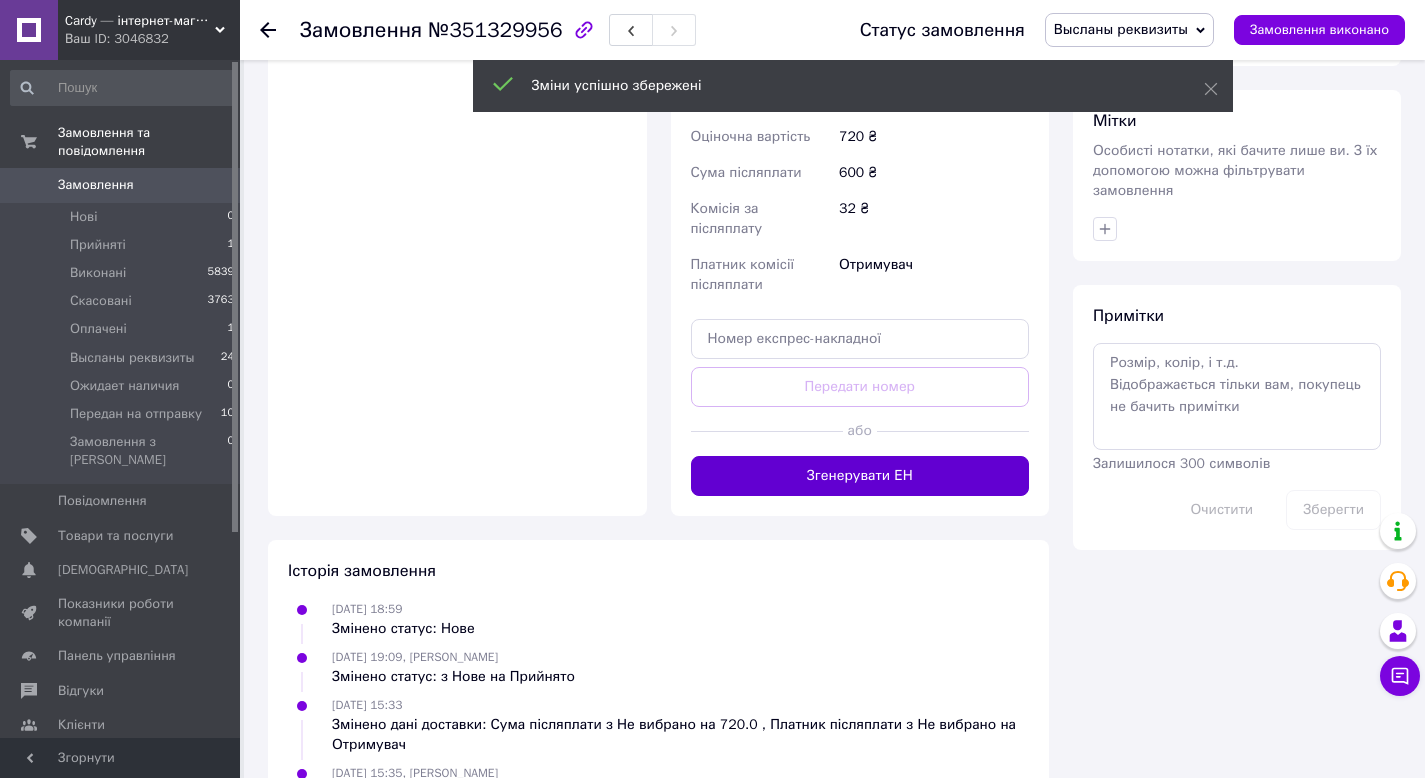 click on "Згенерувати ЕН" at bounding box center (860, 476) 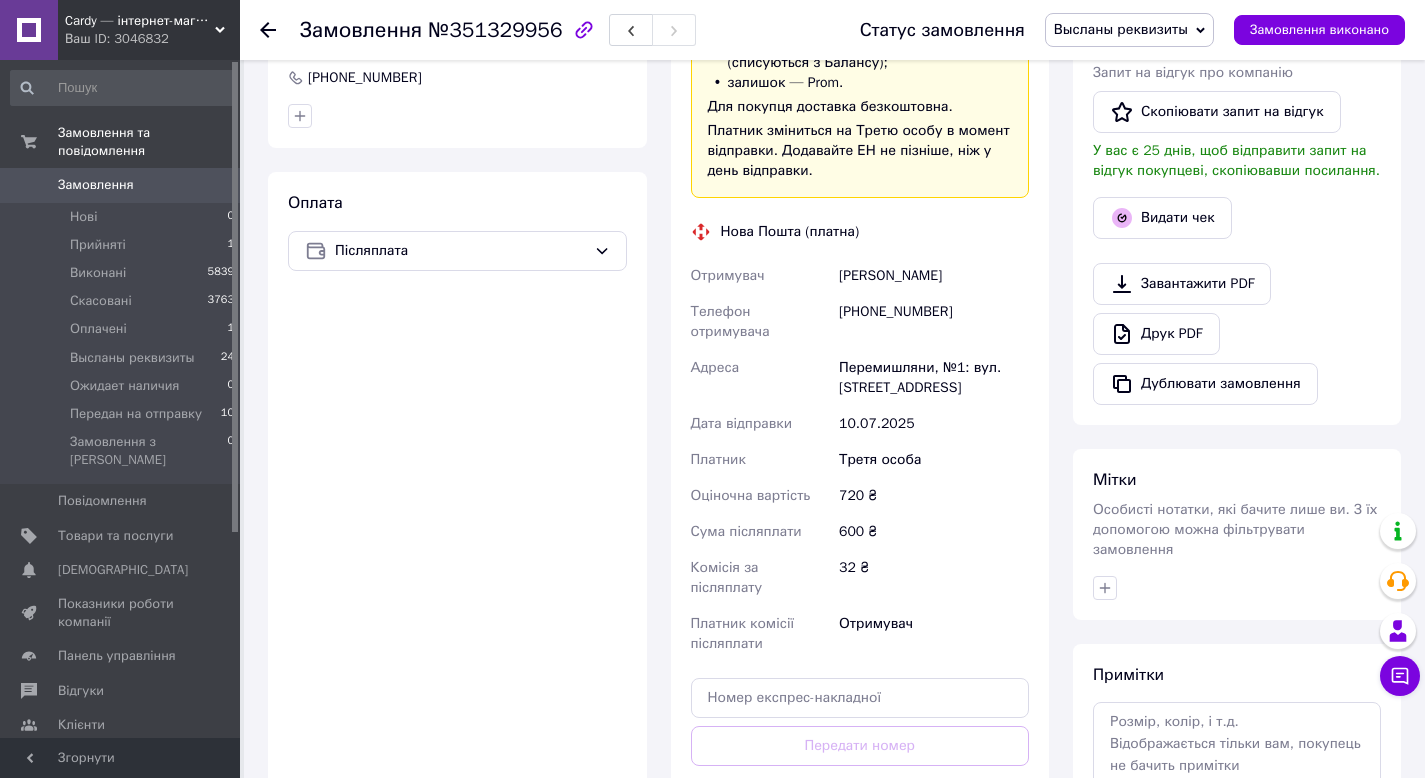 scroll, scrollTop: 510, scrollLeft: 0, axis: vertical 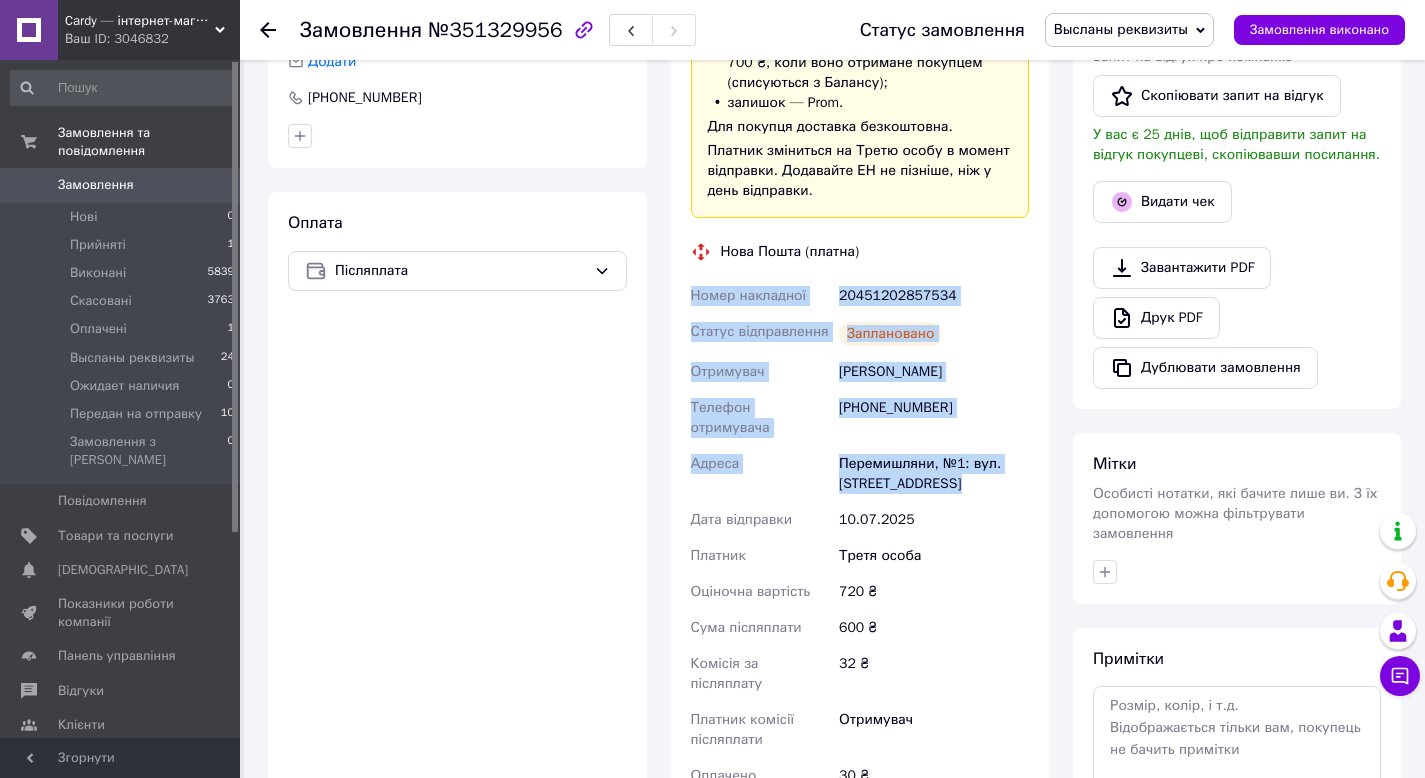 drag, startPoint x: 681, startPoint y: 294, endPoint x: 965, endPoint y: 492, distance: 346.20804 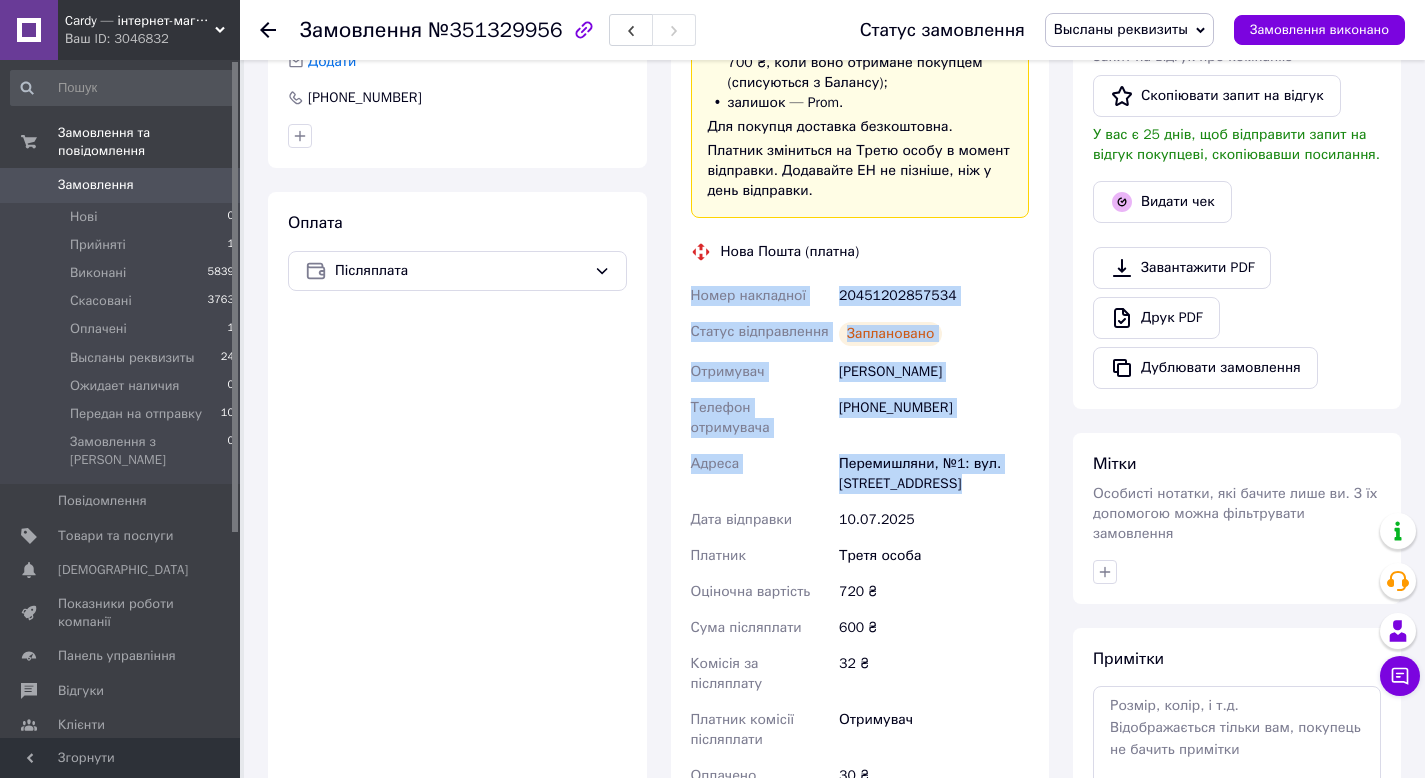 drag, startPoint x: 1123, startPoint y: 23, endPoint x: 1118, endPoint y: 58, distance: 35.35534 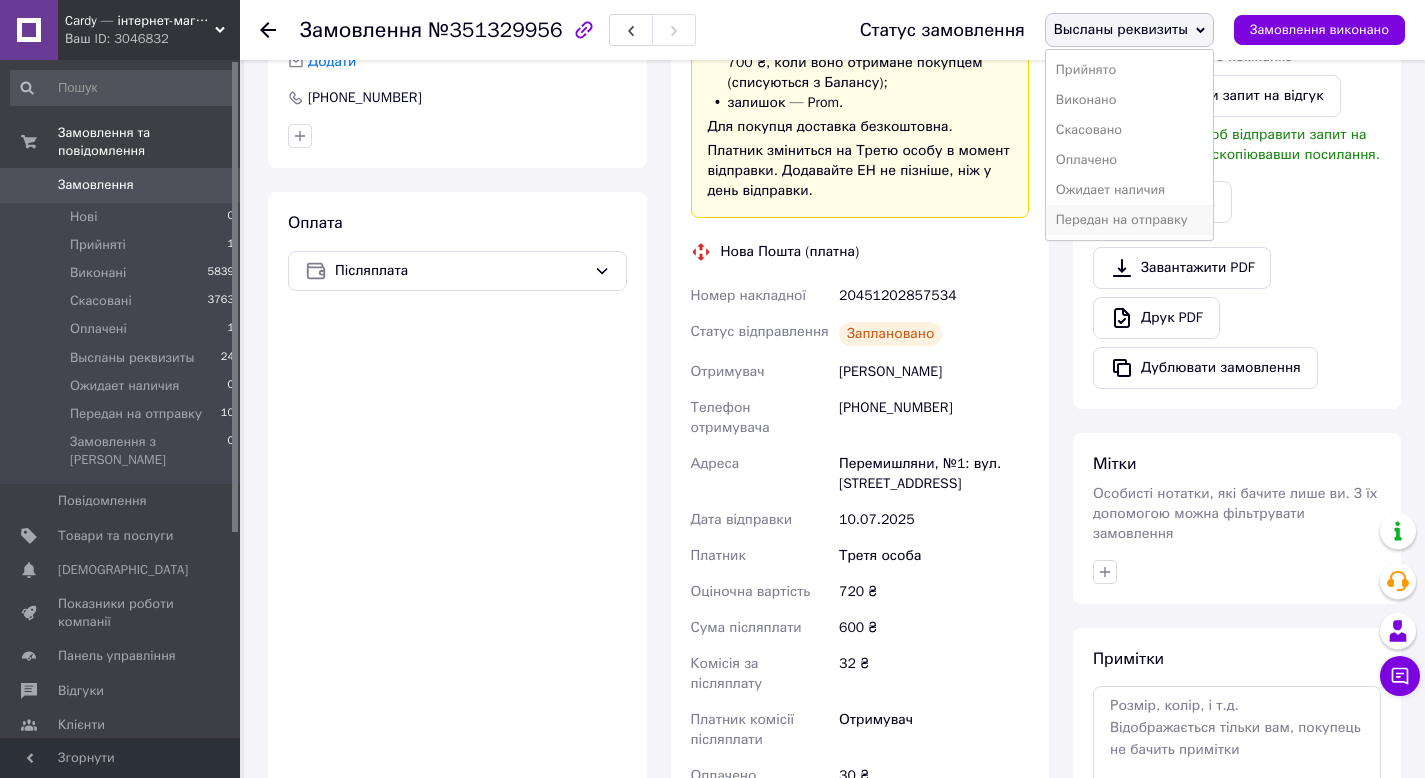 click on "Передан на отправку" at bounding box center [1129, 220] 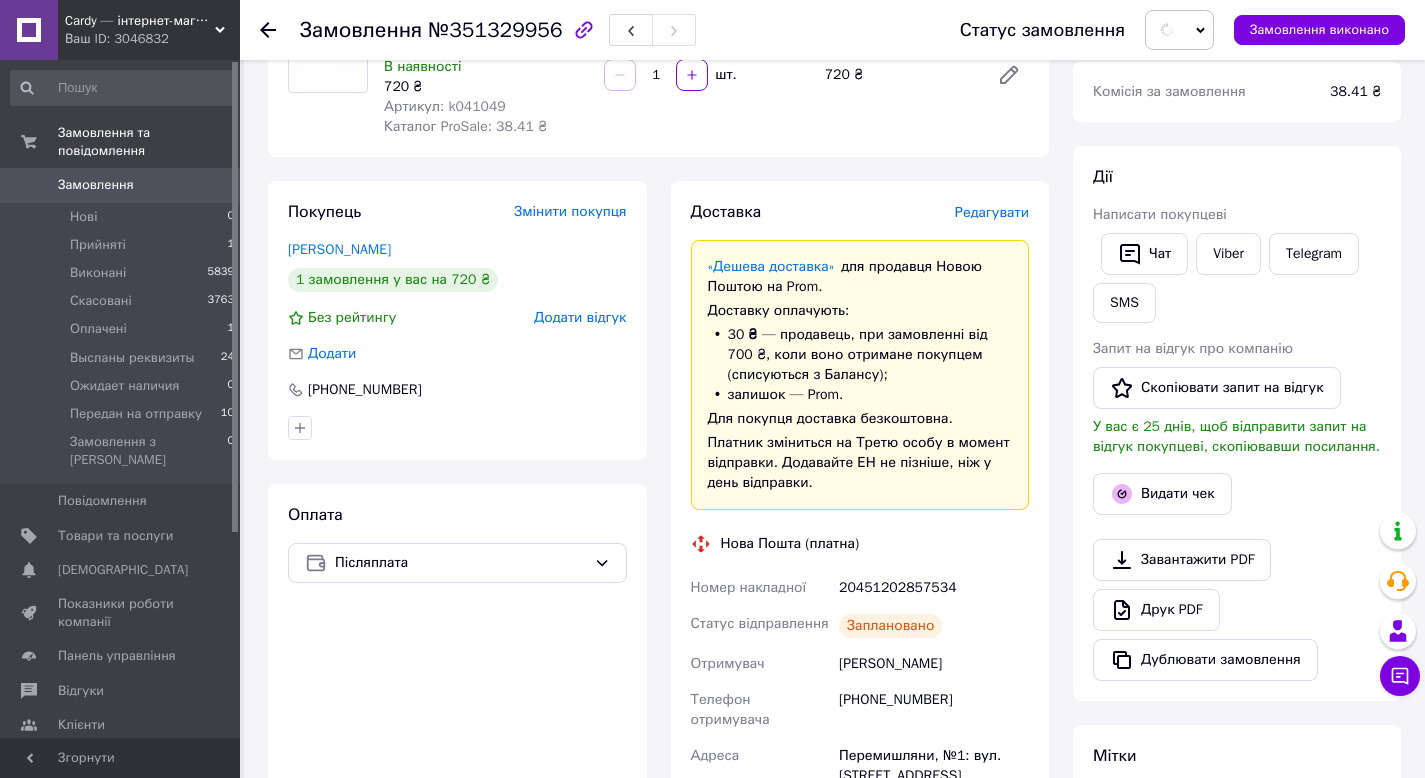 scroll, scrollTop: 93, scrollLeft: 0, axis: vertical 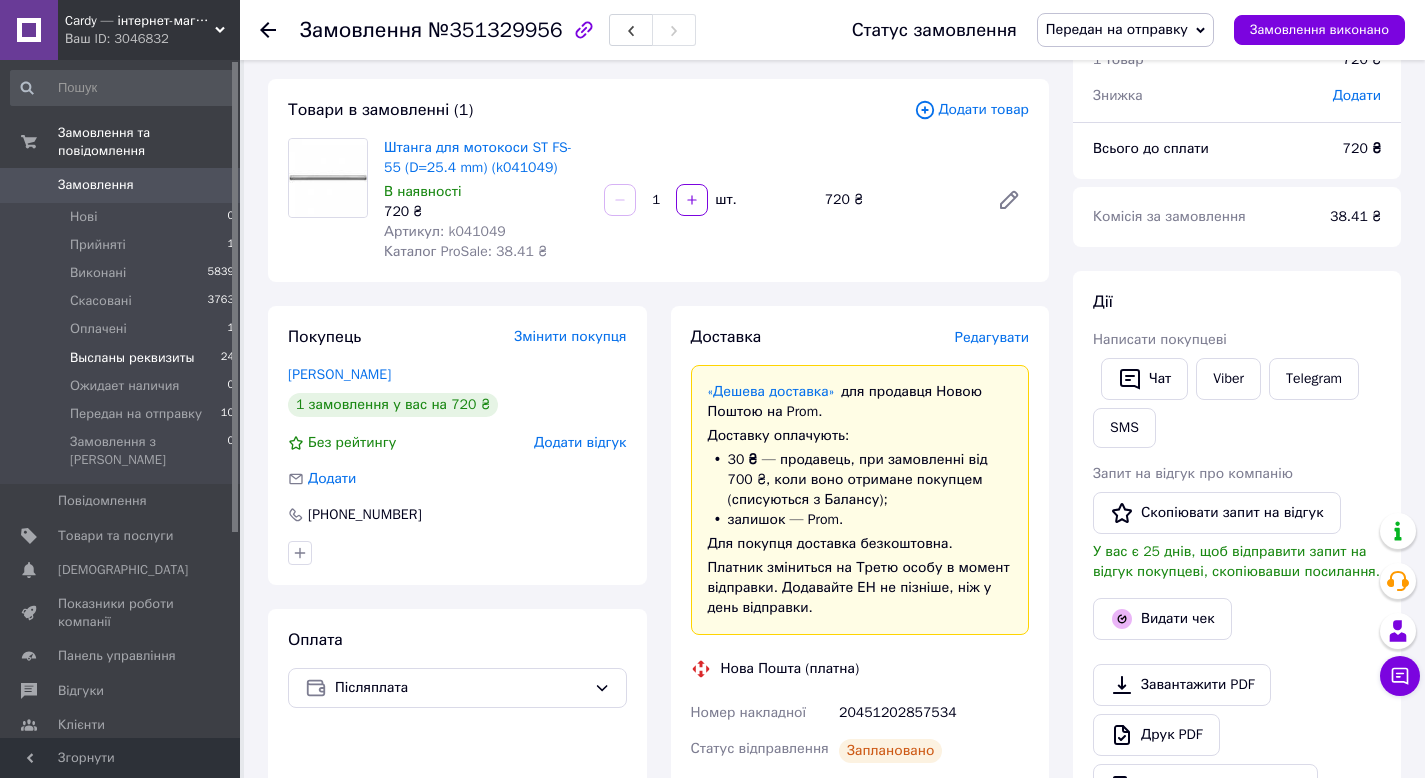 click on "Высланы реквизиты" at bounding box center [132, 358] 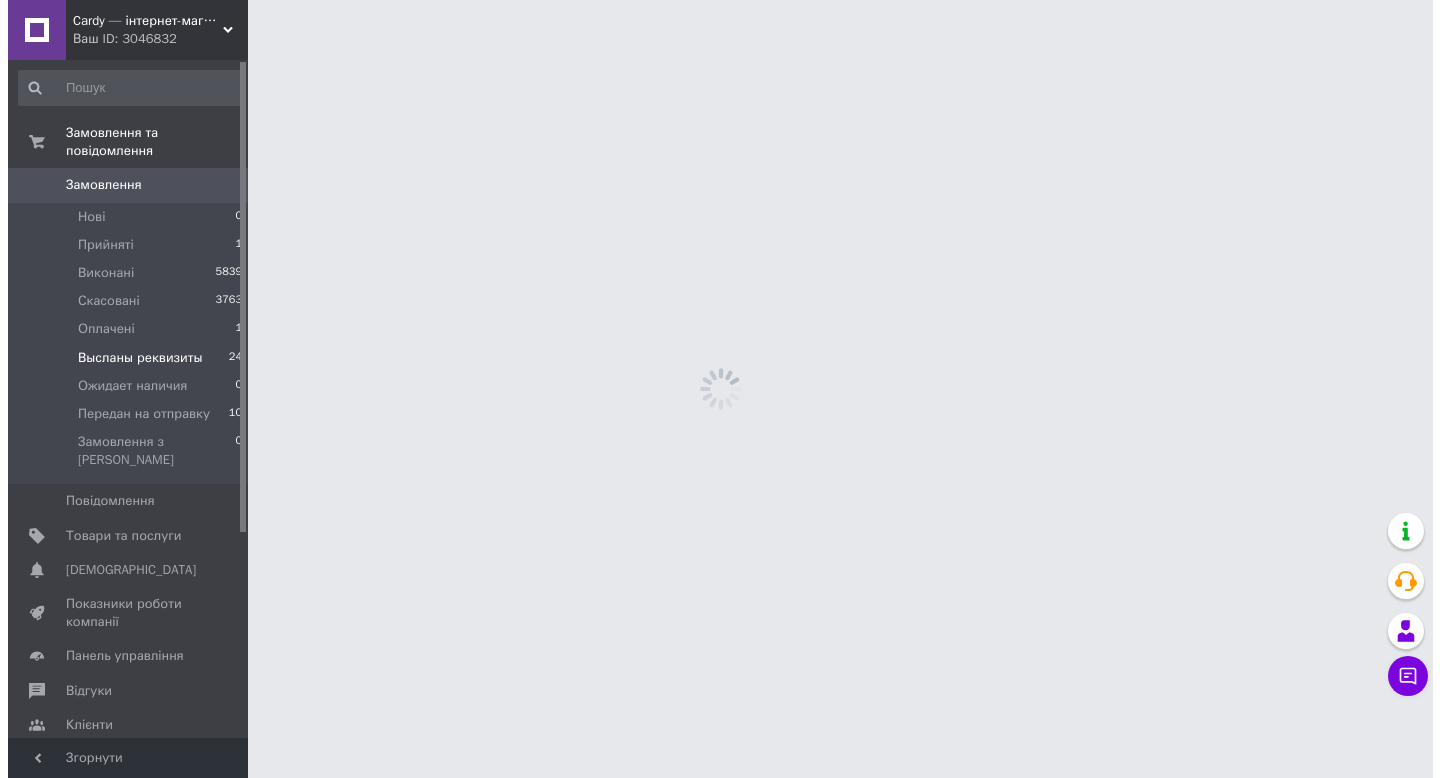 scroll, scrollTop: 0, scrollLeft: 0, axis: both 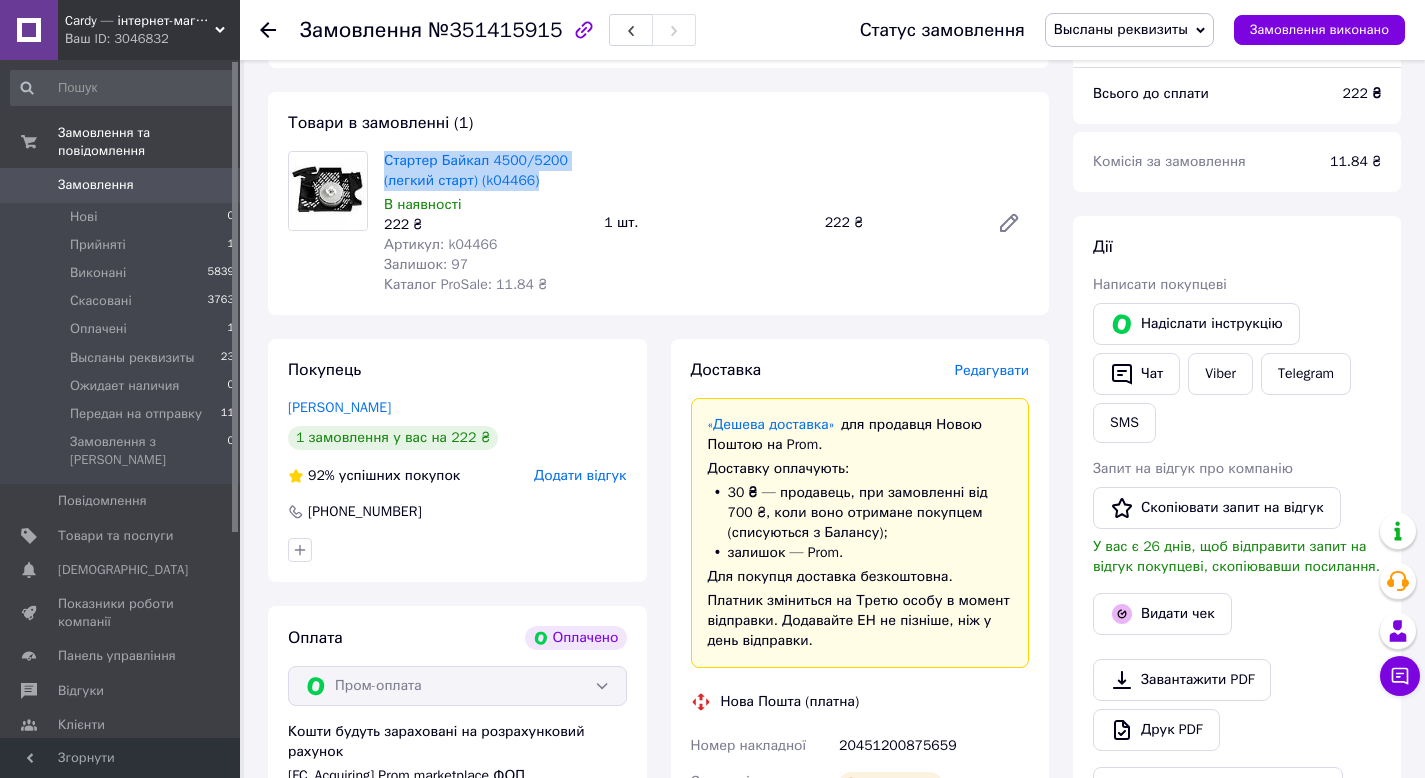 drag, startPoint x: 379, startPoint y: 154, endPoint x: 578, endPoint y: 191, distance: 202.41048 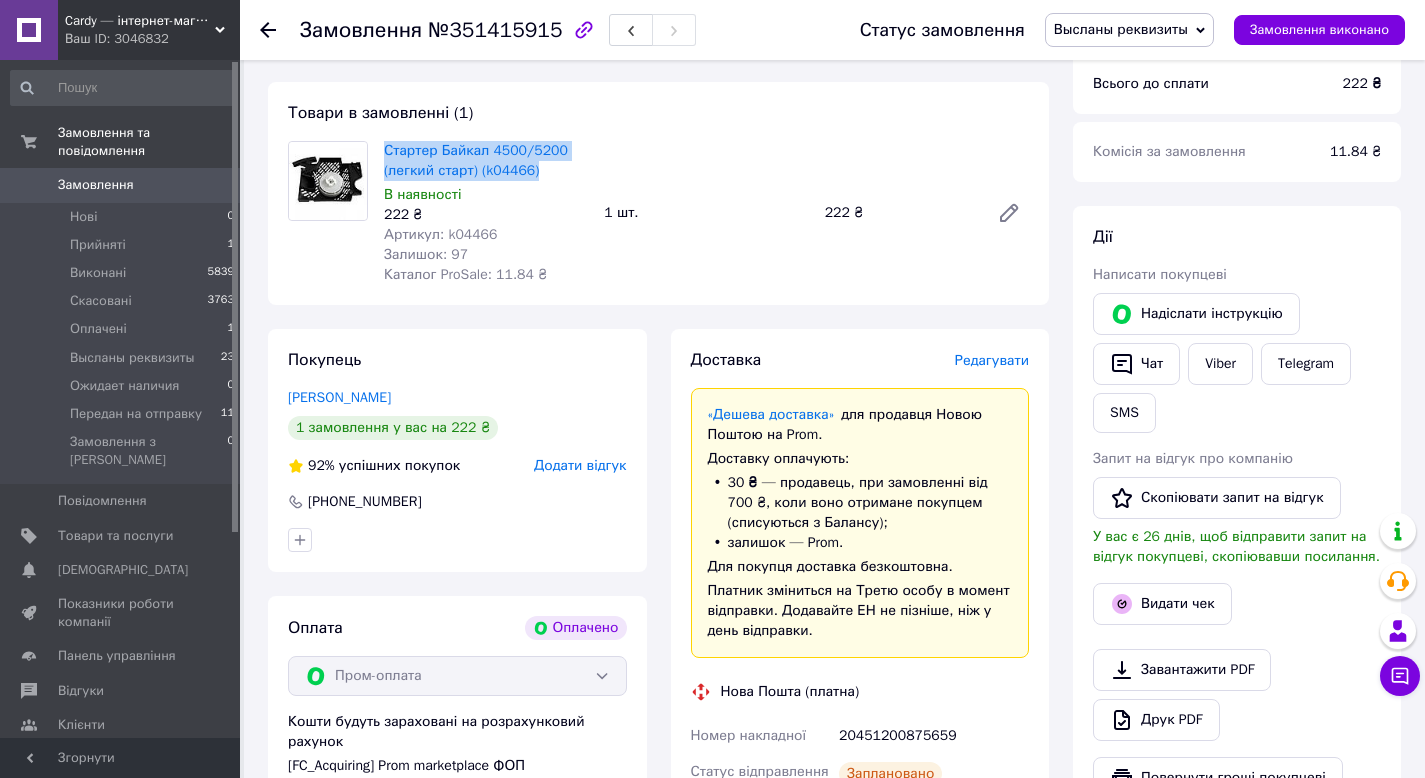 scroll, scrollTop: 989, scrollLeft: 0, axis: vertical 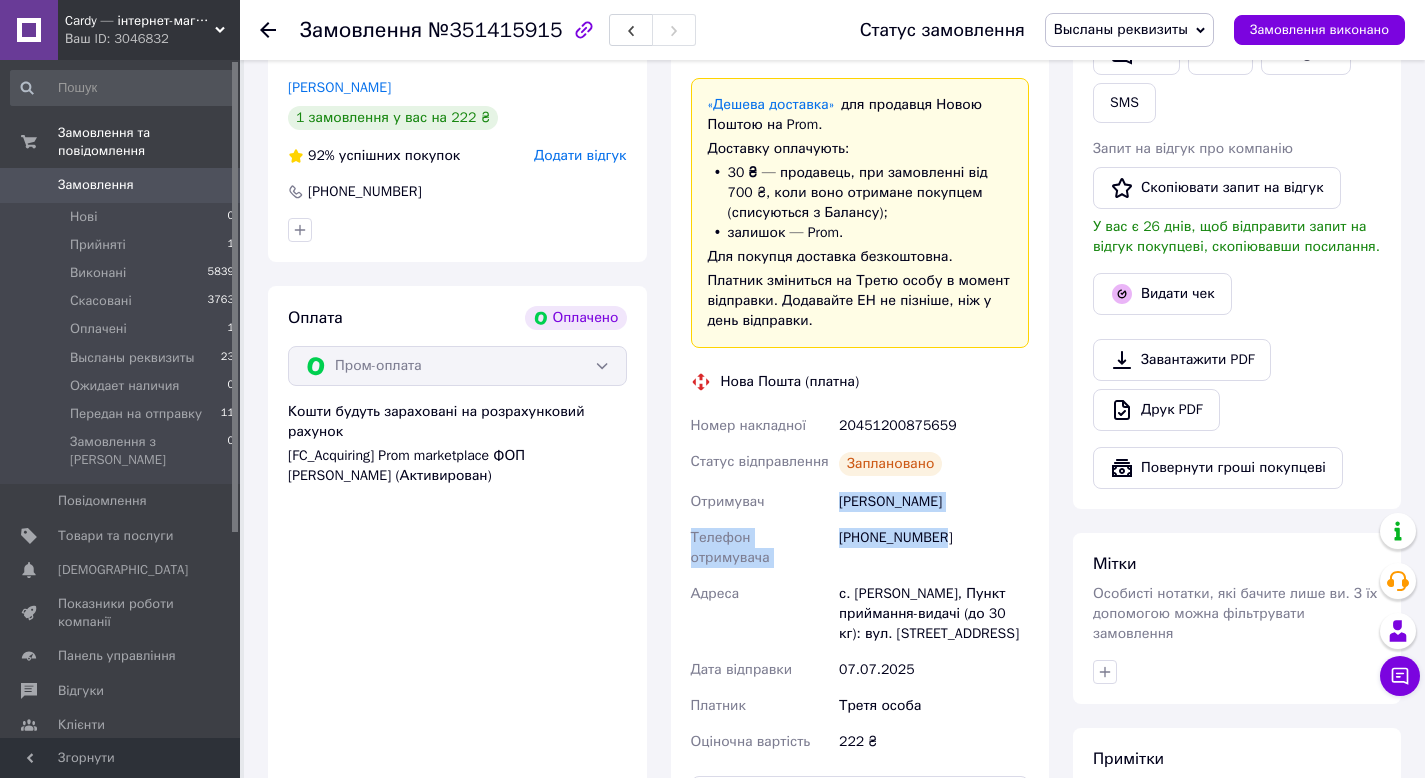 drag, startPoint x: 881, startPoint y: 525, endPoint x: 967, endPoint y: 569, distance: 96.60228 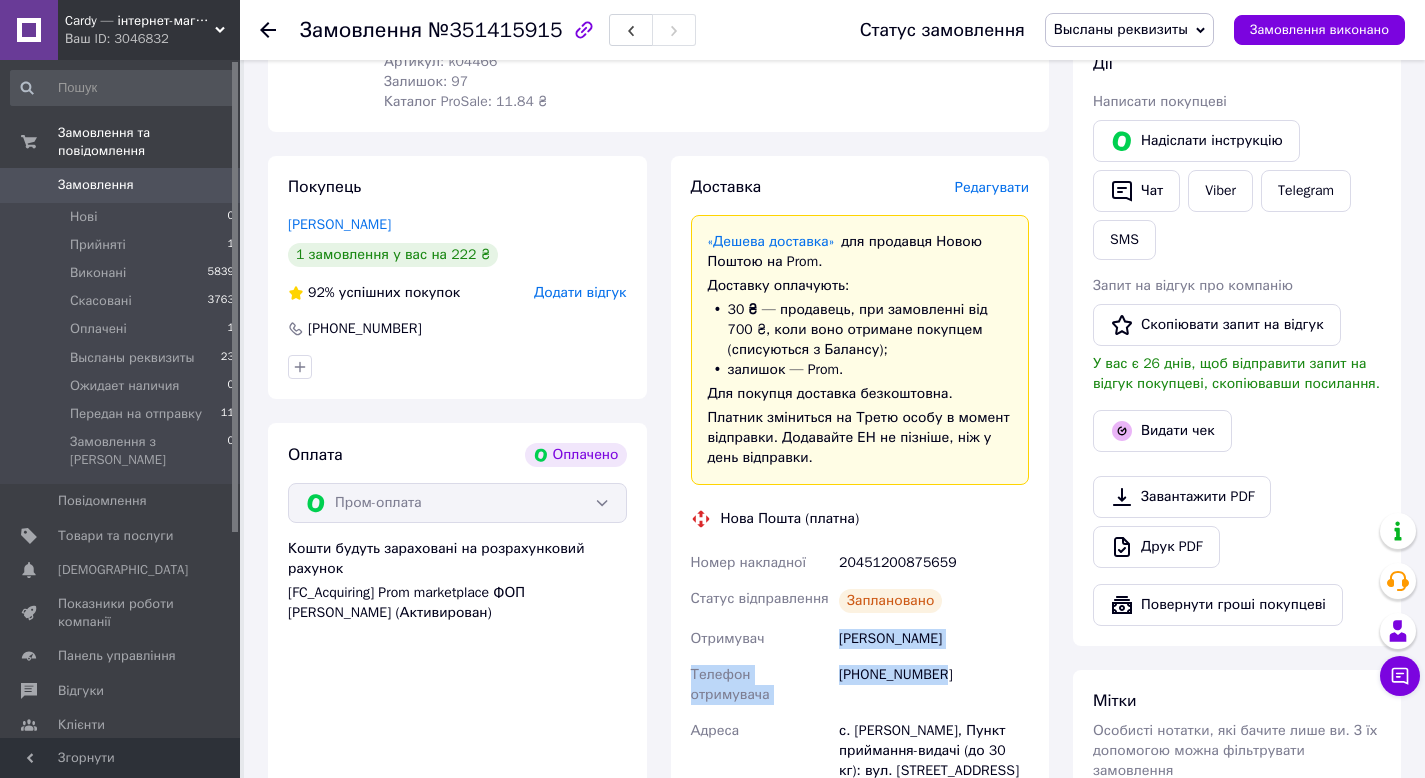 scroll, scrollTop: 855, scrollLeft: 0, axis: vertical 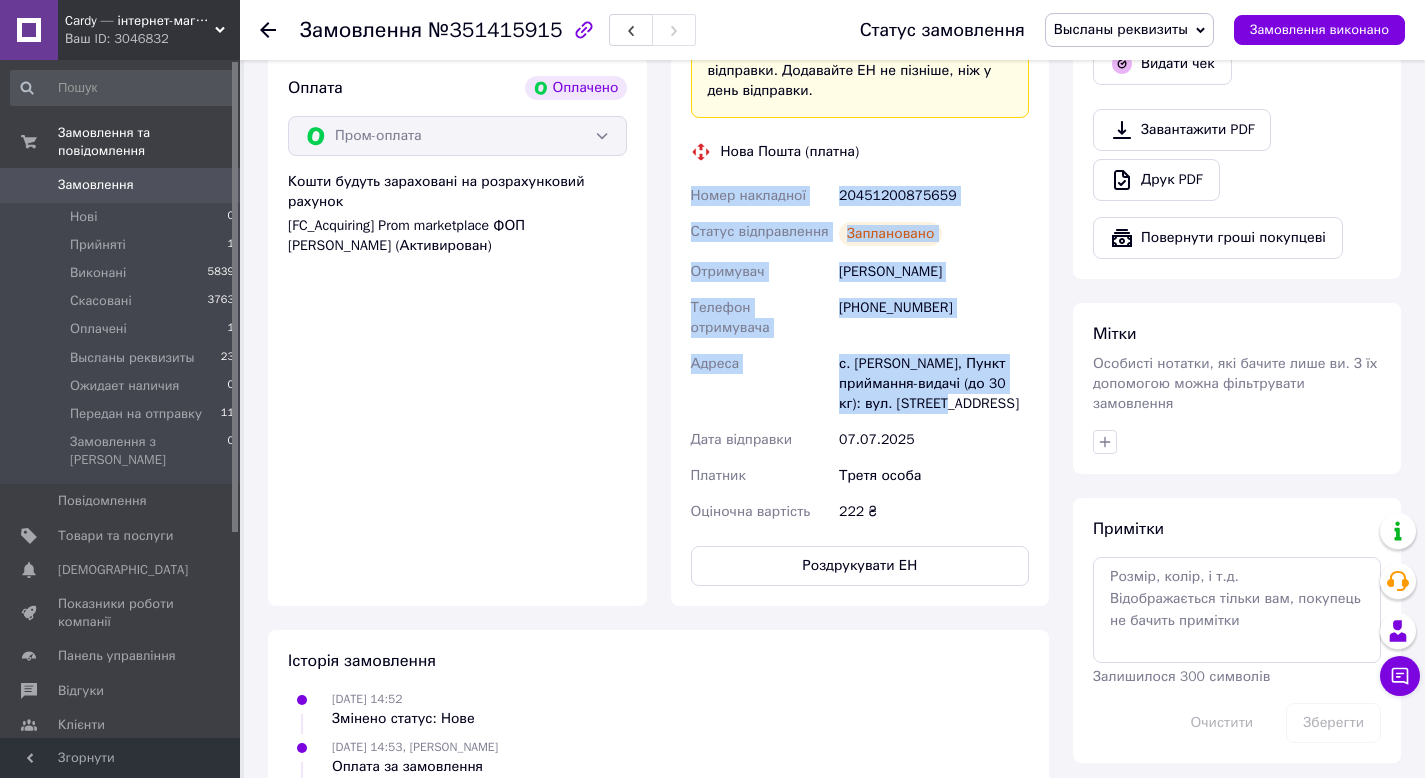 drag, startPoint x: 694, startPoint y: 554, endPoint x: 1015, endPoint y: 425, distance: 345.95087 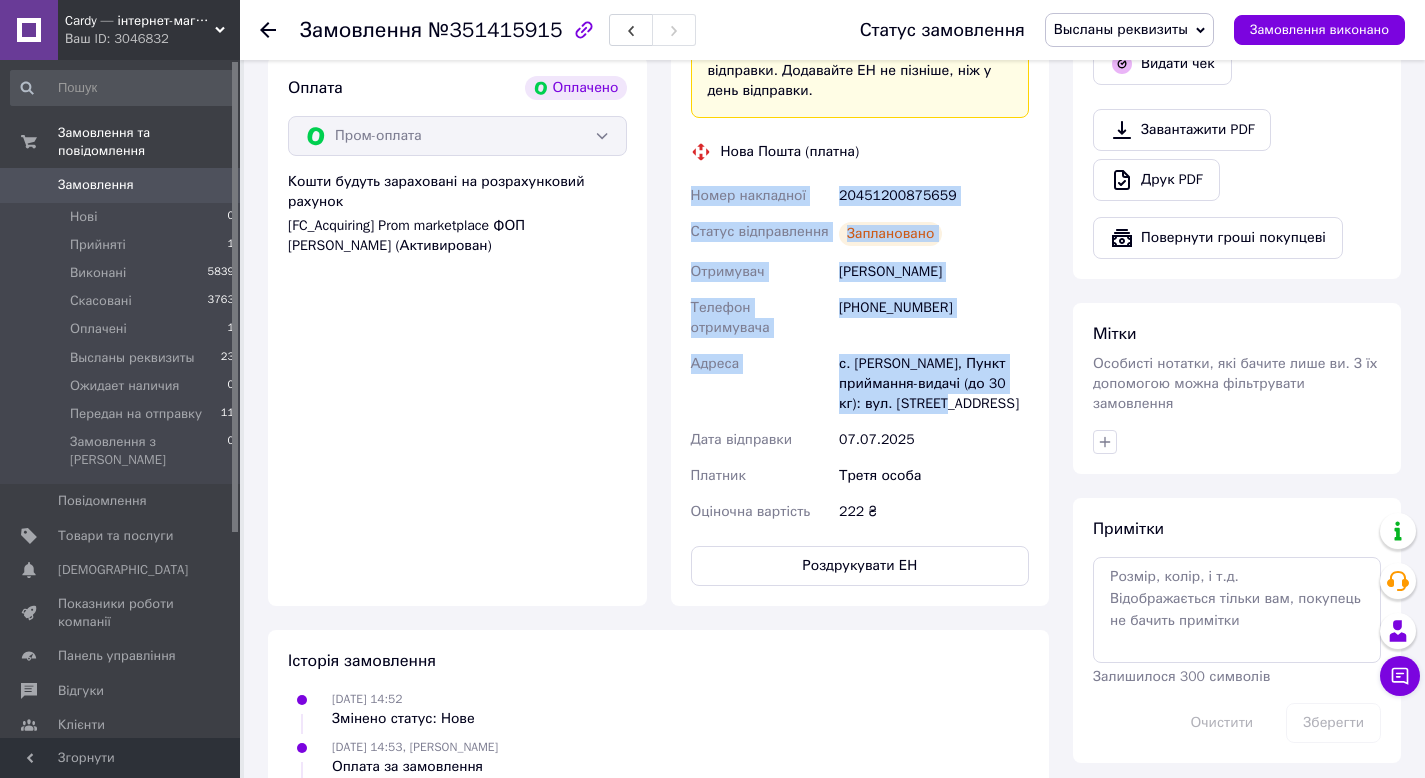 click on "Высланы реквизиты" at bounding box center (1121, 29) 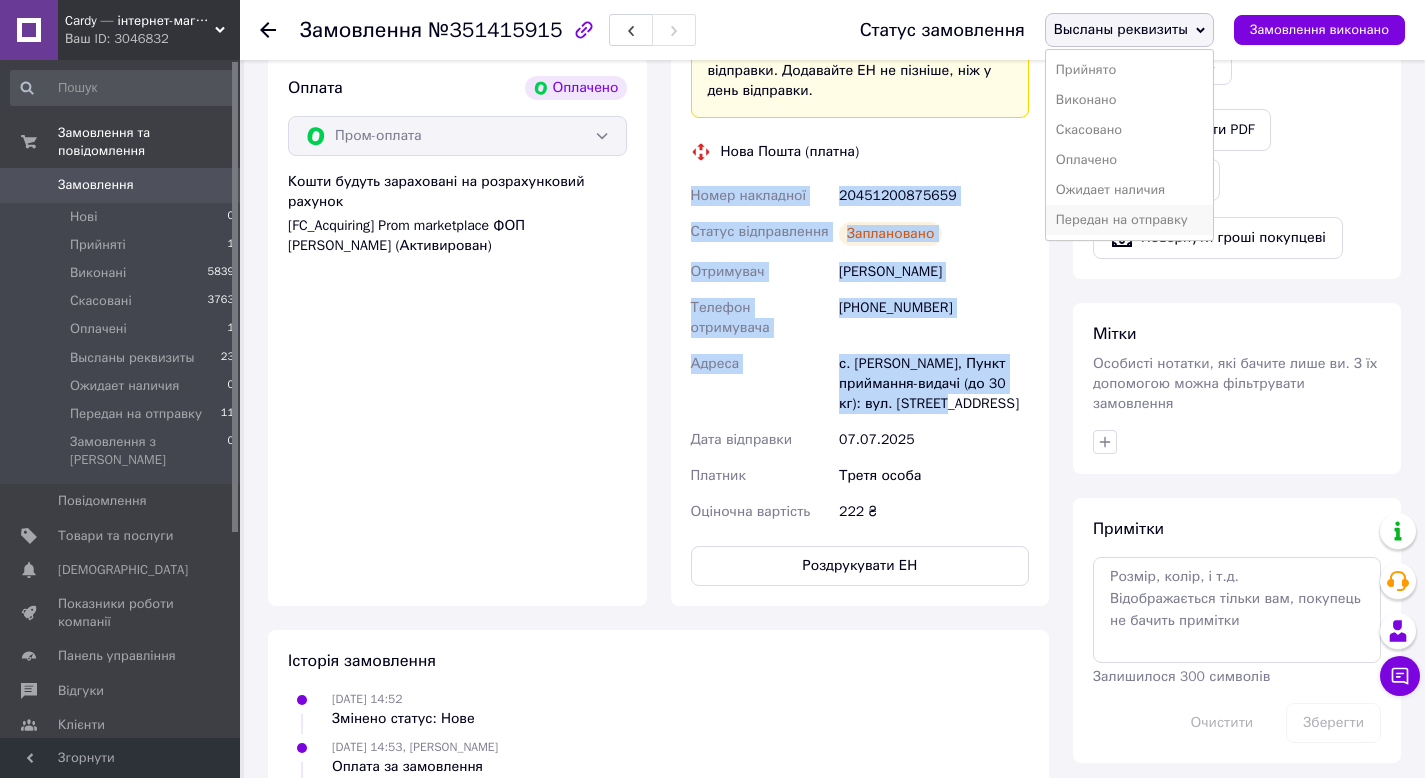 click on "Передан на отправку" at bounding box center (1129, 220) 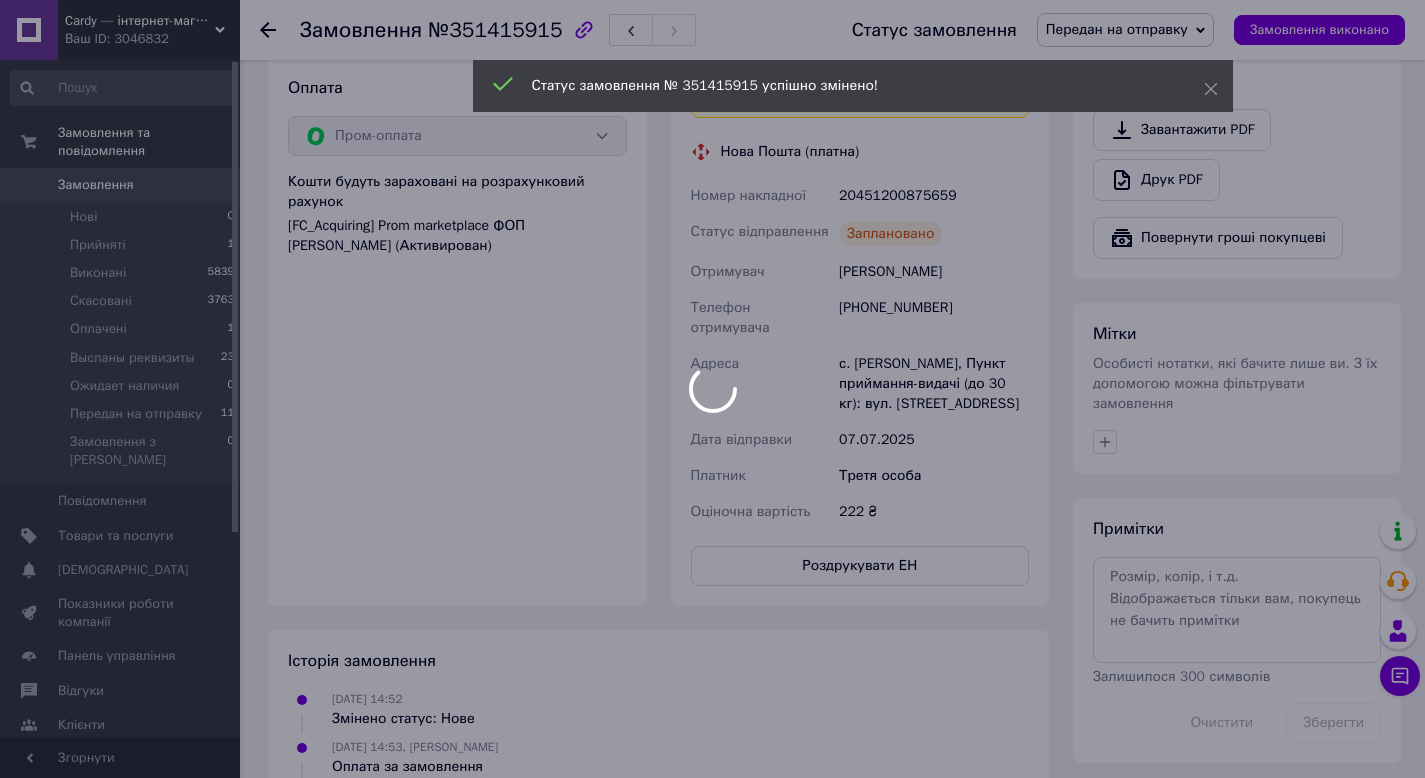 scroll, scrollTop: 530, scrollLeft: 0, axis: vertical 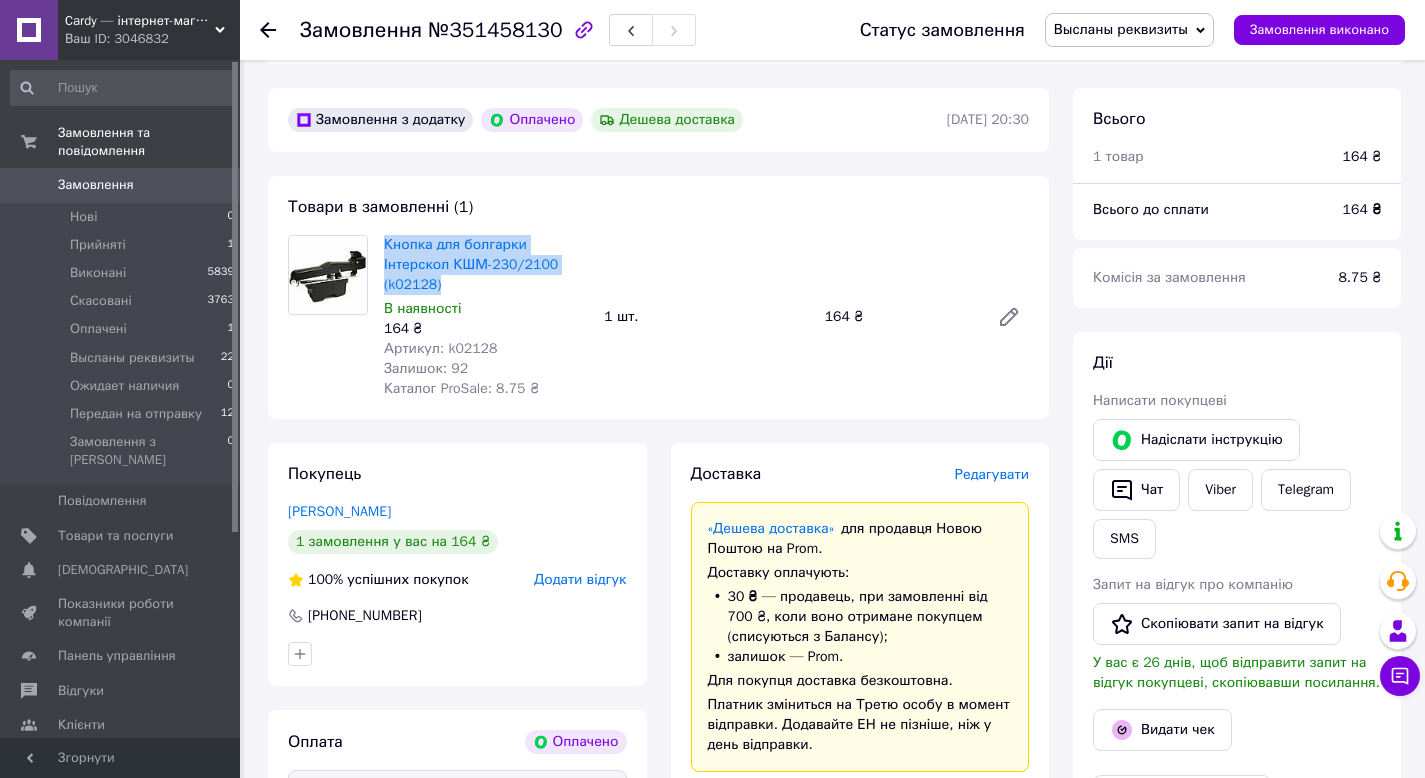 drag, startPoint x: 405, startPoint y: 248, endPoint x: 475, endPoint y: 287, distance: 80.13114 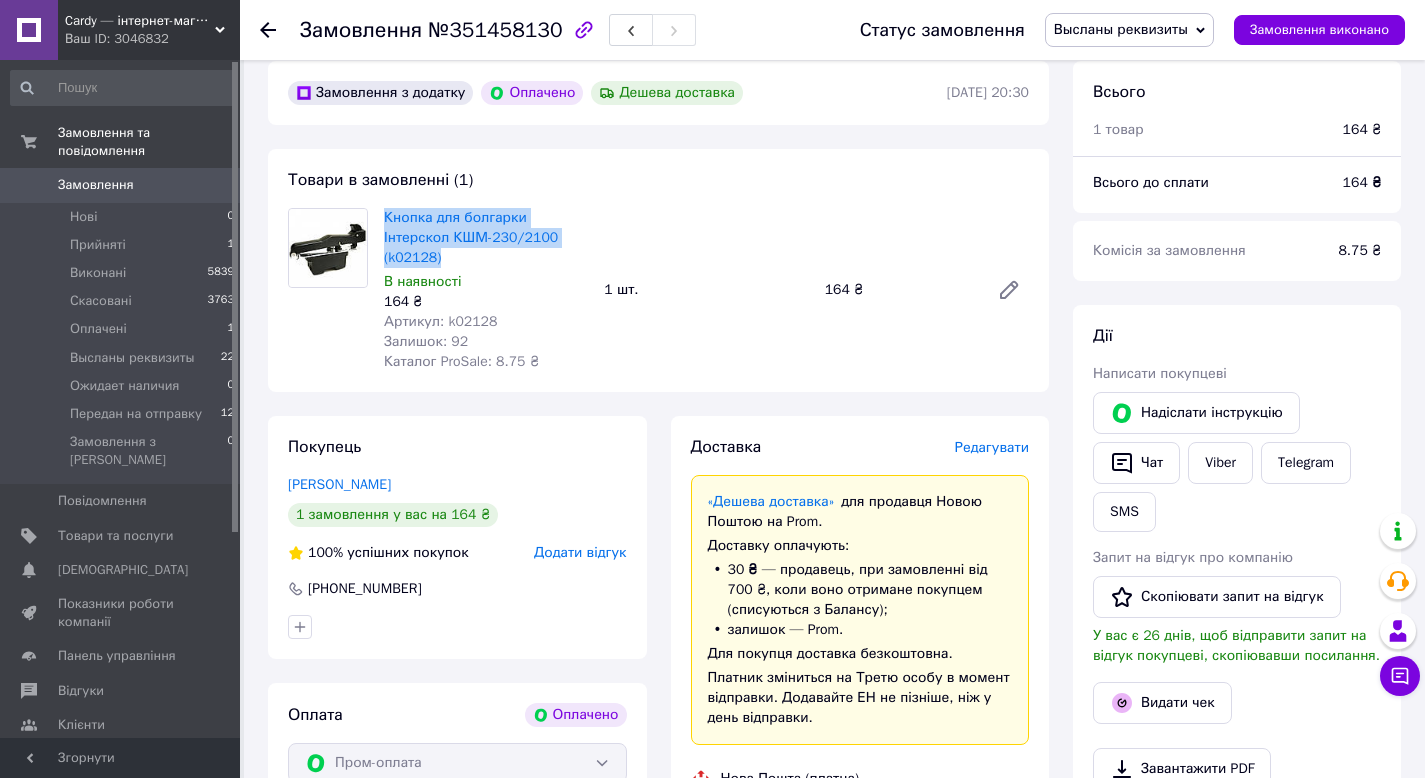 scroll, scrollTop: 958, scrollLeft: 0, axis: vertical 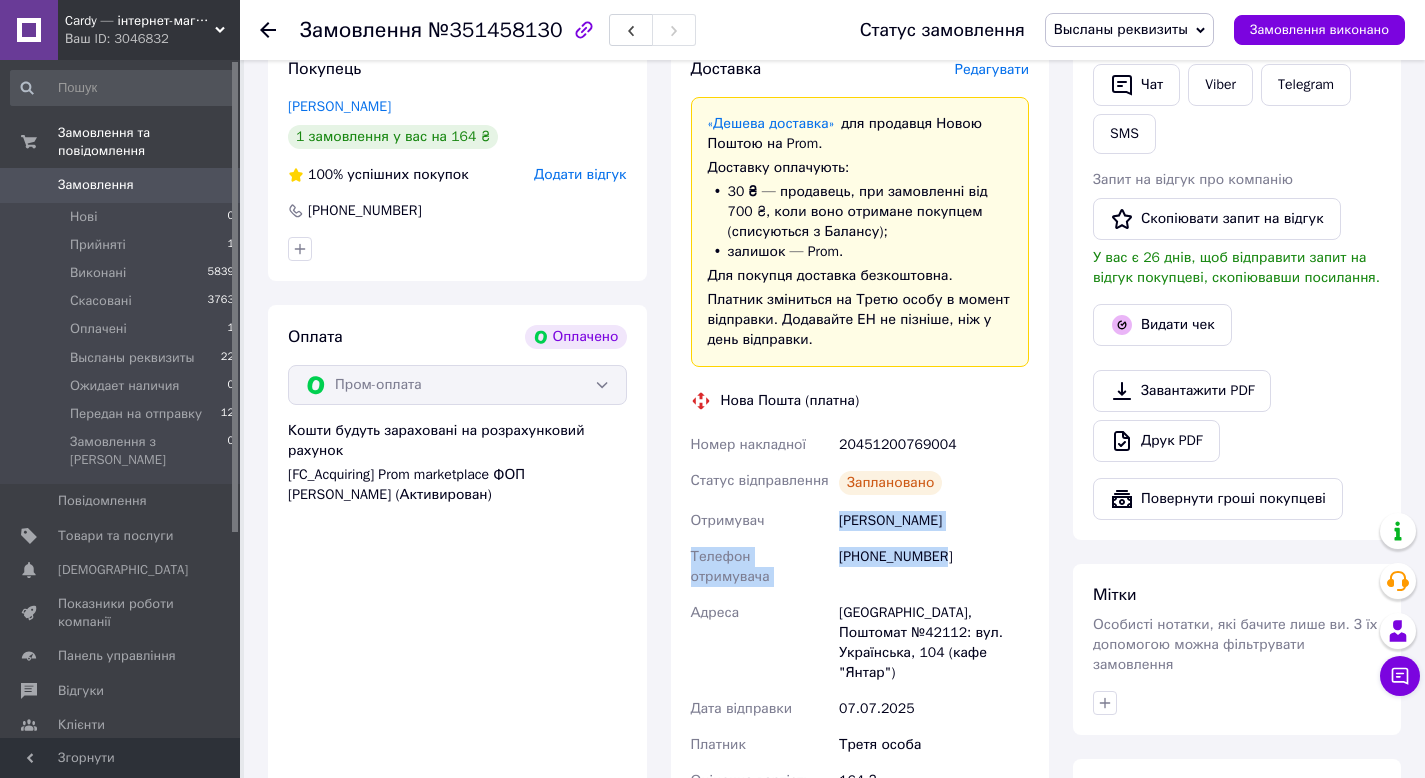 drag, startPoint x: 819, startPoint y: 532, endPoint x: 952, endPoint y: 573, distance: 139.17615 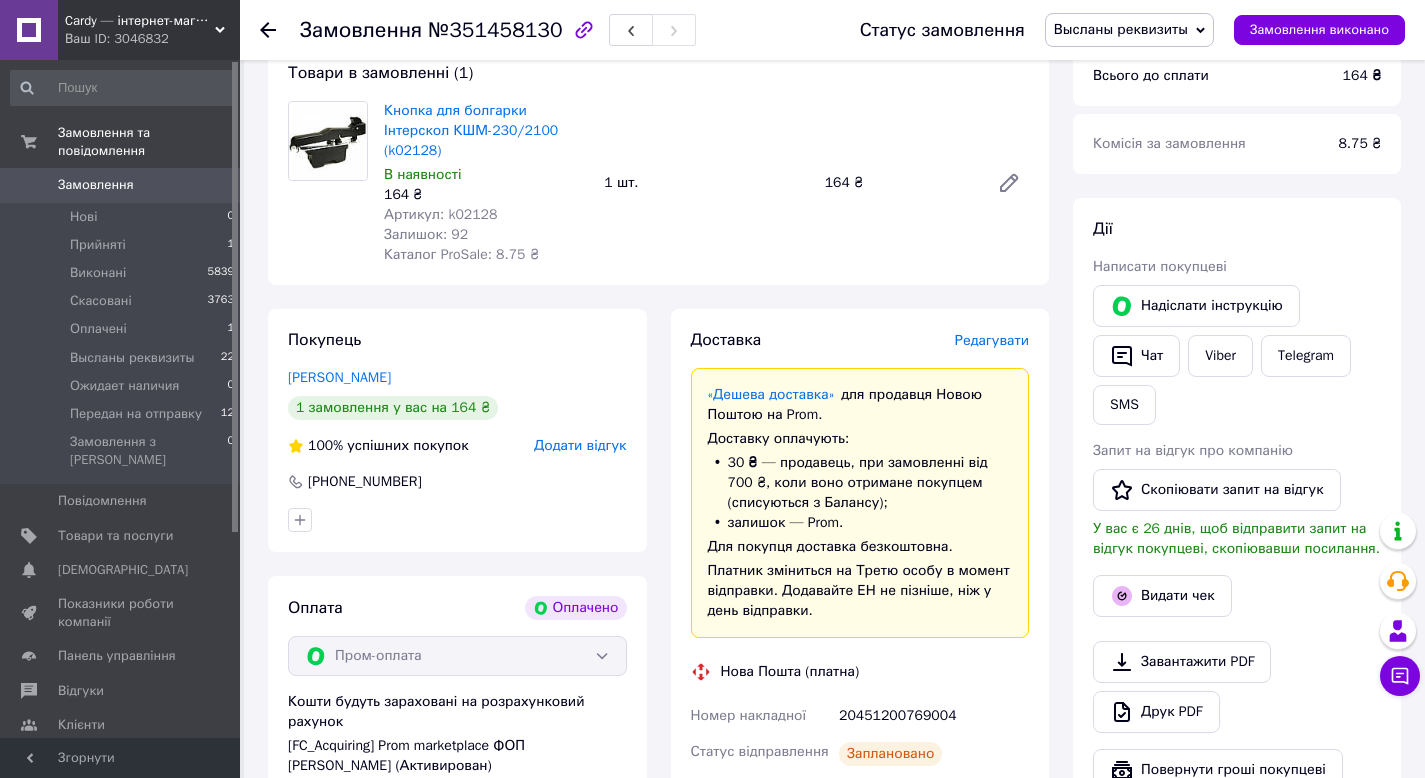 scroll, scrollTop: 1073, scrollLeft: 0, axis: vertical 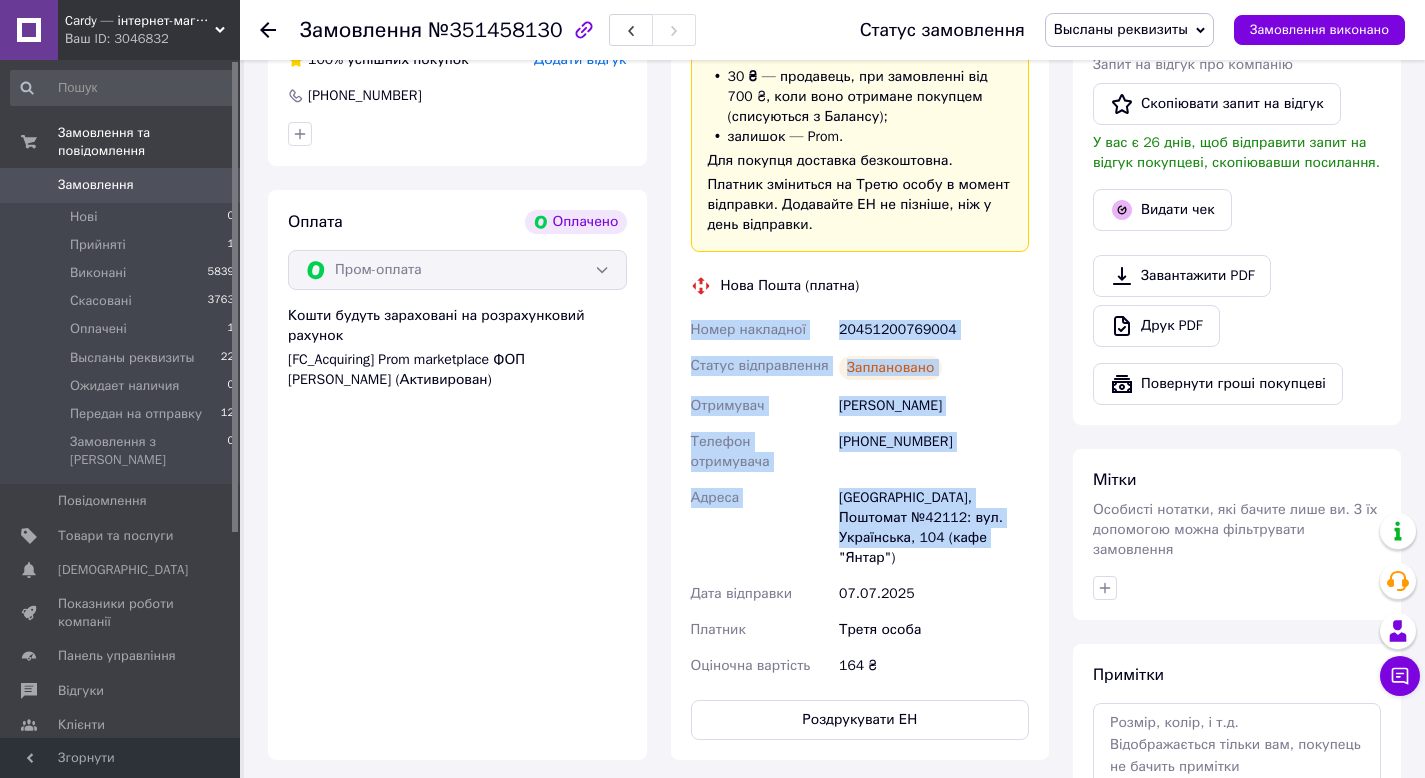 drag, startPoint x: 783, startPoint y: 394, endPoint x: 977, endPoint y: 562, distance: 256.63202 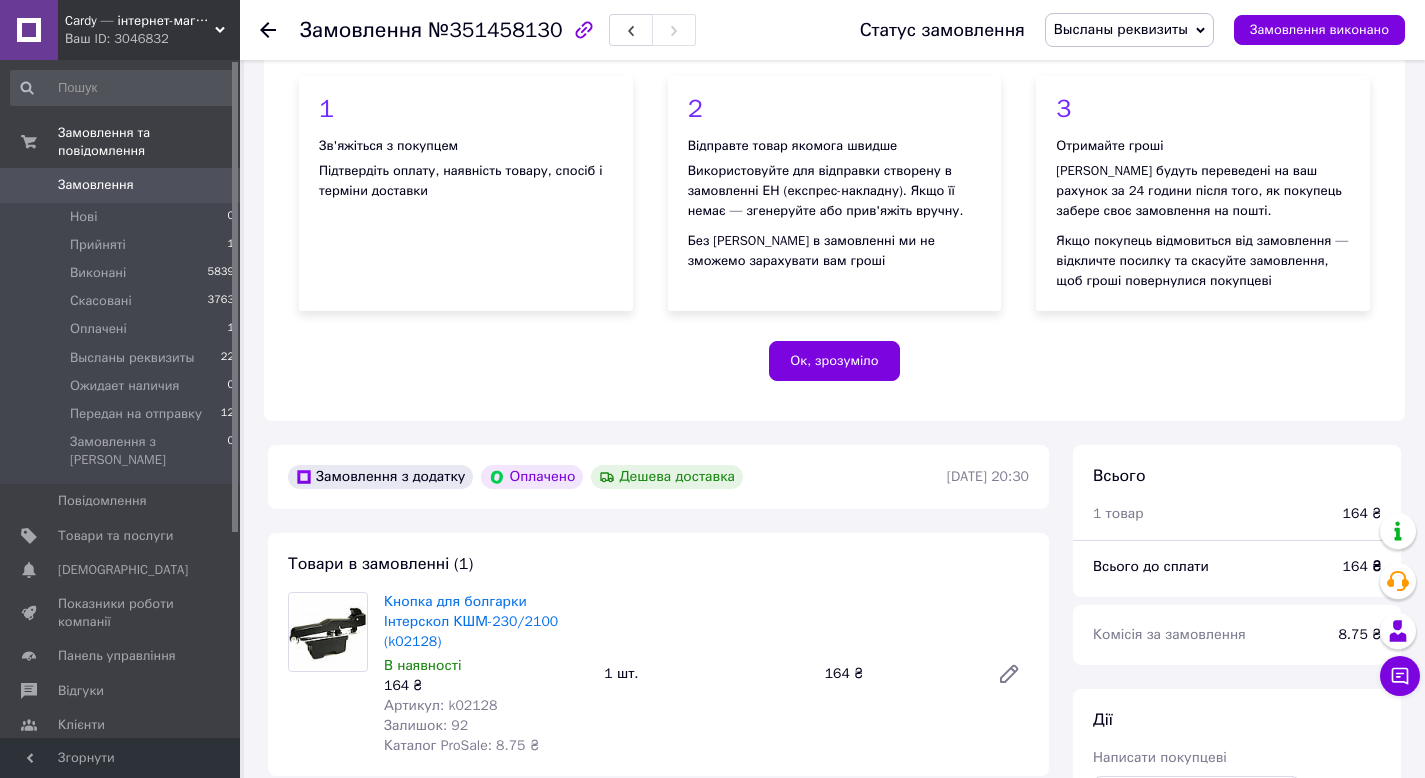 scroll, scrollTop: 95, scrollLeft: 0, axis: vertical 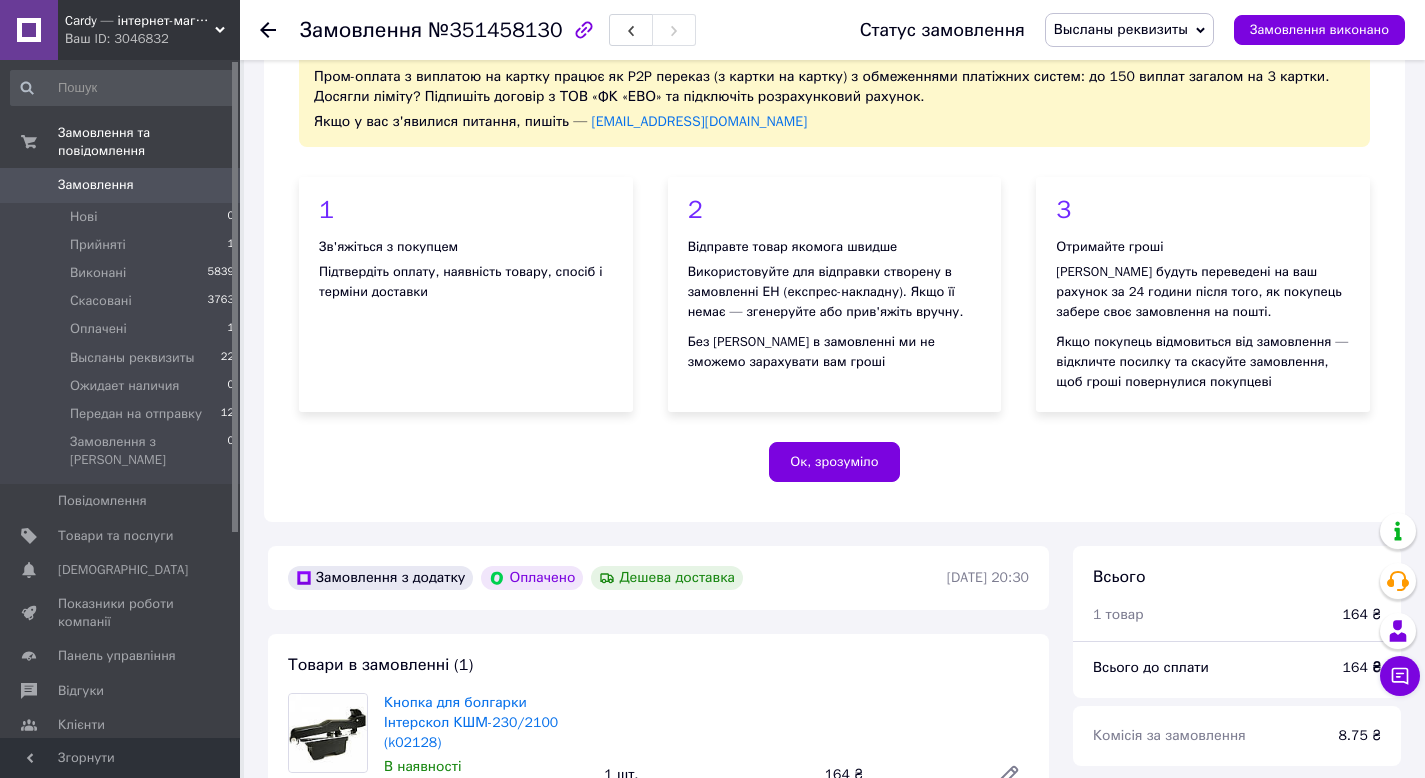 click on "Высланы реквизиты" at bounding box center [1129, 30] 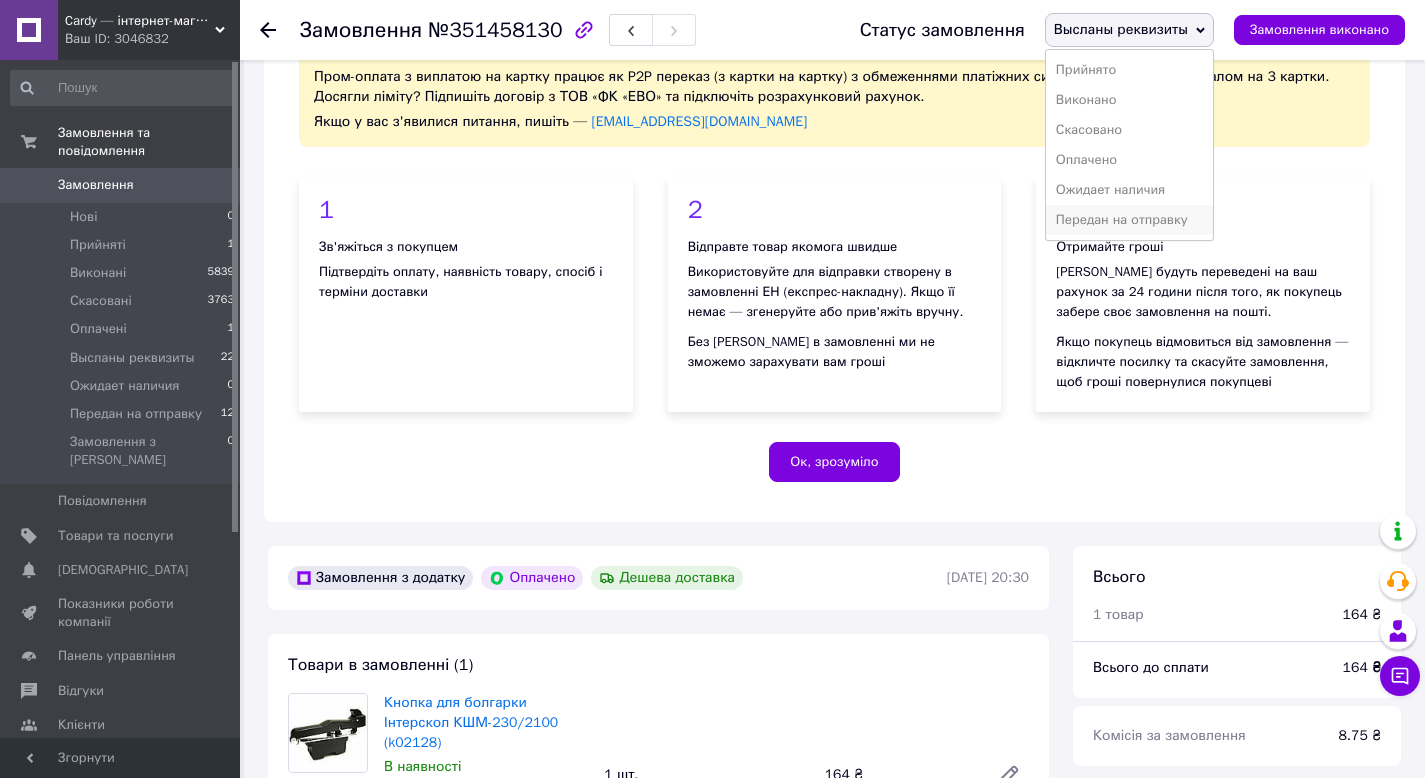 click on "Передан на отправку" at bounding box center (1129, 220) 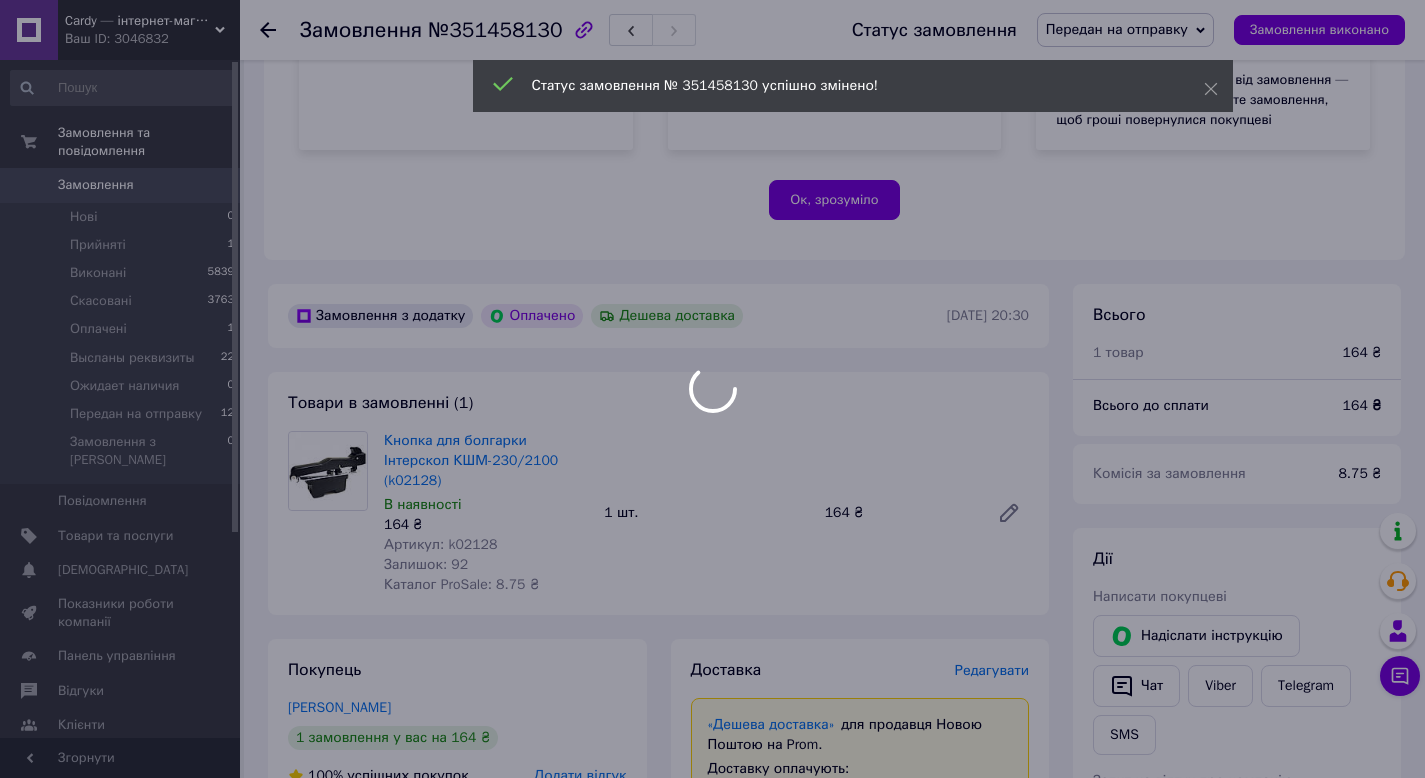 scroll, scrollTop: 367, scrollLeft: 0, axis: vertical 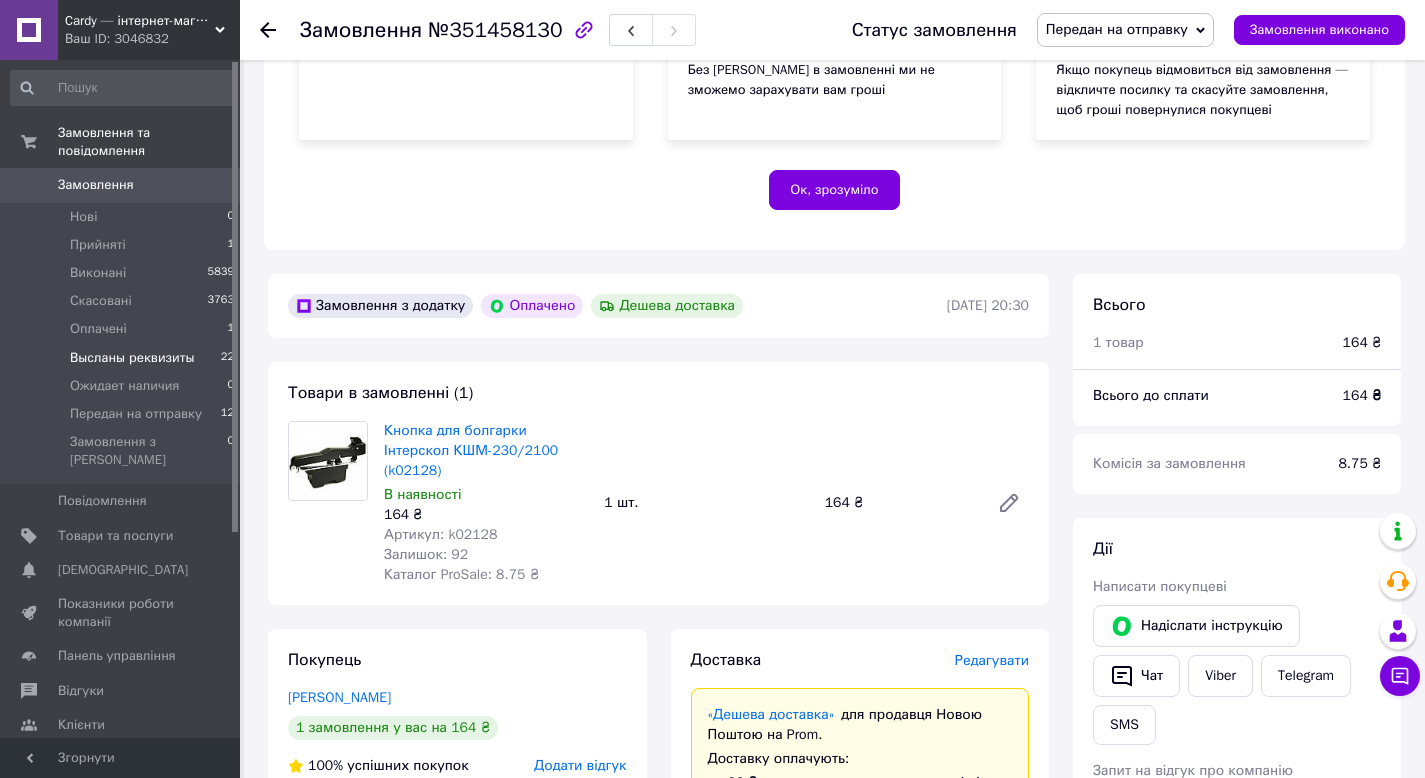 click on "Высланы реквизиты" at bounding box center [132, 358] 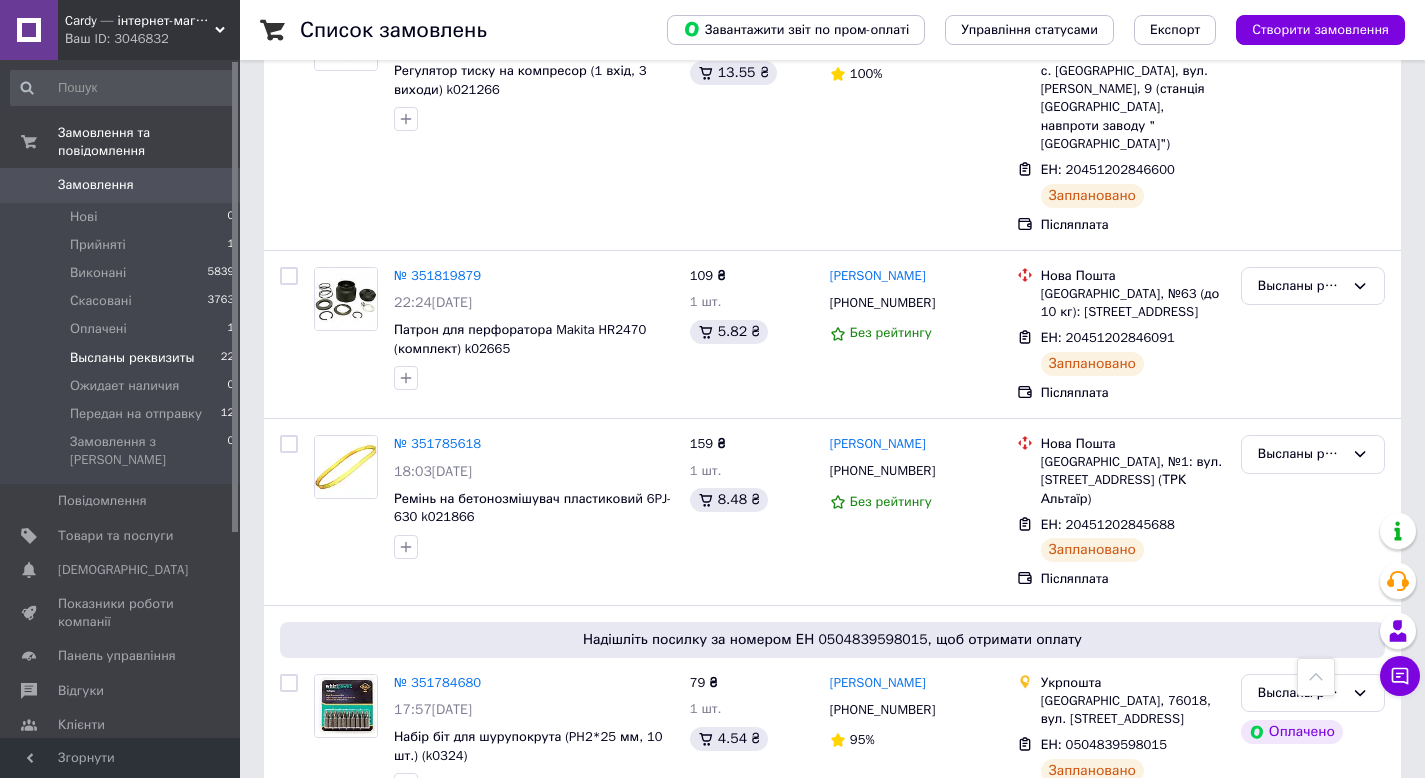 click on "Высланы реквизиты" at bounding box center [132, 358] 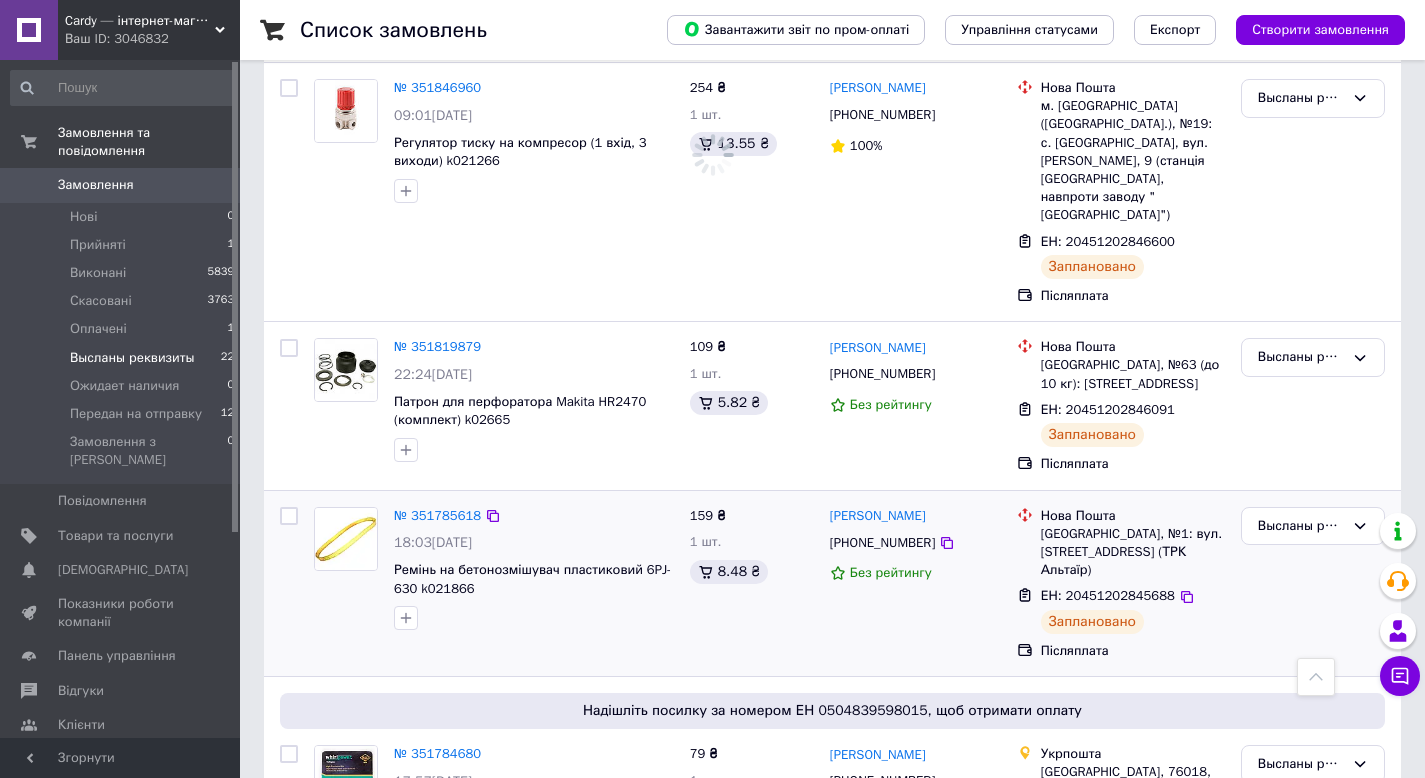 scroll, scrollTop: 1564, scrollLeft: 0, axis: vertical 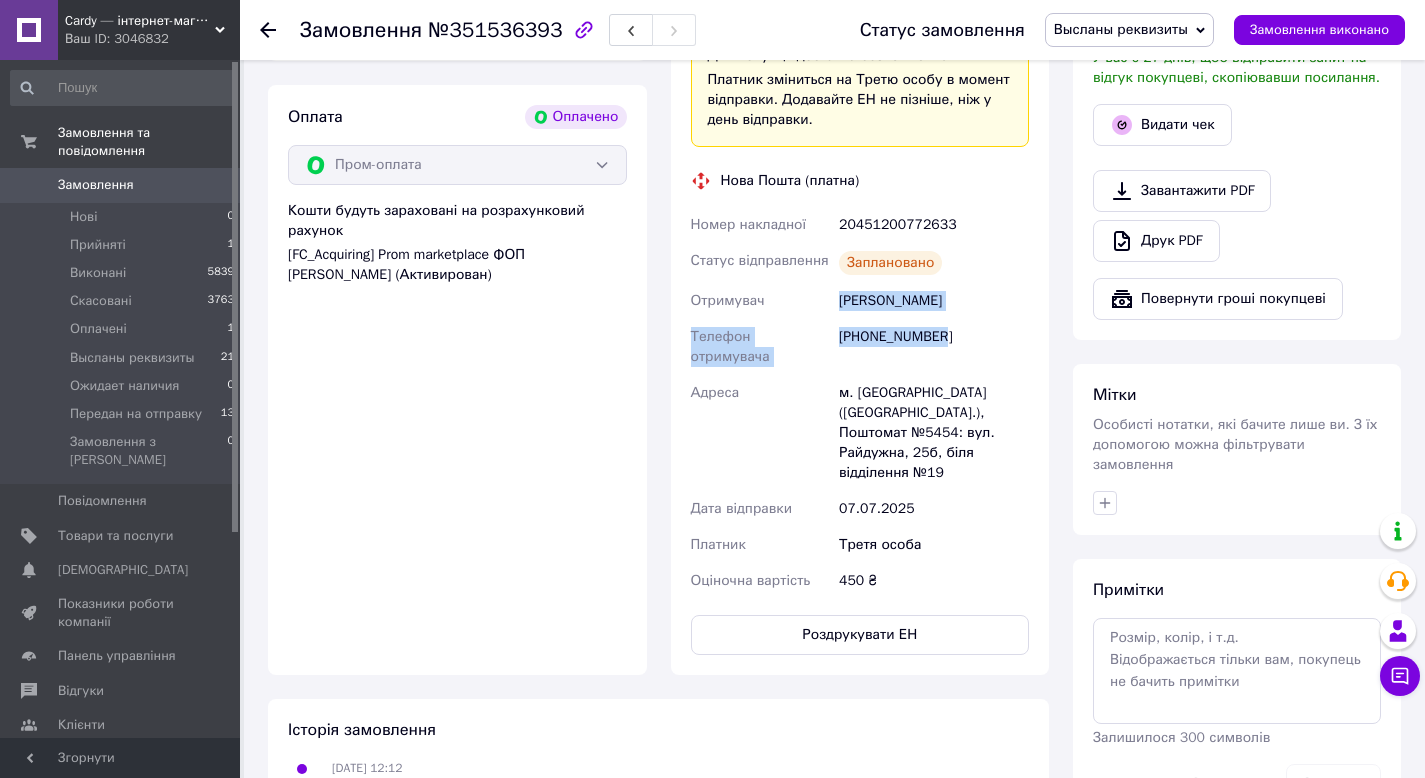drag, startPoint x: 834, startPoint y: 327, endPoint x: 949, endPoint y: 350, distance: 117.27745 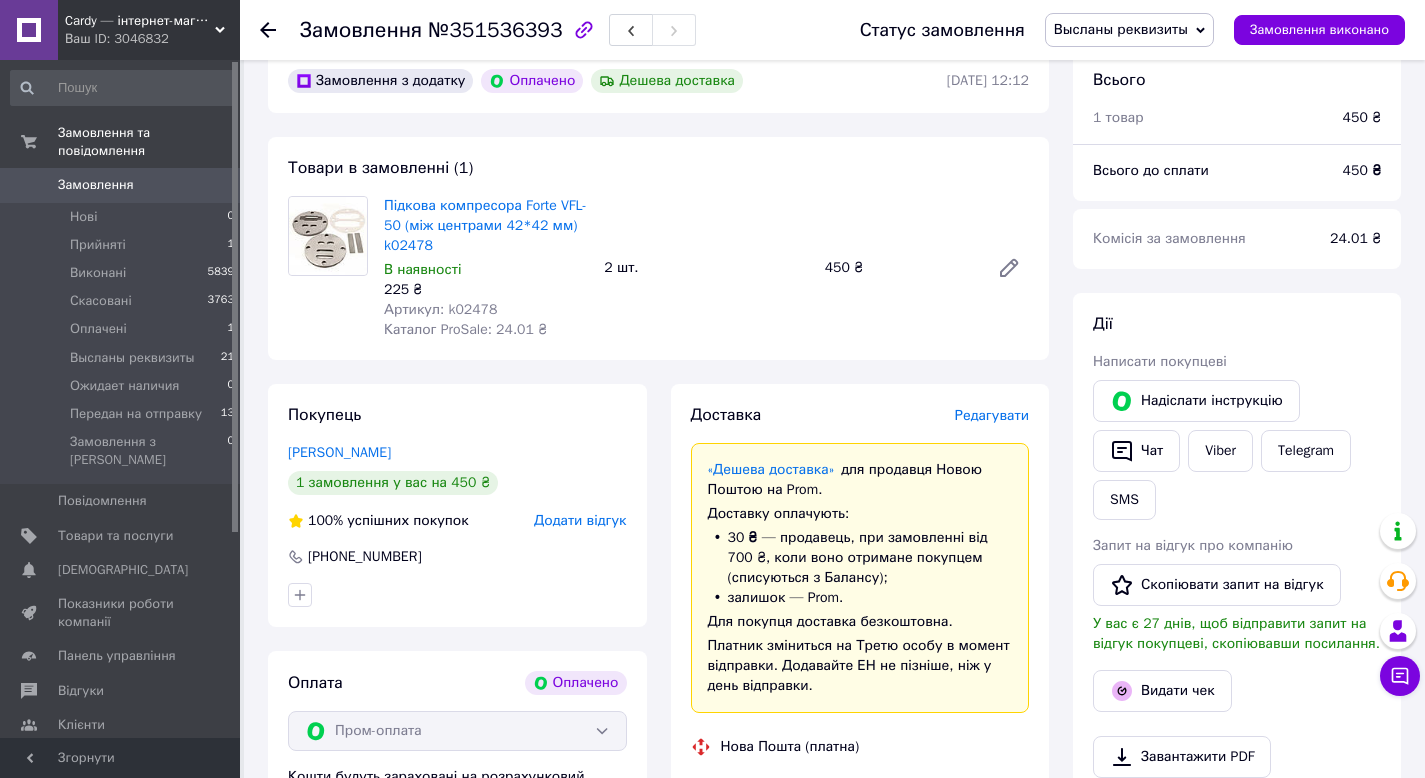scroll, scrollTop: 489, scrollLeft: 0, axis: vertical 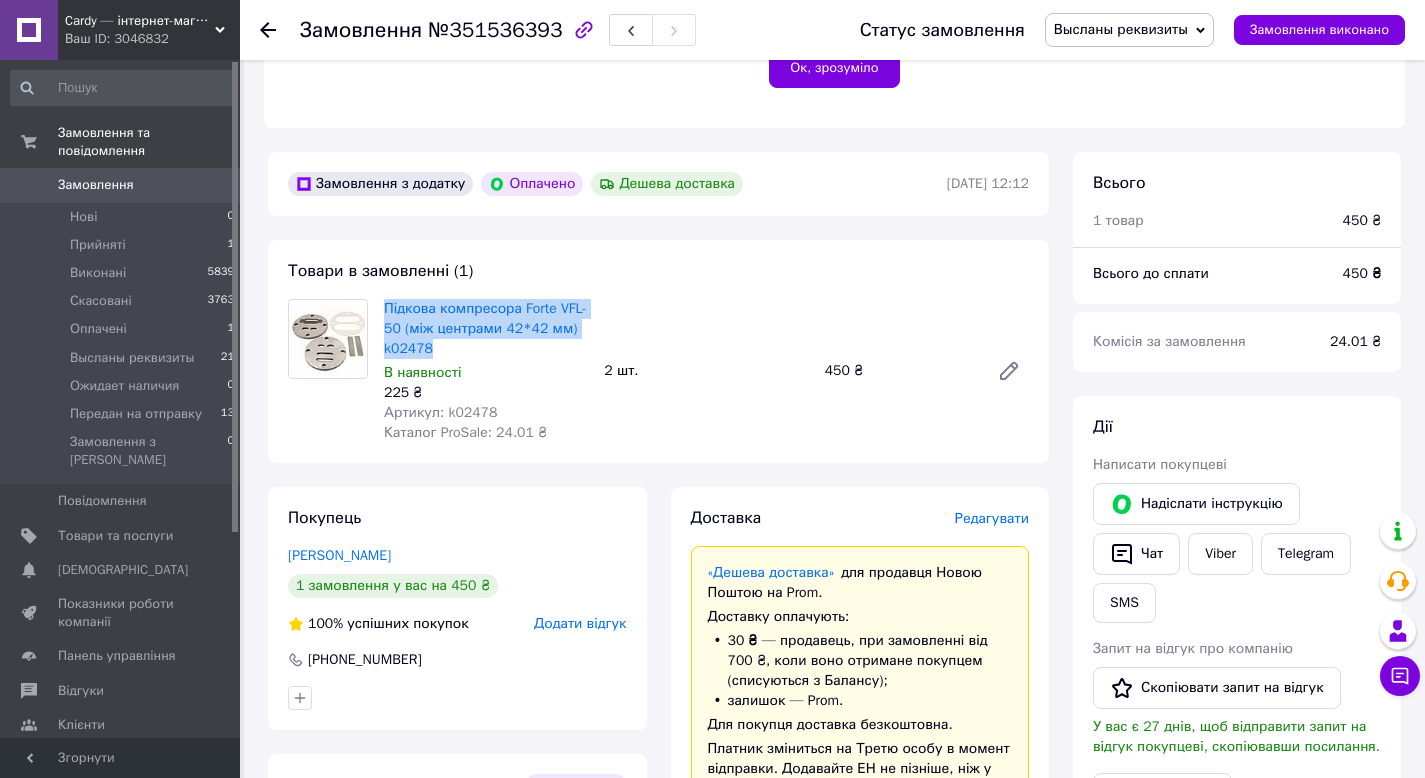 drag, startPoint x: 382, startPoint y: 299, endPoint x: 499, endPoint y: 356, distance: 130.14607 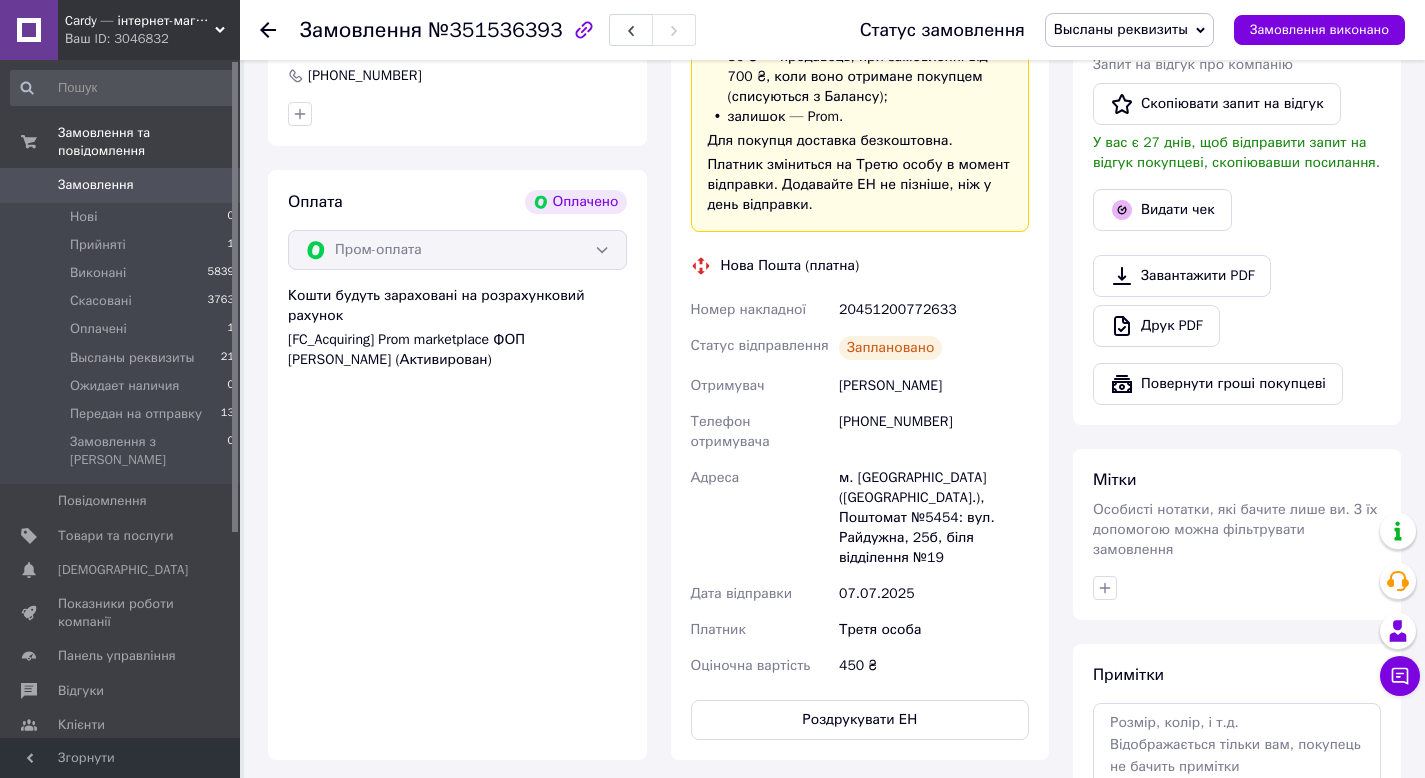scroll, scrollTop: 1089, scrollLeft: 0, axis: vertical 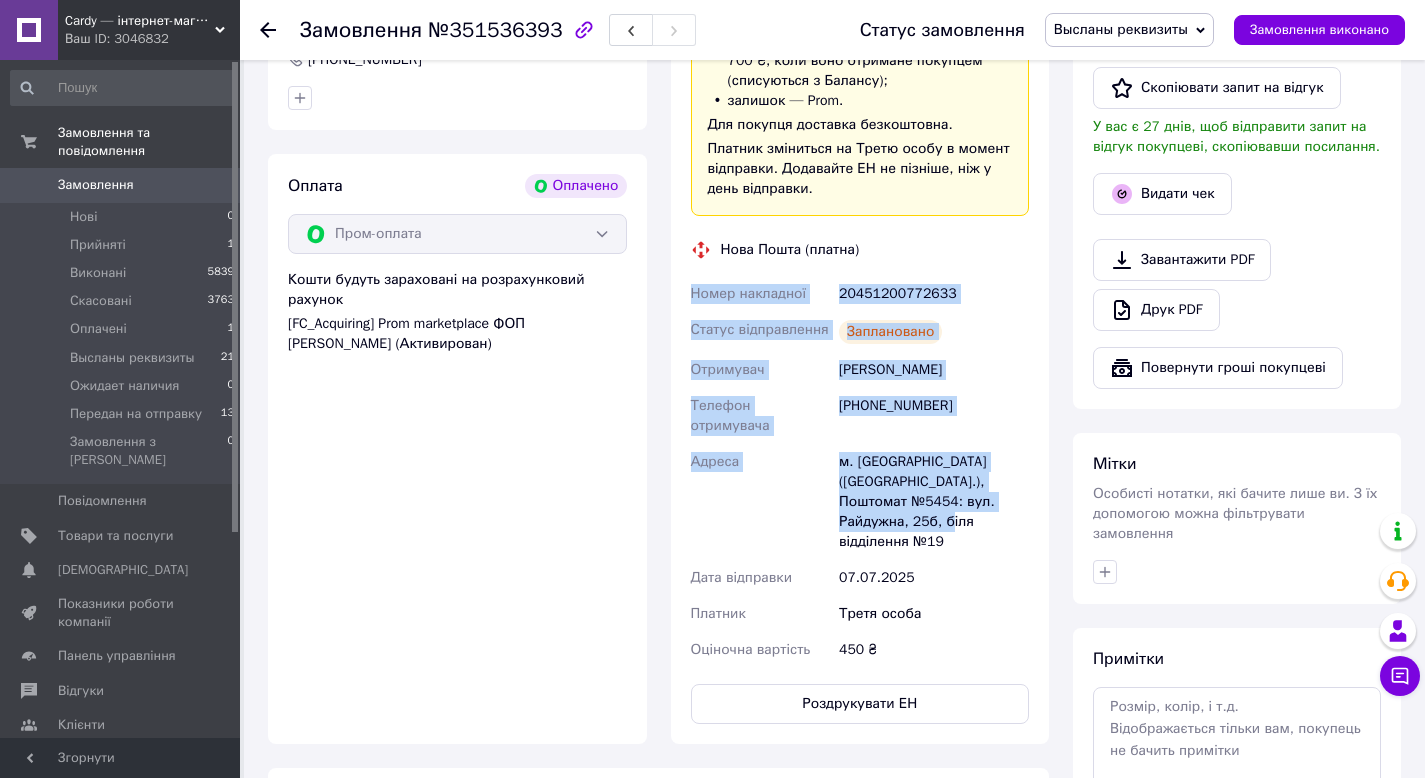 drag, startPoint x: 783, startPoint y: 344, endPoint x: 995, endPoint y: 545, distance: 292.13867 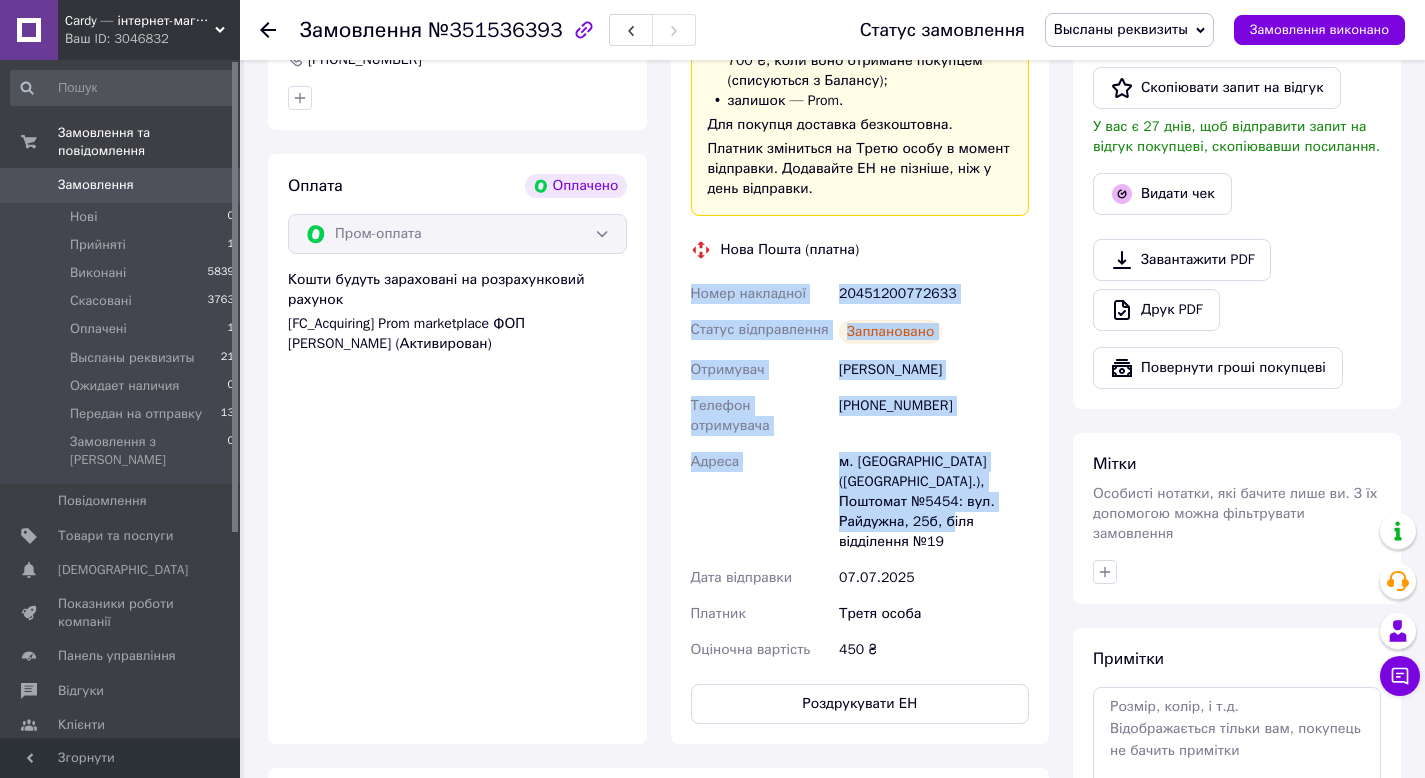 drag, startPoint x: 1086, startPoint y: 25, endPoint x: 1084, endPoint y: 64, distance: 39.051247 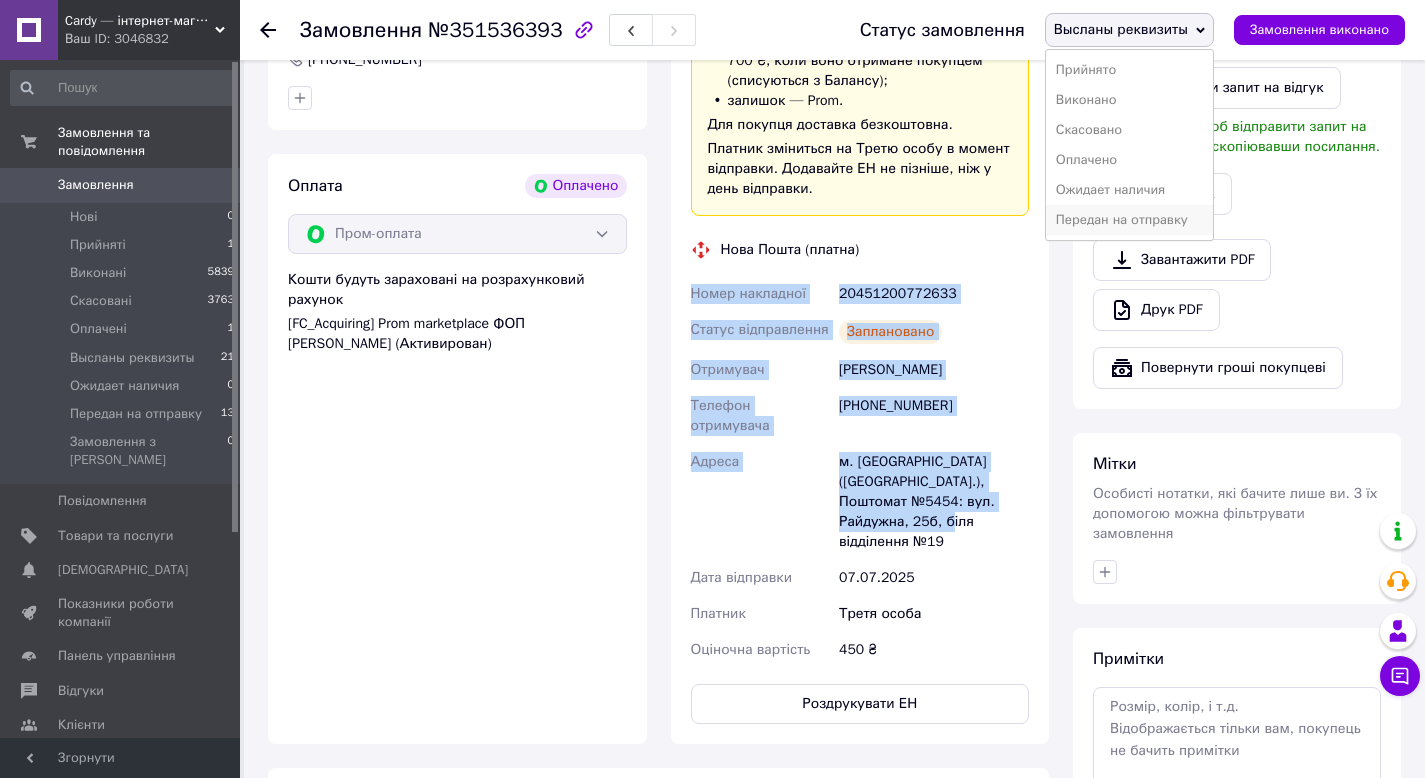 click on "Передан на отправку" at bounding box center [1129, 220] 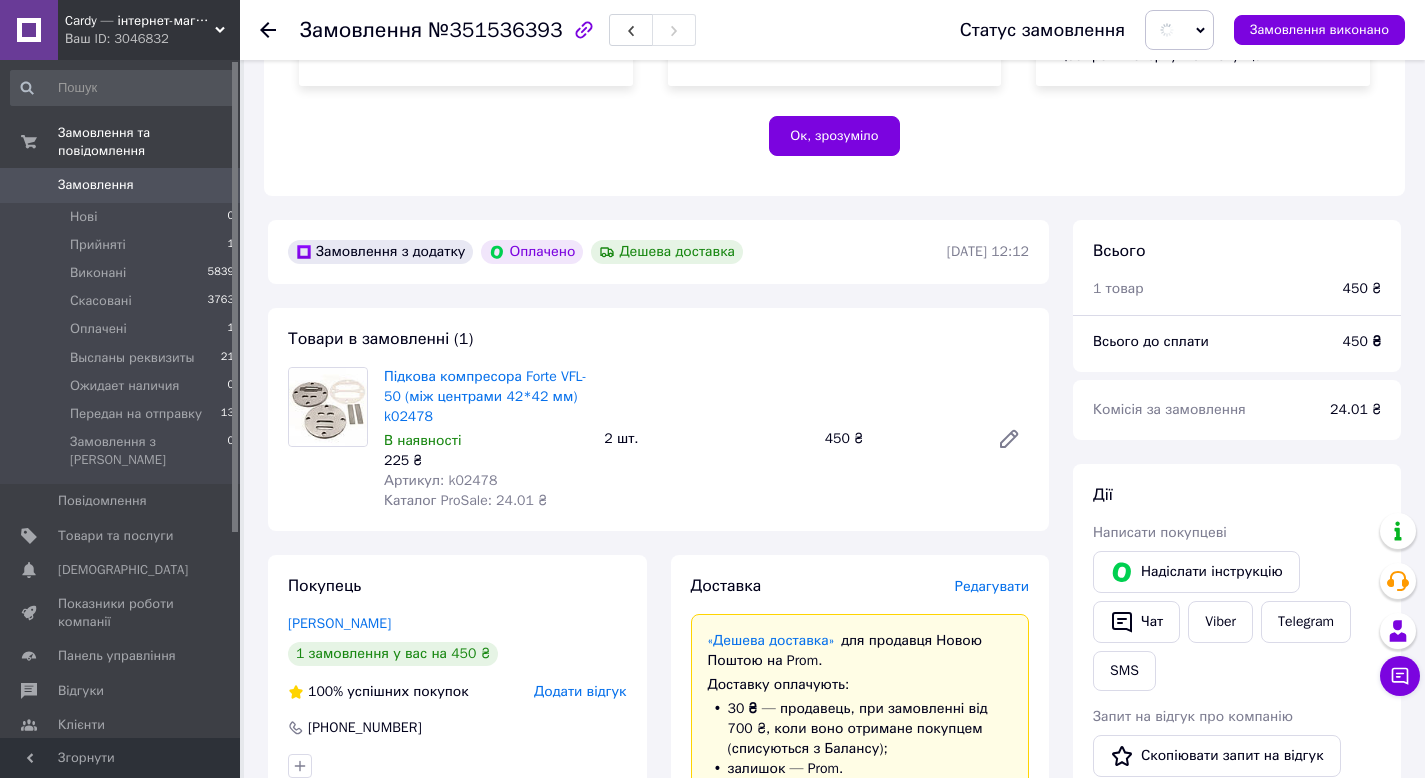 scroll, scrollTop: 397, scrollLeft: 0, axis: vertical 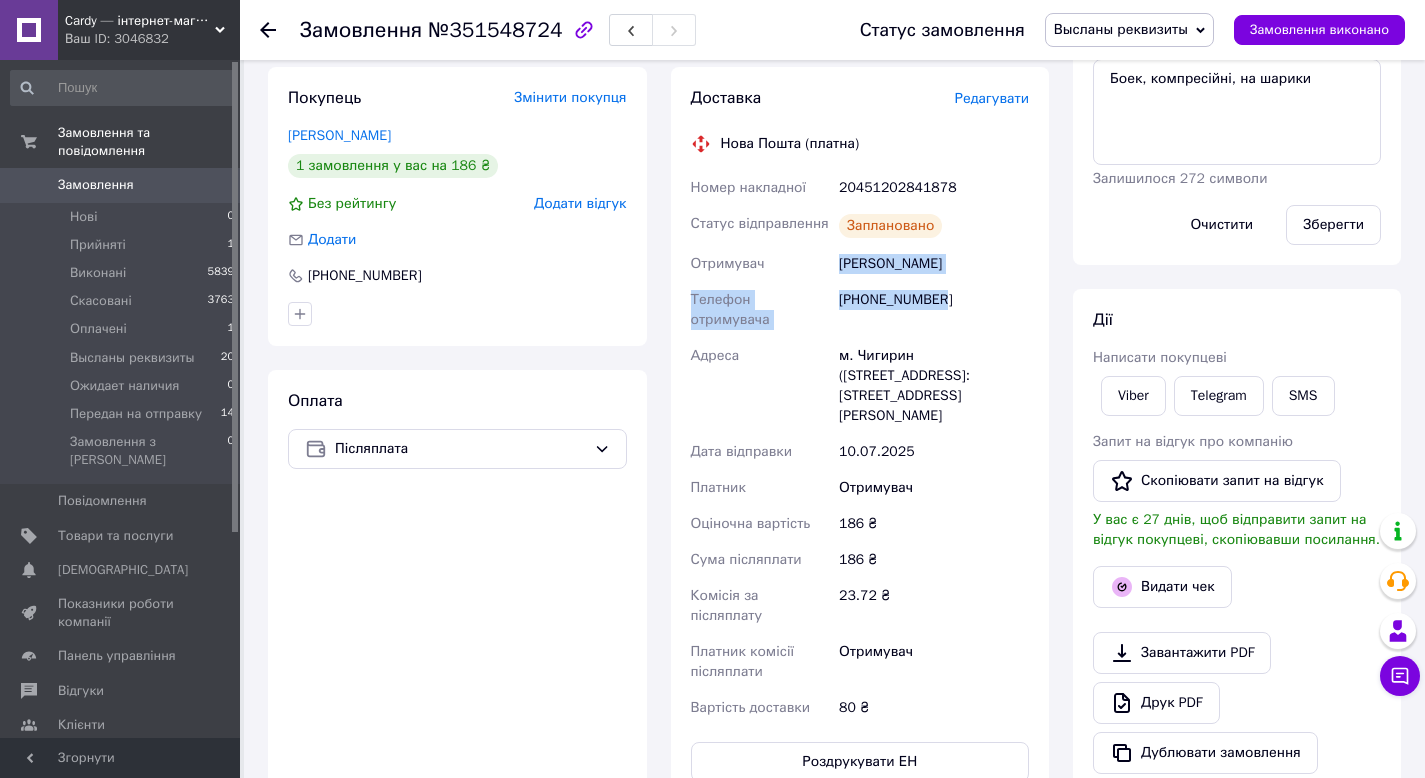 drag, startPoint x: 836, startPoint y: 282, endPoint x: 986, endPoint y: 332, distance: 158.11388 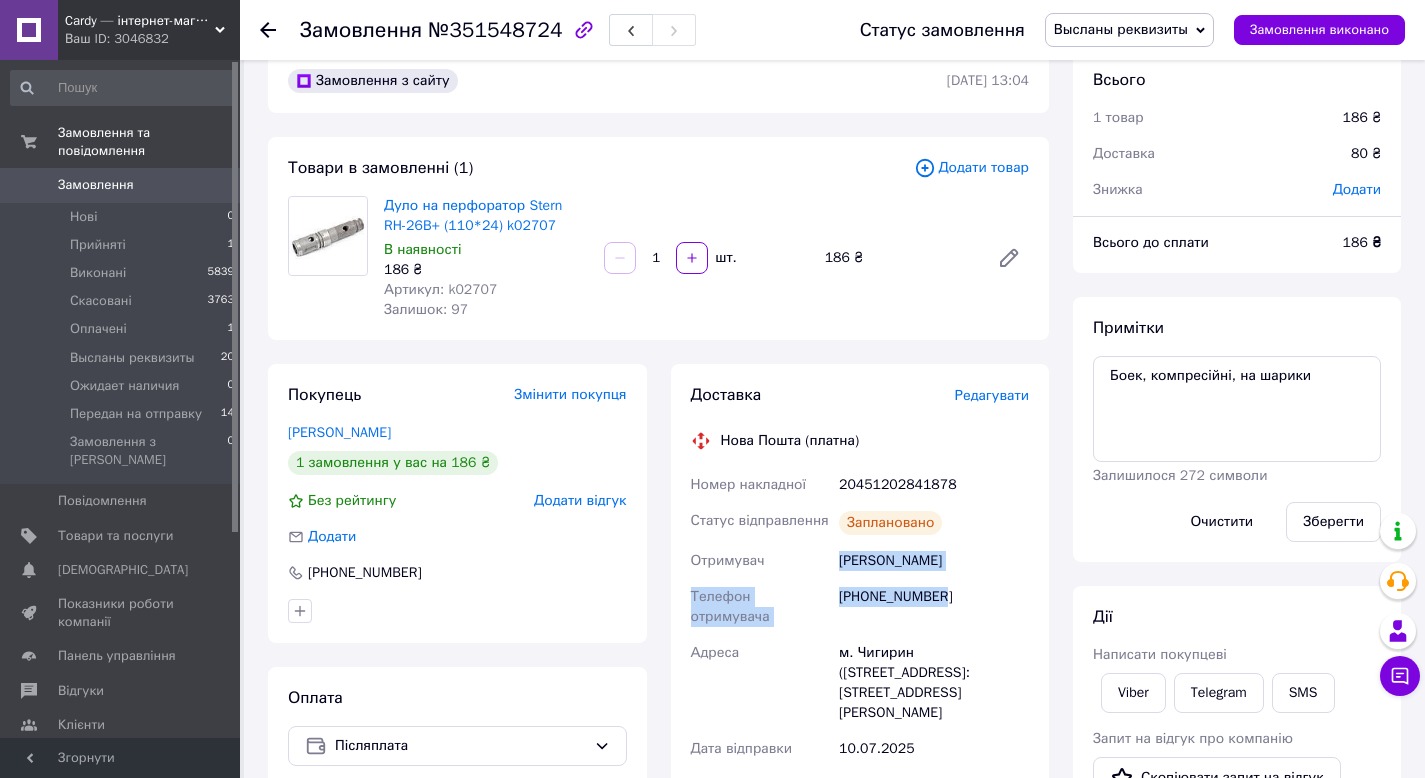 scroll, scrollTop: 0, scrollLeft: 0, axis: both 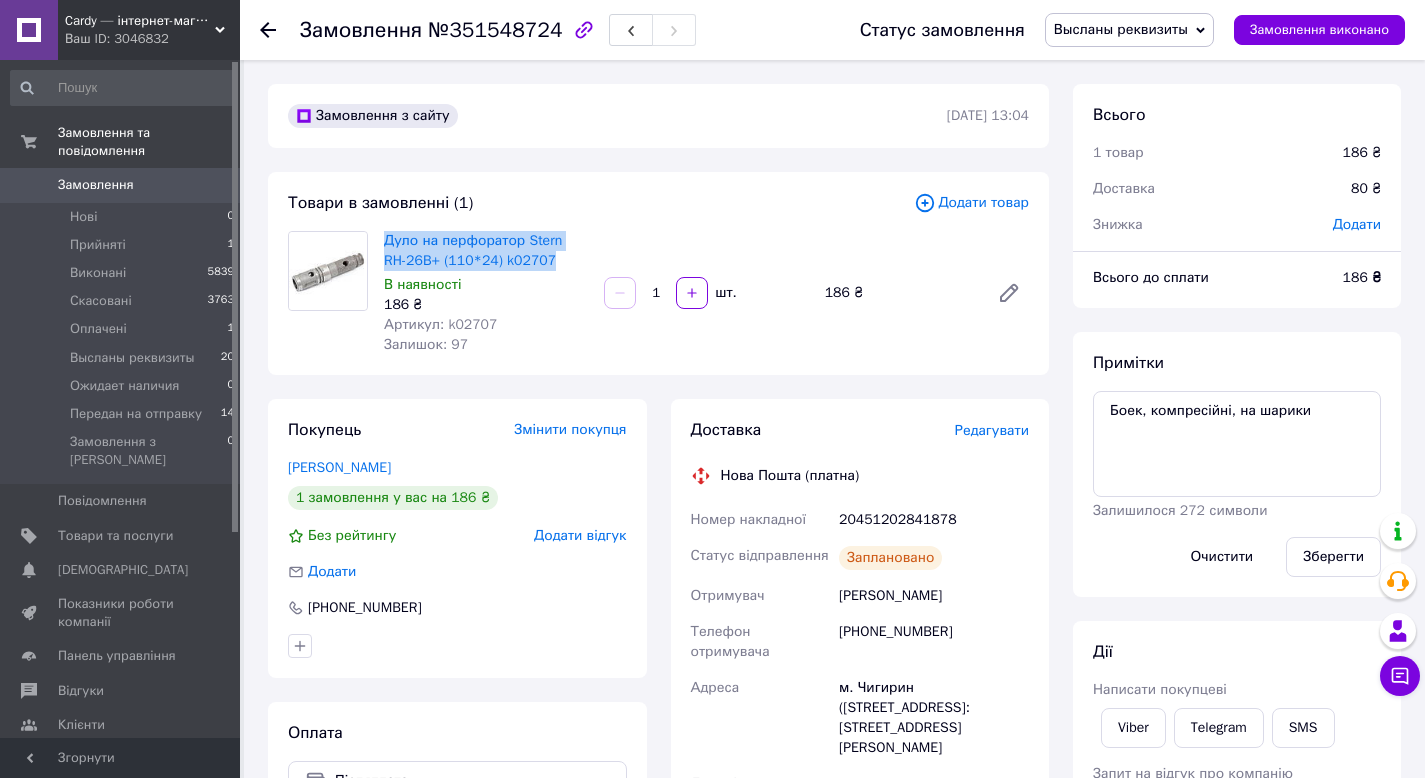 drag, startPoint x: 464, startPoint y: 240, endPoint x: 582, endPoint y: 258, distance: 119.36499 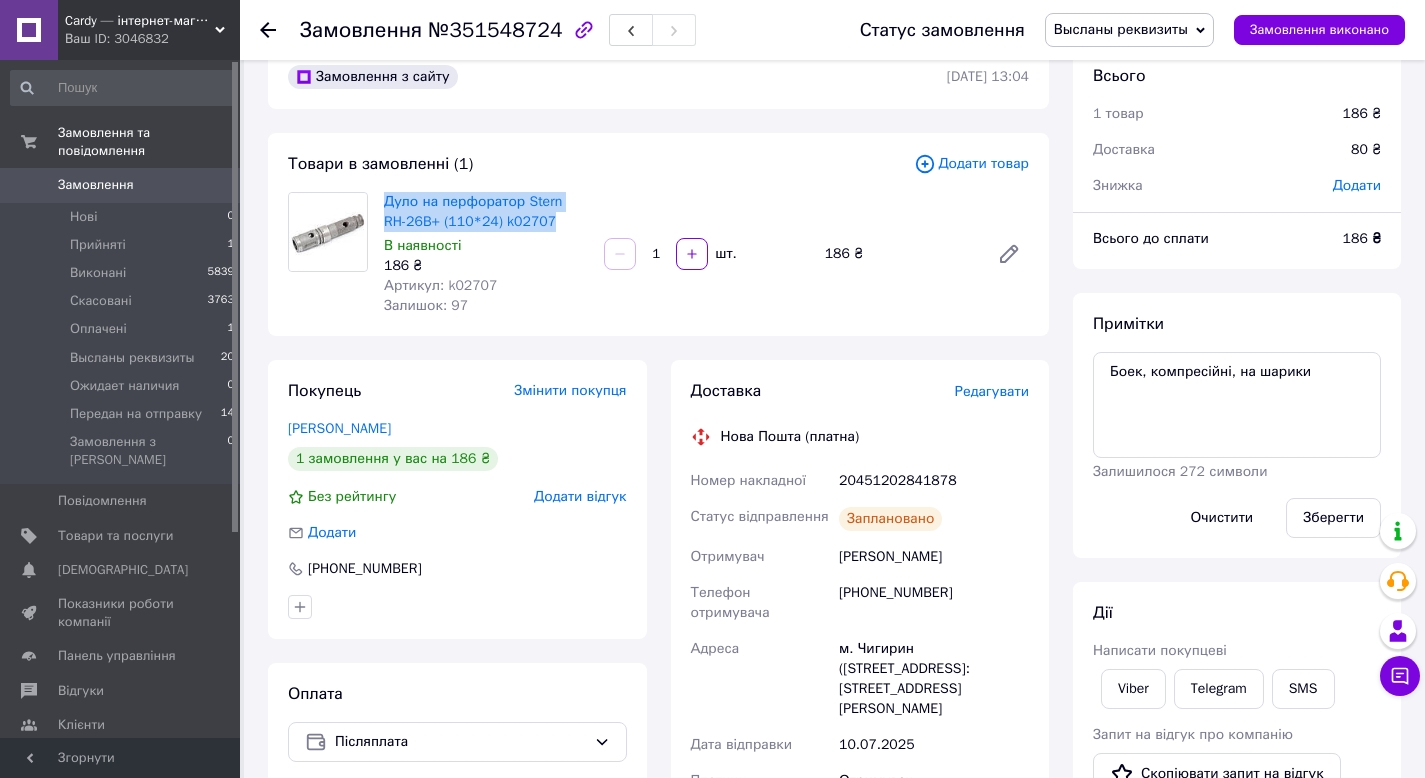 scroll, scrollTop: 229, scrollLeft: 0, axis: vertical 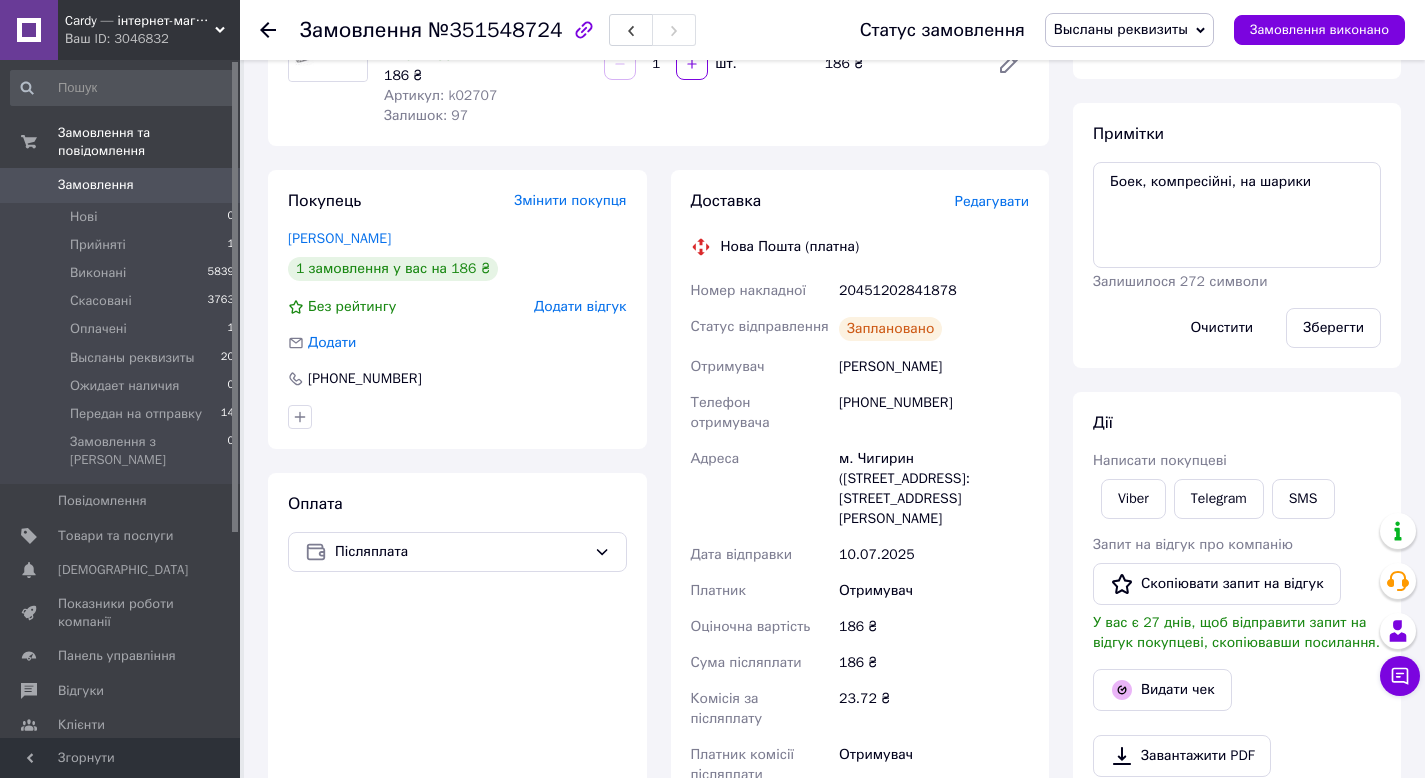 drag, startPoint x: 686, startPoint y: 296, endPoint x: 1029, endPoint y: 513, distance: 405.8793 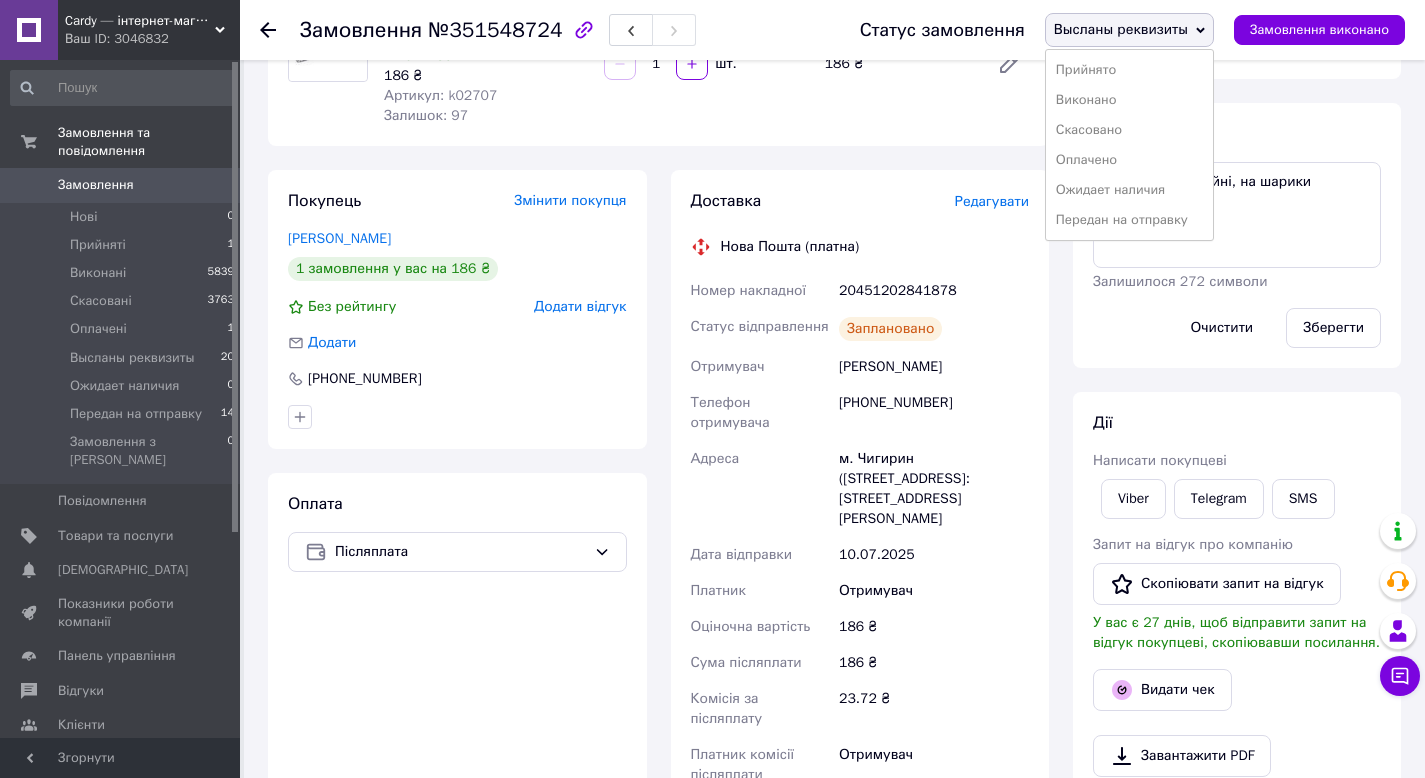 click on "Передан на отправку" at bounding box center (1129, 220) 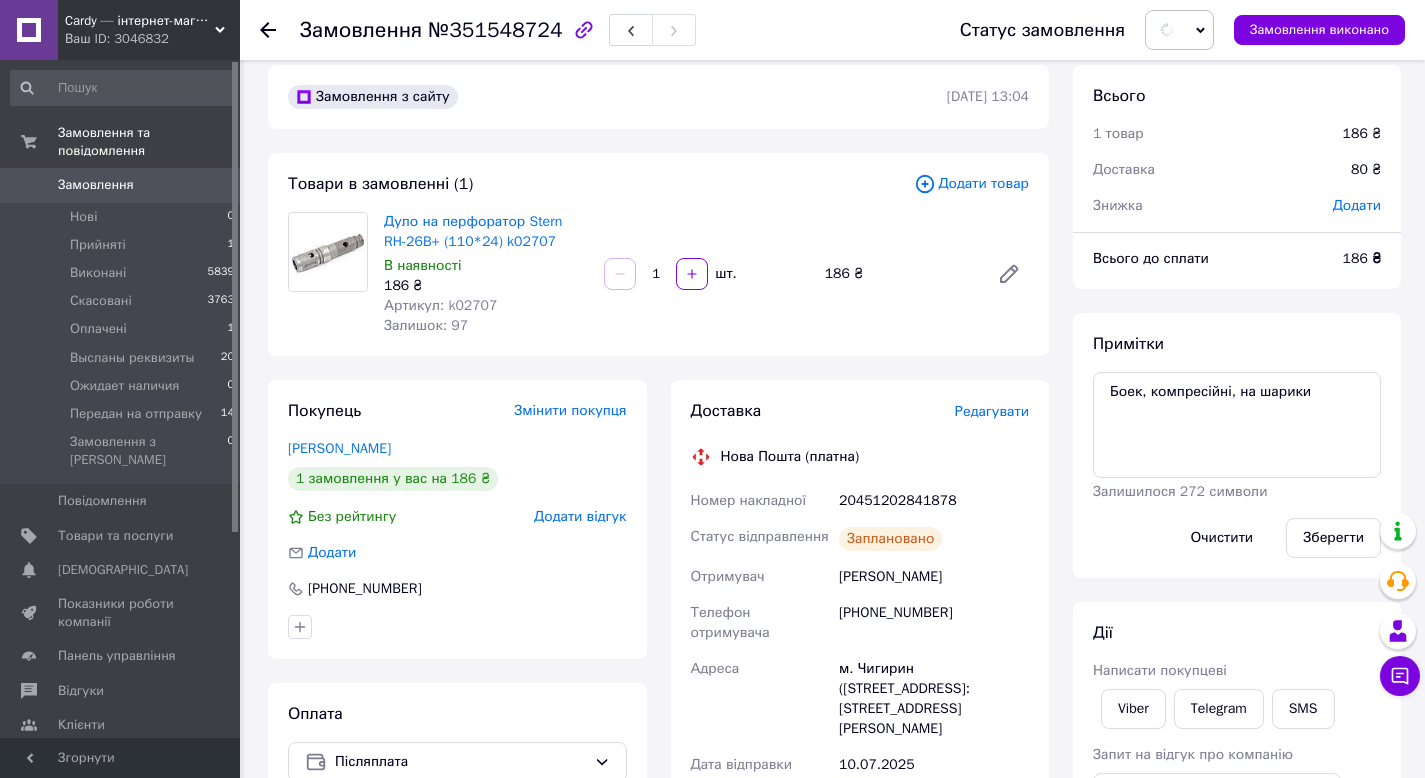 scroll, scrollTop: 0, scrollLeft: 0, axis: both 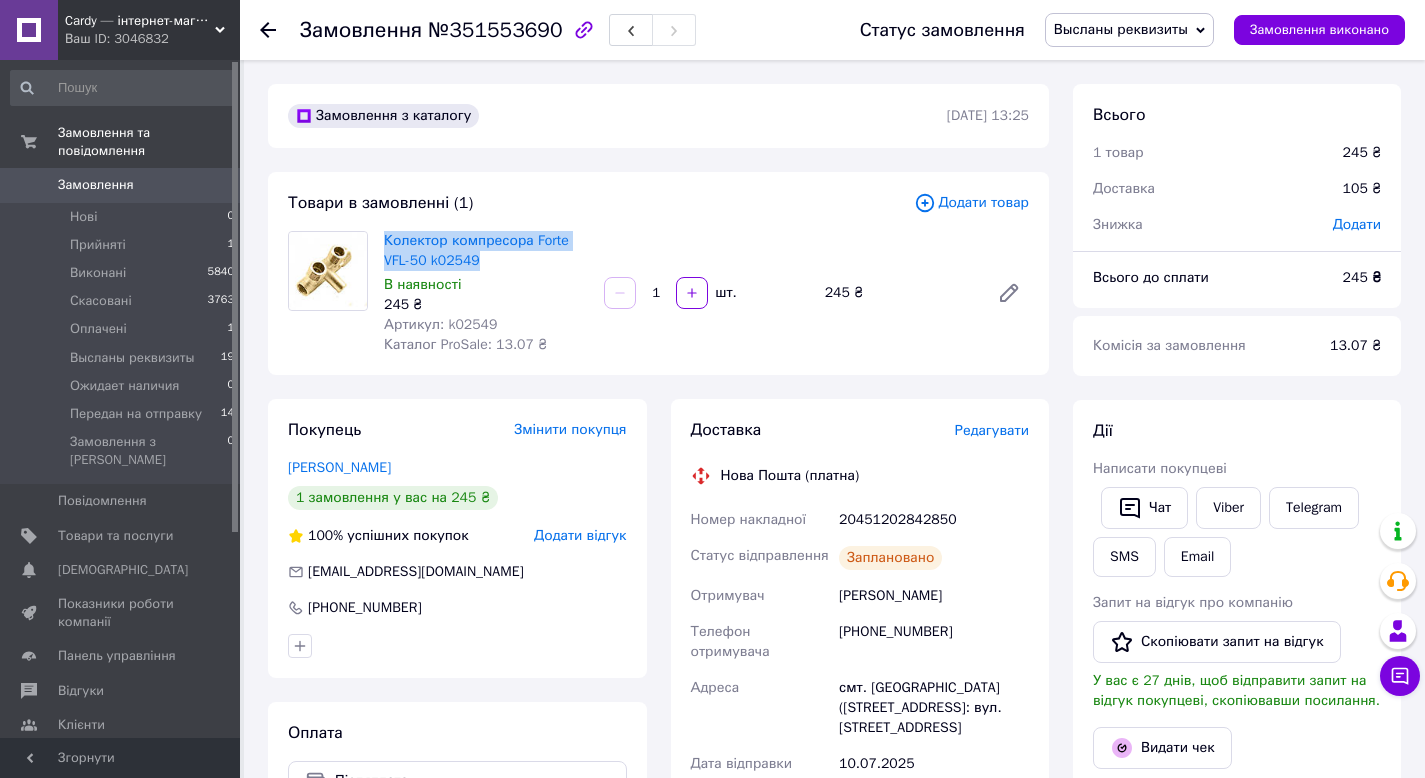drag, startPoint x: 380, startPoint y: 240, endPoint x: 498, endPoint y: 271, distance: 122.0041 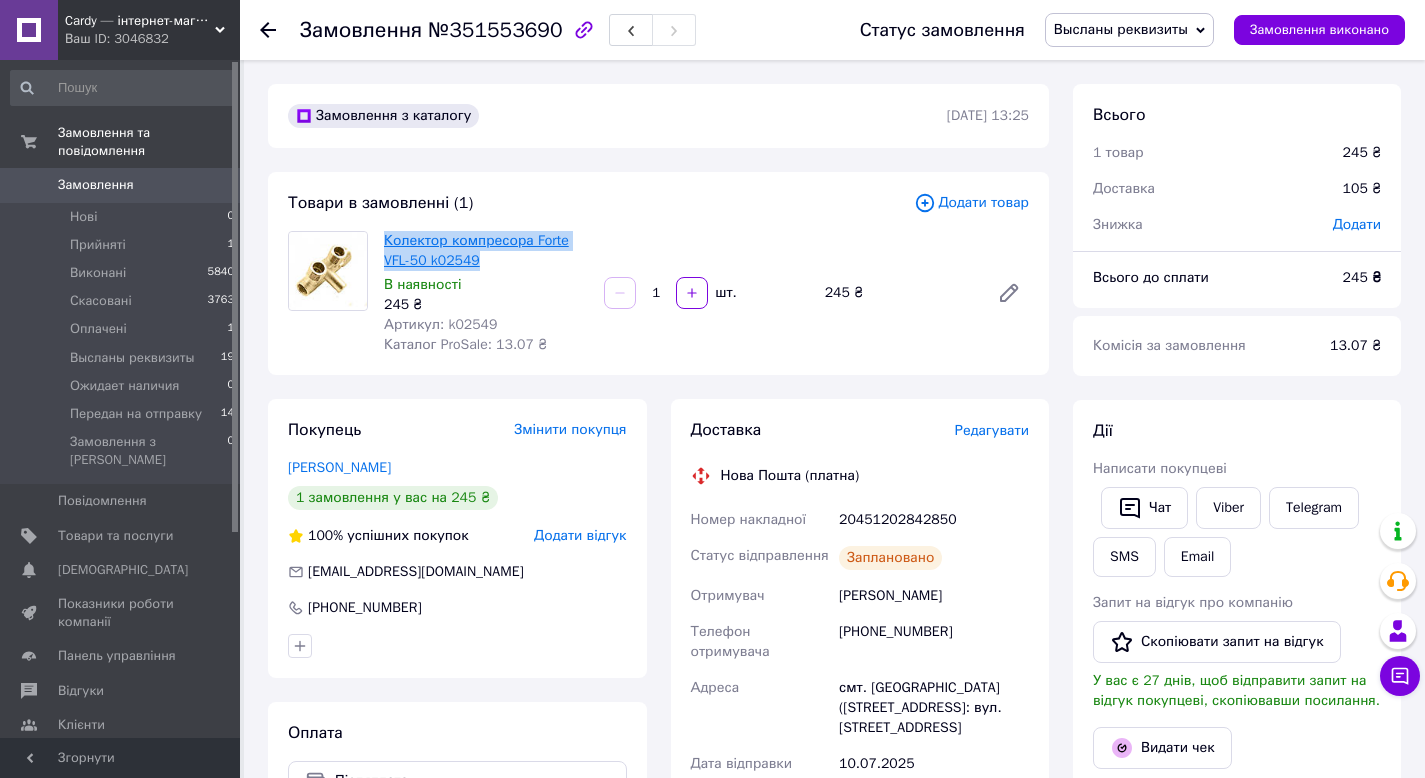 copy on "Колектор компресора Forte VFL-50 k02549" 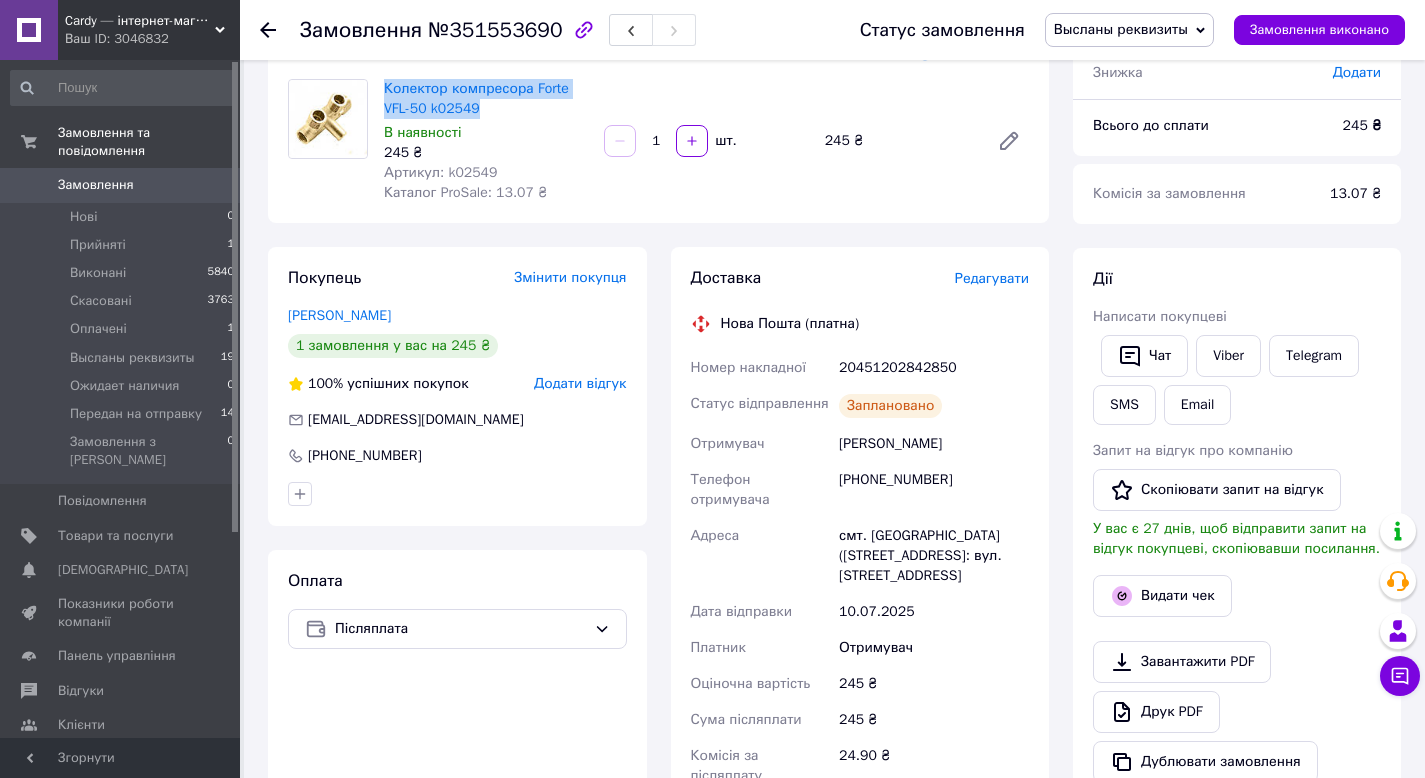 scroll, scrollTop: 155, scrollLeft: 0, axis: vertical 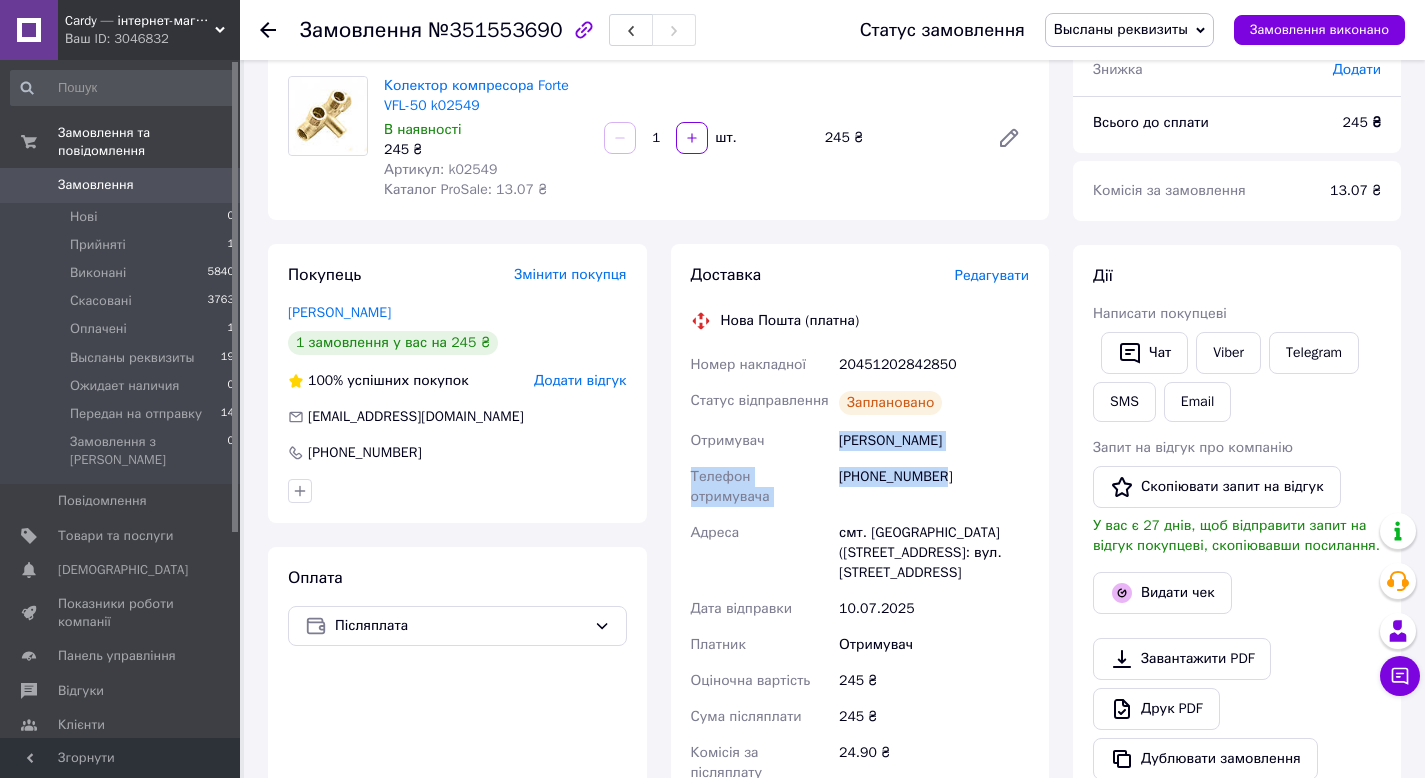 drag, startPoint x: 852, startPoint y: 457, endPoint x: 937, endPoint y: 485, distance: 89.49302 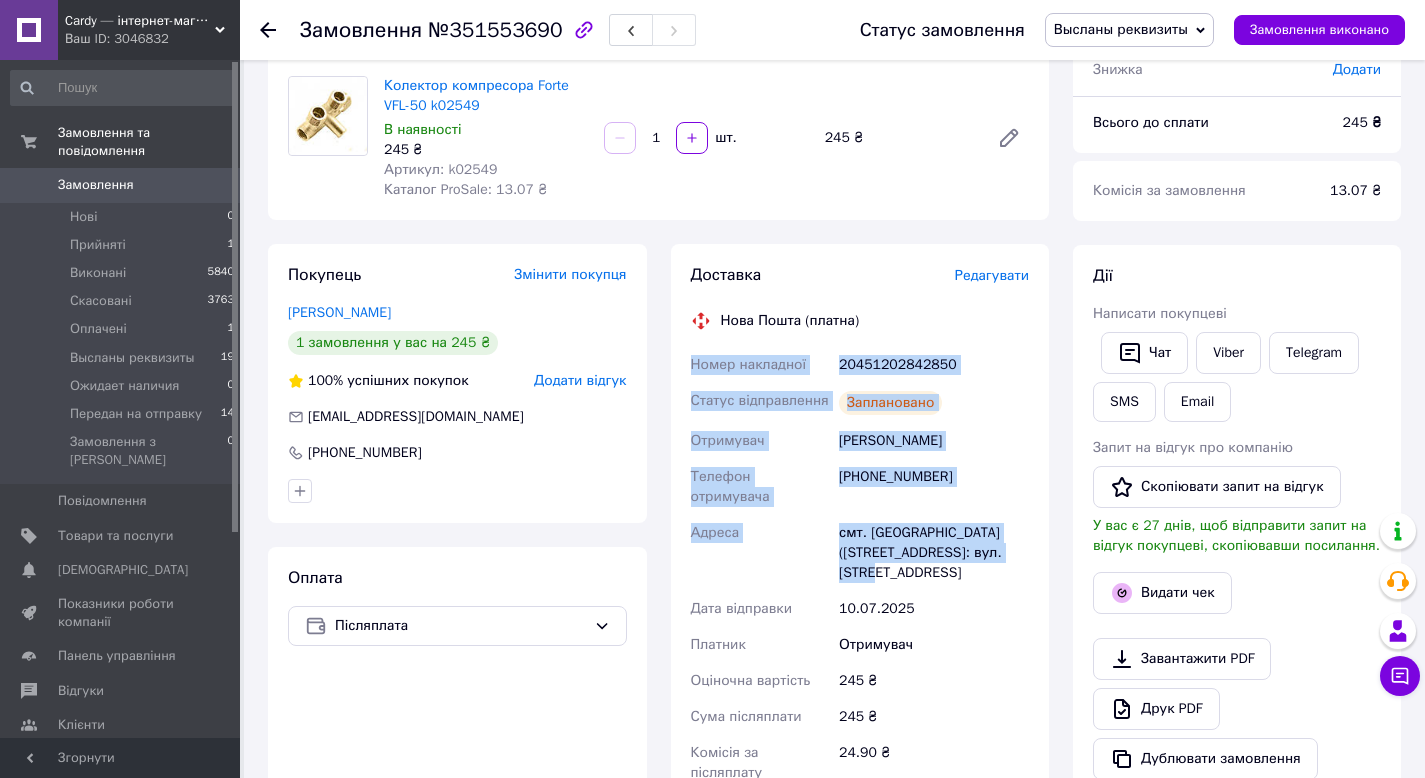 drag, startPoint x: 685, startPoint y: 364, endPoint x: 1017, endPoint y: 566, distance: 388.6232 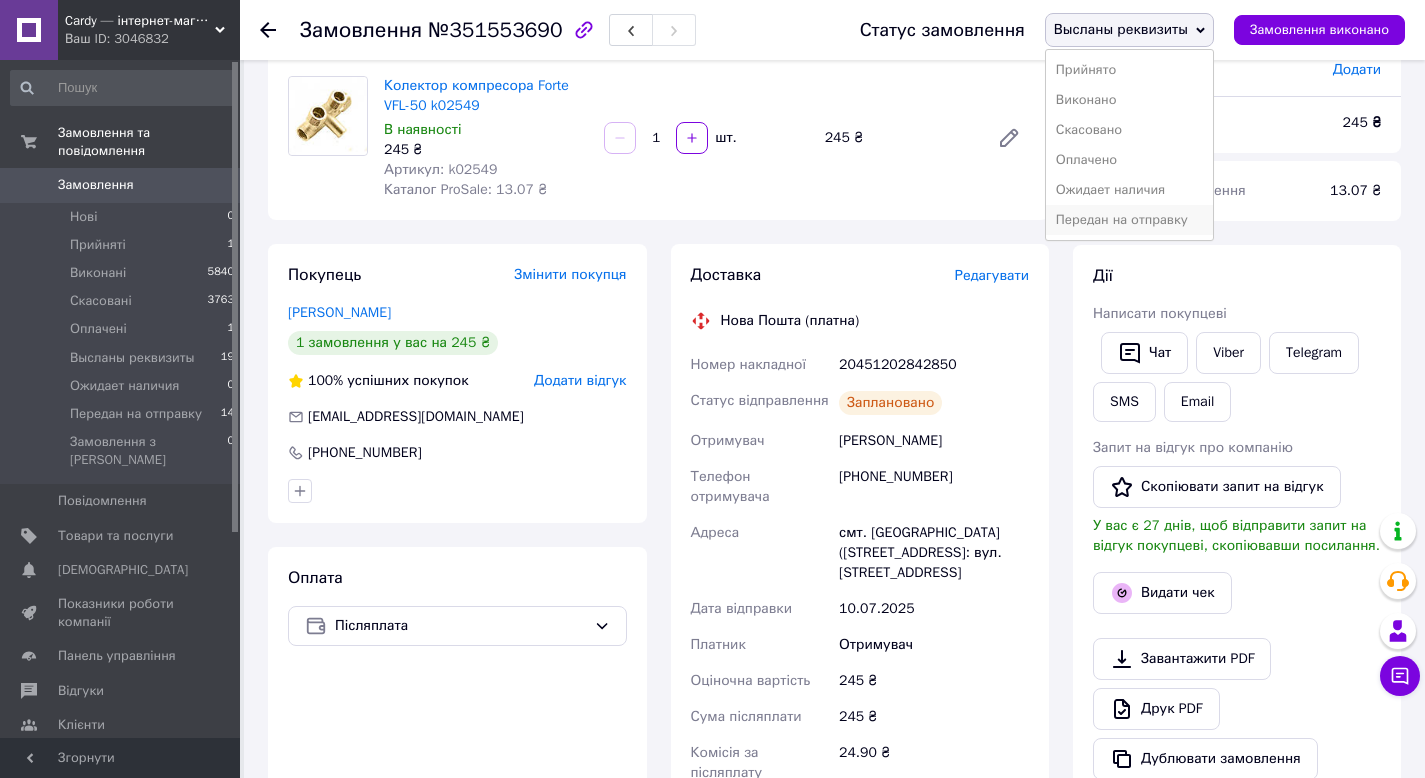 click on "Передан на отправку" at bounding box center [1129, 220] 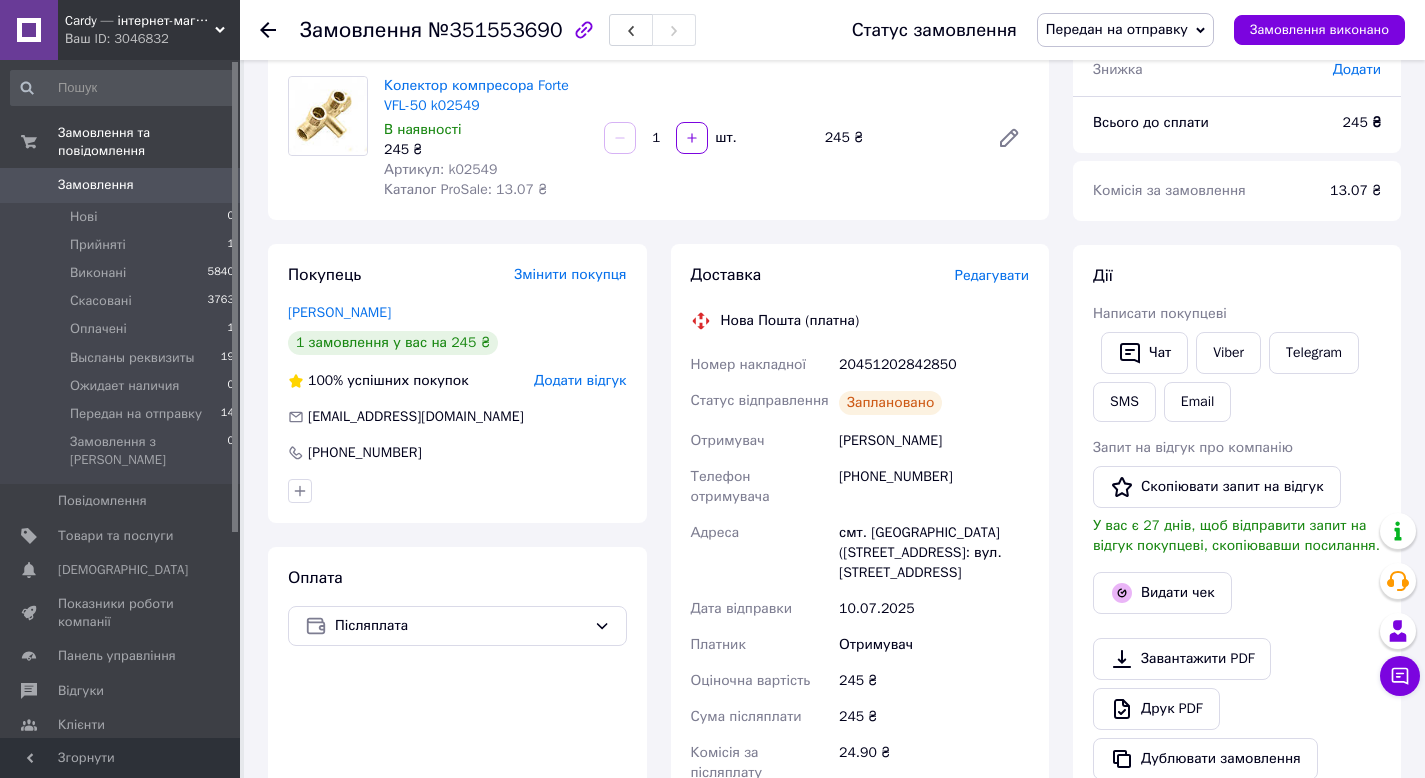 scroll, scrollTop: 122, scrollLeft: 0, axis: vertical 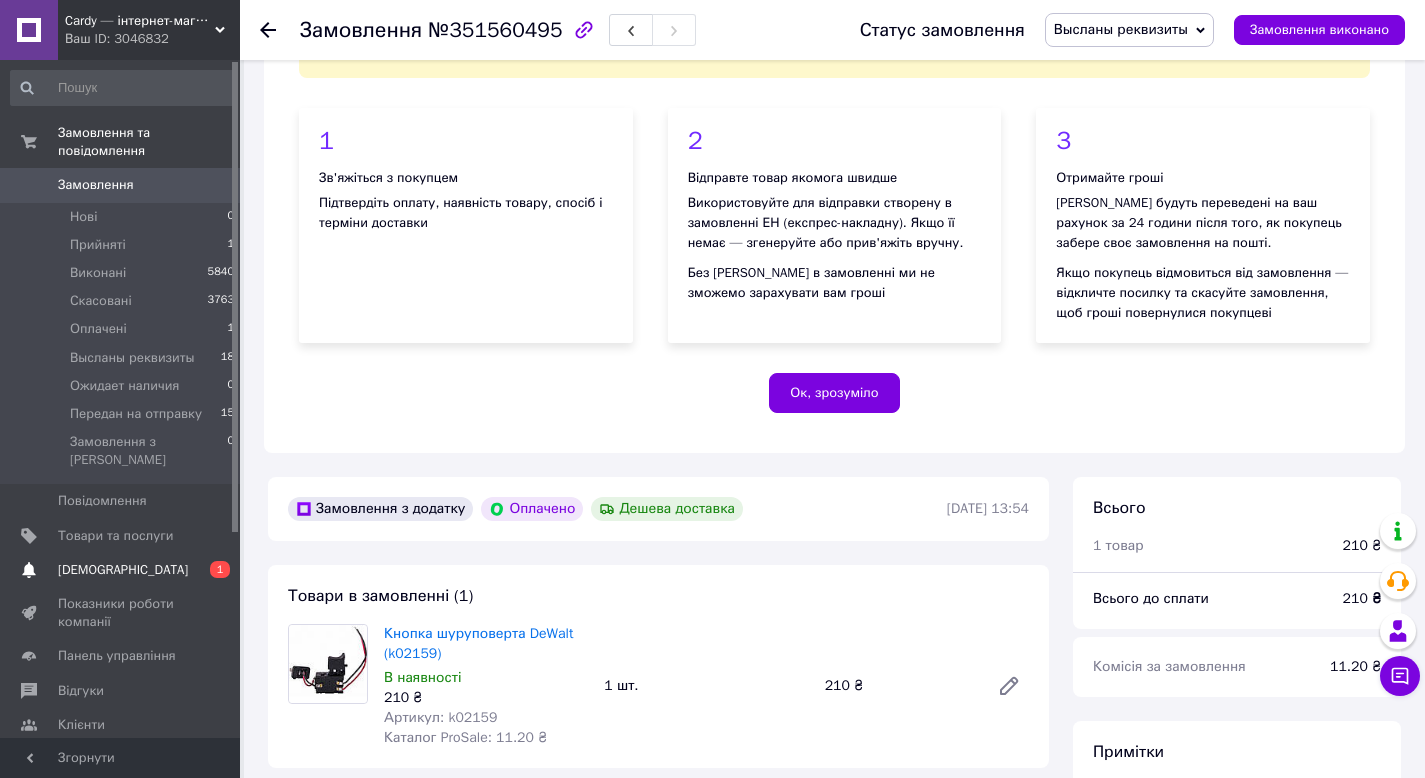 click on "[DEMOGRAPHIC_DATA]" at bounding box center (123, 570) 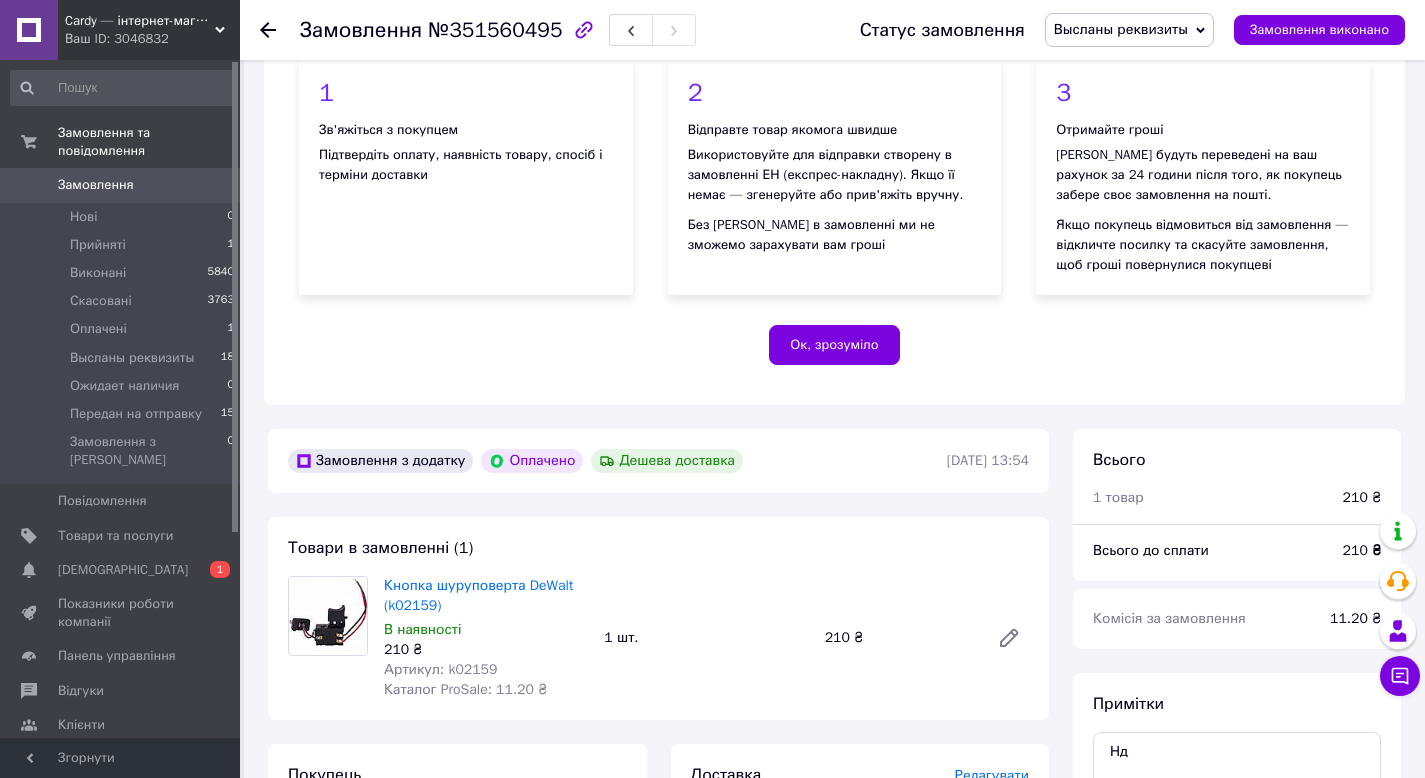 scroll, scrollTop: 312, scrollLeft: 0, axis: vertical 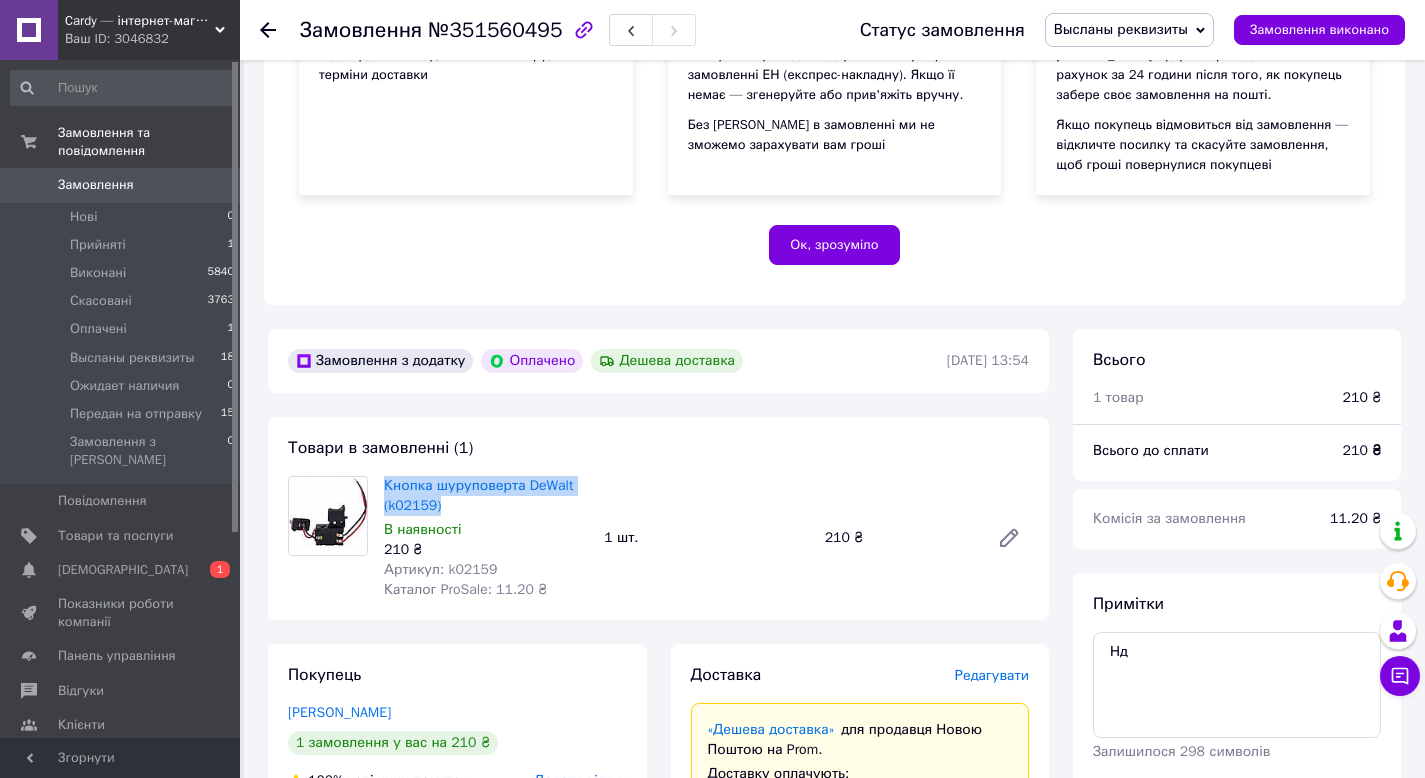 drag, startPoint x: 376, startPoint y: 478, endPoint x: 459, endPoint y: 514, distance: 90.47099 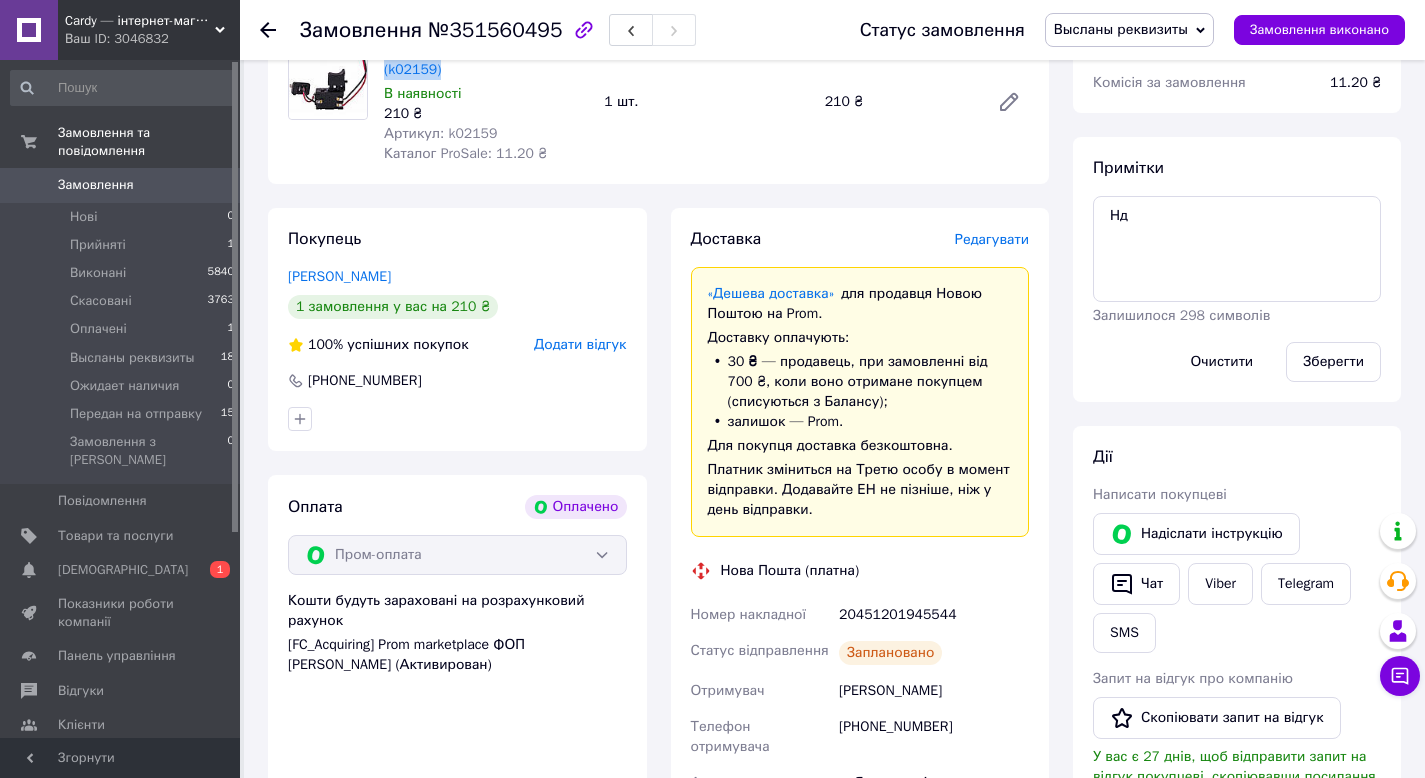 scroll, scrollTop: 1008, scrollLeft: 0, axis: vertical 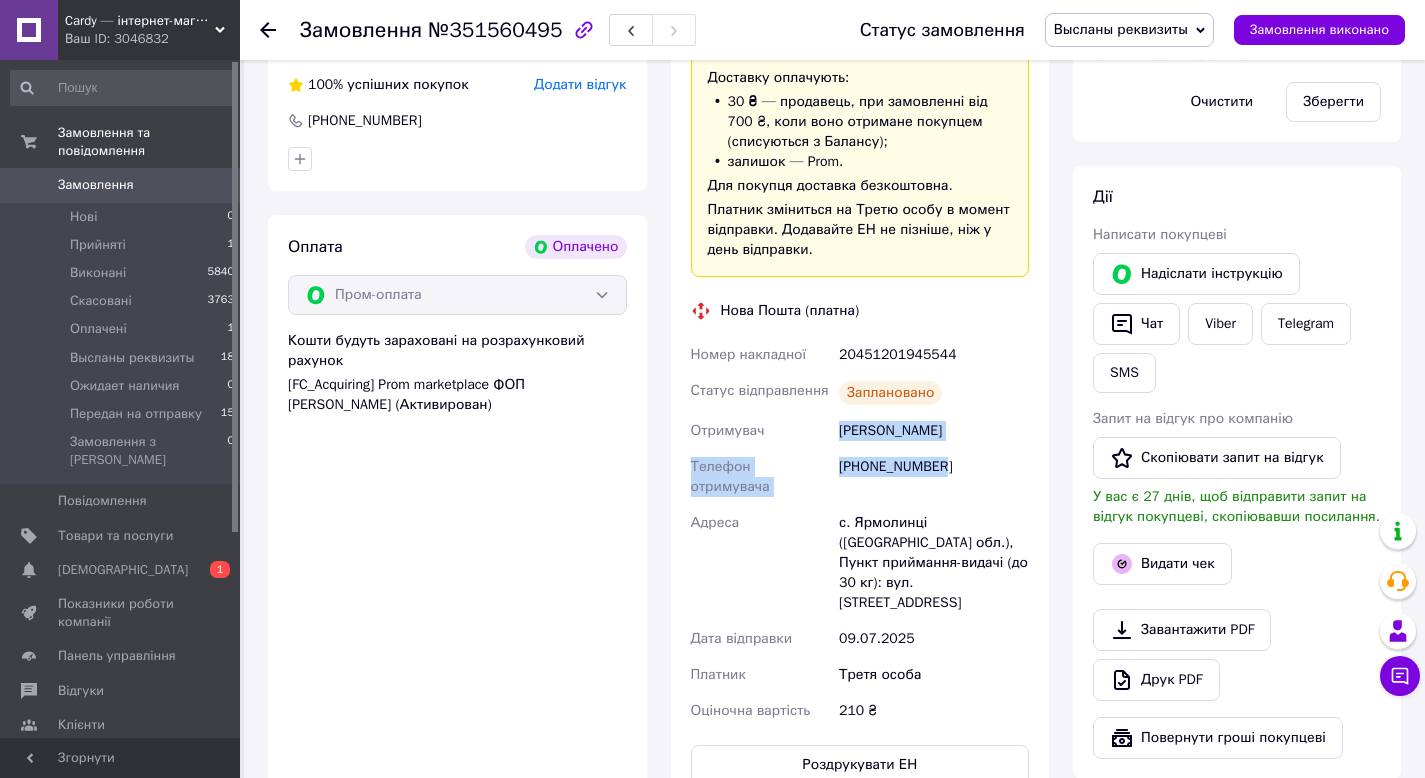 drag, startPoint x: 810, startPoint y: 449, endPoint x: 966, endPoint y: 476, distance: 158.31929 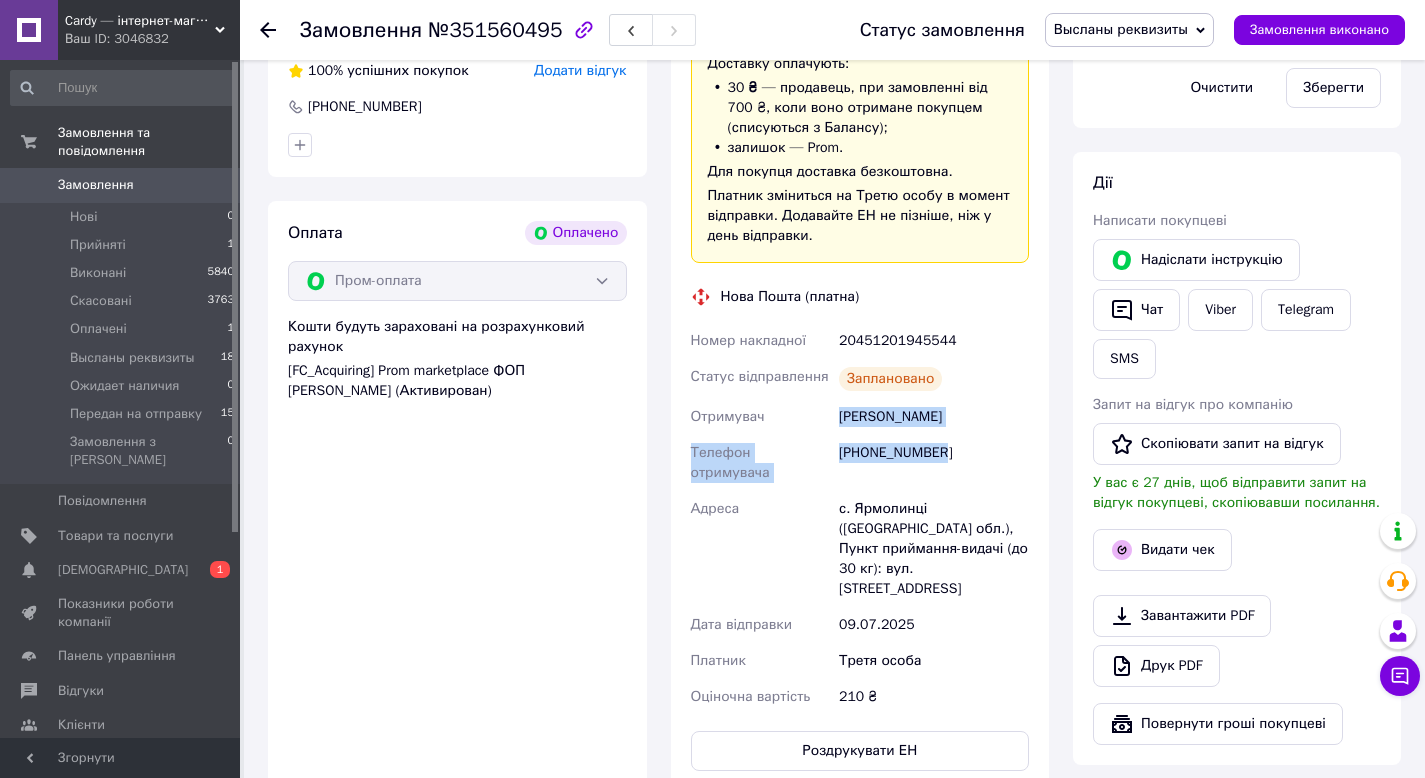 scroll, scrollTop: 1067, scrollLeft: 0, axis: vertical 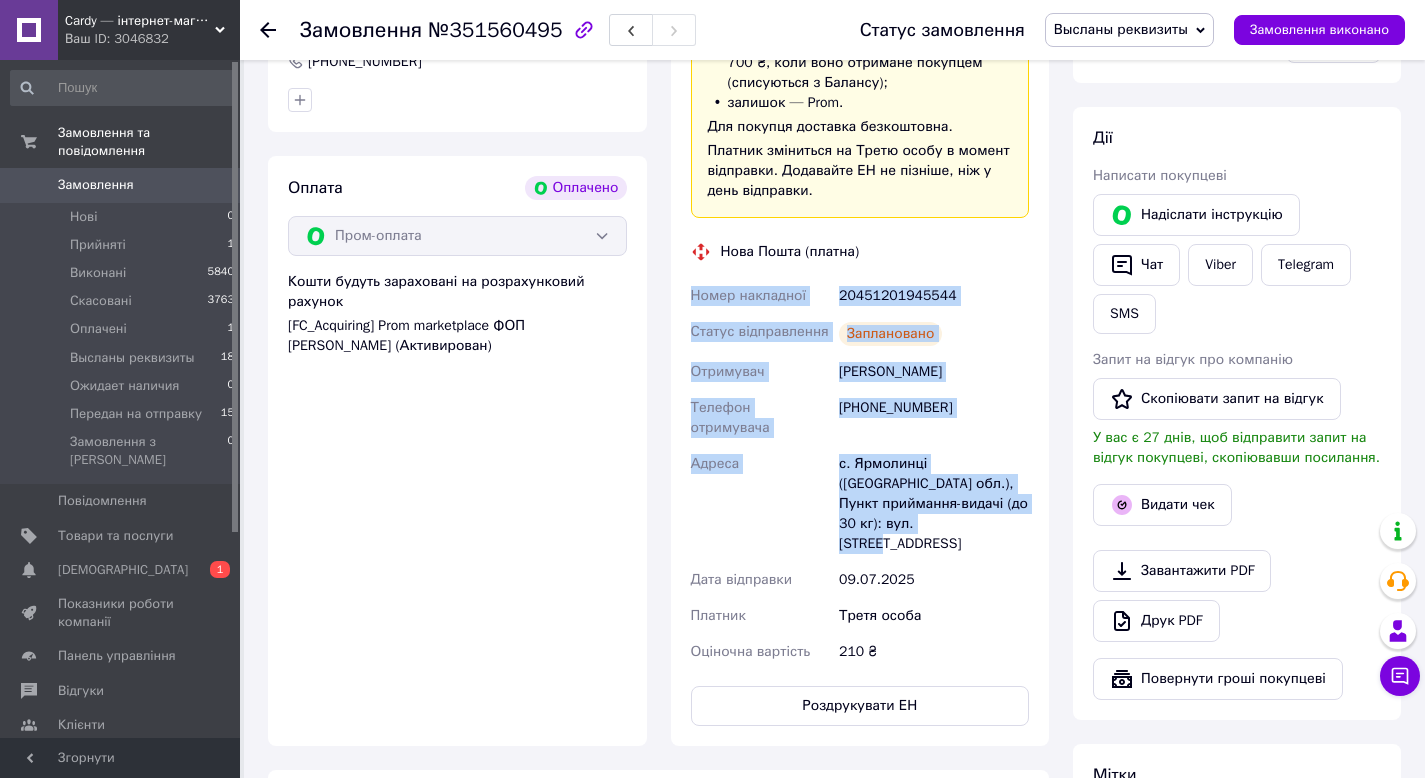 drag, startPoint x: 694, startPoint y: 298, endPoint x: 951, endPoint y: 549, distance: 359.2353 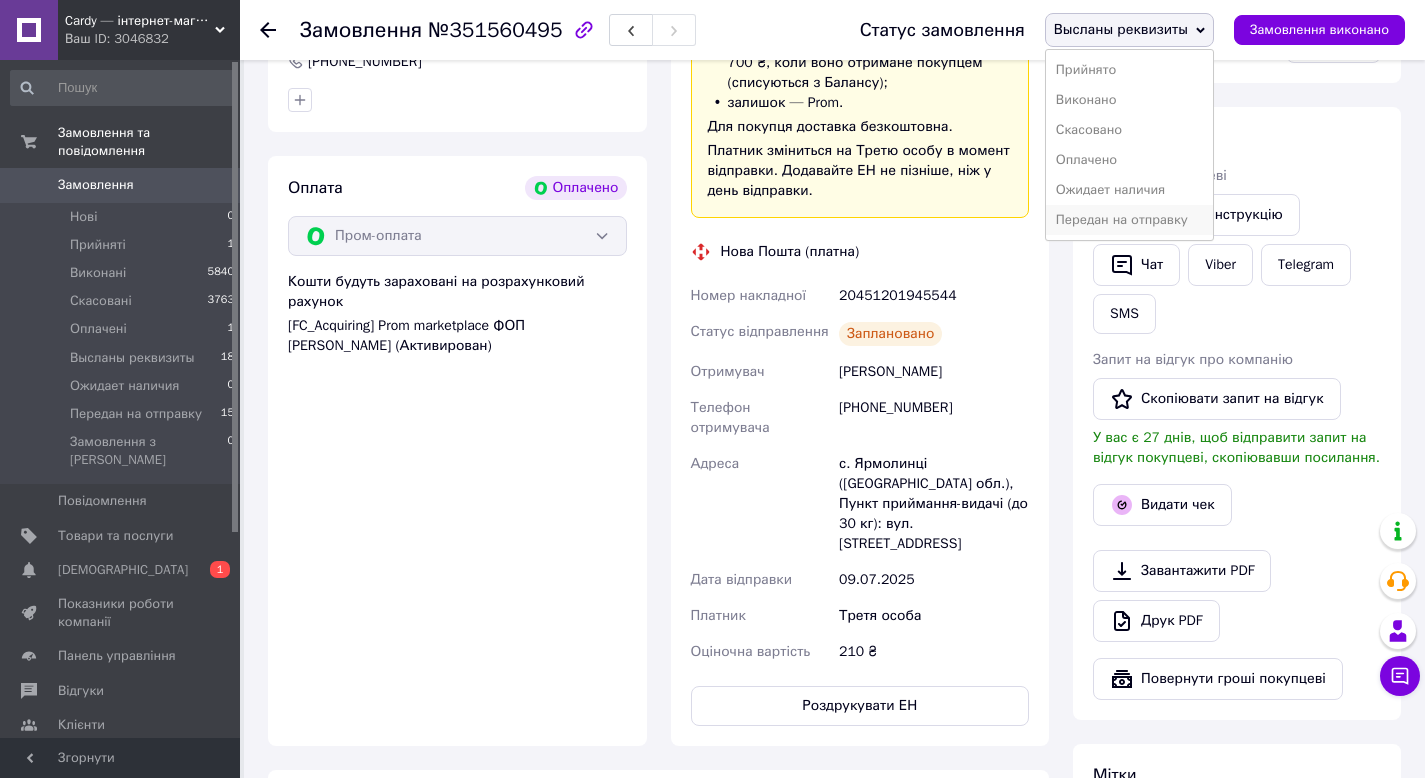 click on "Передан на отправку" at bounding box center [1129, 220] 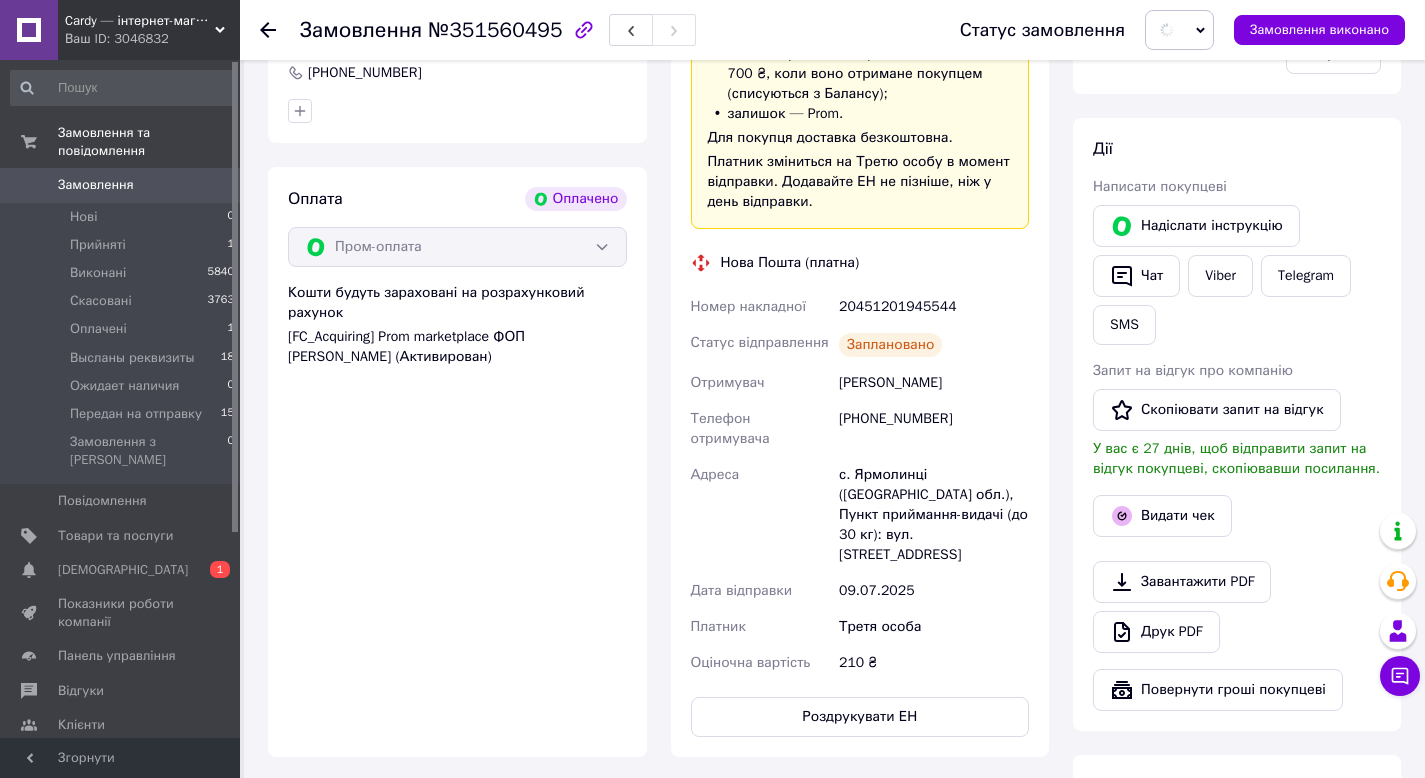 scroll, scrollTop: 381, scrollLeft: 0, axis: vertical 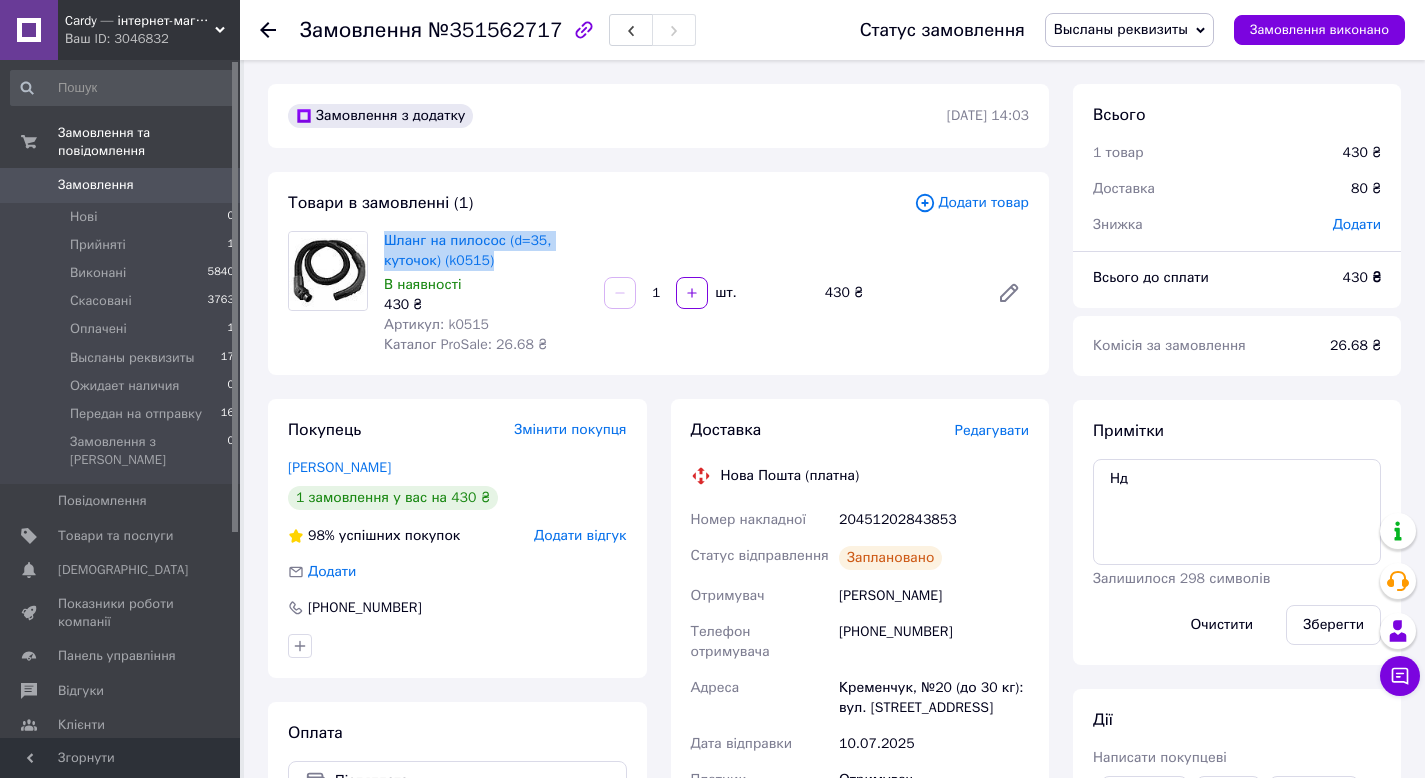 drag, startPoint x: 387, startPoint y: 237, endPoint x: 519, endPoint y: 260, distance: 133.9888 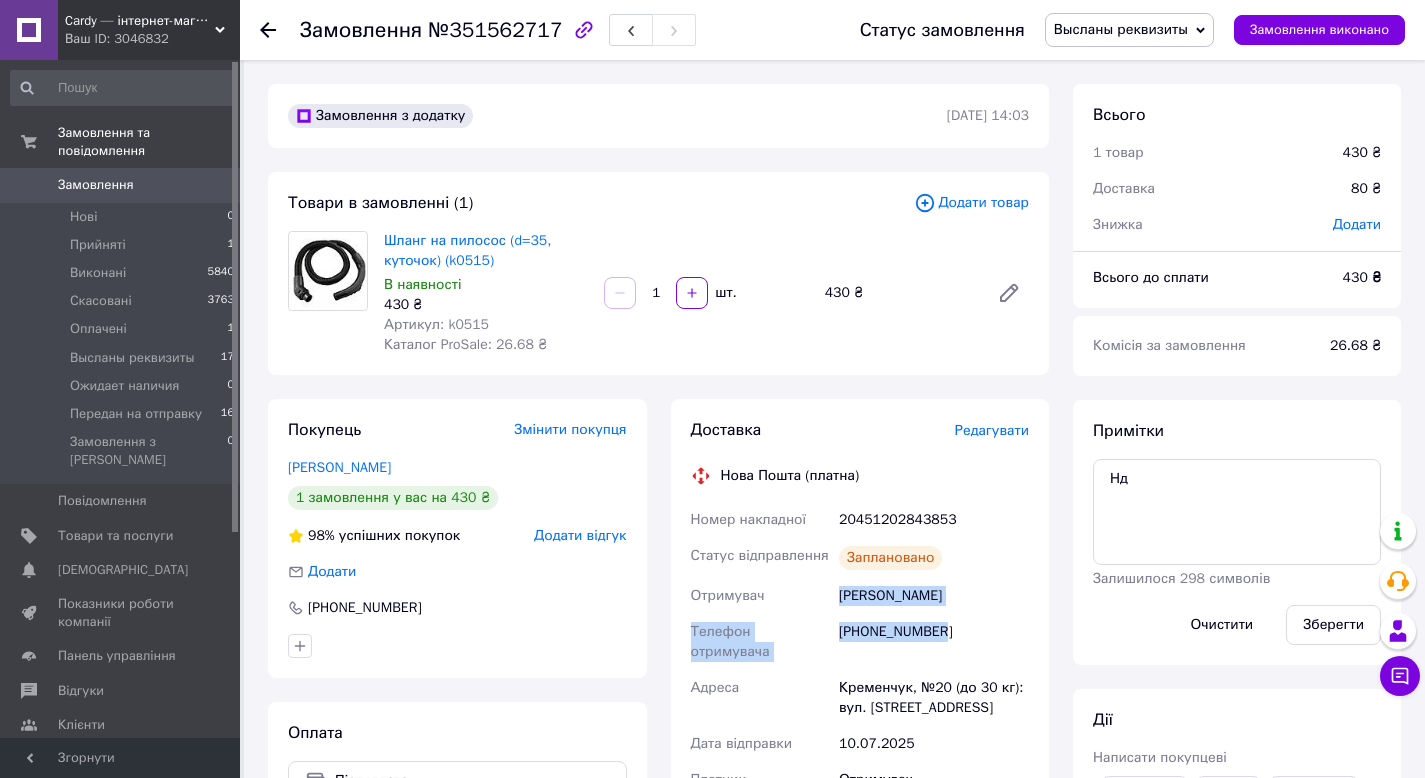 drag, startPoint x: 805, startPoint y: 620, endPoint x: 975, endPoint y: 647, distance: 172.13077 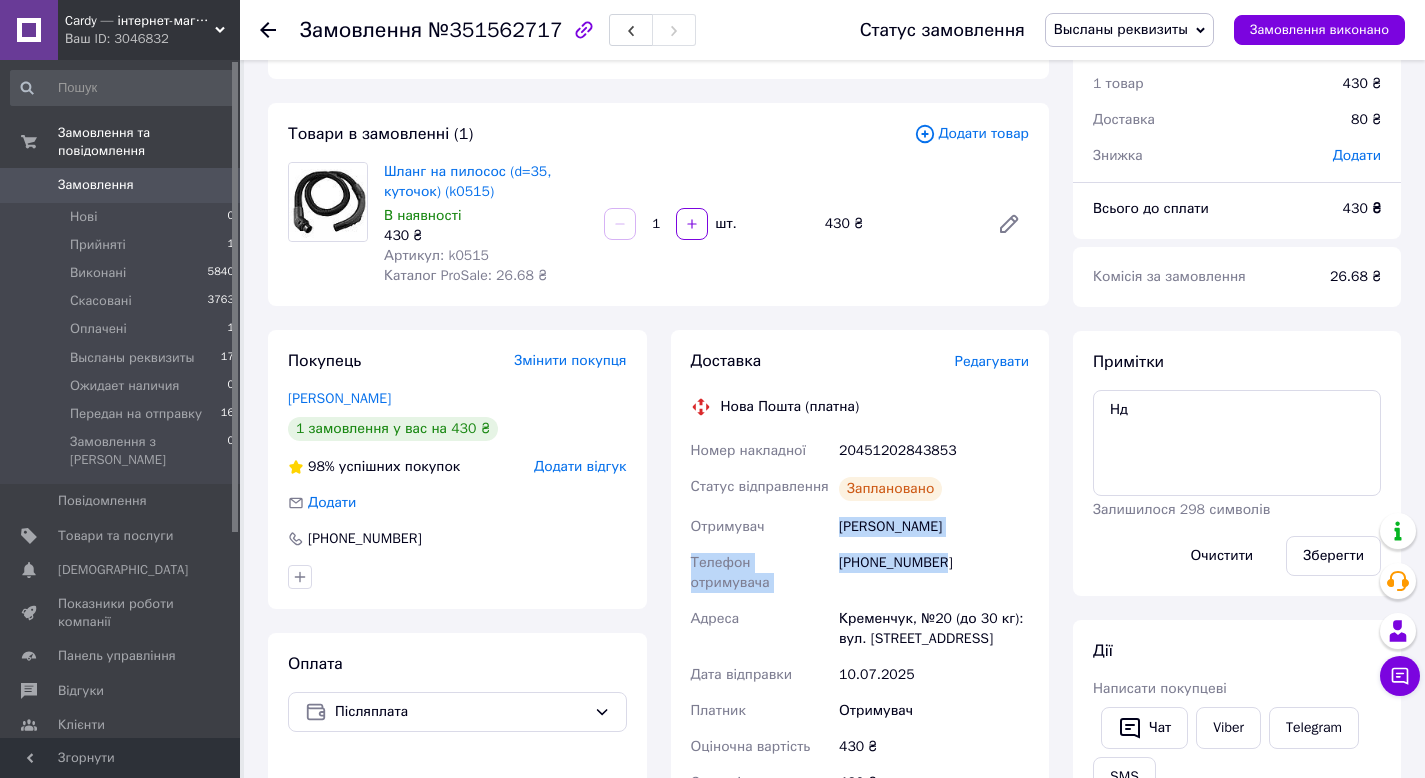 scroll, scrollTop: 175, scrollLeft: 0, axis: vertical 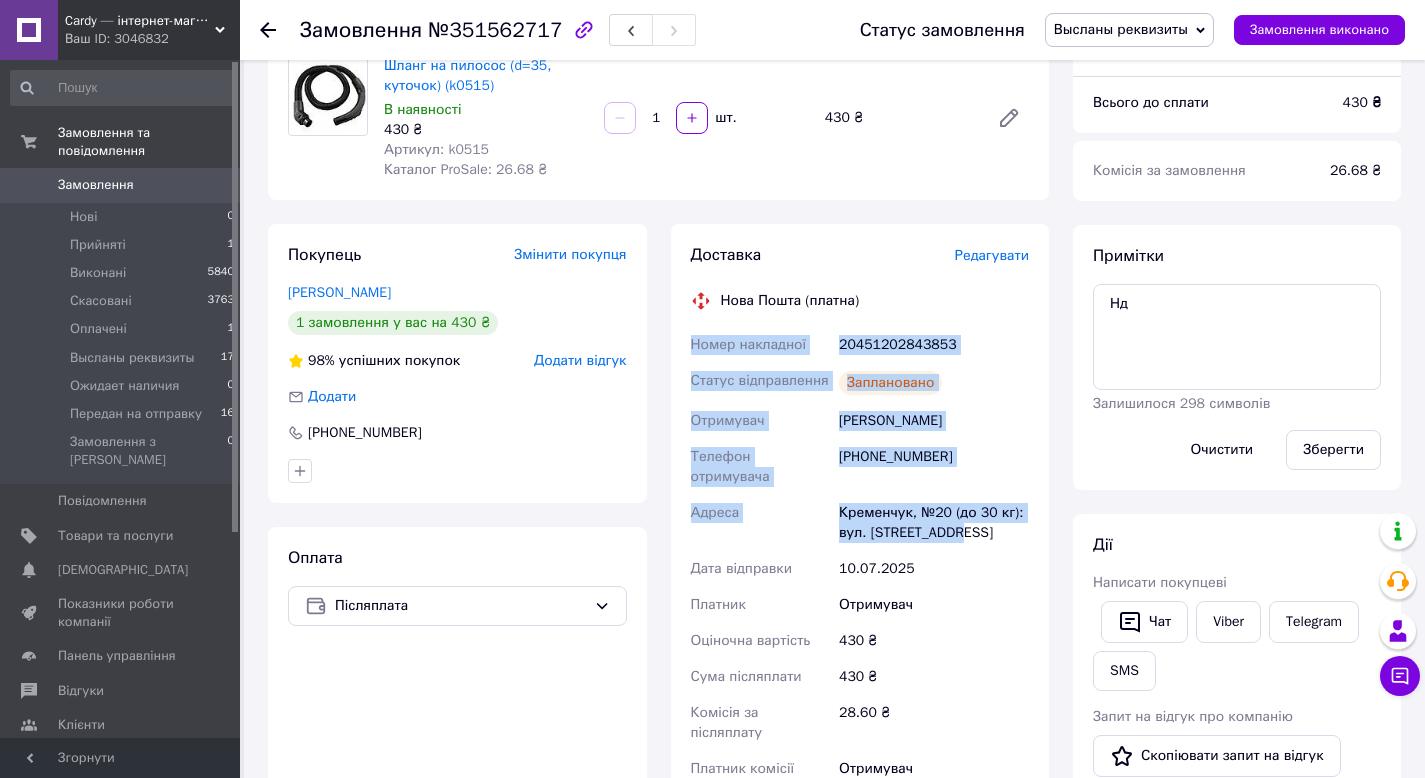 drag, startPoint x: 713, startPoint y: 355, endPoint x: 955, endPoint y: 551, distance: 311.4161 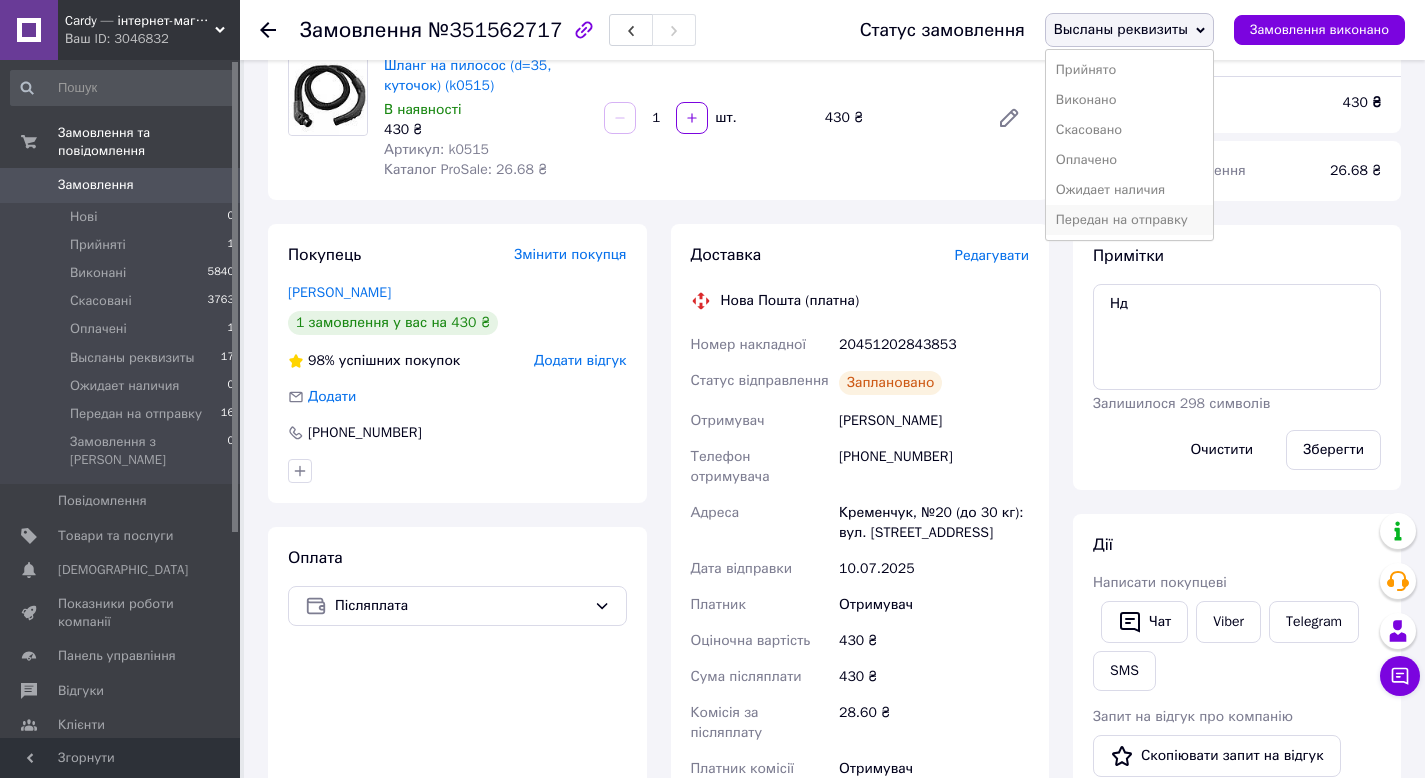 click on "Передан на отправку" at bounding box center (1129, 220) 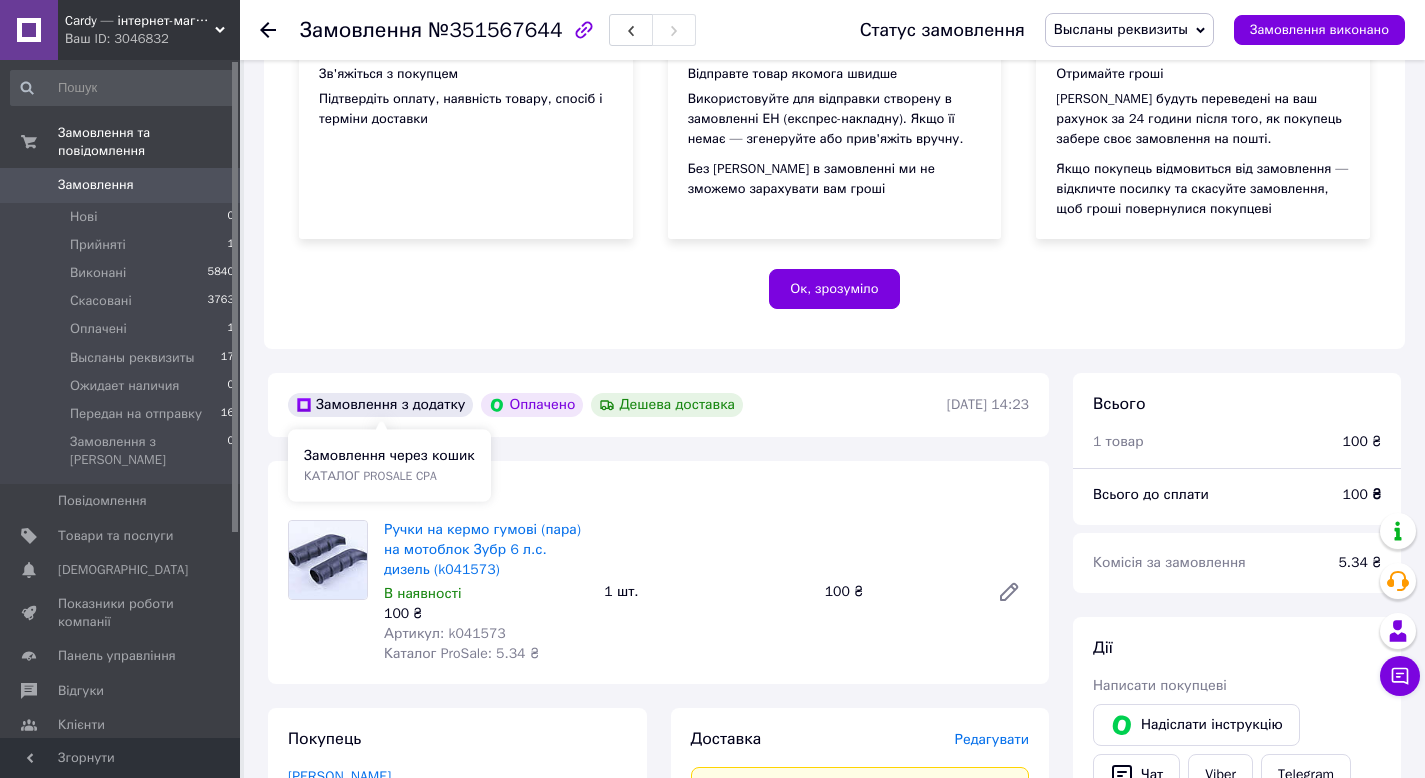 scroll, scrollTop: 283, scrollLeft: 0, axis: vertical 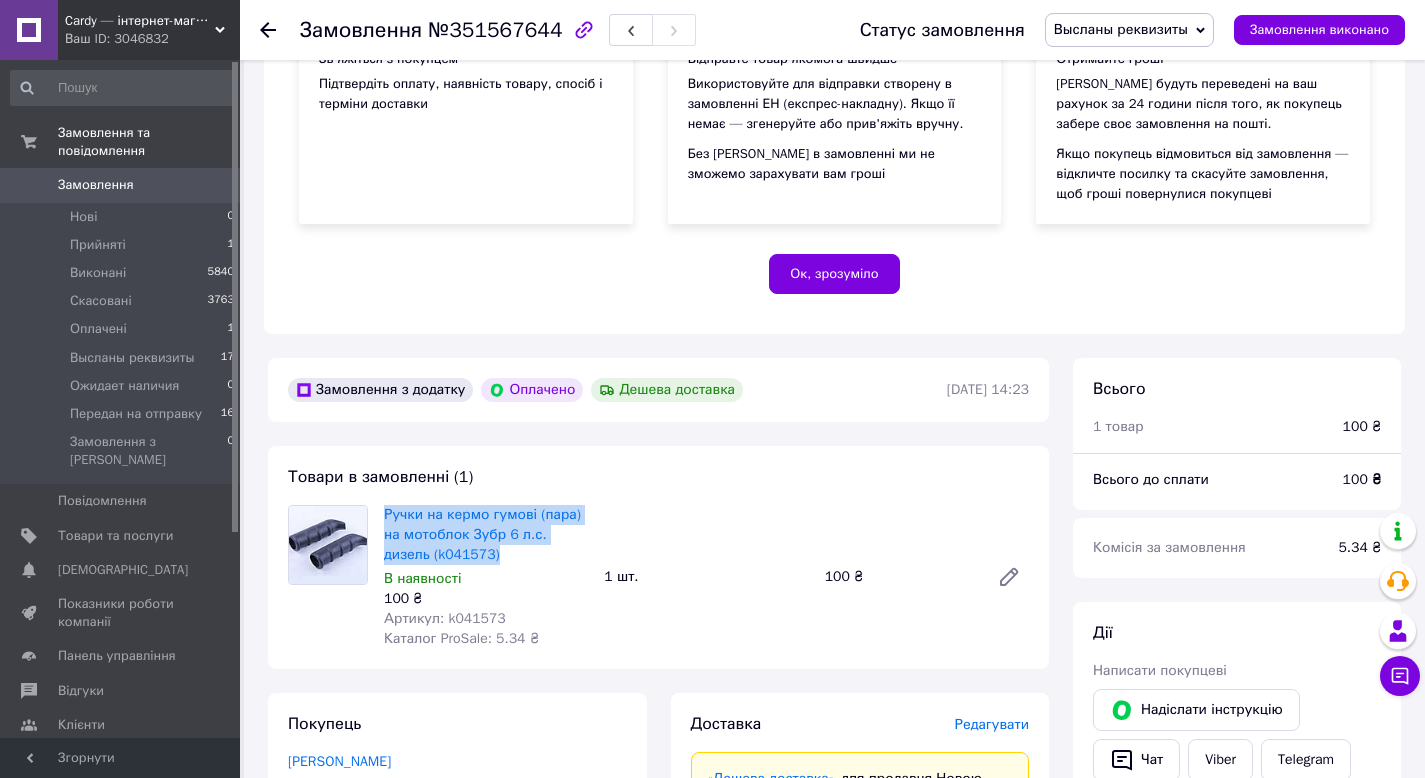 drag, startPoint x: 382, startPoint y: 509, endPoint x: 527, endPoint y: 551, distance: 150.96027 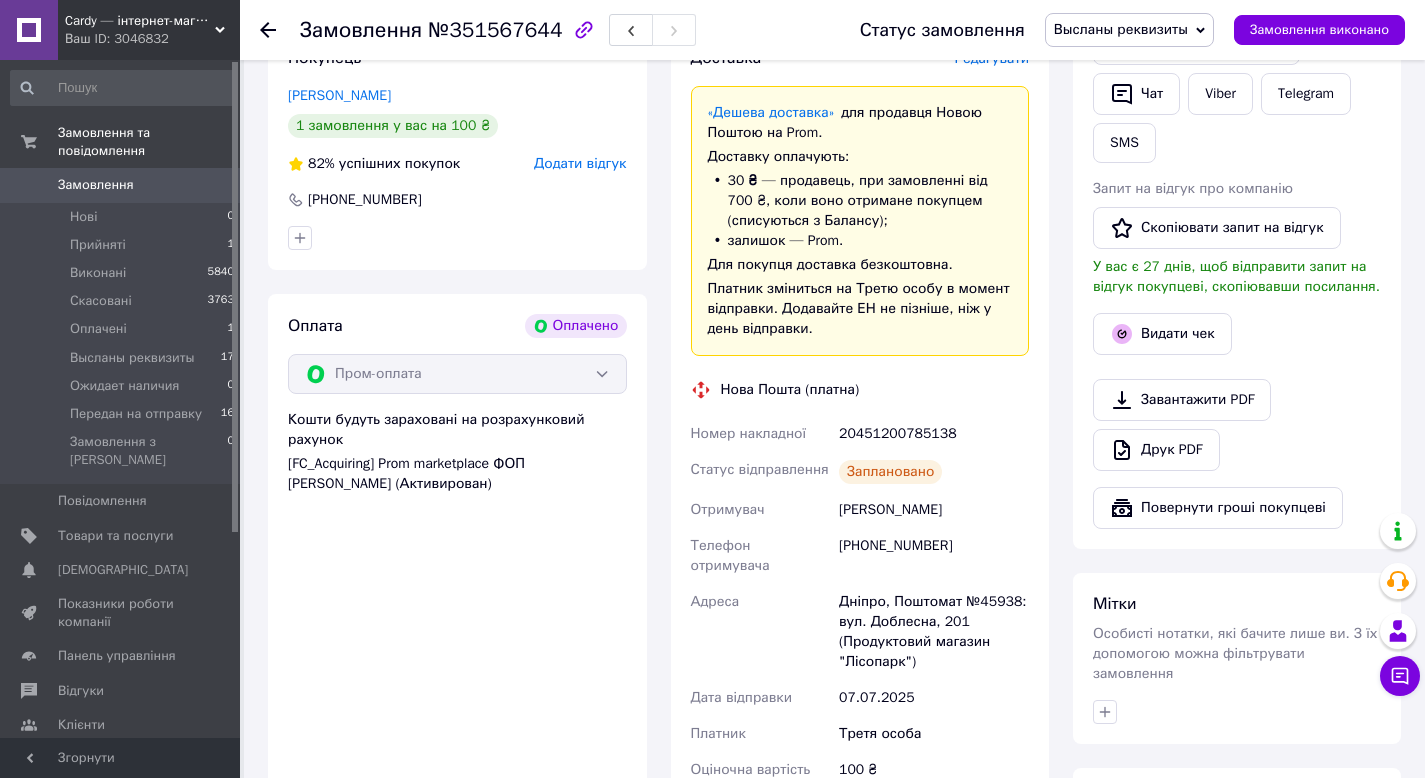 scroll, scrollTop: 1049, scrollLeft: 0, axis: vertical 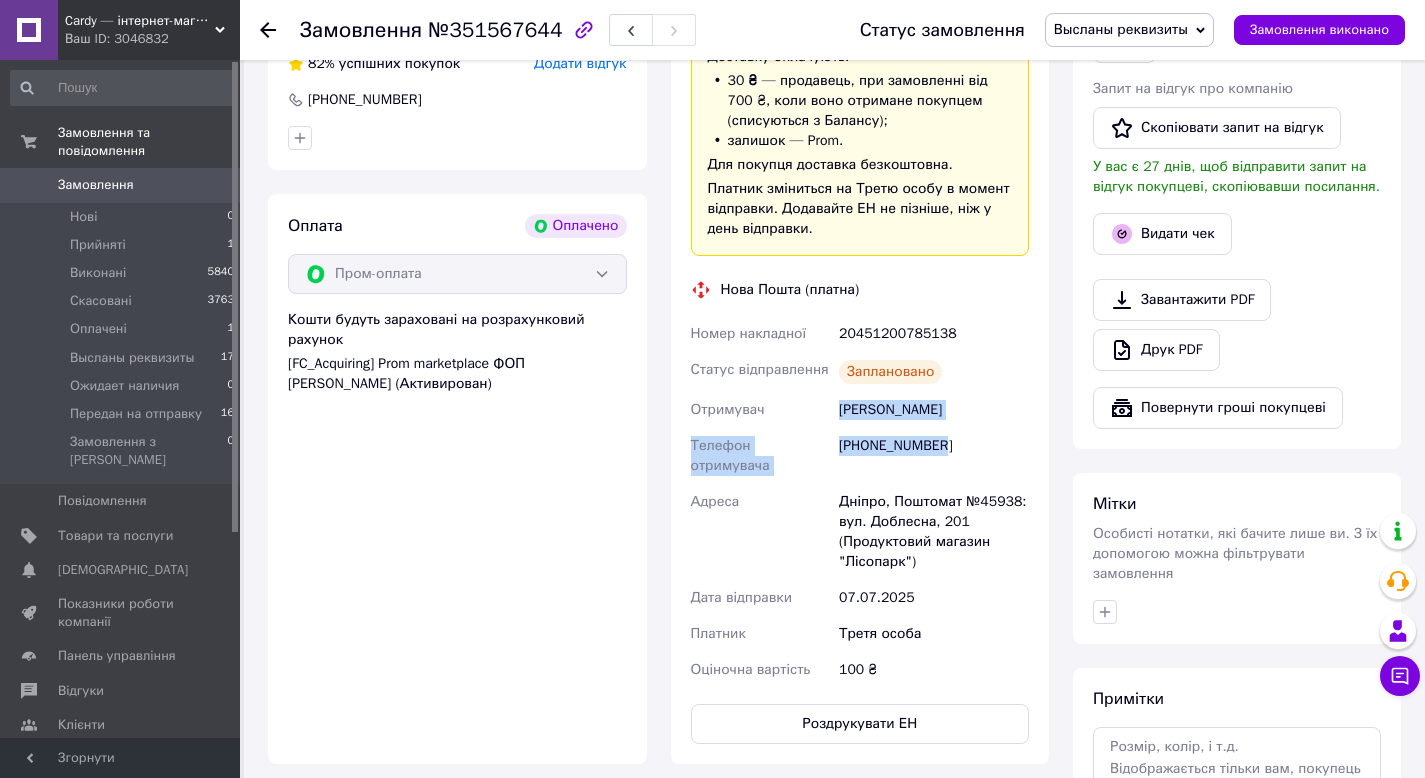 drag, startPoint x: 834, startPoint y: 421, endPoint x: 954, endPoint y: 461, distance: 126.491104 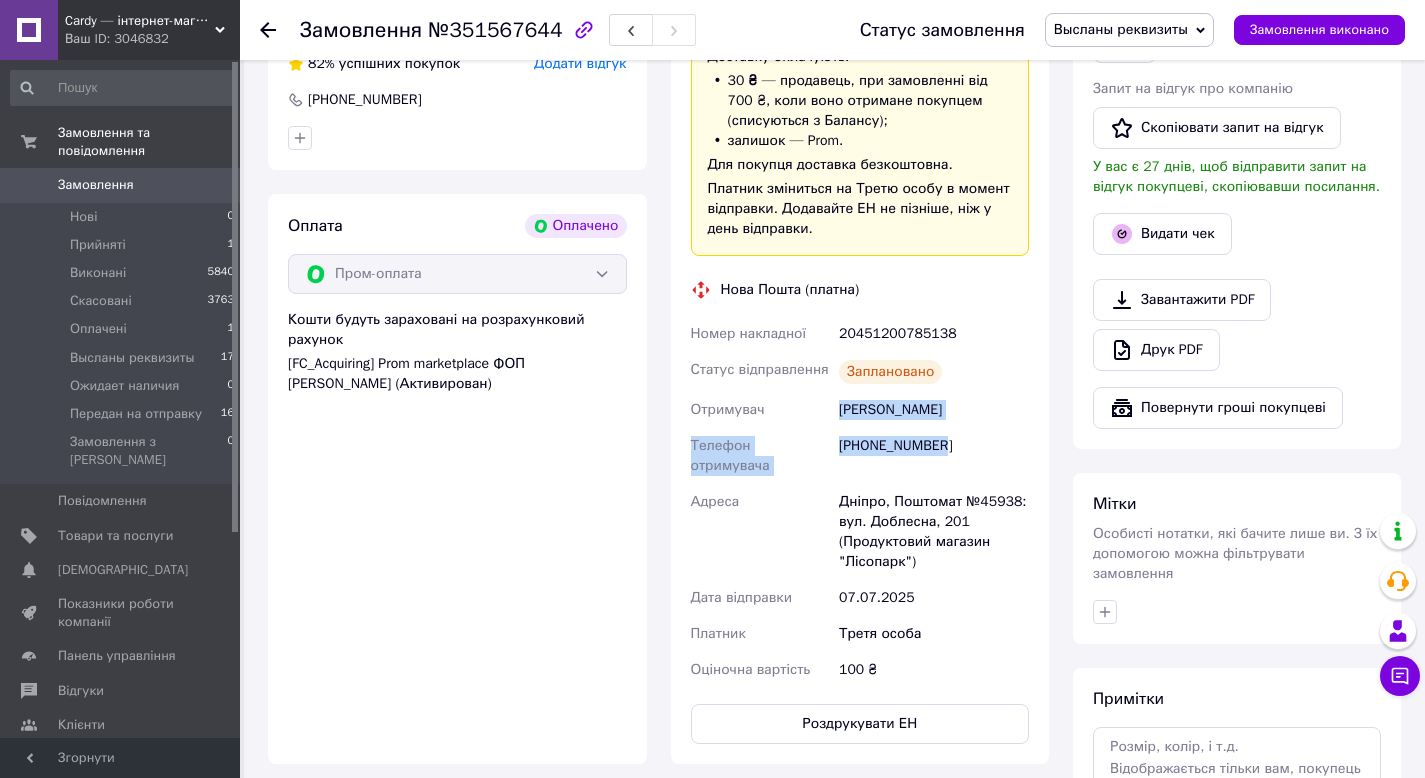 copy on "Отримувач Доброскок Сергій Телефон отримувача +380634507406" 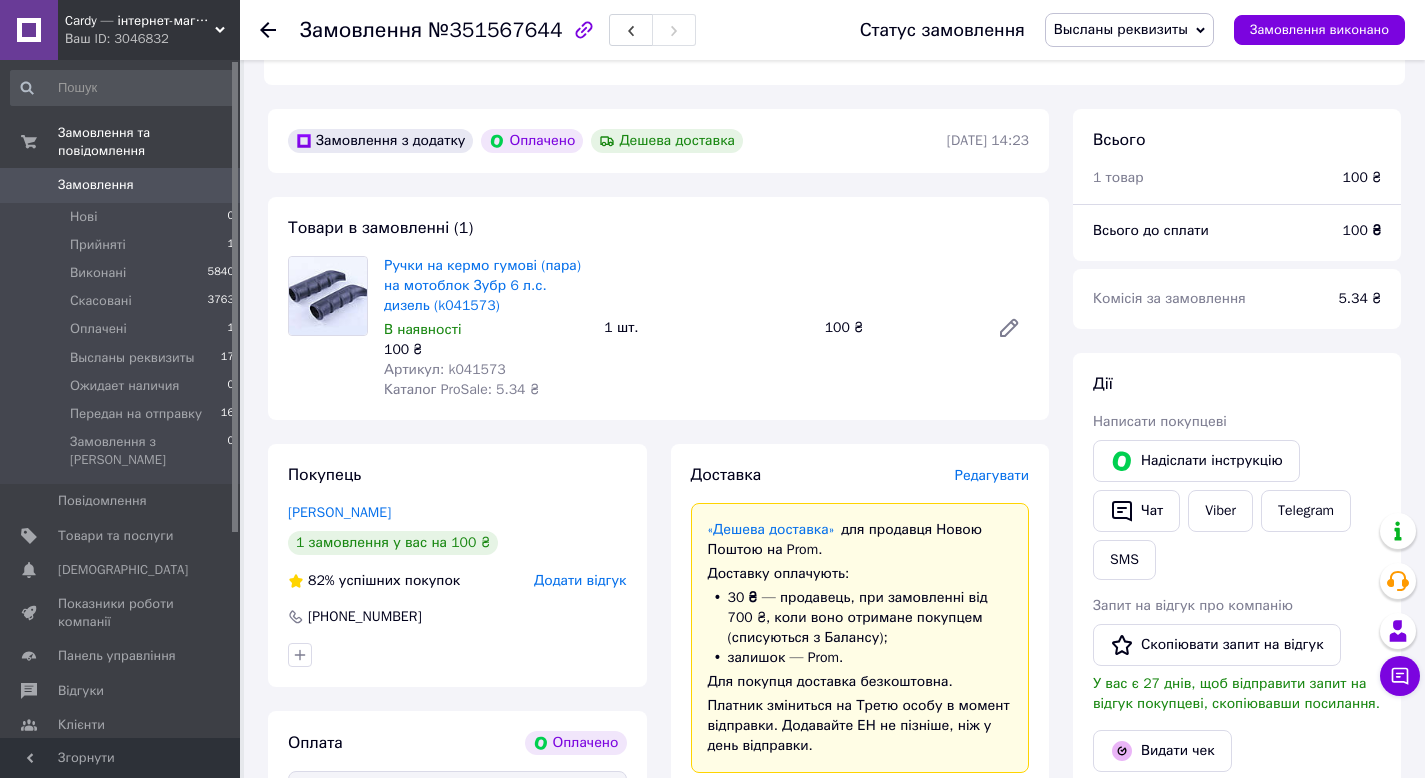 scroll, scrollTop: 513, scrollLeft: 0, axis: vertical 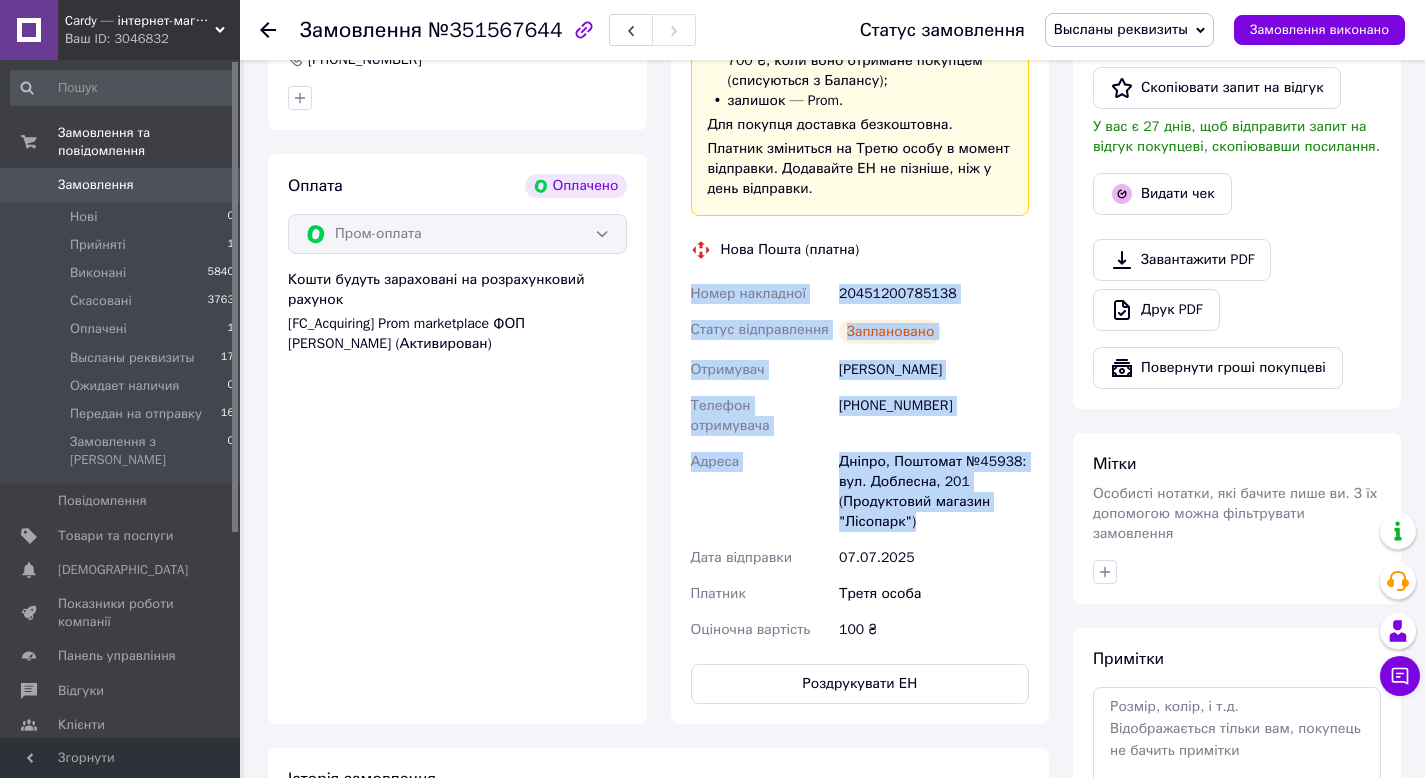 drag, startPoint x: 692, startPoint y: 479, endPoint x: 933, endPoint y: 533, distance: 246.97571 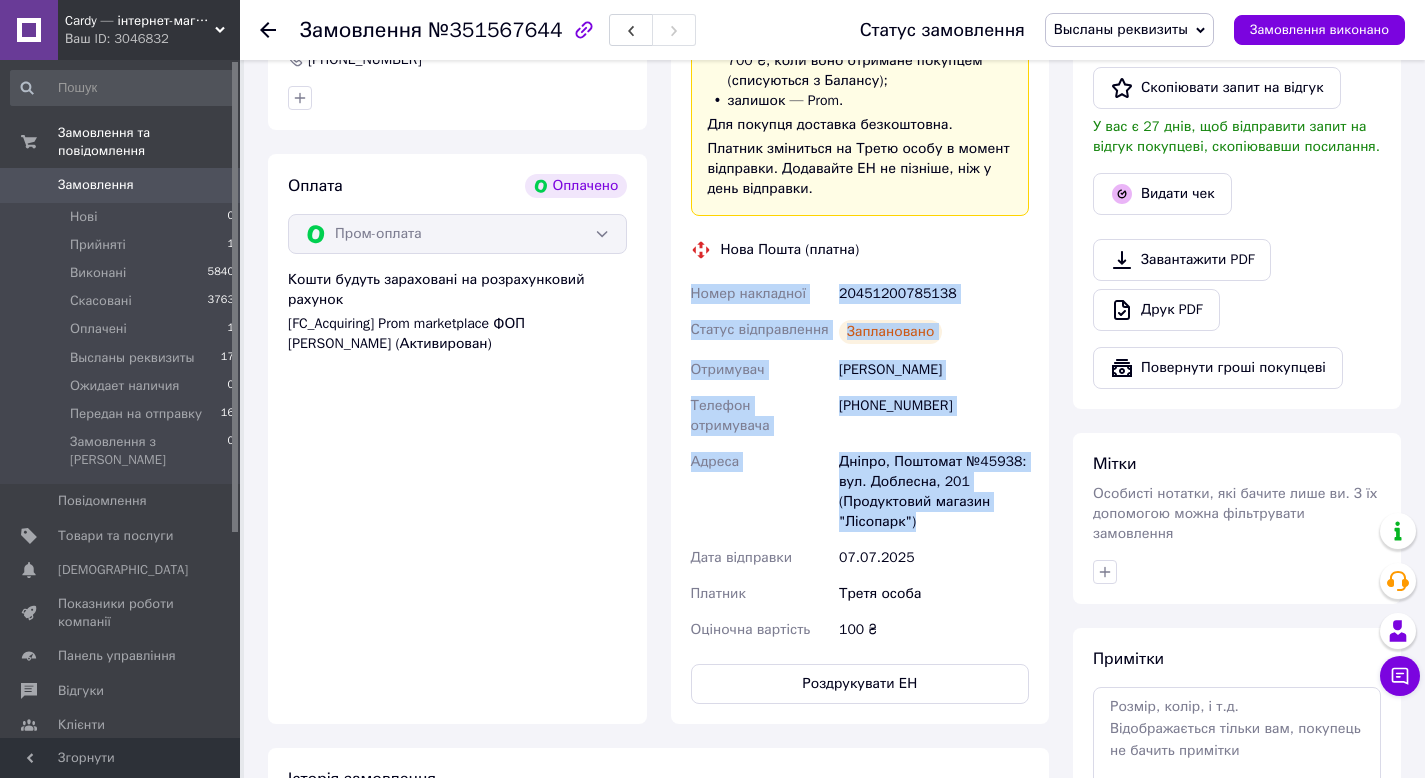 click on "Высланы реквизиты" at bounding box center (1121, 29) 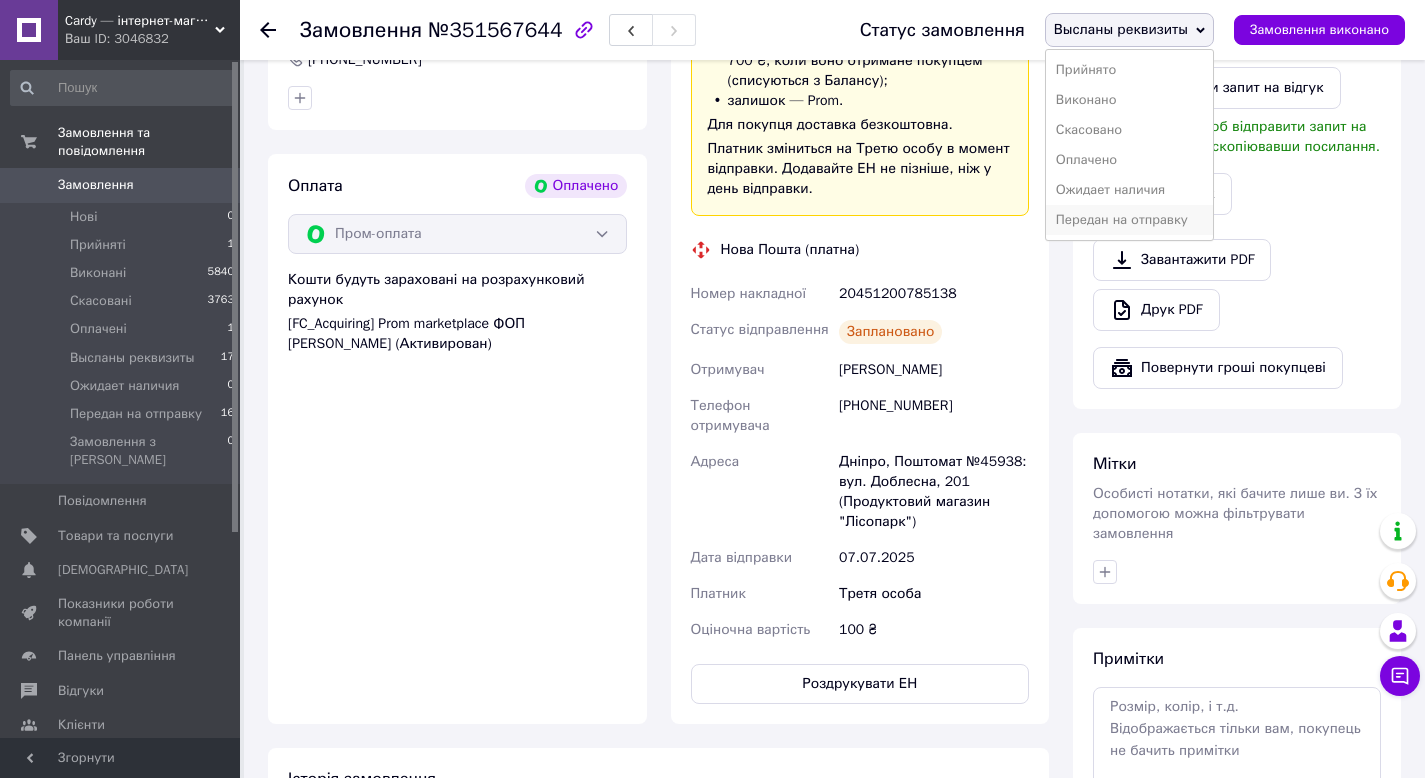 click on "Передан на отправку" at bounding box center [1129, 220] 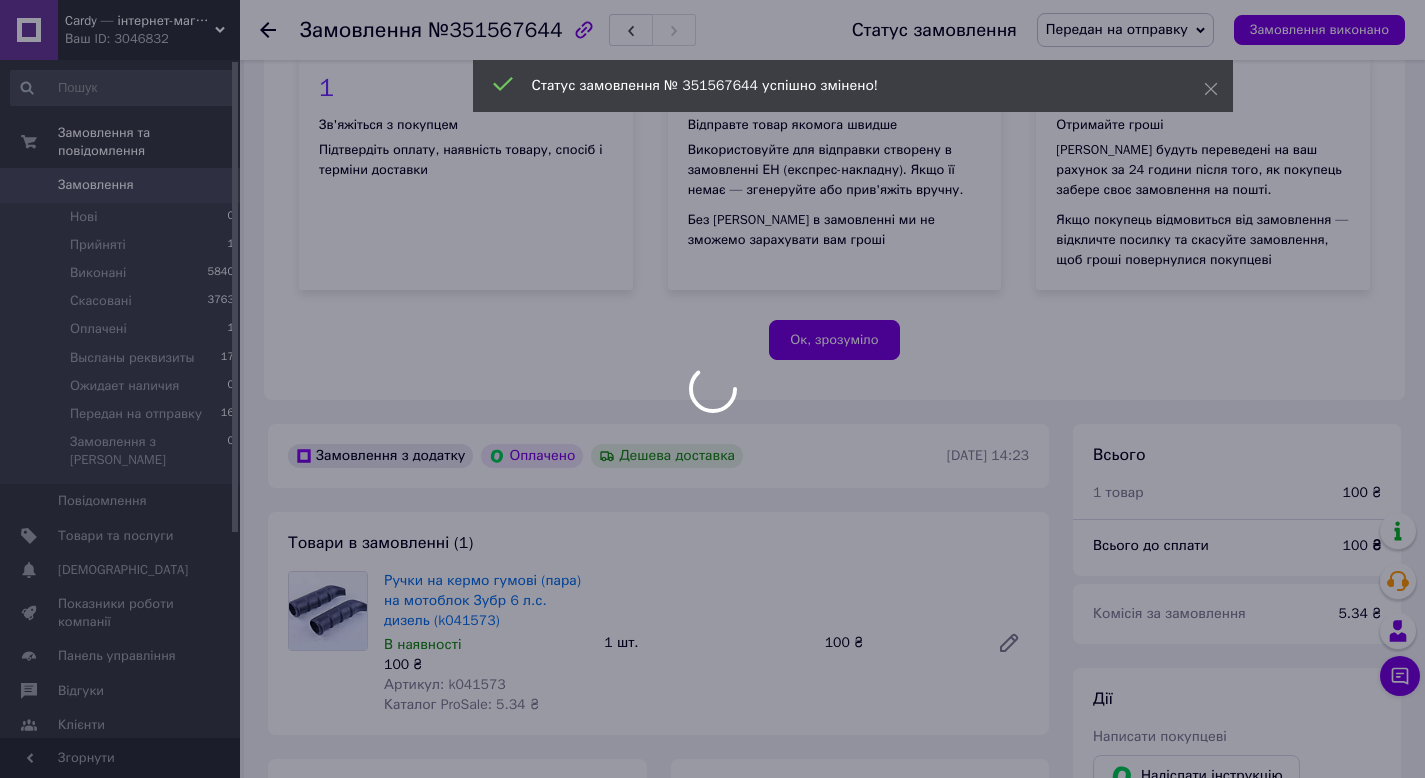 scroll, scrollTop: 300, scrollLeft: 0, axis: vertical 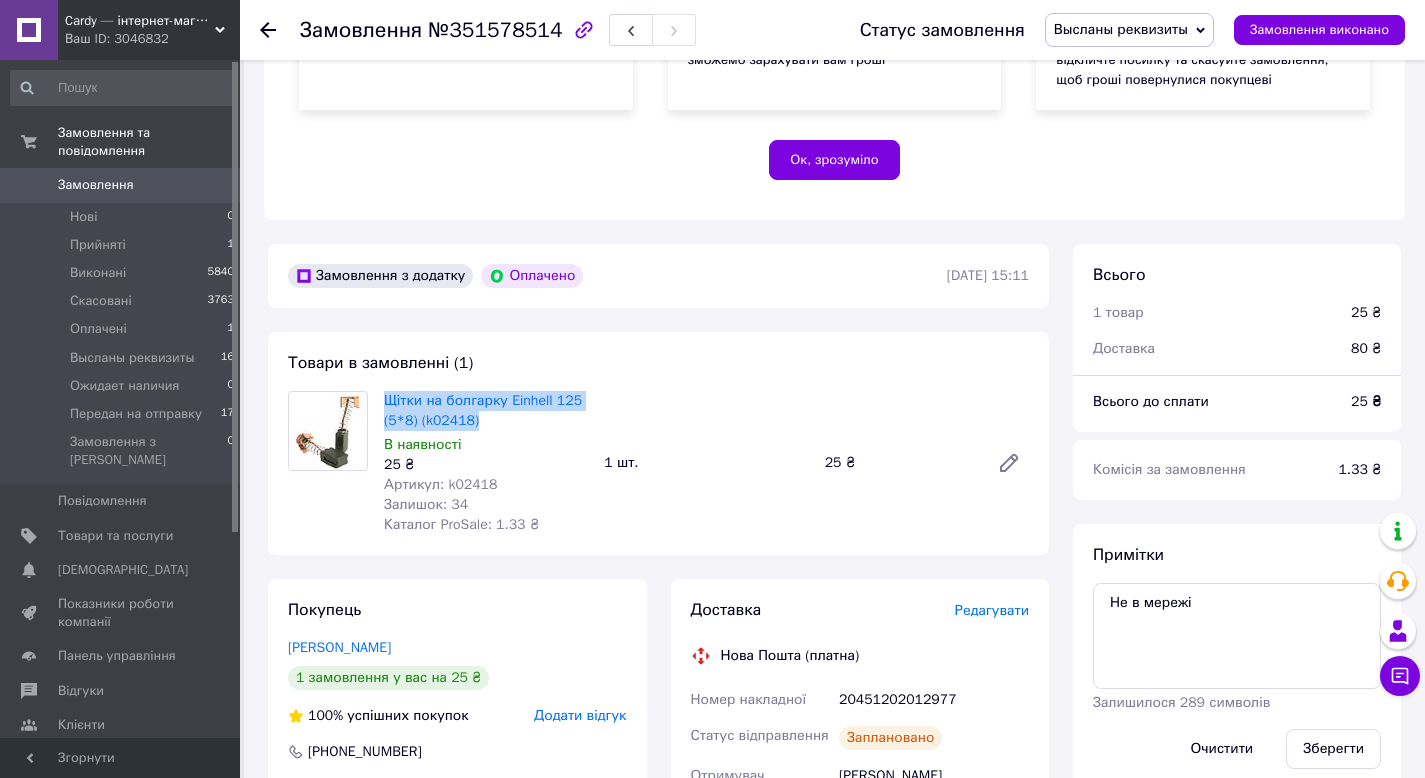 drag, startPoint x: 378, startPoint y: 402, endPoint x: 492, endPoint y: 430, distance: 117.388245 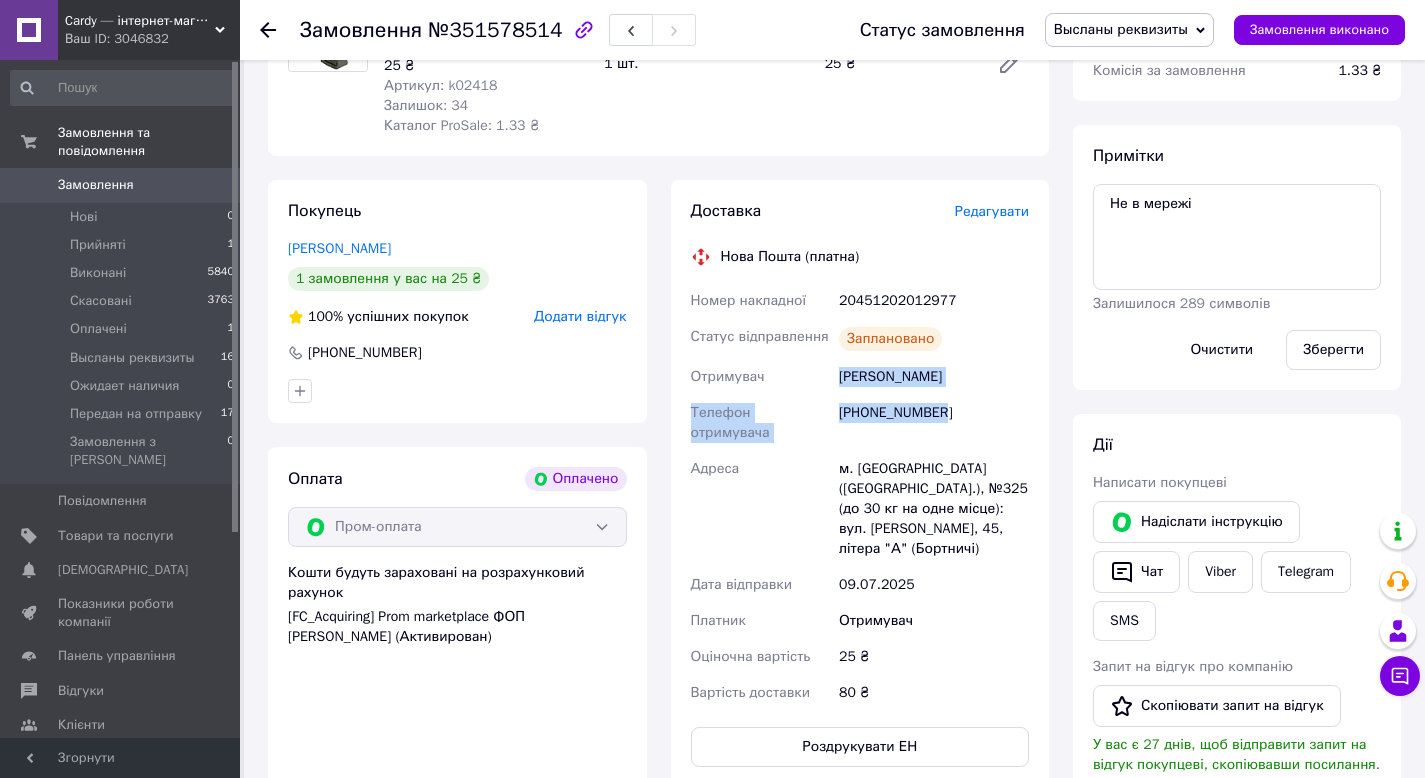 drag, startPoint x: 886, startPoint y: 400, endPoint x: 978, endPoint y: 439, distance: 99.92497 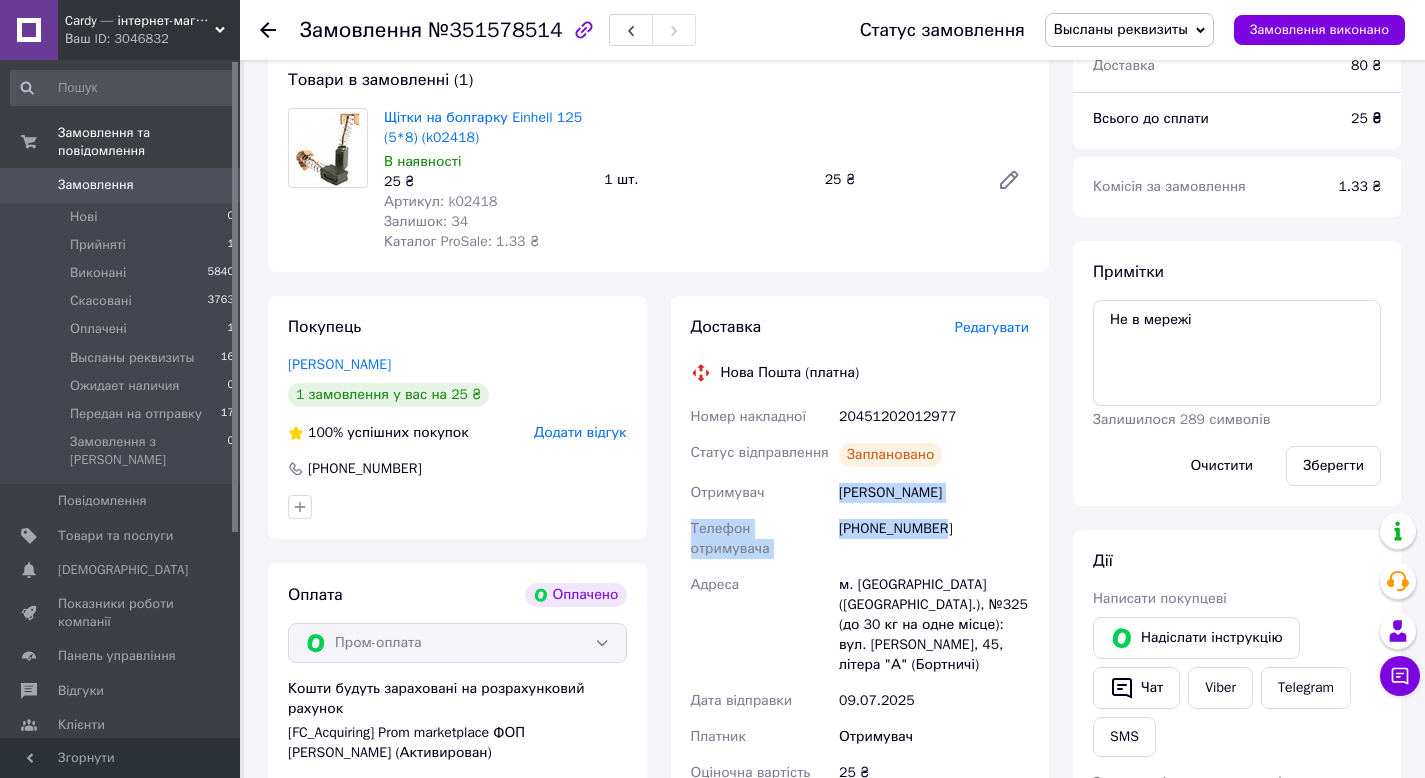 scroll, scrollTop: 835, scrollLeft: 0, axis: vertical 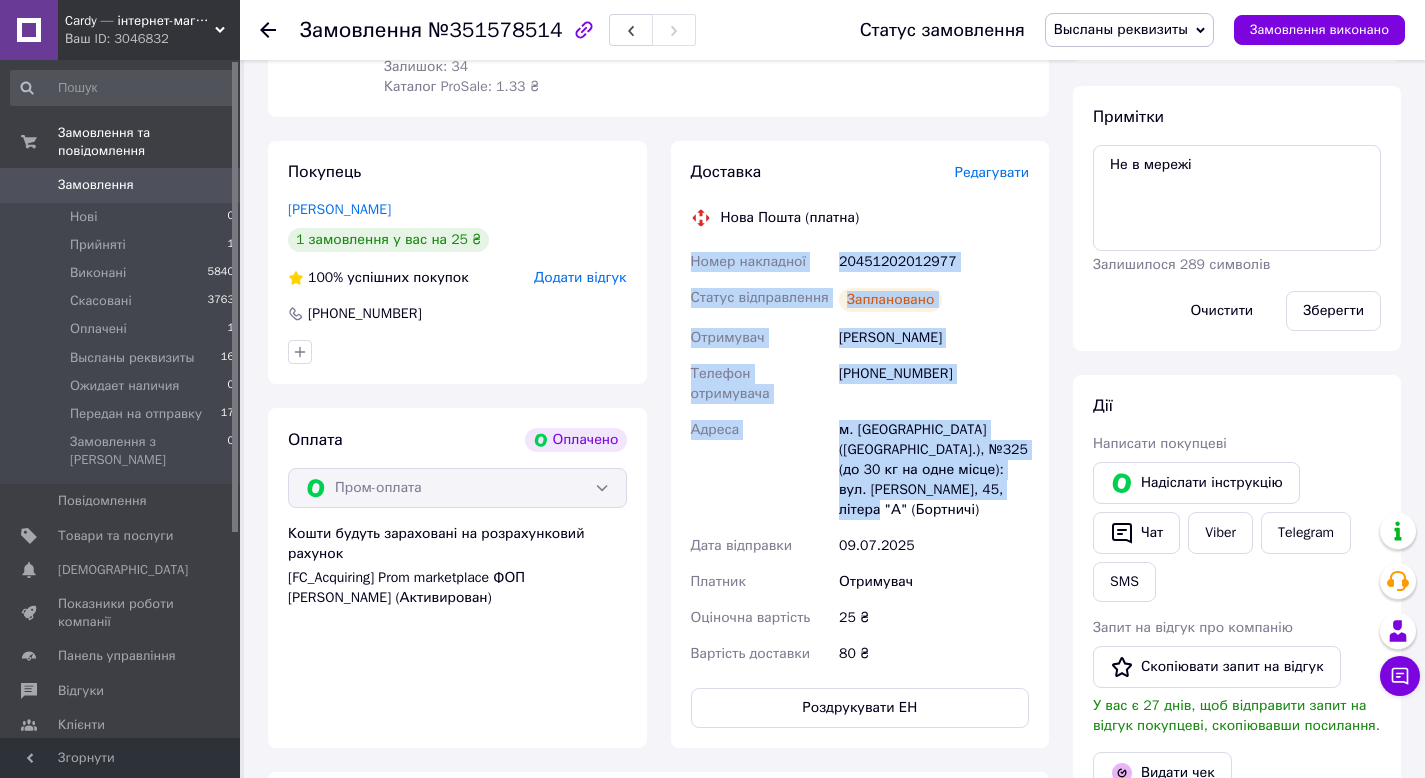 drag, startPoint x: 686, startPoint y: 266, endPoint x: 942, endPoint y: 536, distance: 372.0699 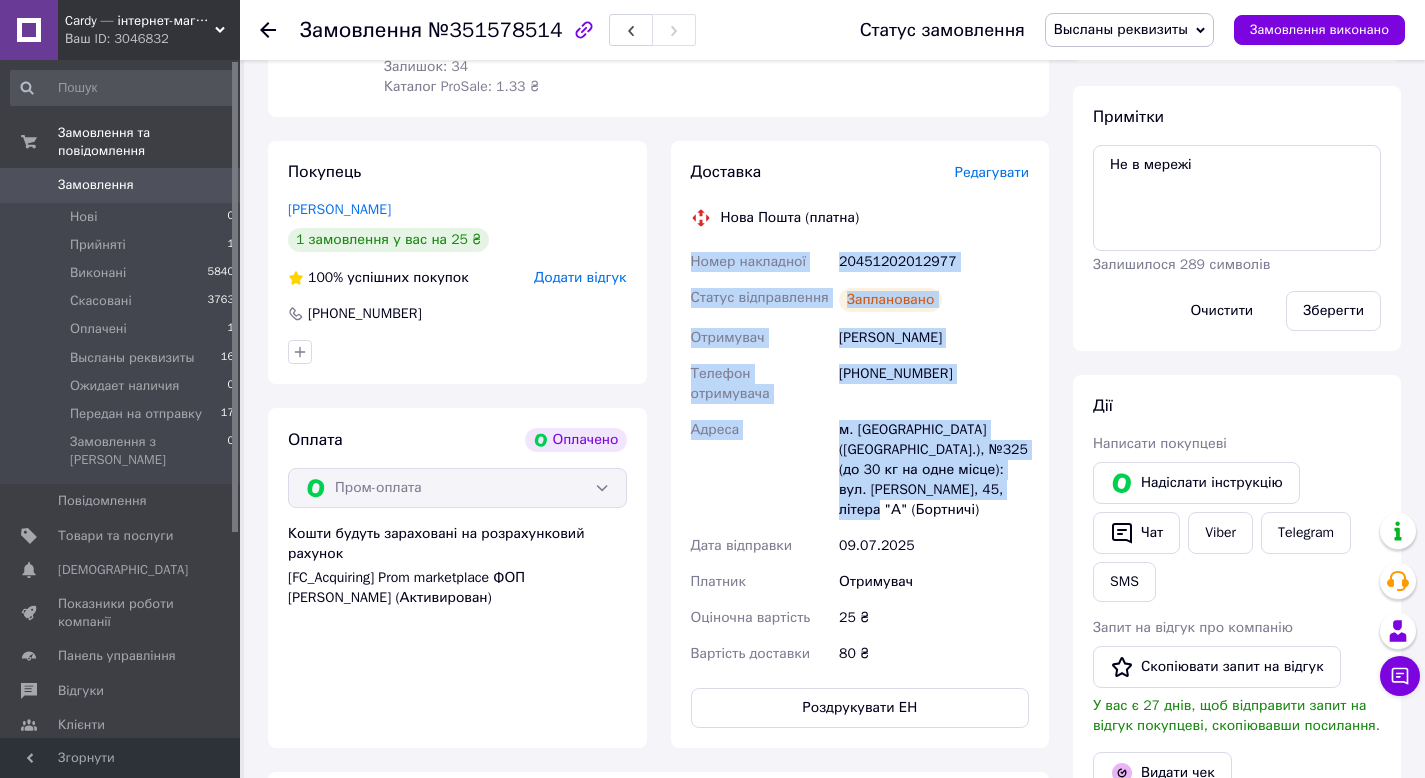 click on "Высланы реквизиты" at bounding box center (1129, 30) 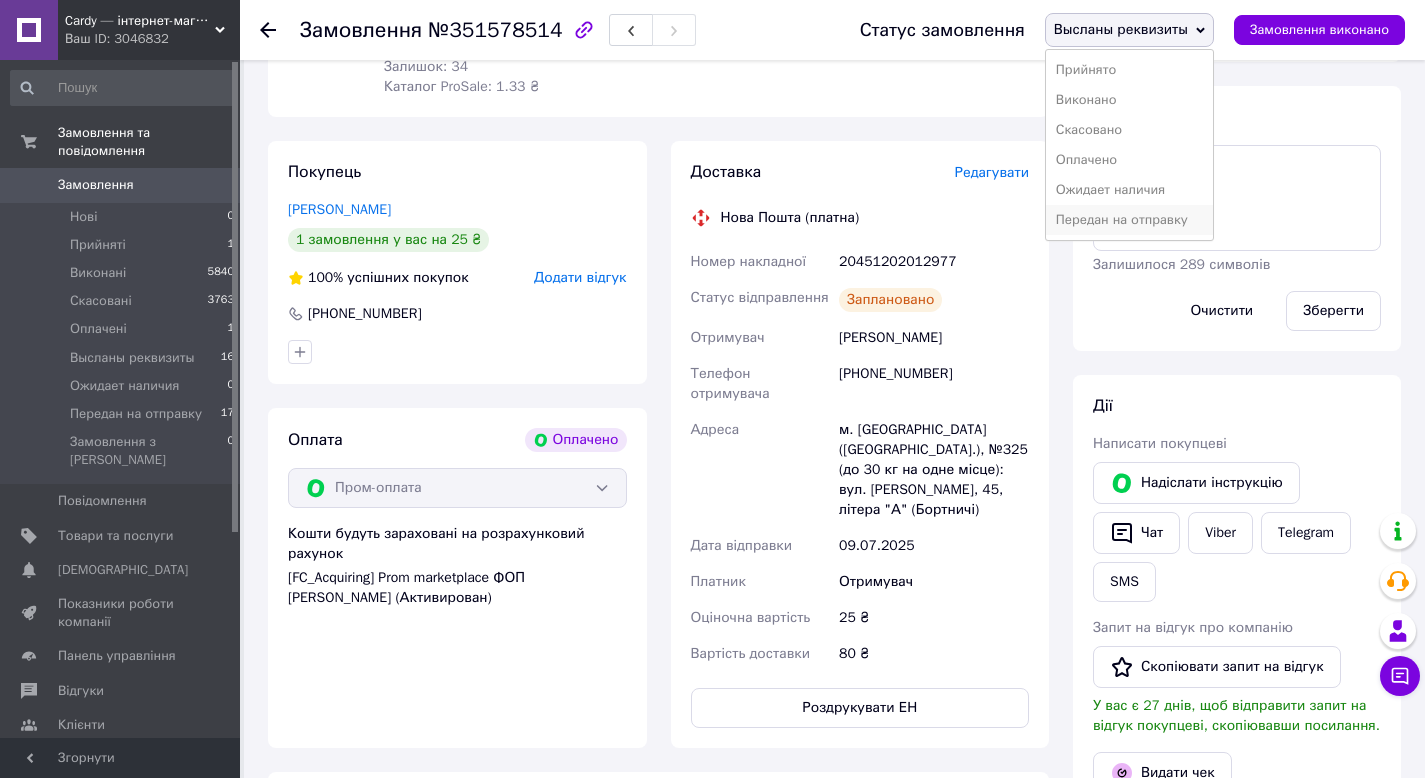 click on "Передан на отправку" at bounding box center [1129, 220] 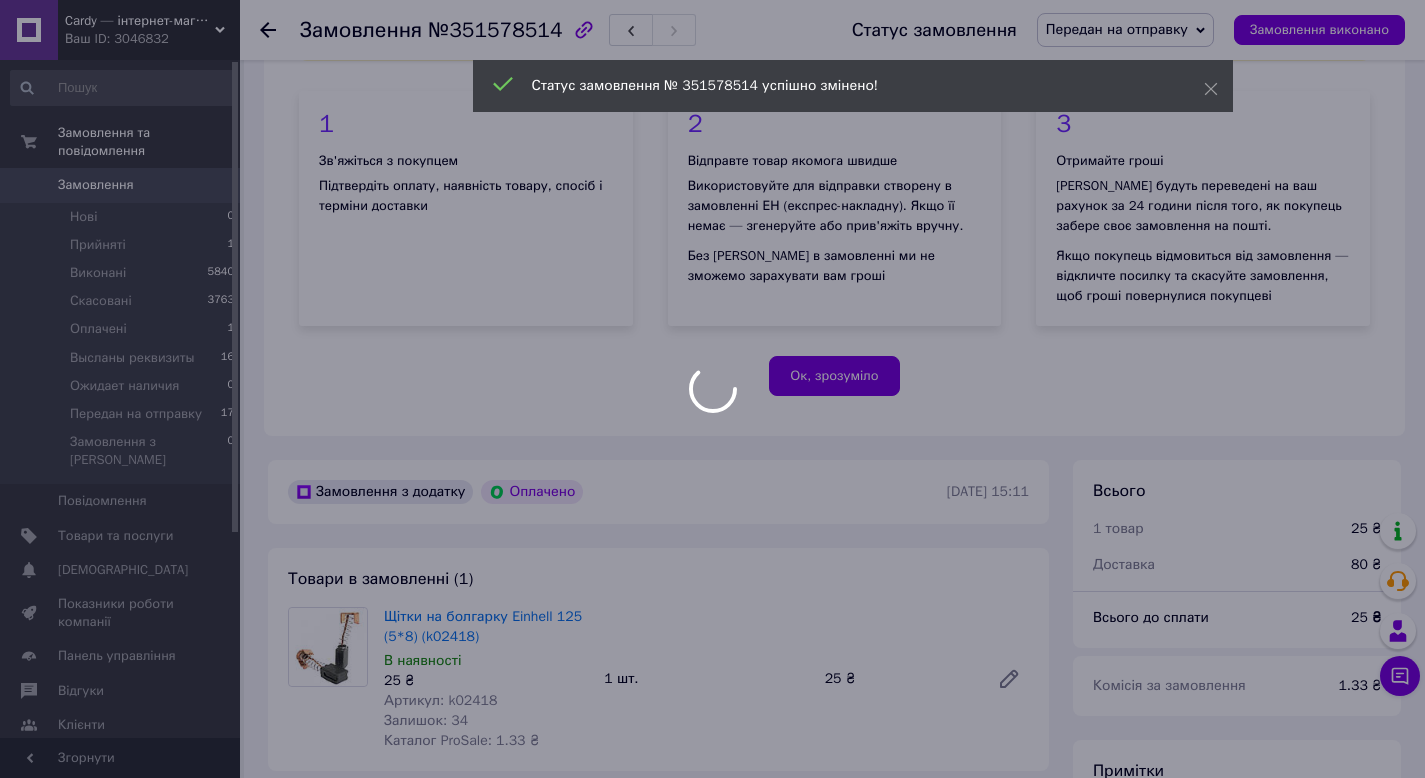 scroll, scrollTop: 182, scrollLeft: 0, axis: vertical 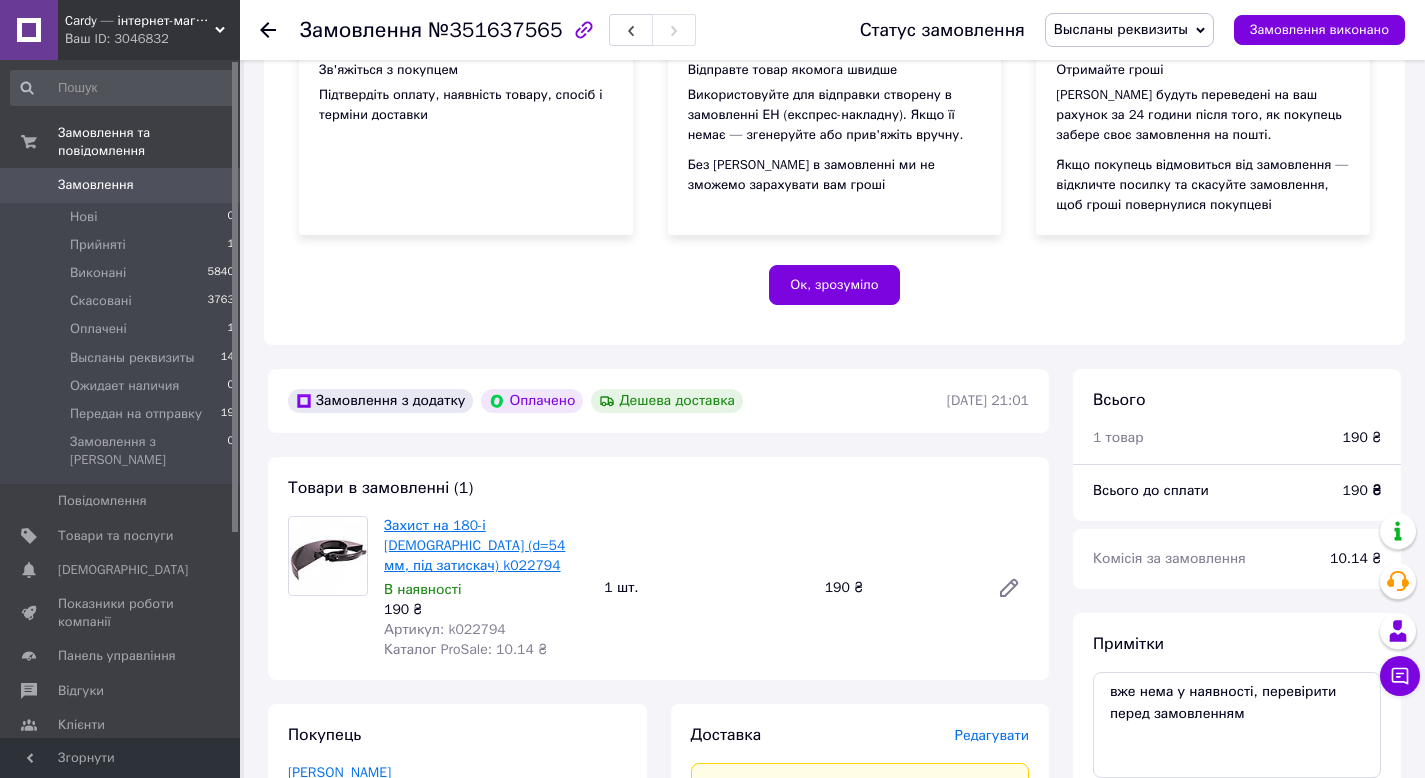 click on "Захист на 180-і [DEMOGRAPHIC_DATA] (d=54 мм, під затискач) k022794" at bounding box center (474, 545) 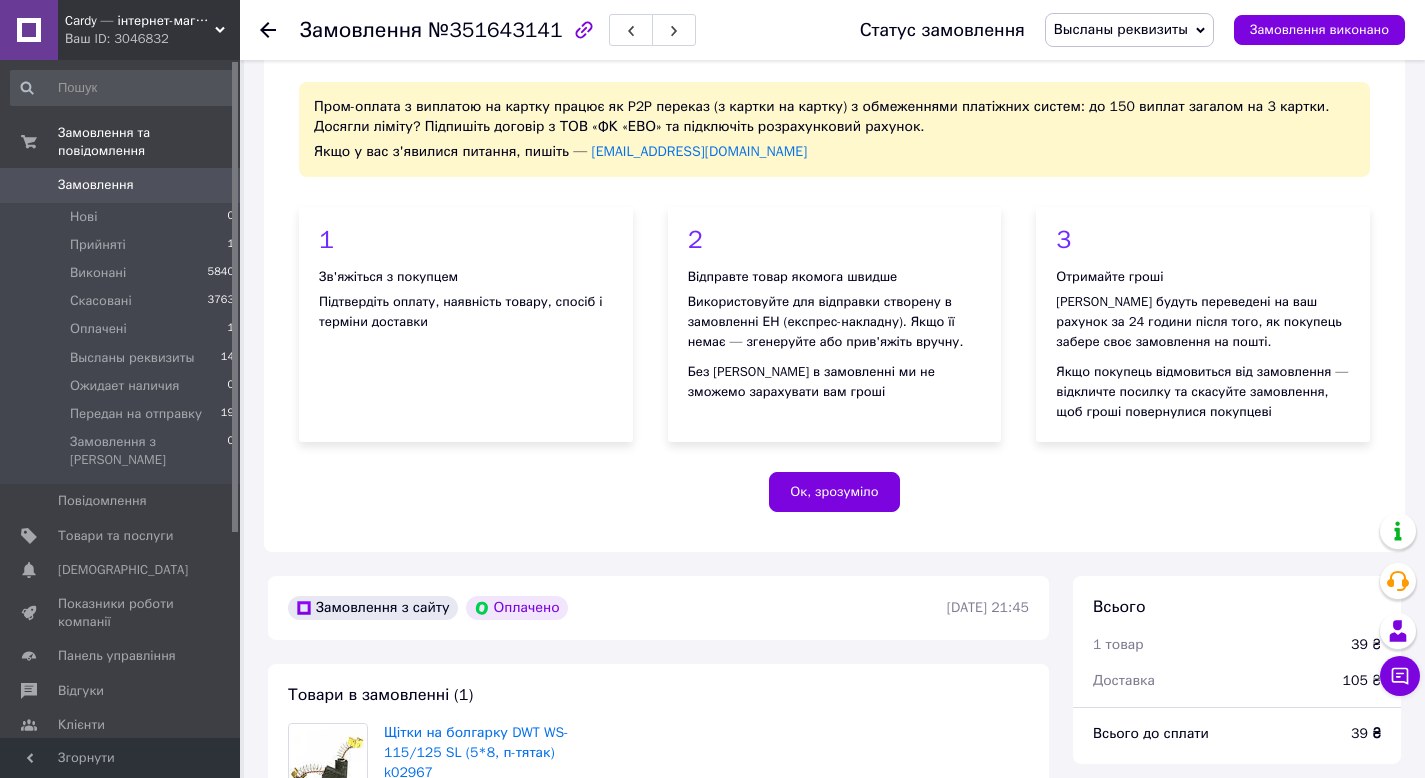 scroll, scrollTop: 0, scrollLeft: 0, axis: both 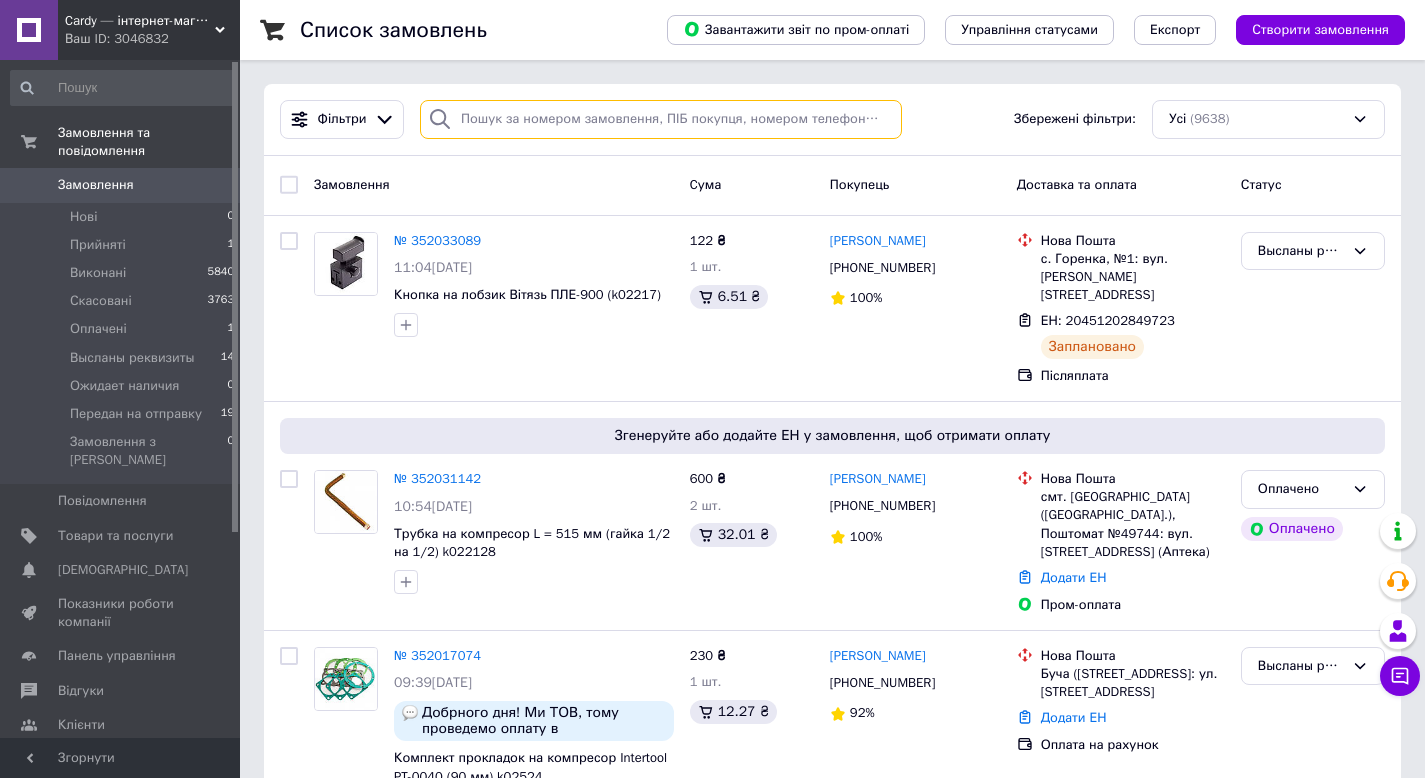 click at bounding box center [661, 119] 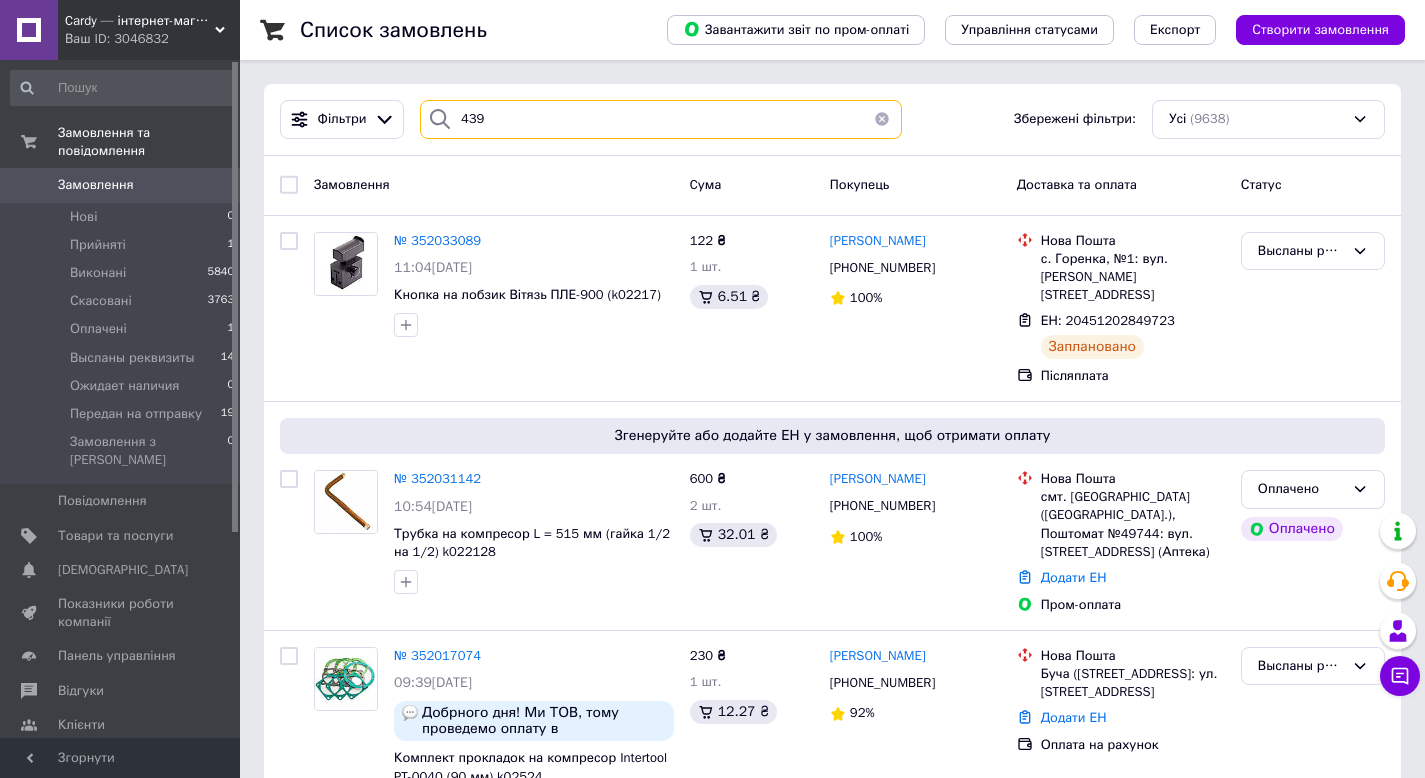 type on "4396" 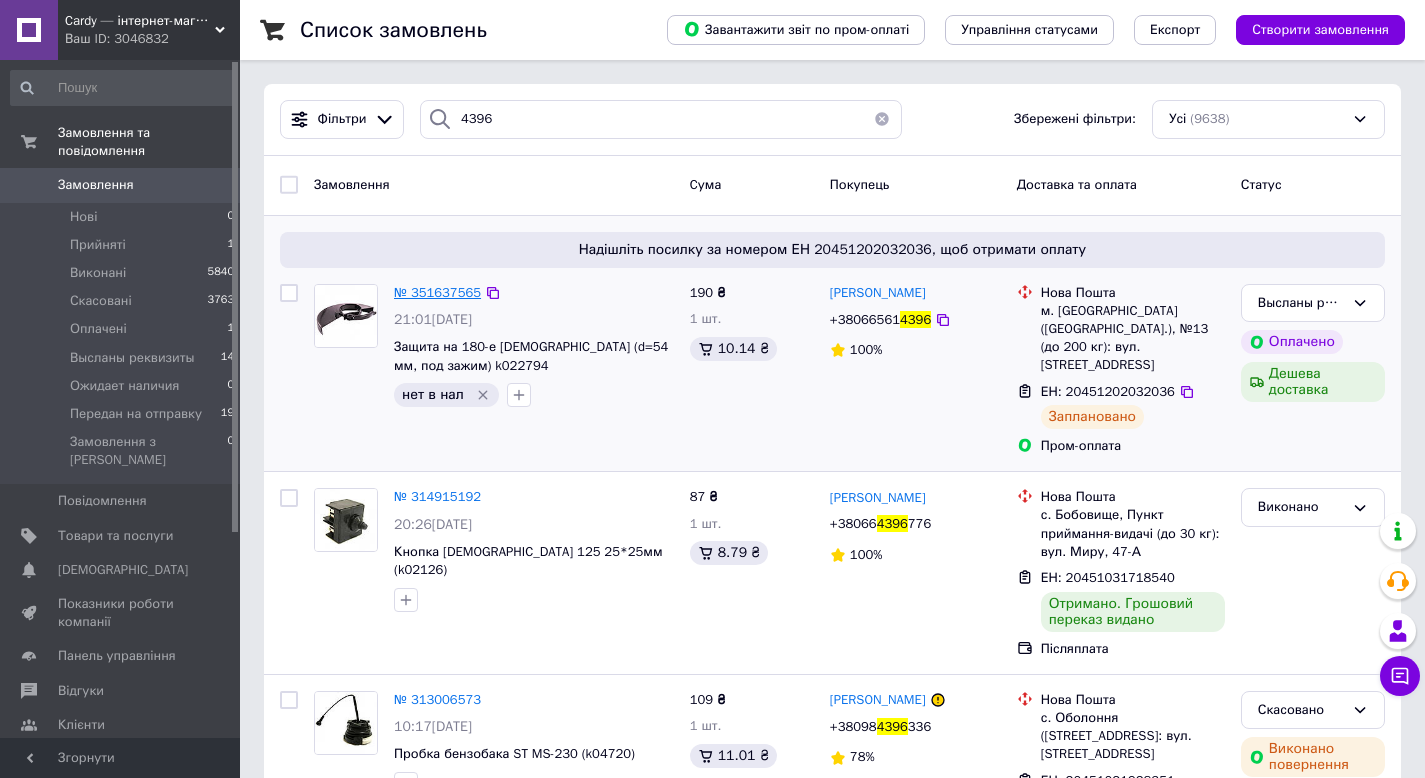 click on "№ 351637565" at bounding box center (437, 292) 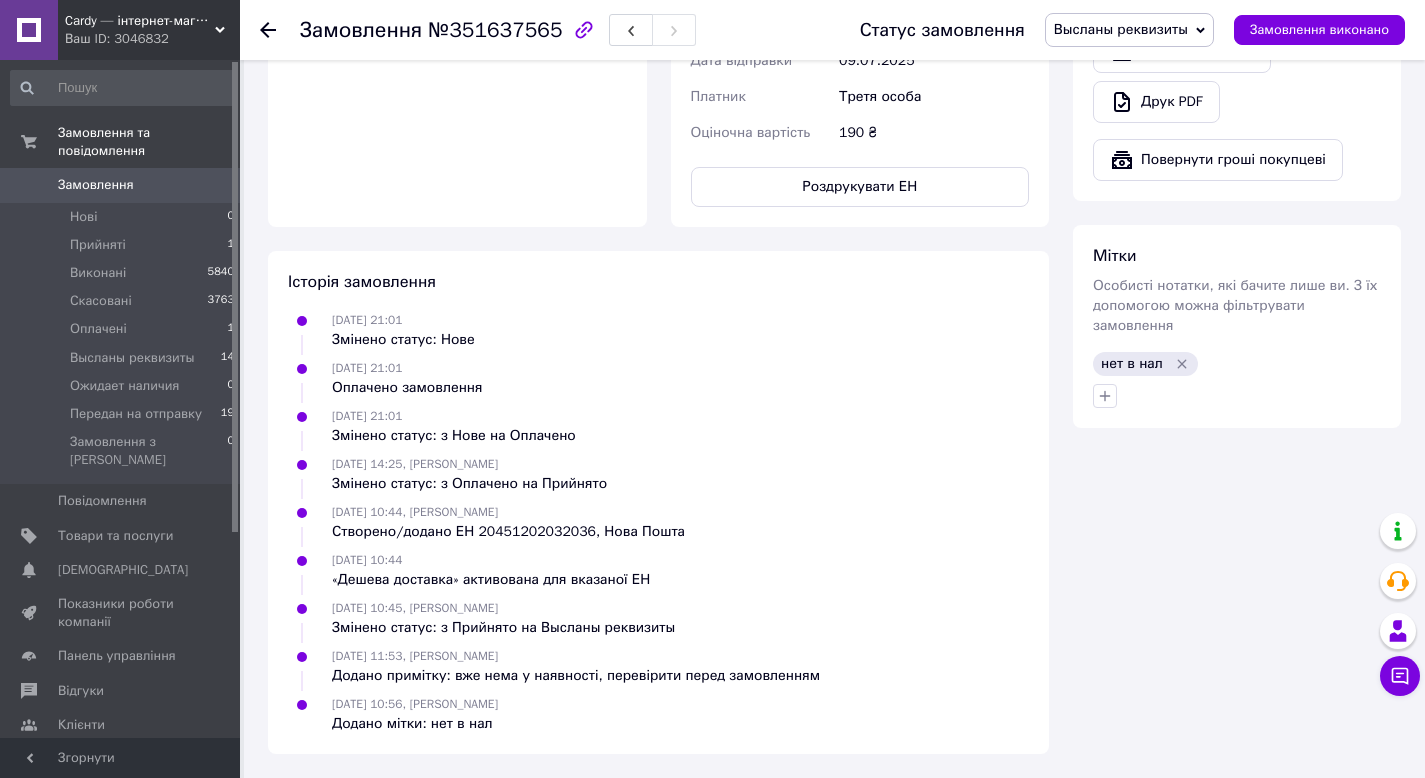 scroll, scrollTop: 1571, scrollLeft: 0, axis: vertical 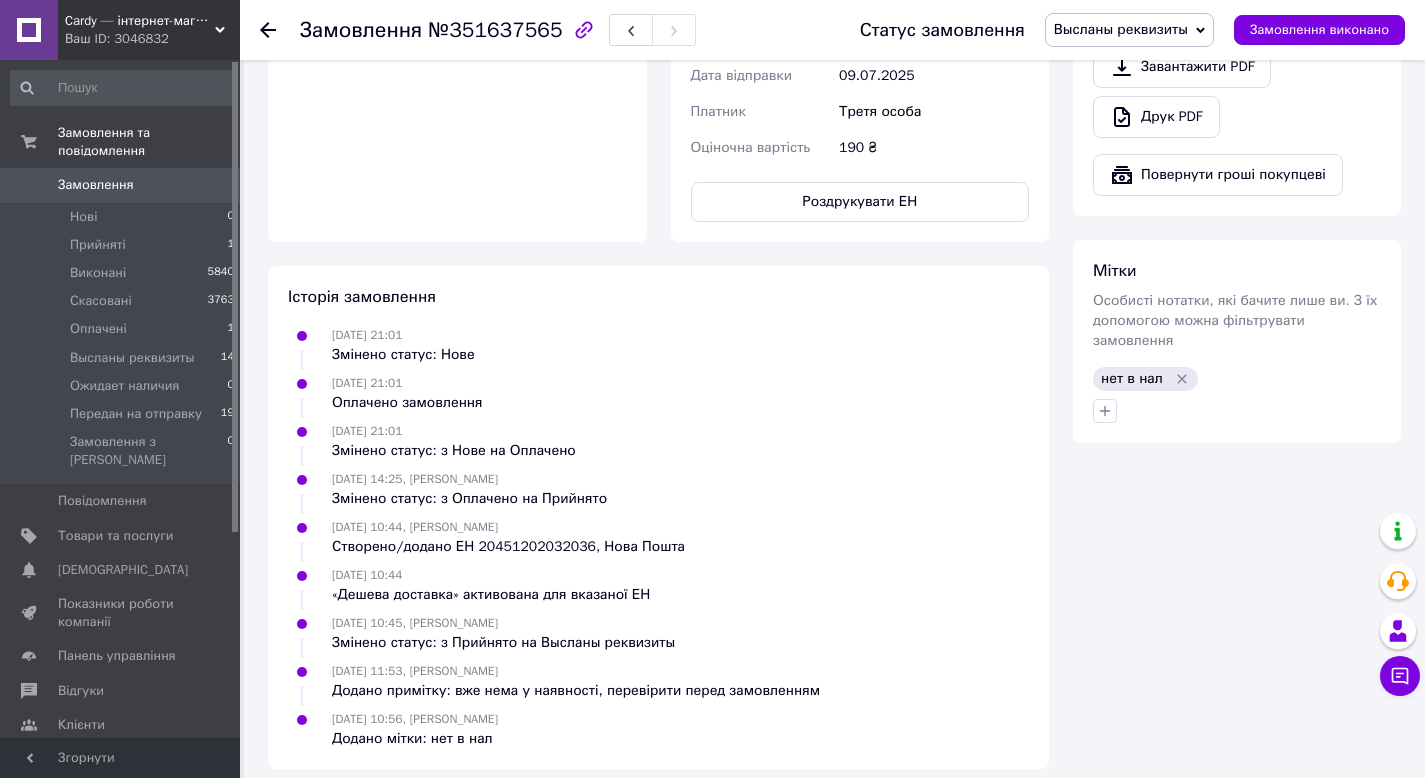 click on "Высланы реквизиты" at bounding box center [1121, 29] 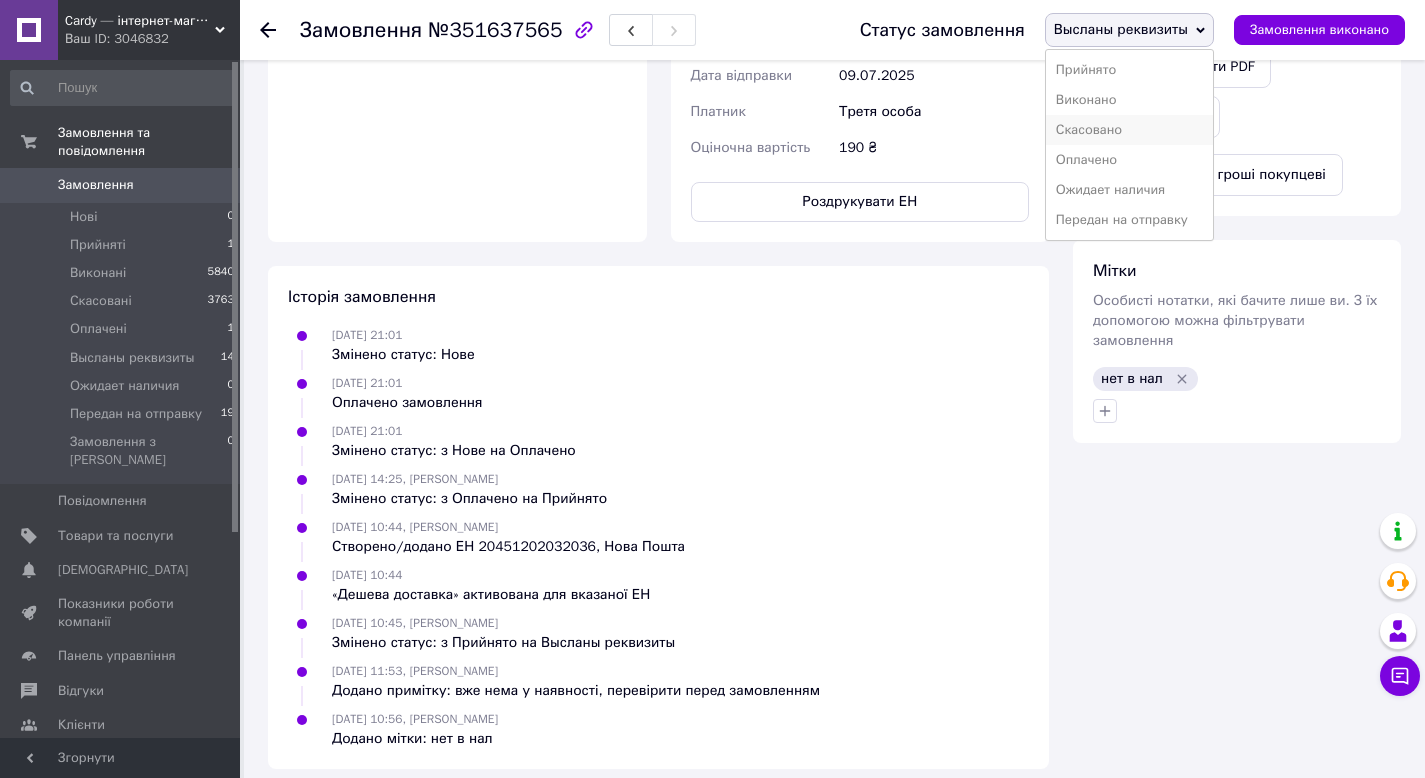click on "Скасовано" at bounding box center (1129, 130) 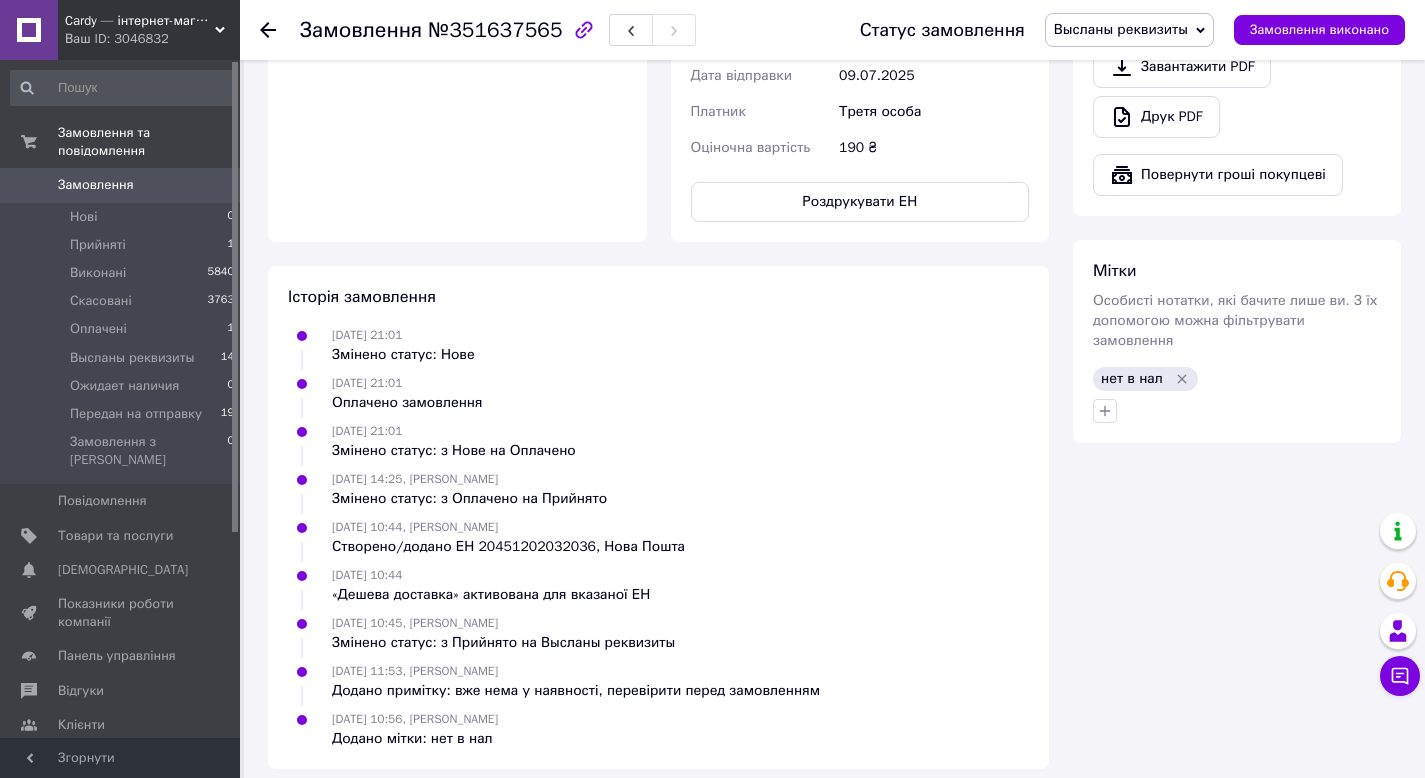scroll, scrollTop: 1566, scrollLeft: 0, axis: vertical 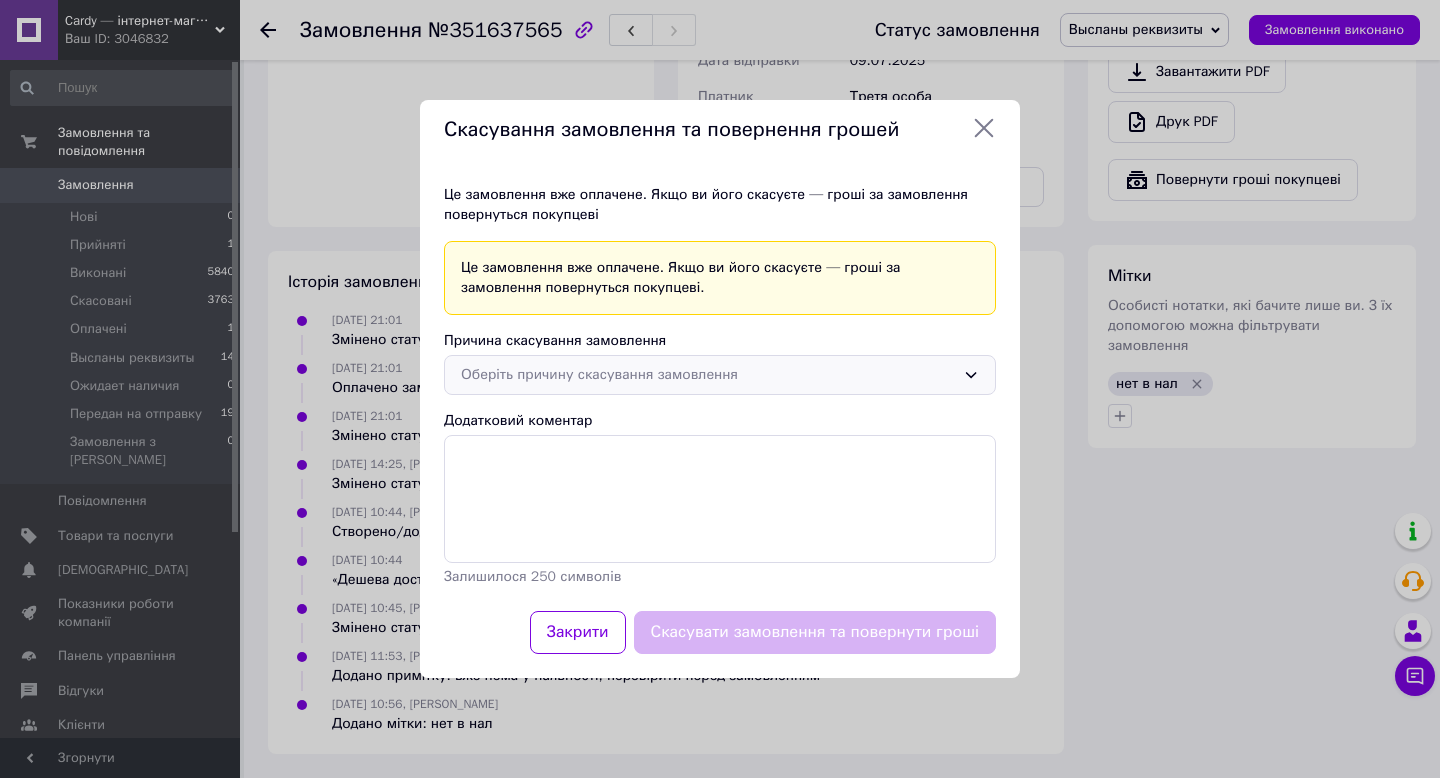 click on "Оберіть причину скасування замовлення" at bounding box center [708, 375] 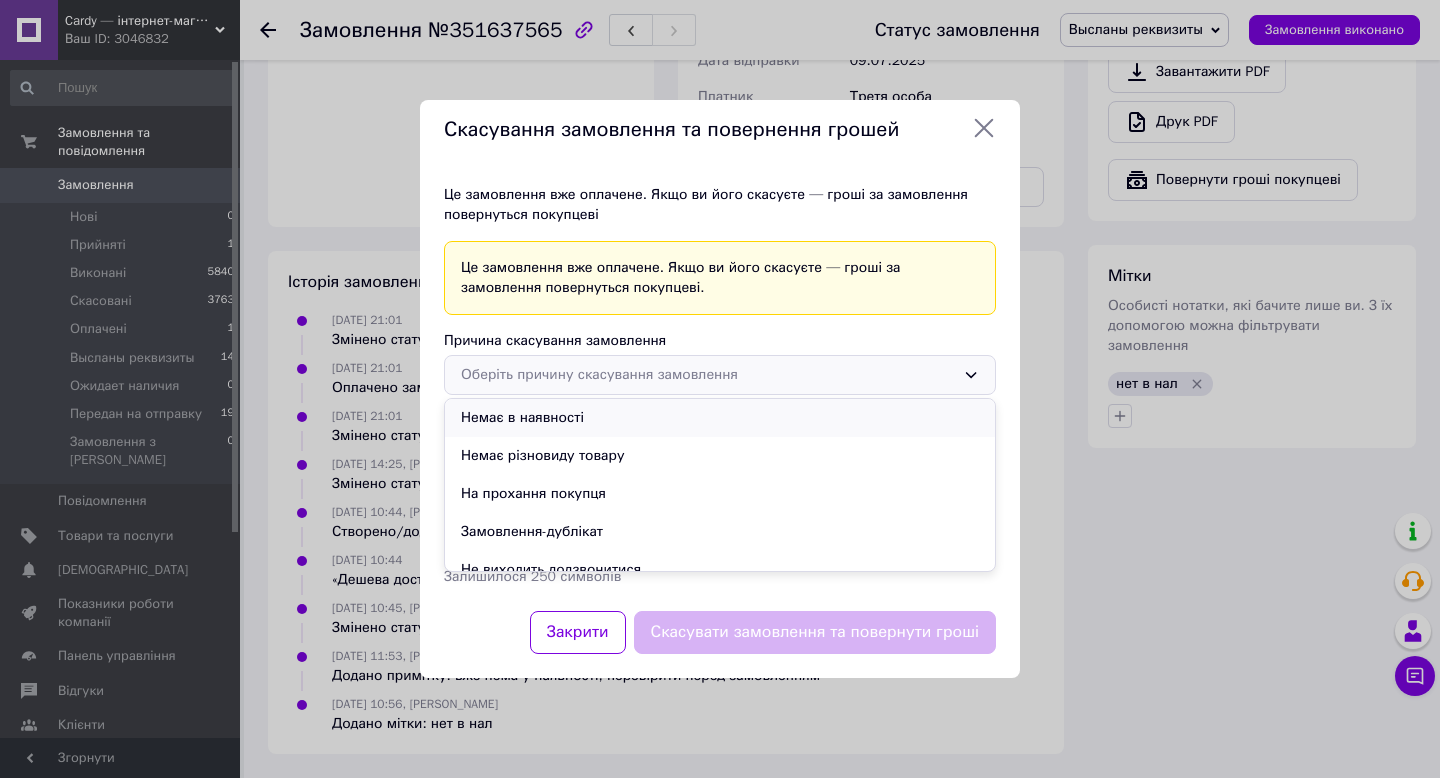 click on "Немає в наявності" at bounding box center [720, 418] 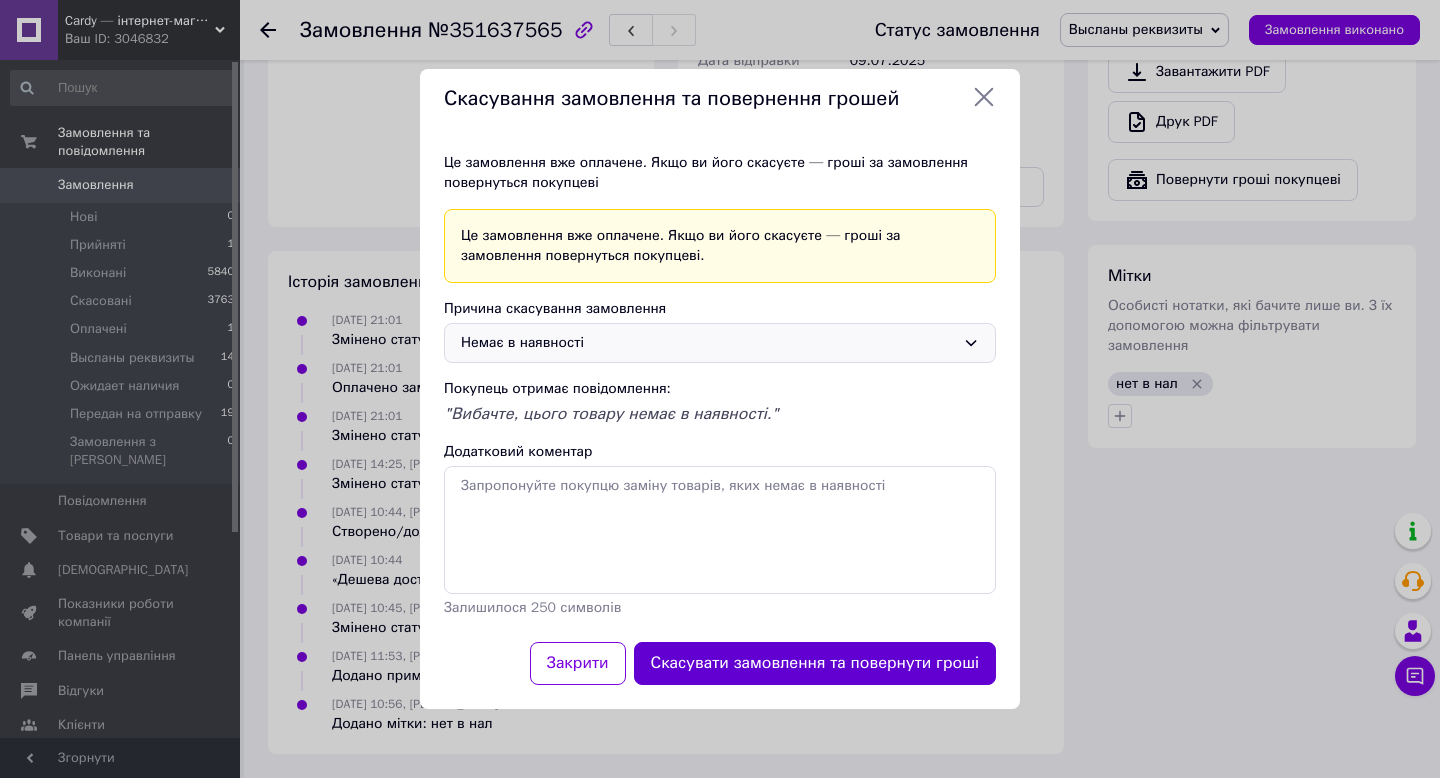 click on "Скасувати замовлення та повернути гроші" at bounding box center [815, 663] 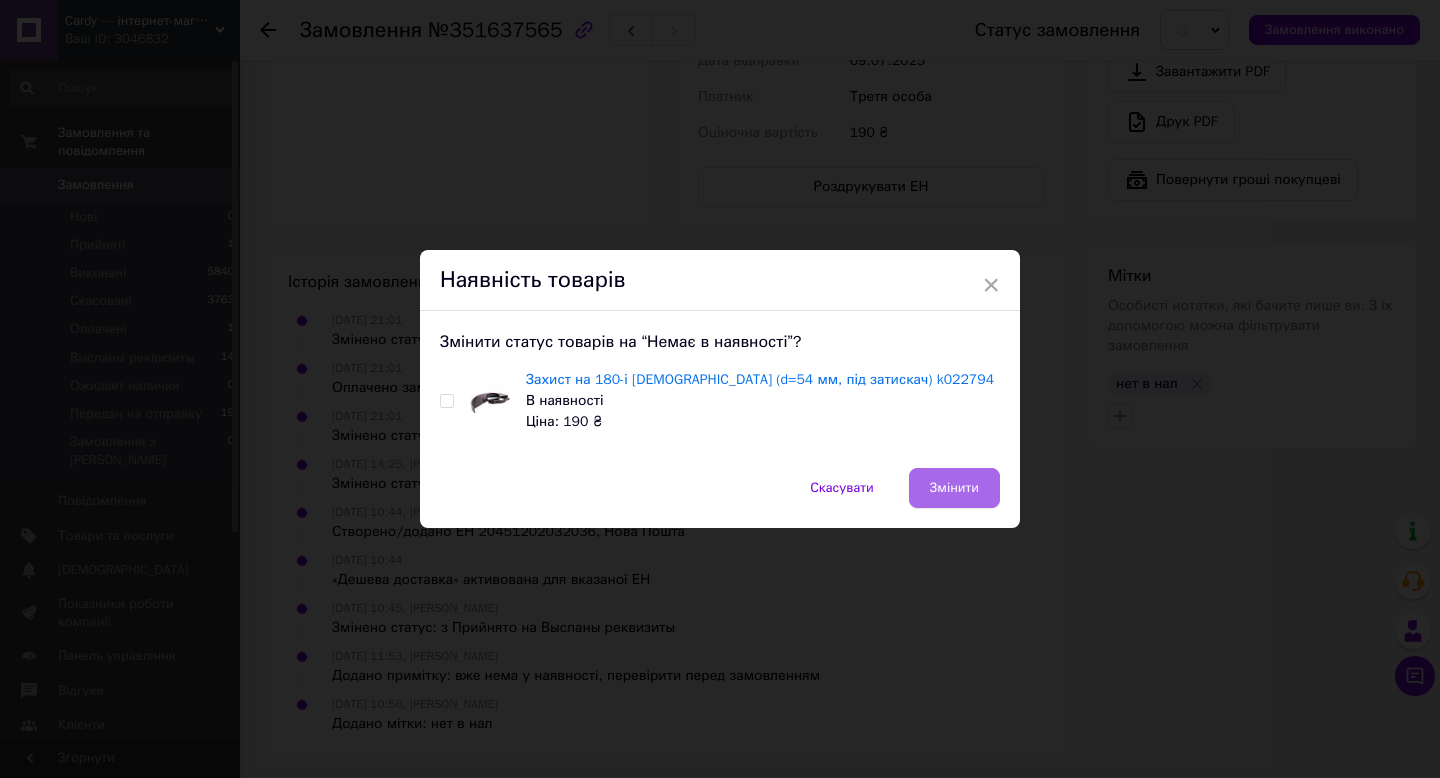 click on "Змінити" at bounding box center [954, 488] 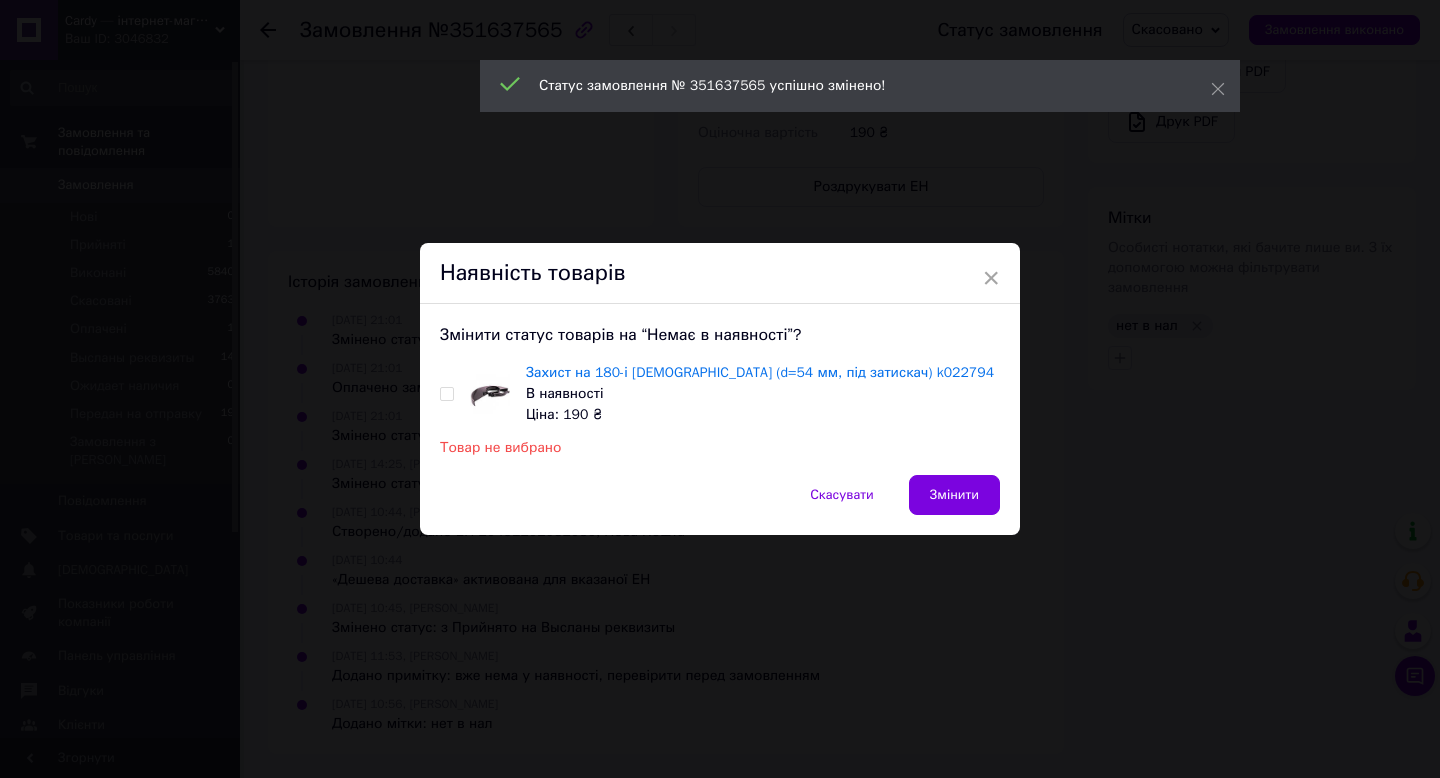 click on "Наявність товарів" at bounding box center [720, 273] 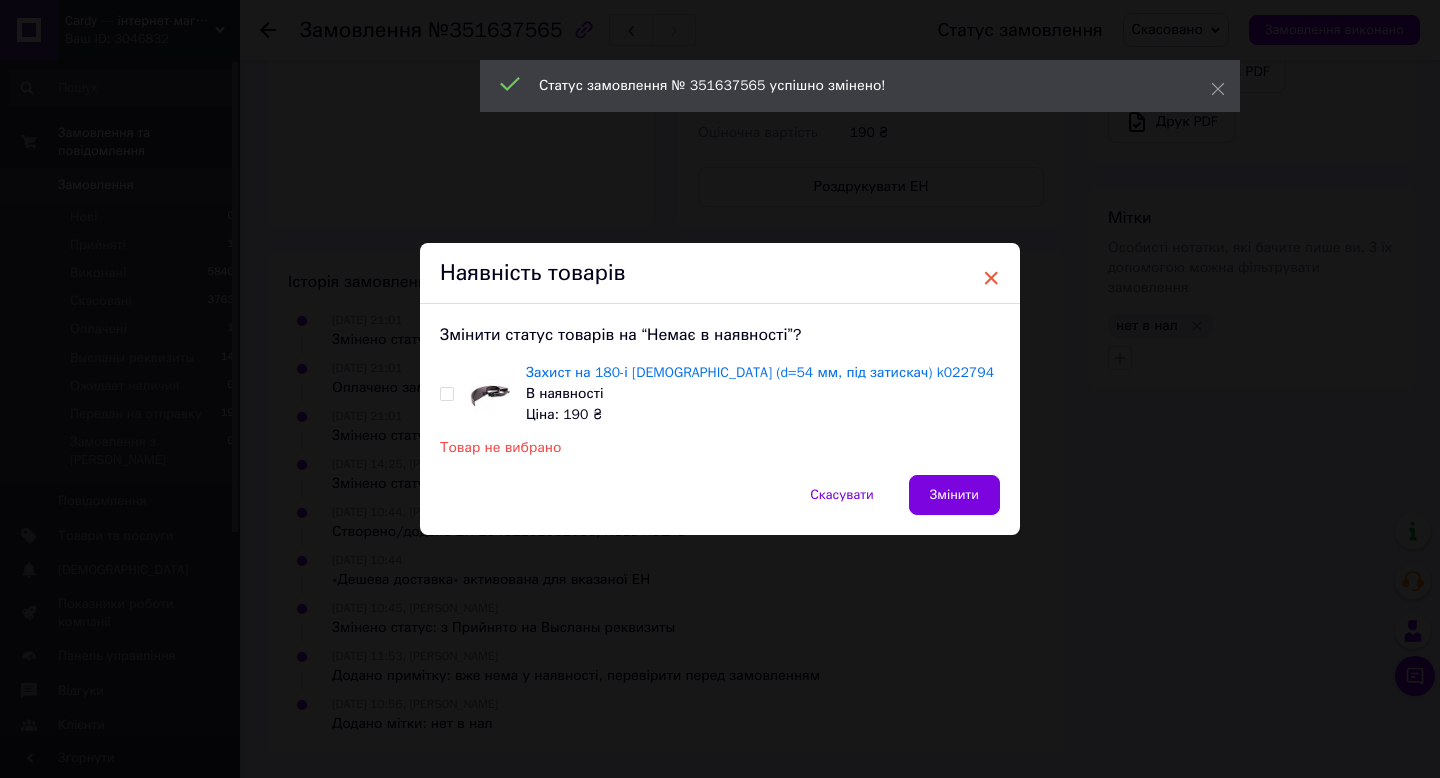 click on "×" at bounding box center (991, 278) 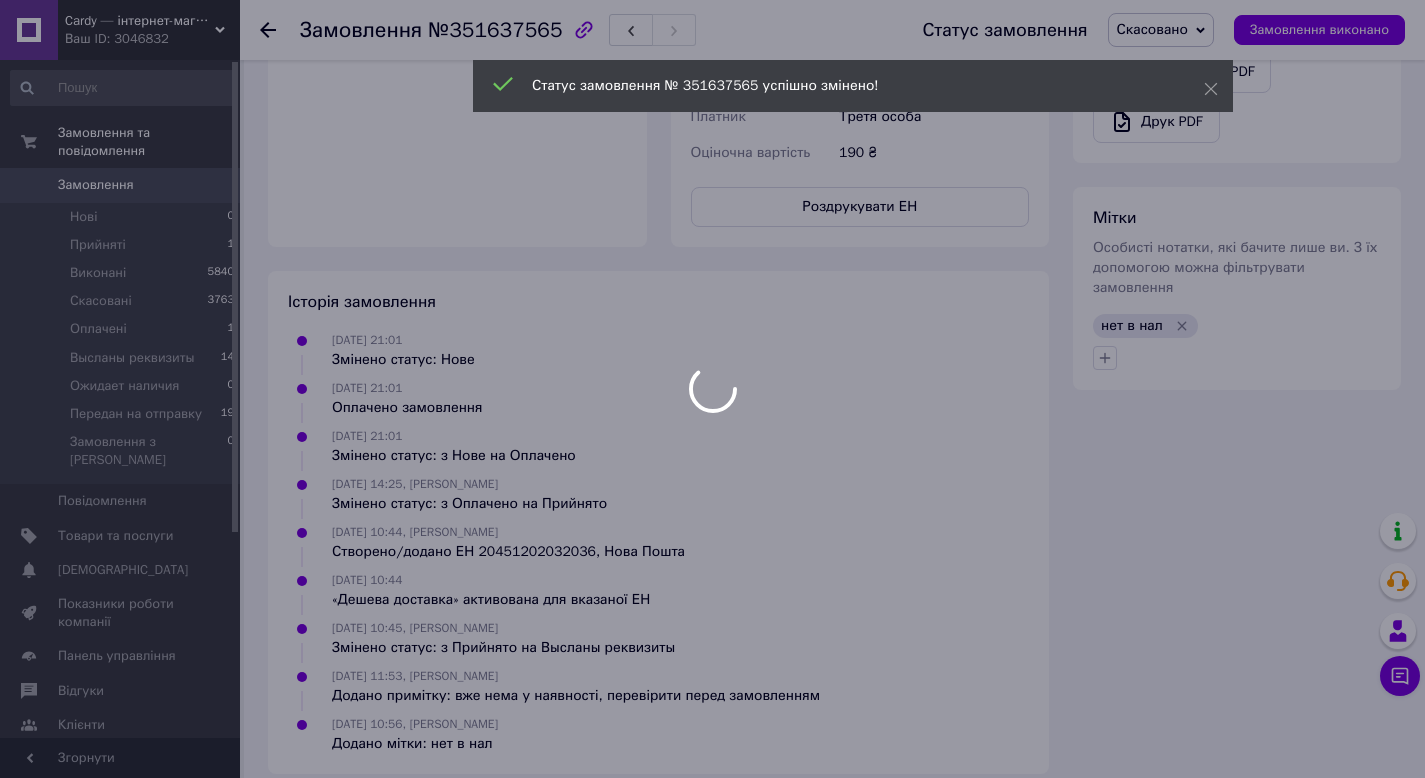 scroll, scrollTop: 201, scrollLeft: 0, axis: vertical 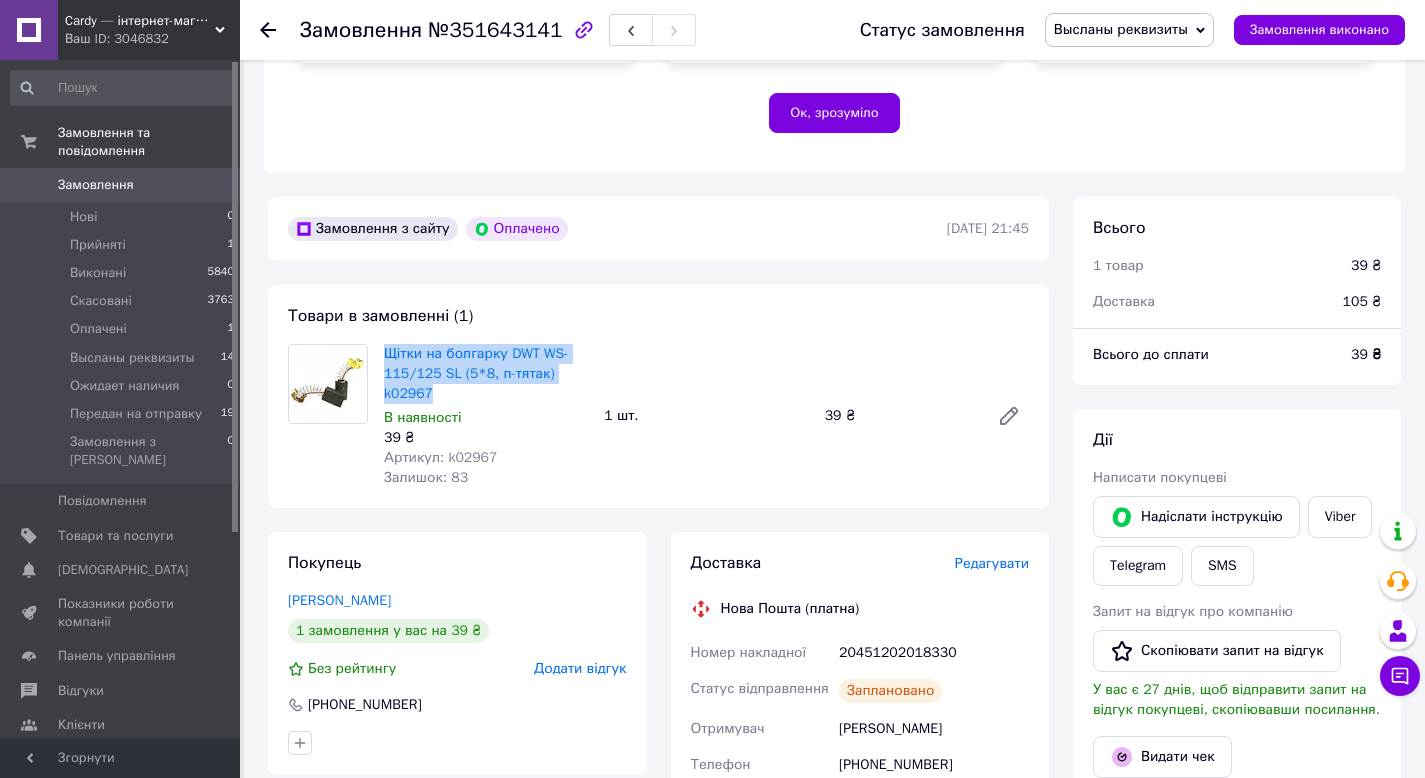 drag, startPoint x: 382, startPoint y: 348, endPoint x: 442, endPoint y: 395, distance: 76.2168 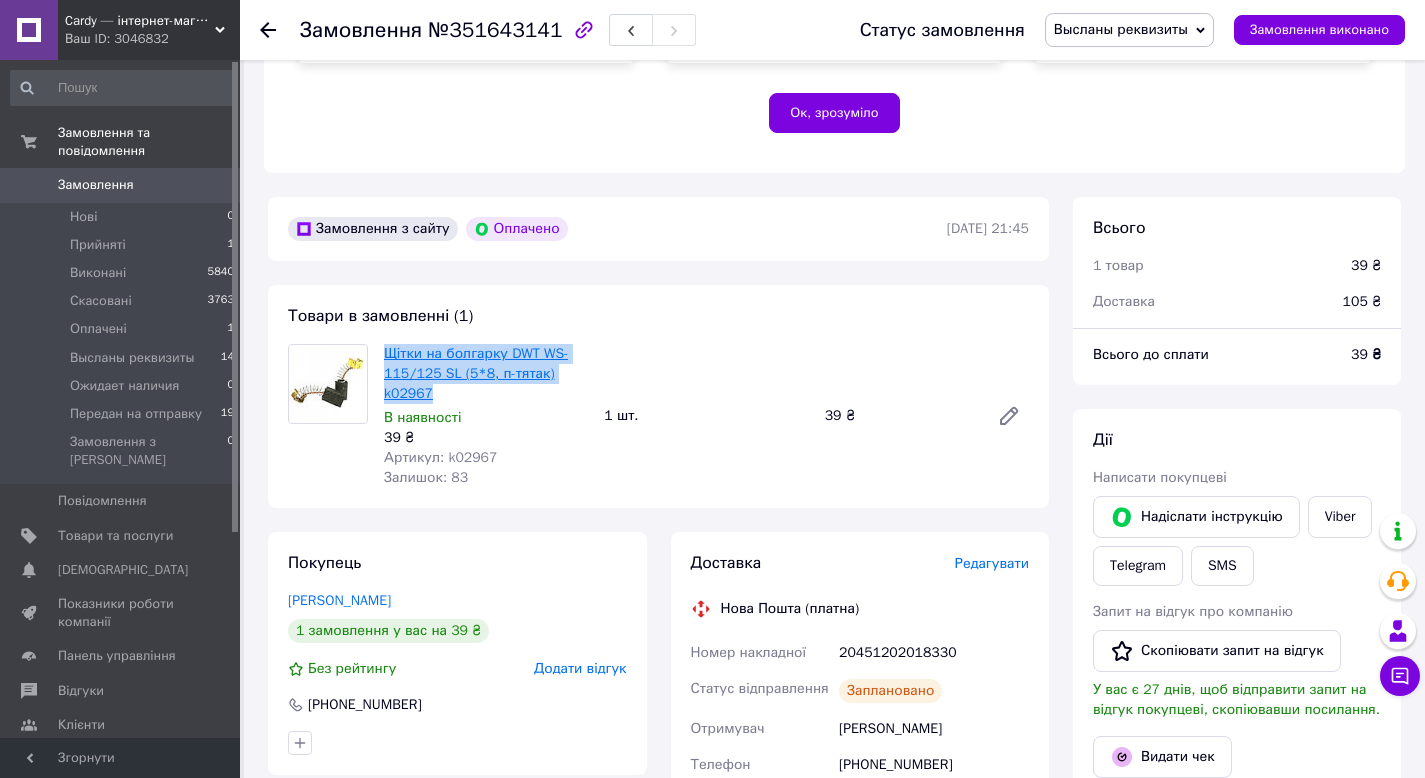 copy on "Щітки на болгарку DWT WS-115/125 SL (5*8, п-тятак) k02967" 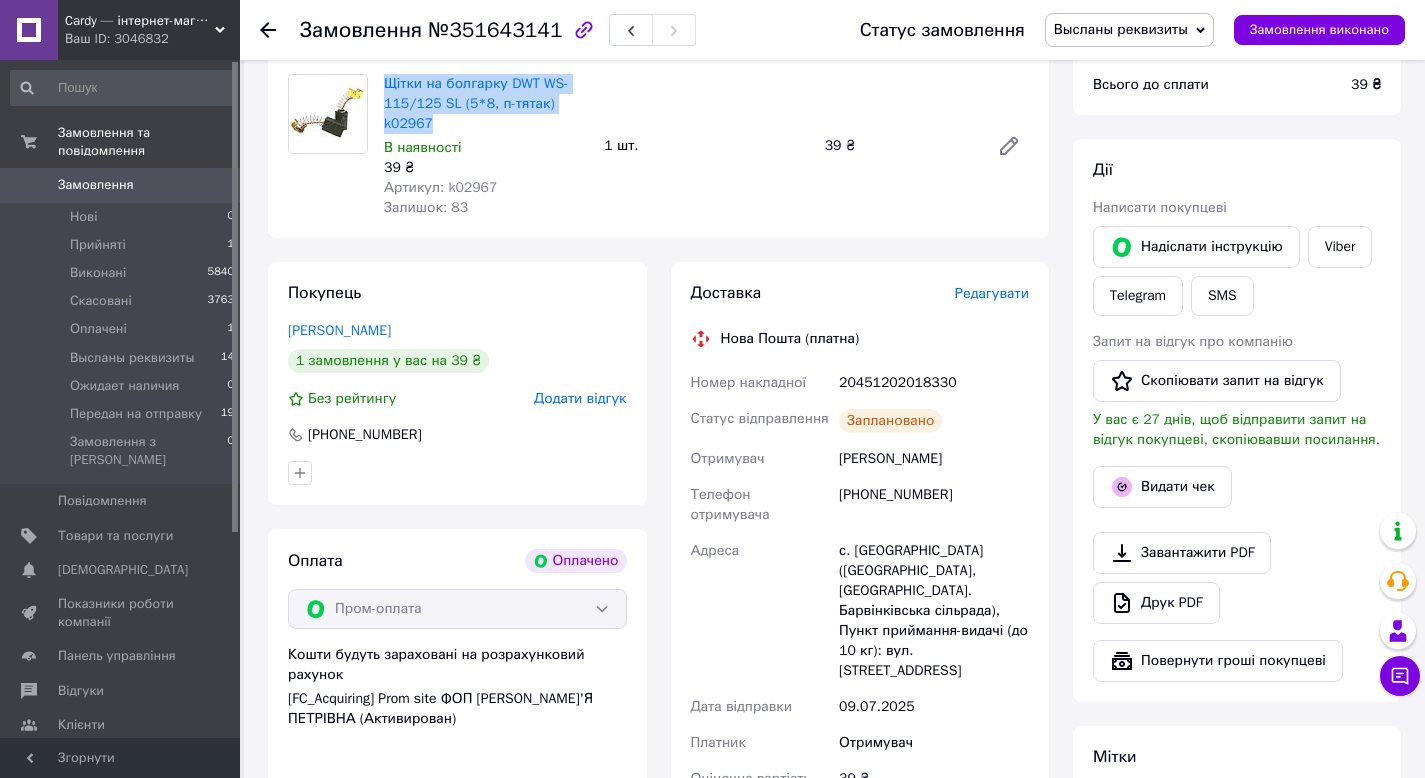 scroll, scrollTop: 842, scrollLeft: 0, axis: vertical 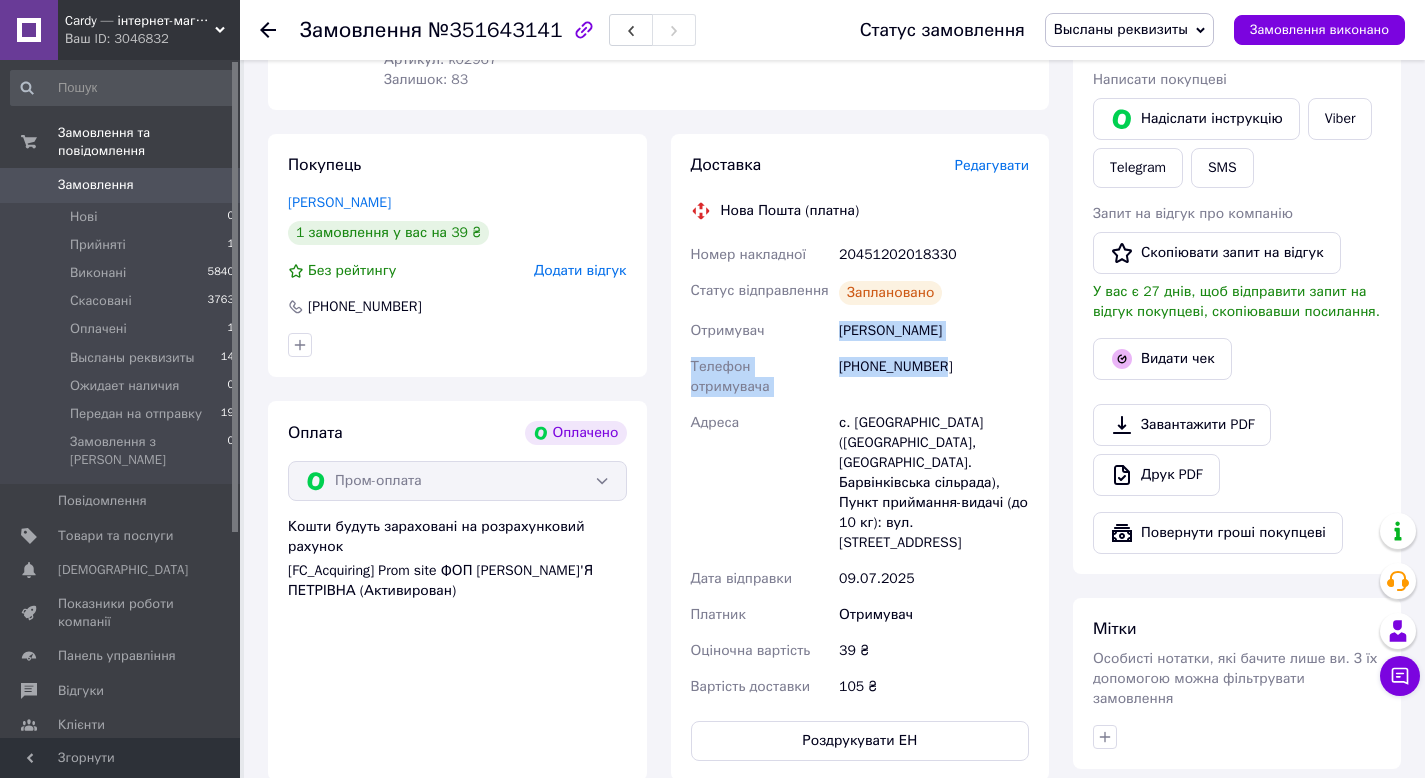 drag, startPoint x: 871, startPoint y: 360, endPoint x: 956, endPoint y: 383, distance: 88.0568 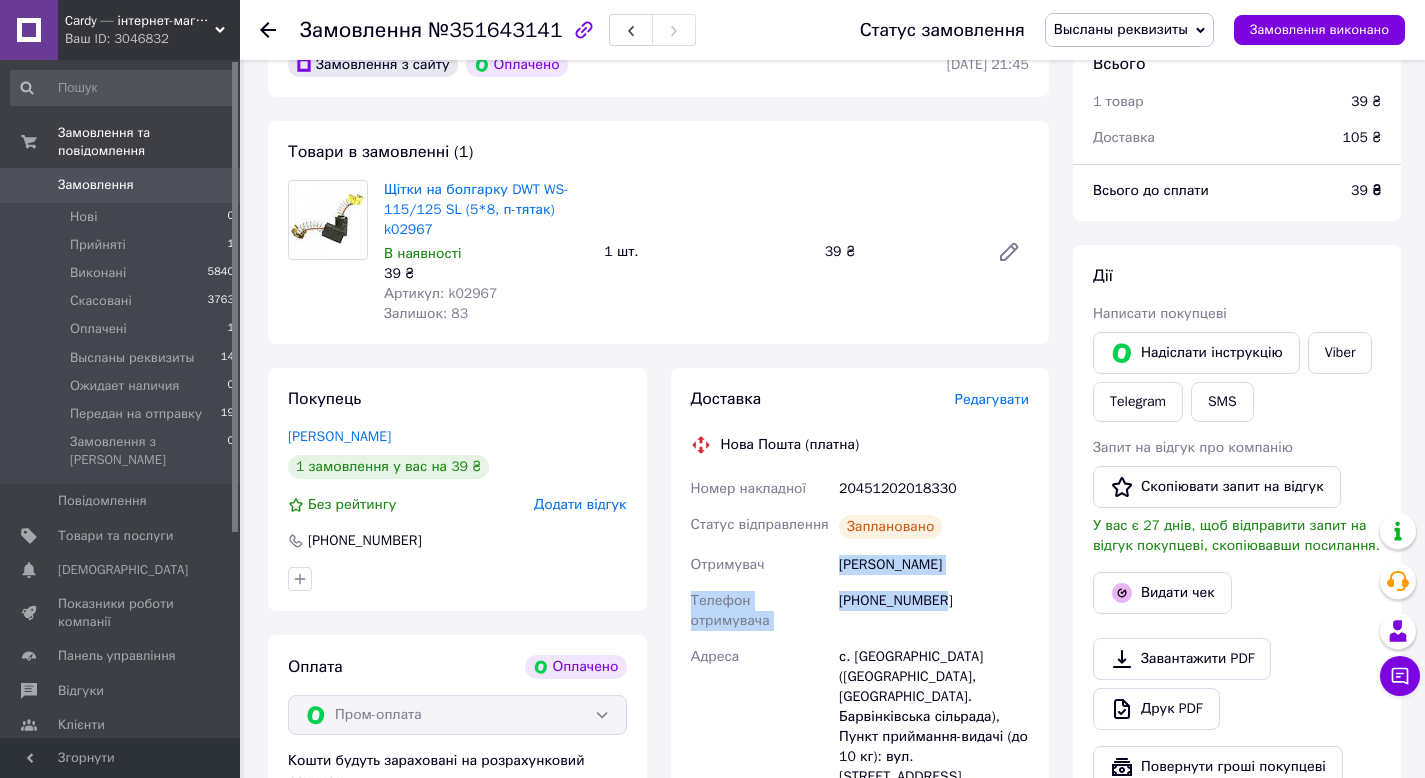 scroll, scrollTop: 770, scrollLeft: 0, axis: vertical 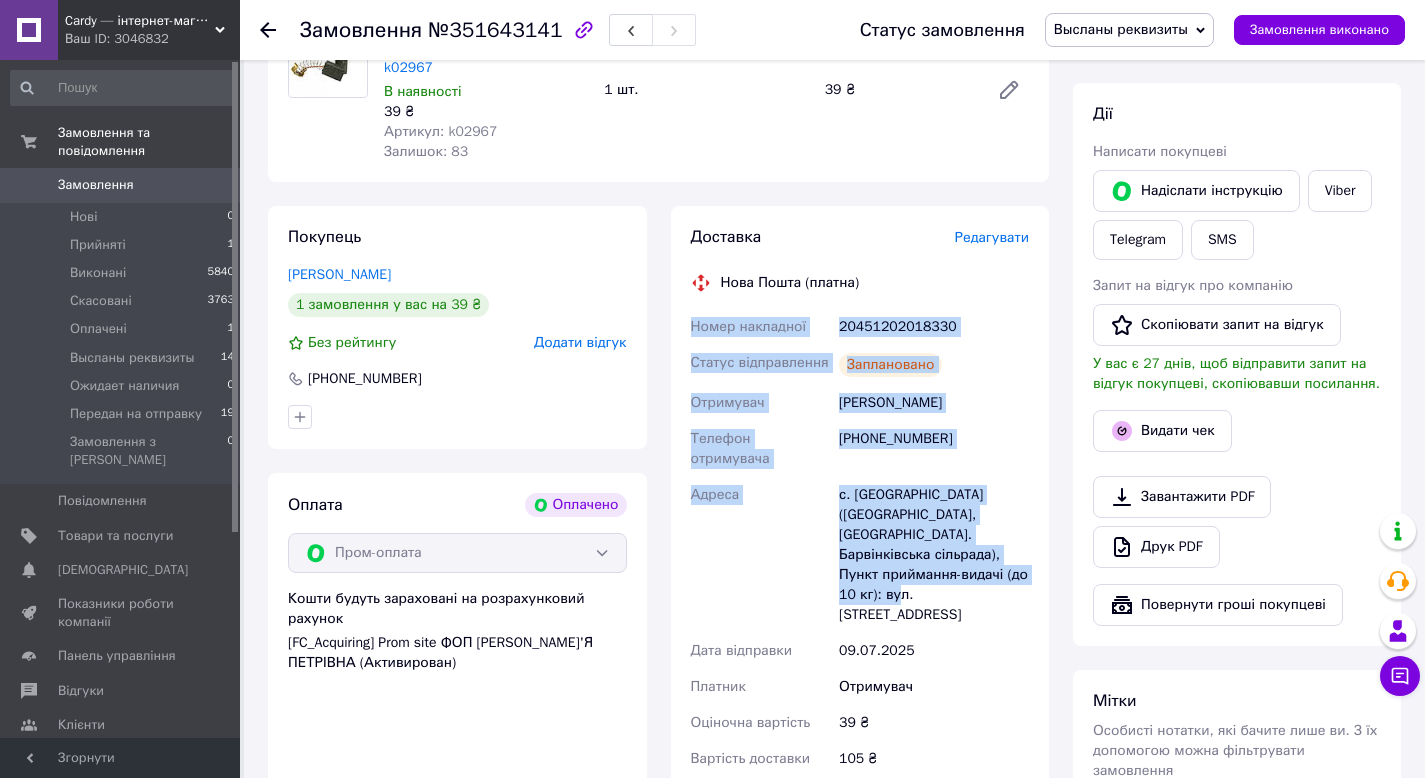drag, startPoint x: 690, startPoint y: 325, endPoint x: 1022, endPoint y: 581, distance: 419.2374 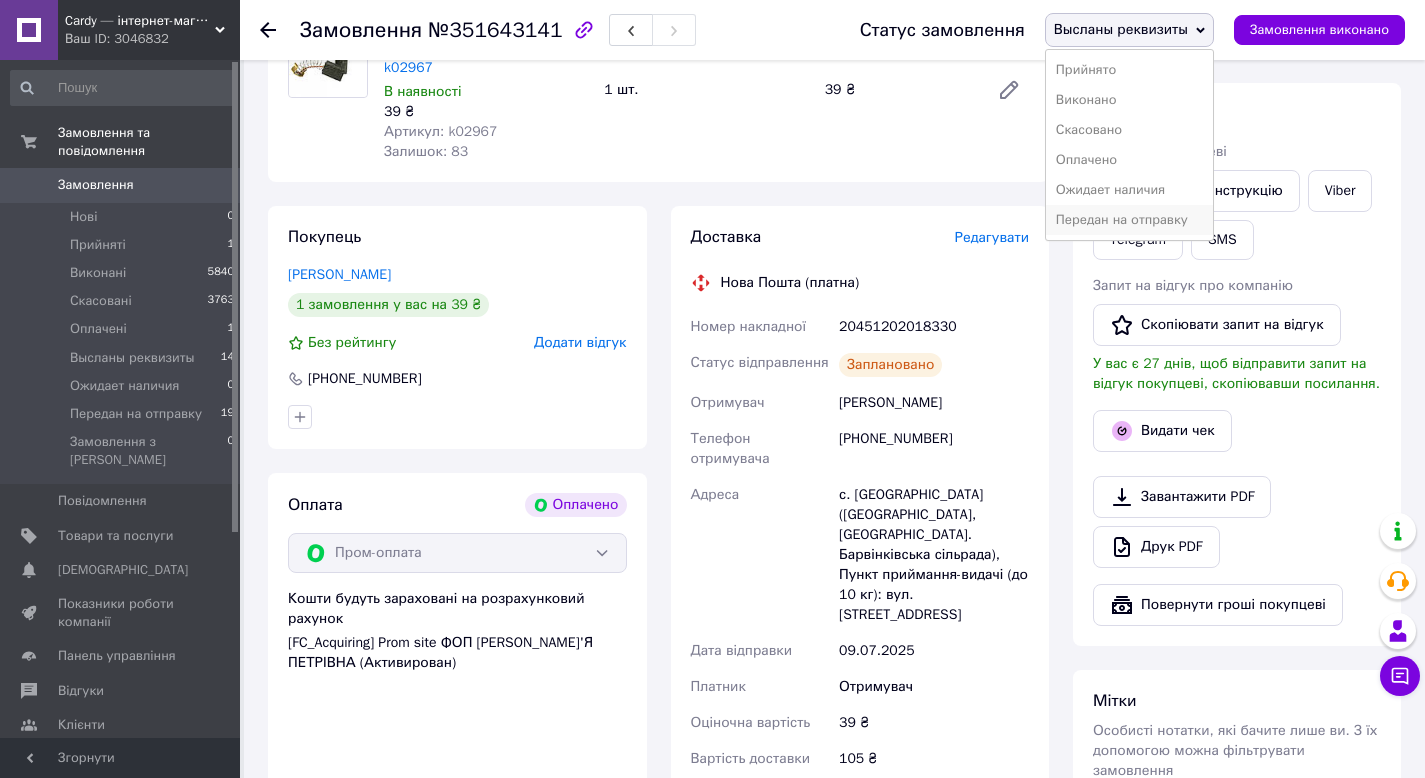 click on "Передан на отправку" at bounding box center (1129, 220) 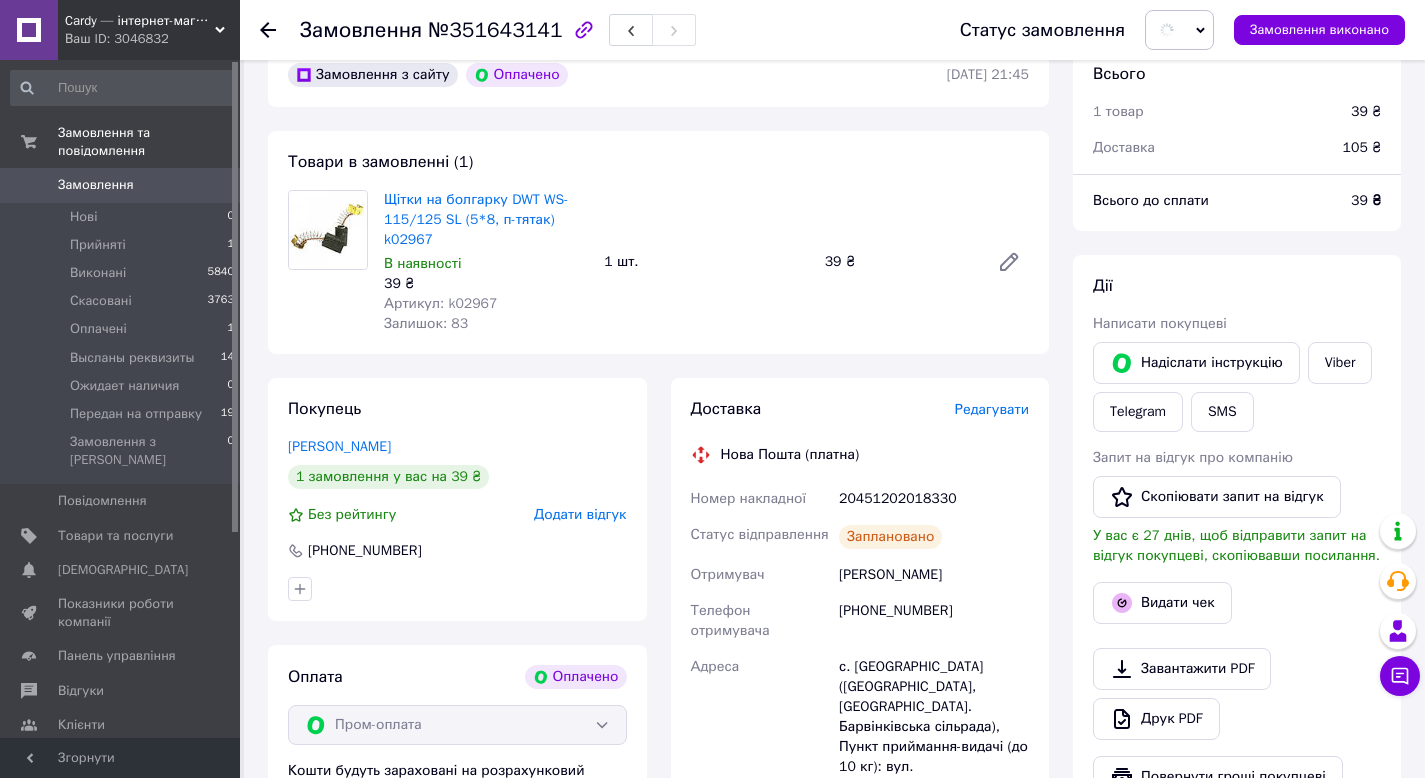 scroll, scrollTop: 564, scrollLeft: 0, axis: vertical 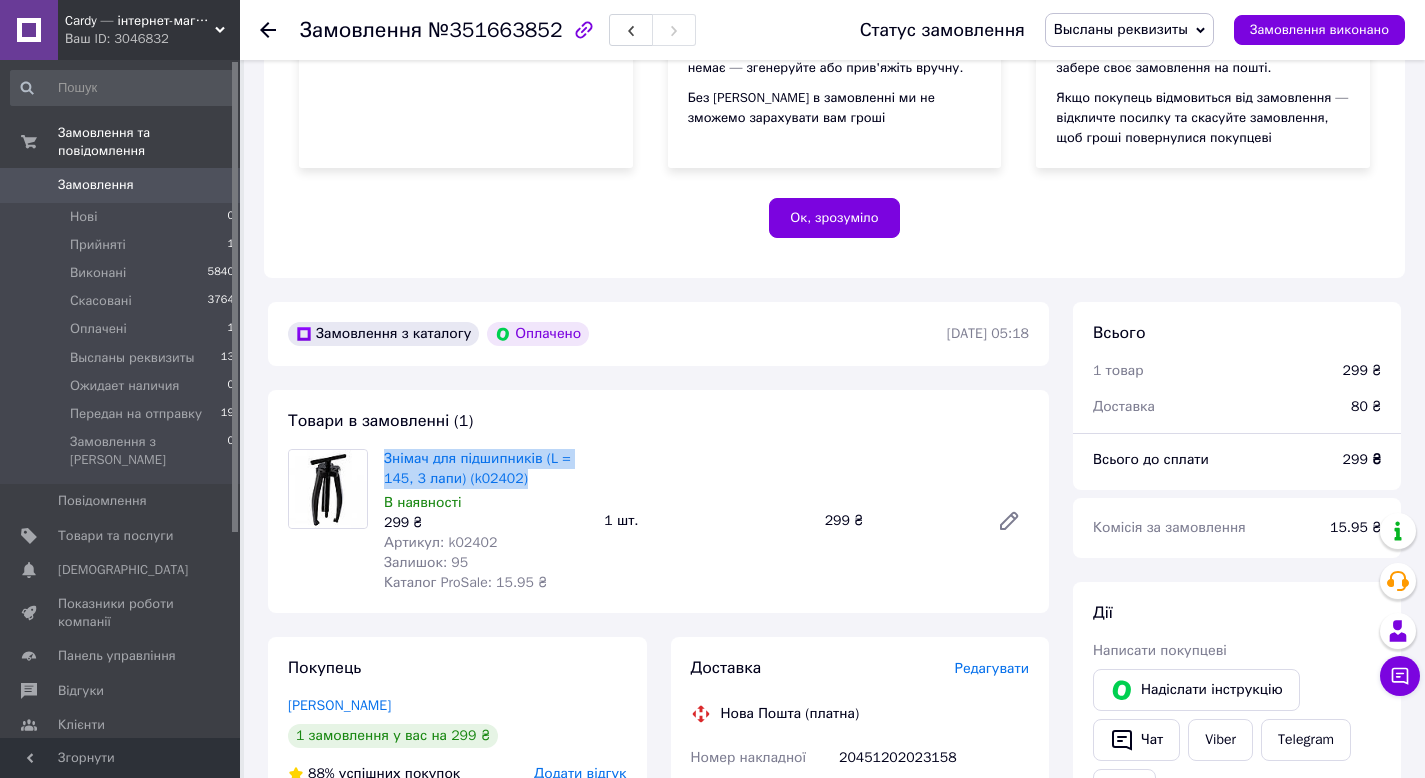 drag, startPoint x: 378, startPoint y: 455, endPoint x: 557, endPoint y: 478, distance: 180.4716 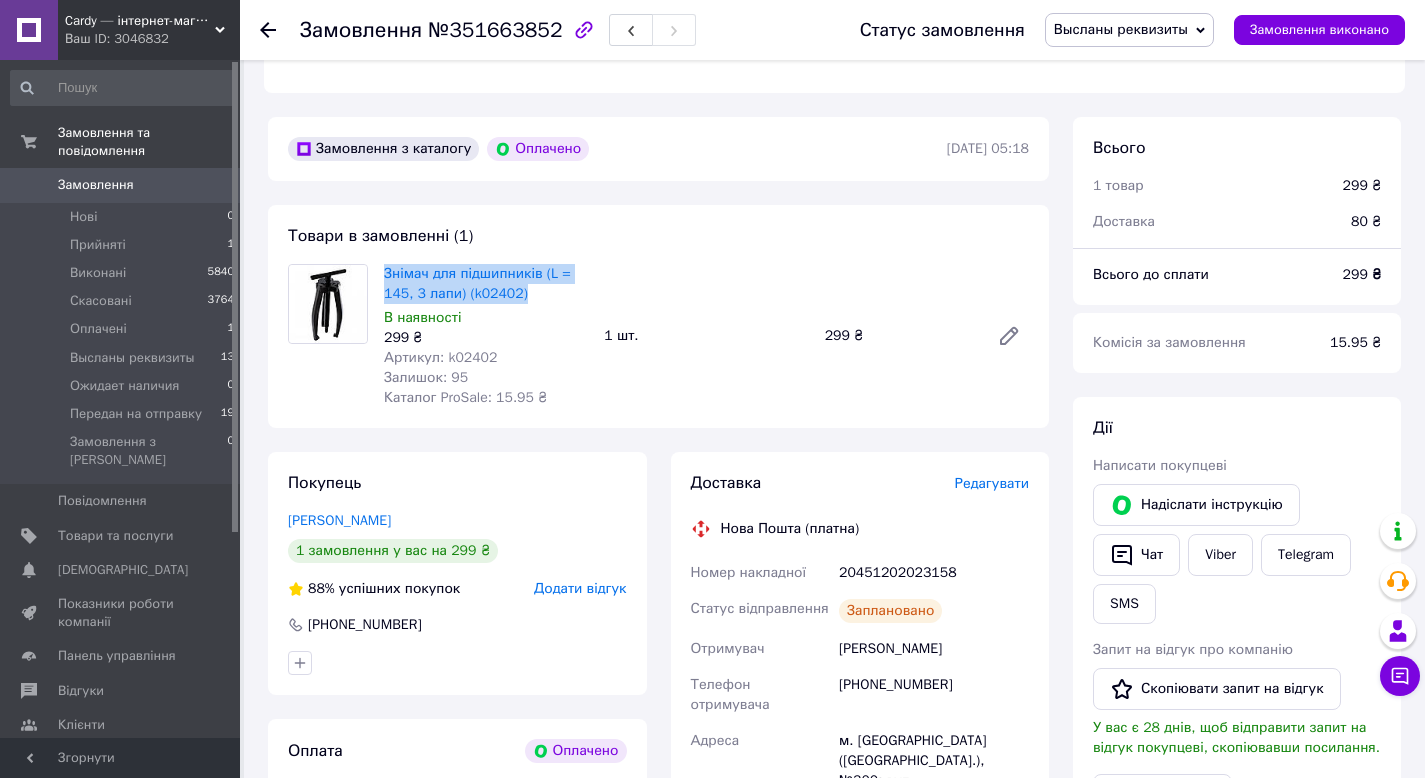scroll, scrollTop: 543, scrollLeft: 0, axis: vertical 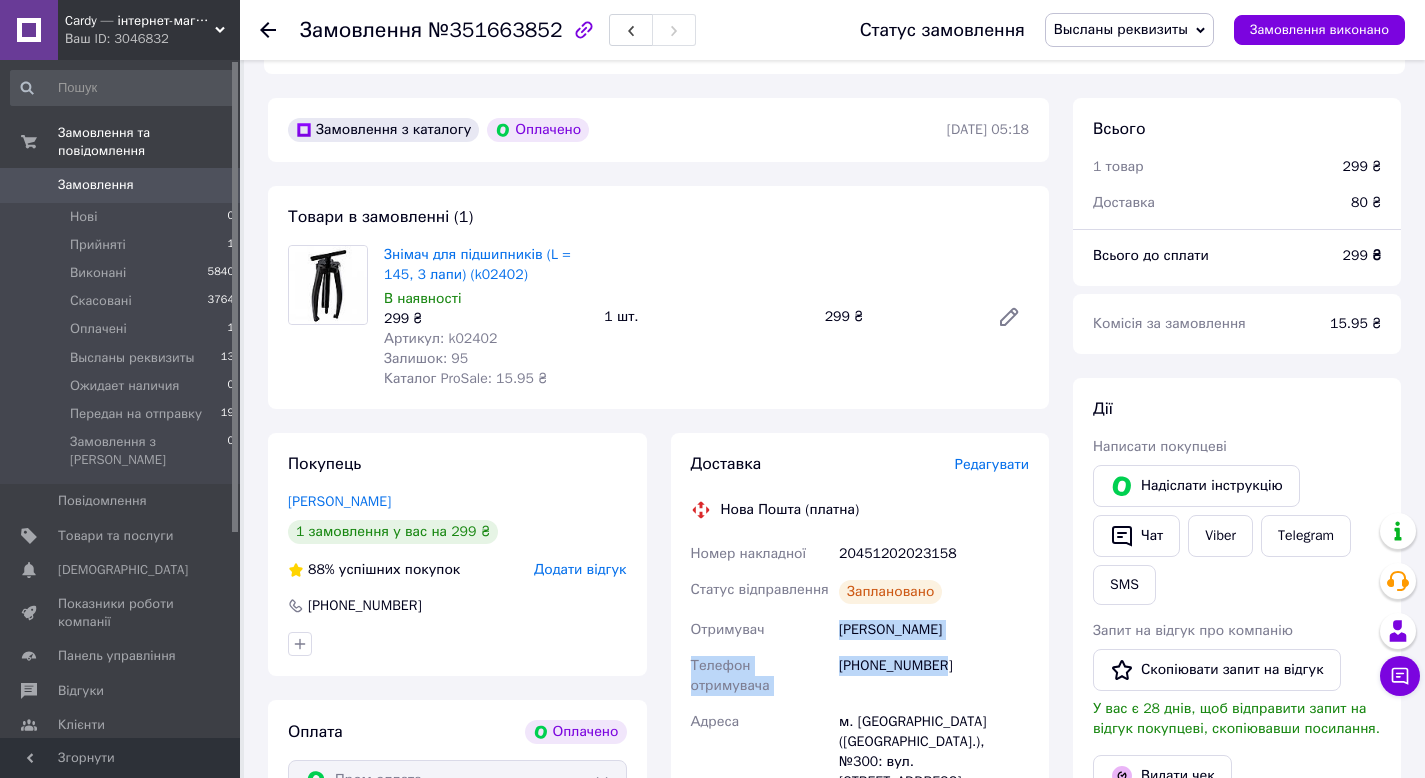 drag, startPoint x: 832, startPoint y: 640, endPoint x: 946, endPoint y: 685, distance: 122.56019 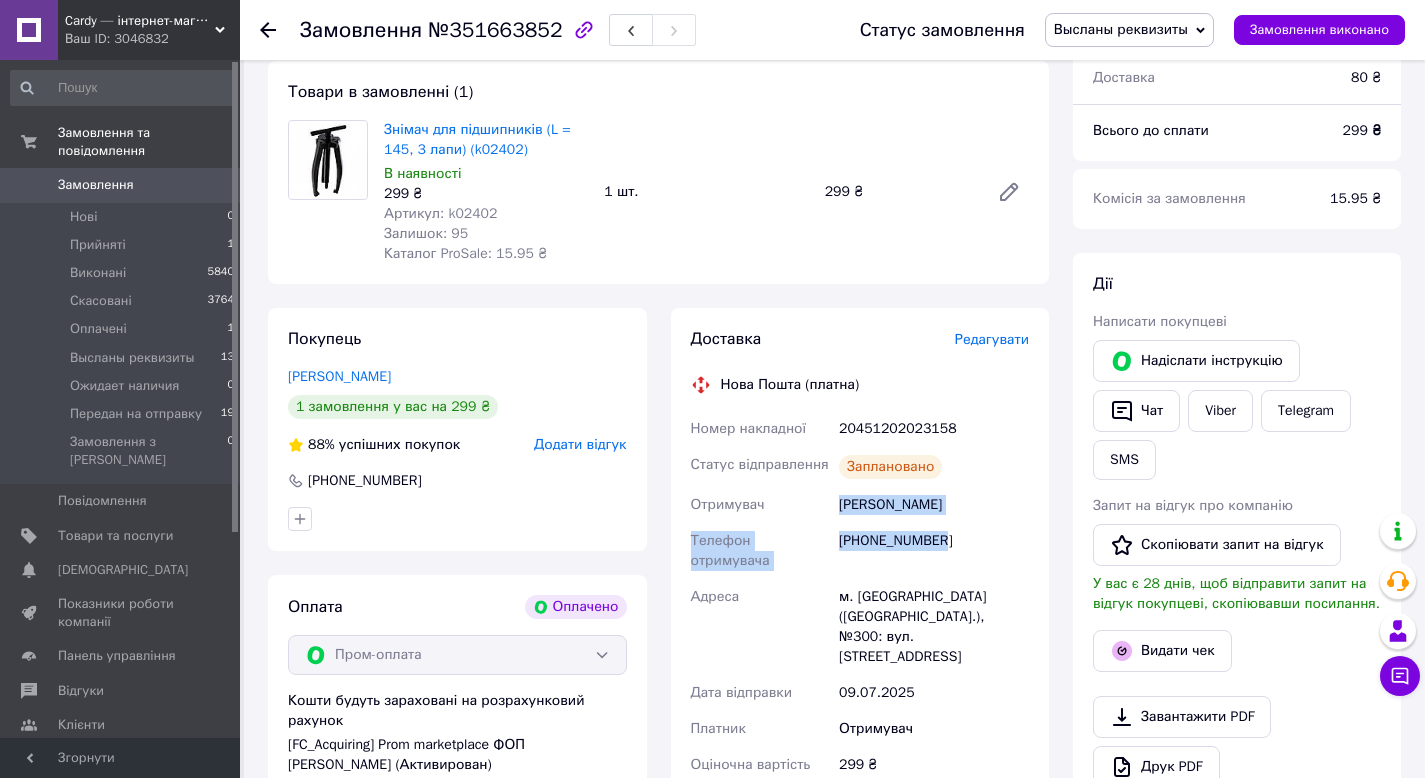 scroll, scrollTop: 726, scrollLeft: 0, axis: vertical 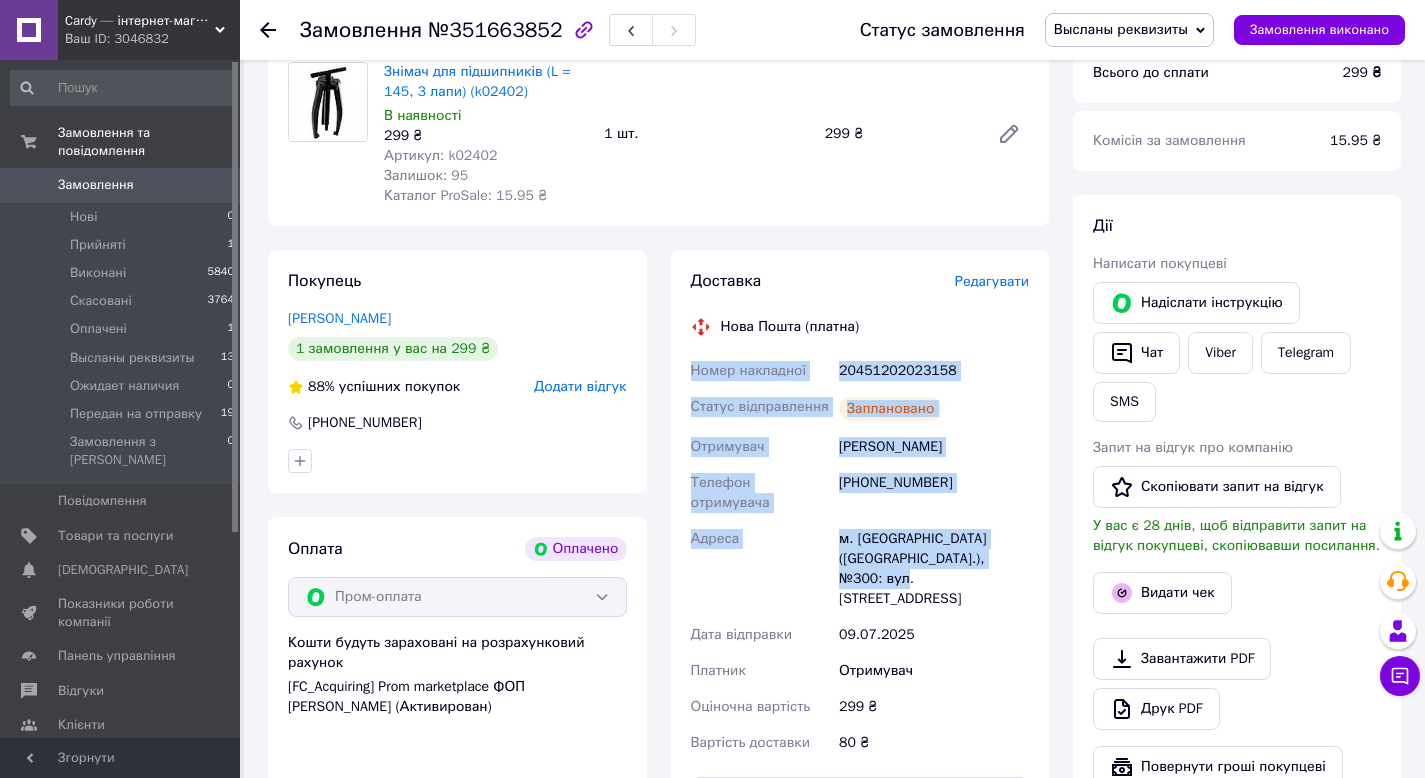 drag, startPoint x: 691, startPoint y: 376, endPoint x: 986, endPoint y: 603, distance: 372.22842 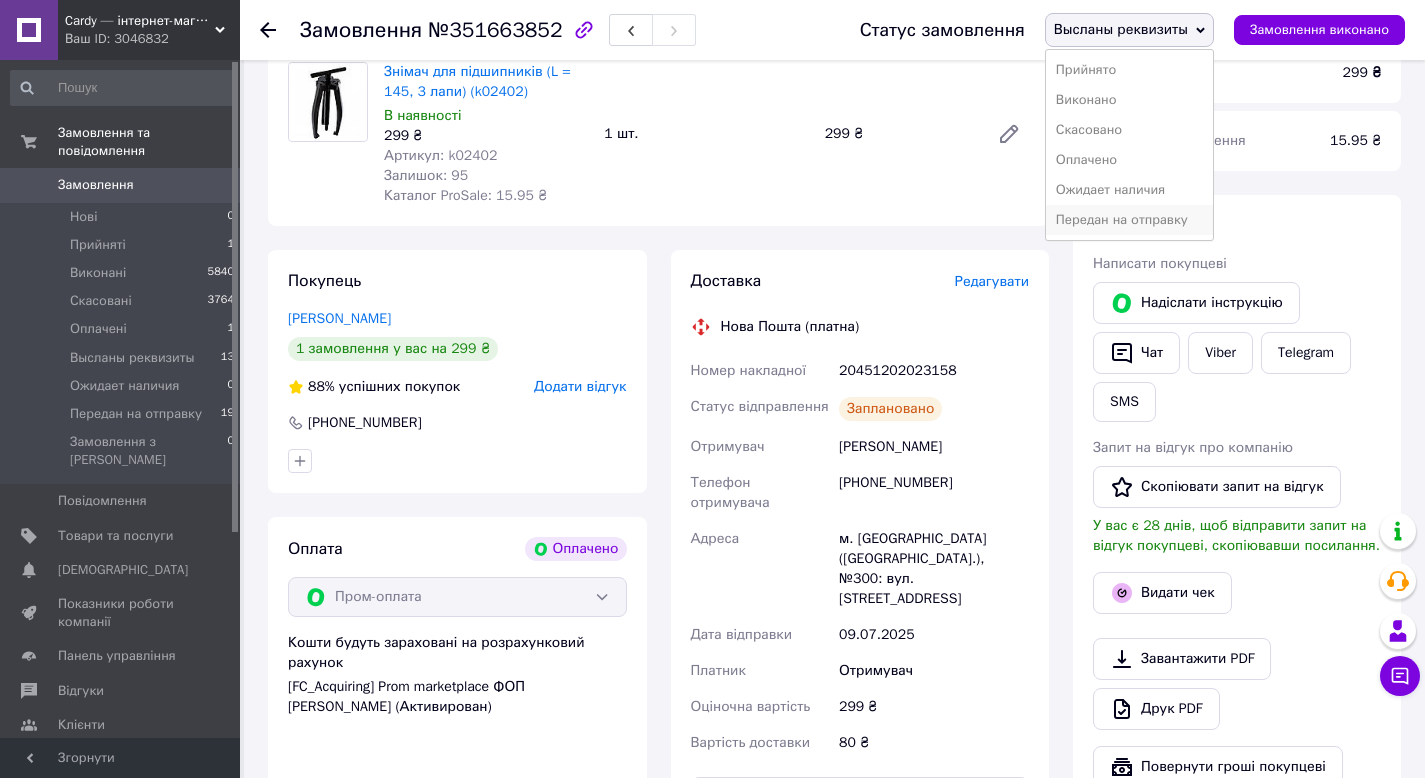 click on "Передан на отправку" at bounding box center (1129, 220) 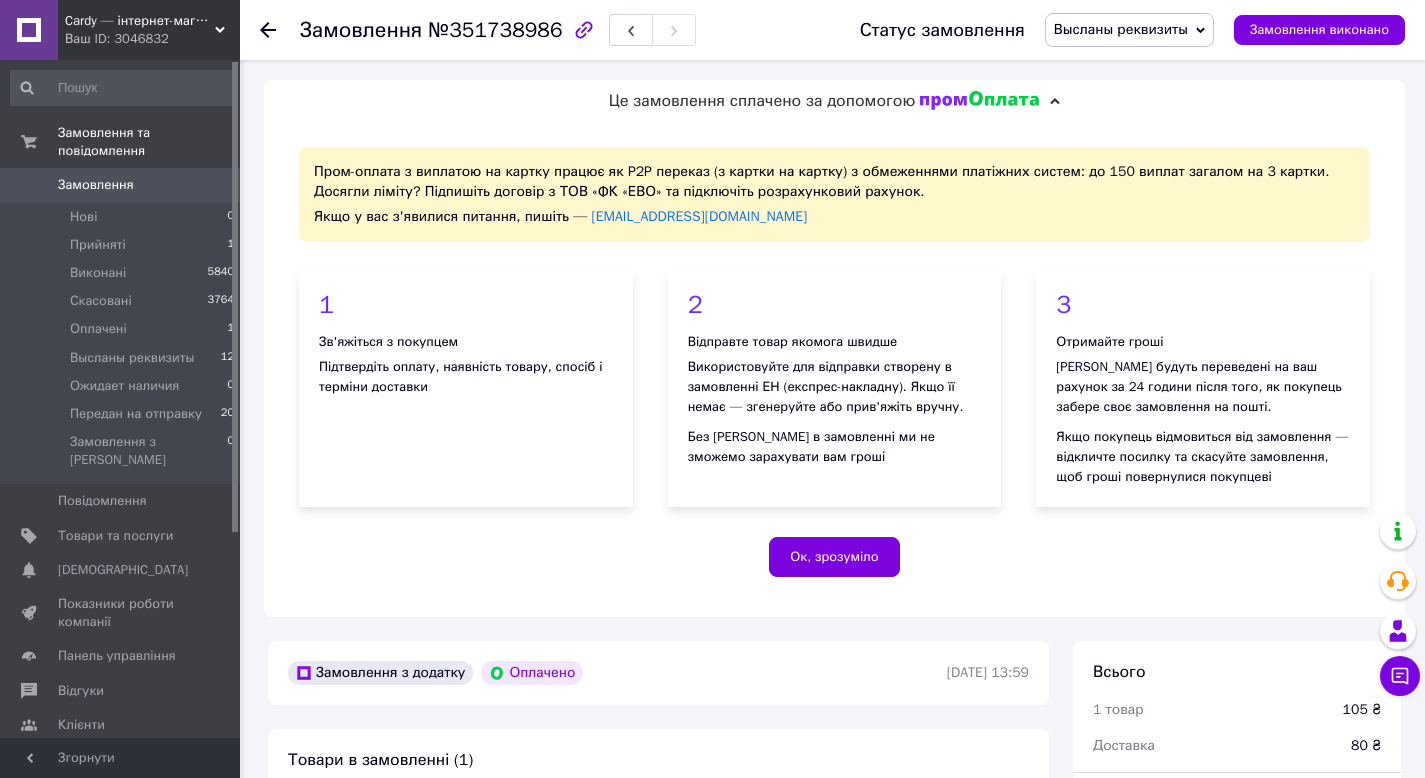 scroll, scrollTop: 366, scrollLeft: 0, axis: vertical 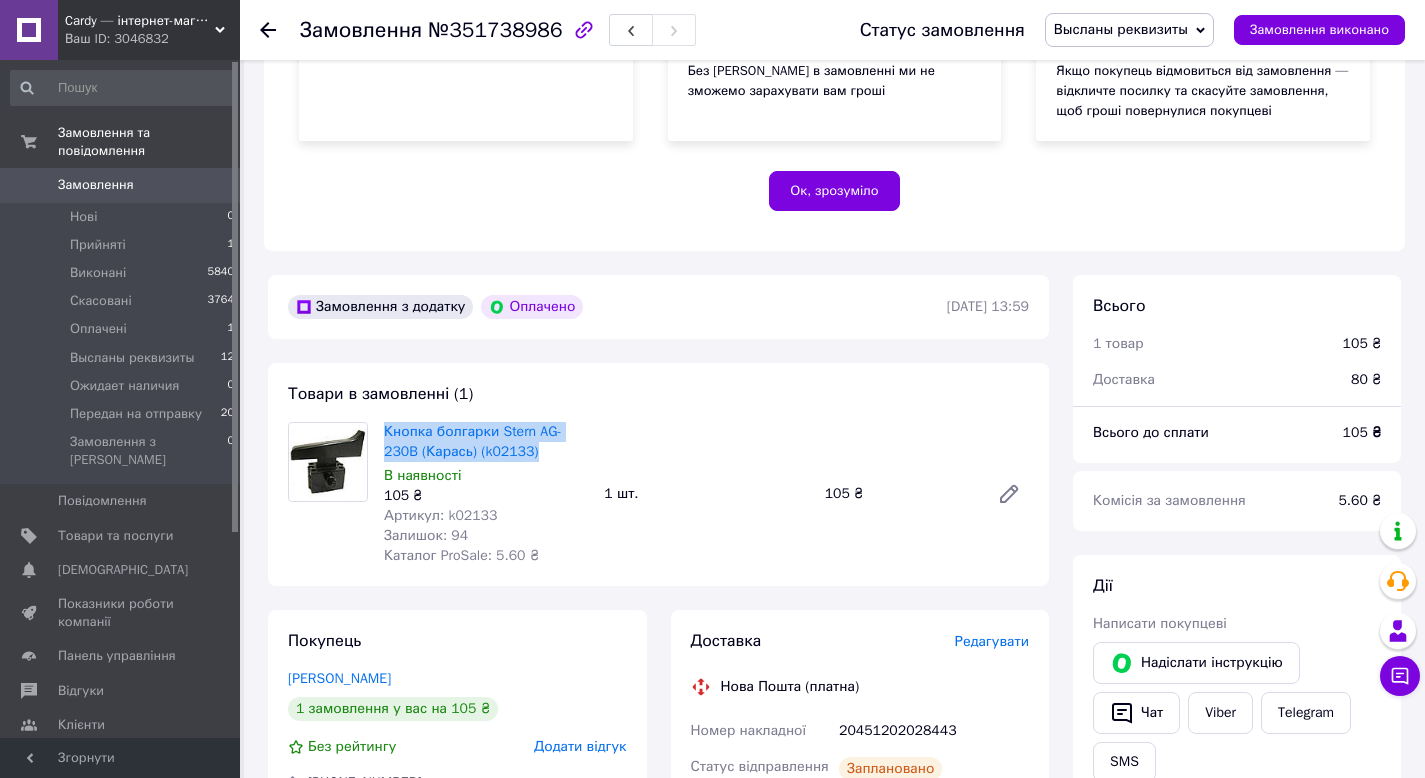 drag, startPoint x: 379, startPoint y: 428, endPoint x: 572, endPoint y: 453, distance: 194.61244 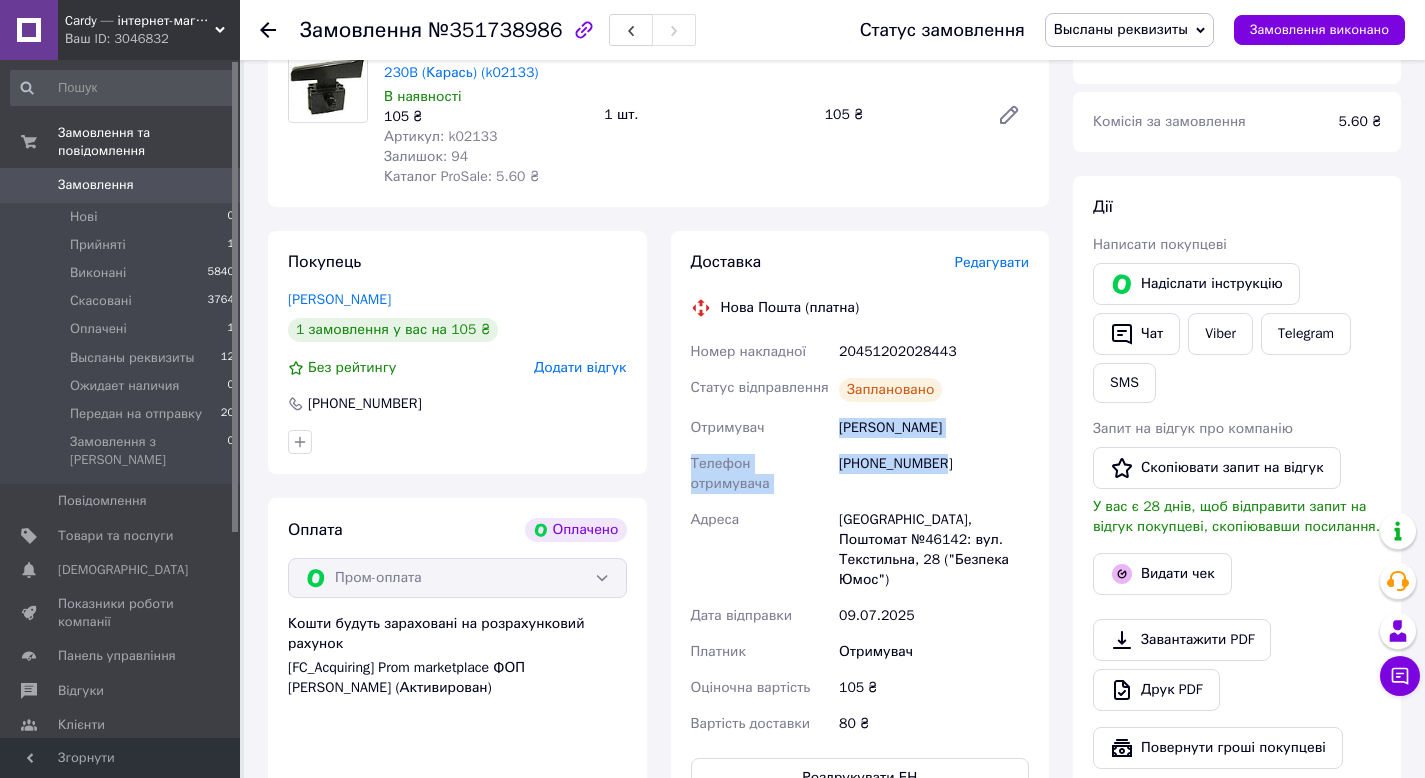 drag, startPoint x: 826, startPoint y: 455, endPoint x: 945, endPoint y: 473, distance: 120.353645 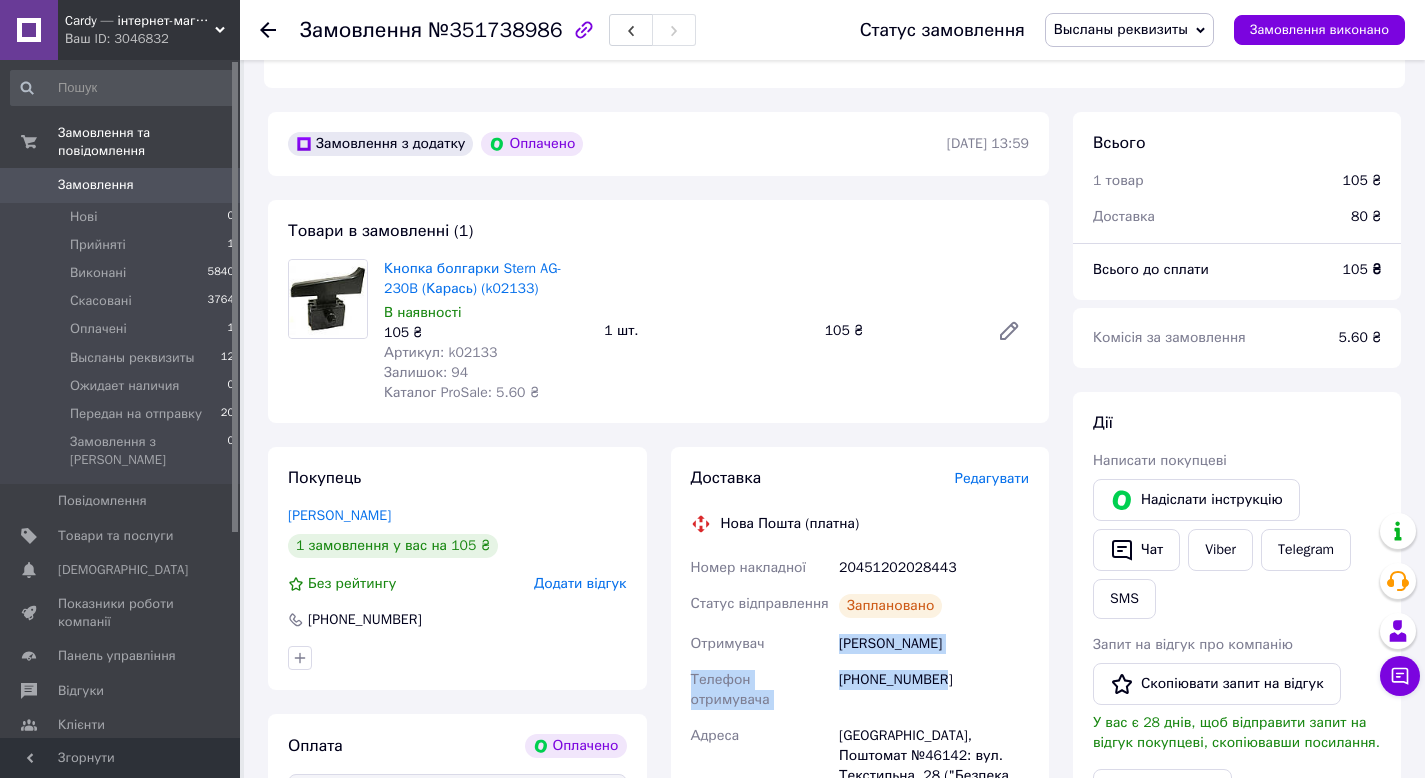 scroll, scrollTop: 803, scrollLeft: 0, axis: vertical 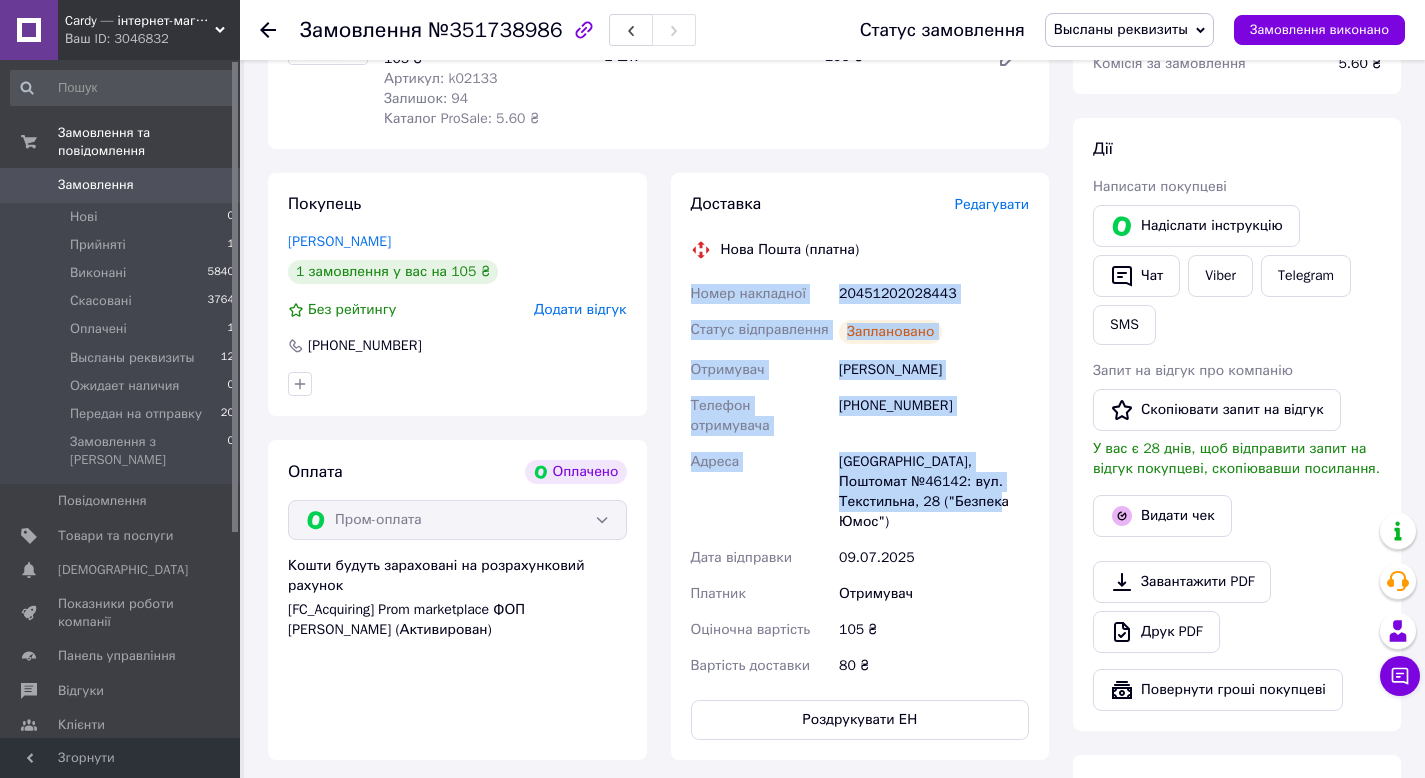drag, startPoint x: 689, startPoint y: 296, endPoint x: 994, endPoint y: 517, distance: 376.65103 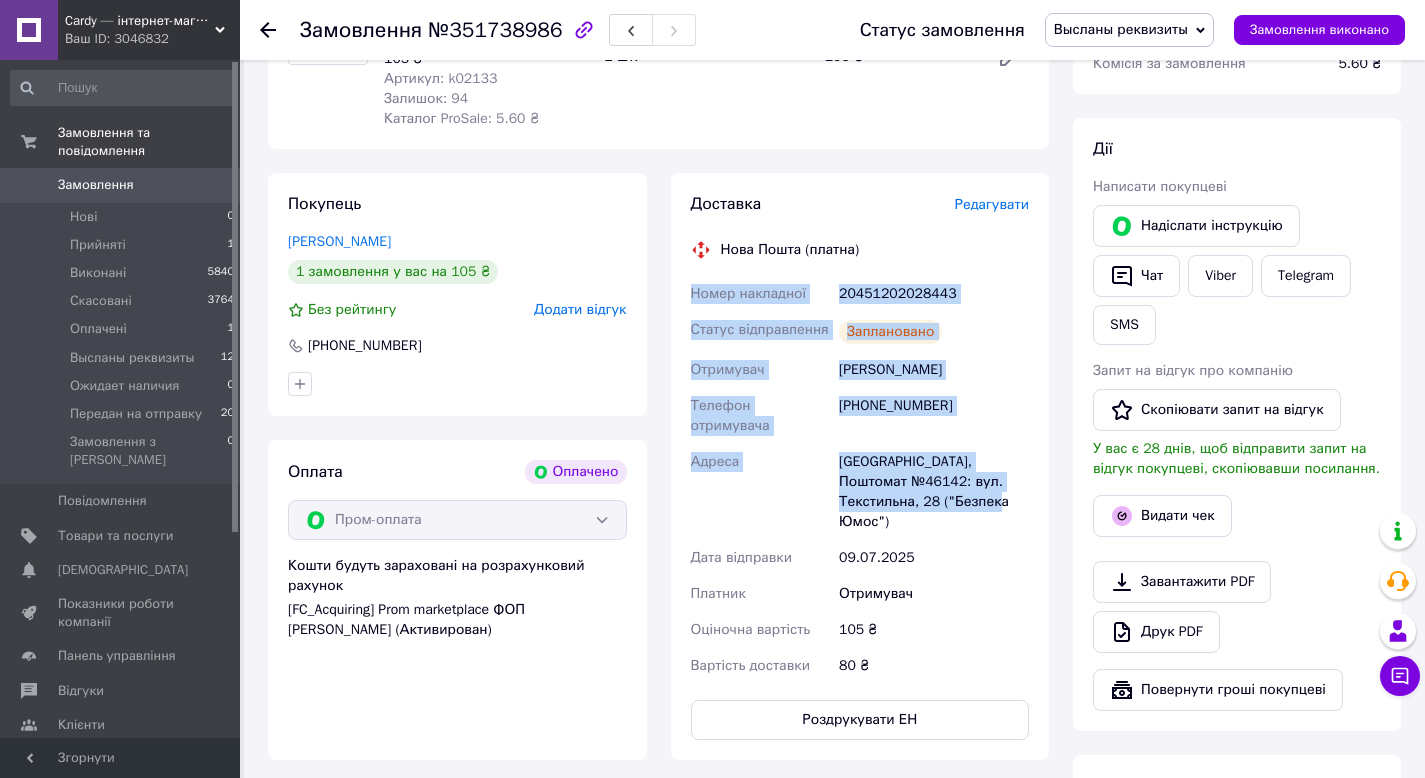 click on "Высланы реквизиты" at bounding box center [1121, 29] 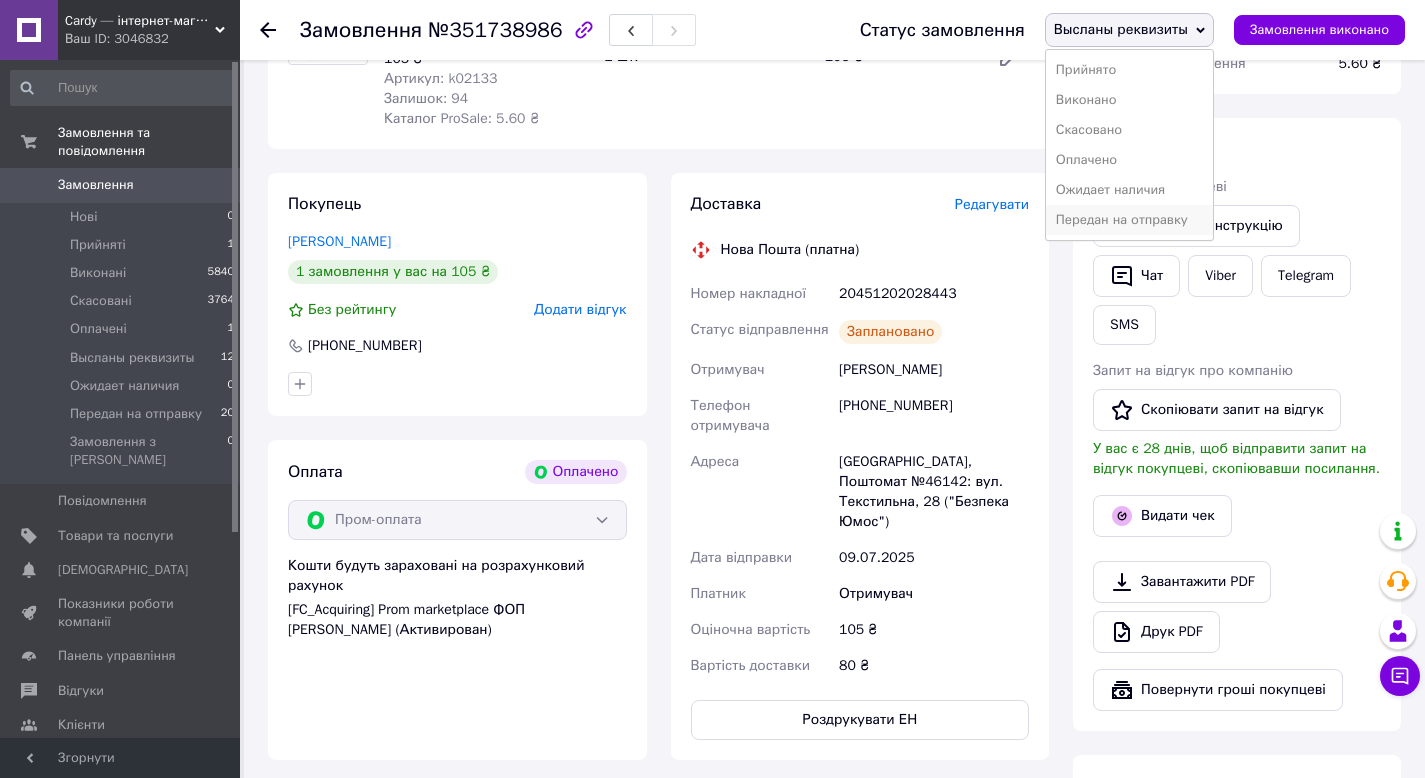 click on "Передан на отправку" at bounding box center (1129, 220) 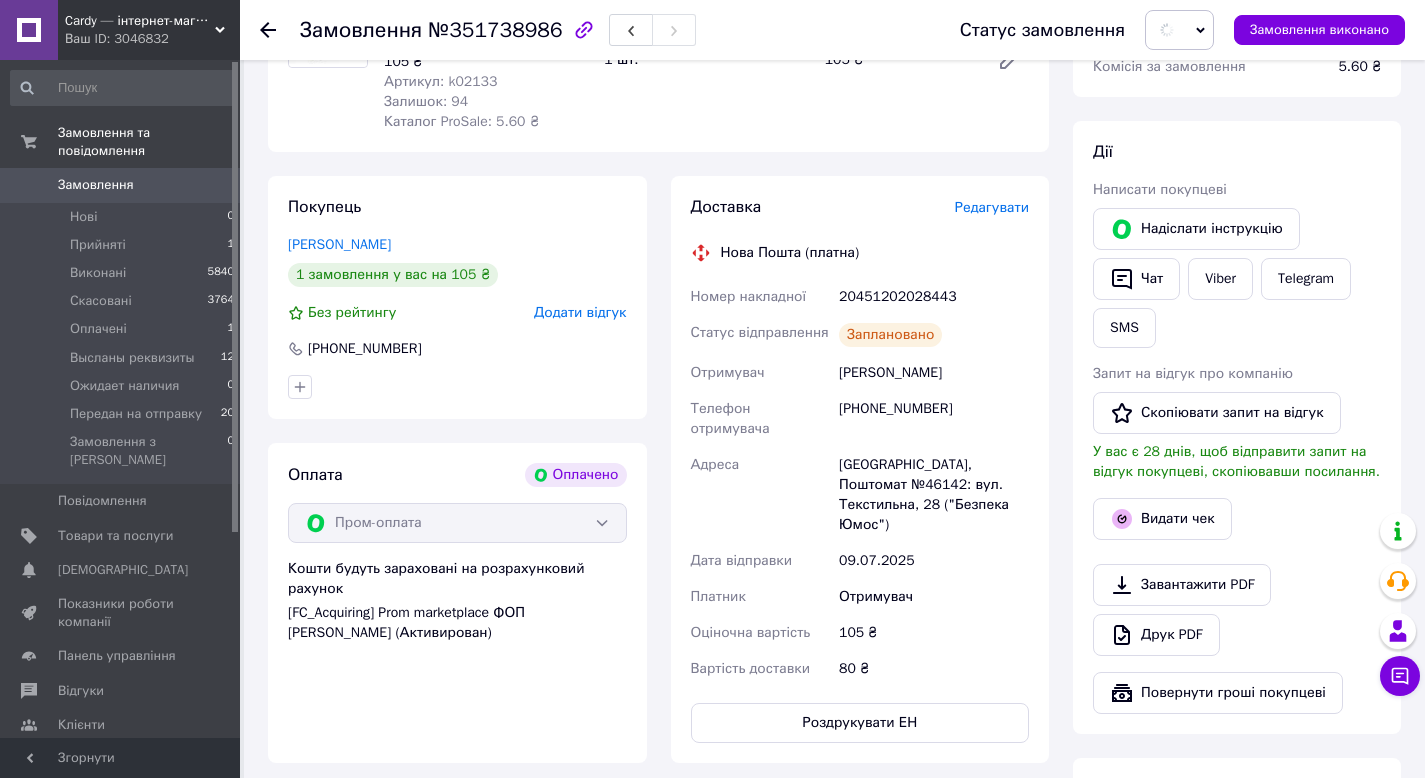 scroll, scrollTop: 799, scrollLeft: 0, axis: vertical 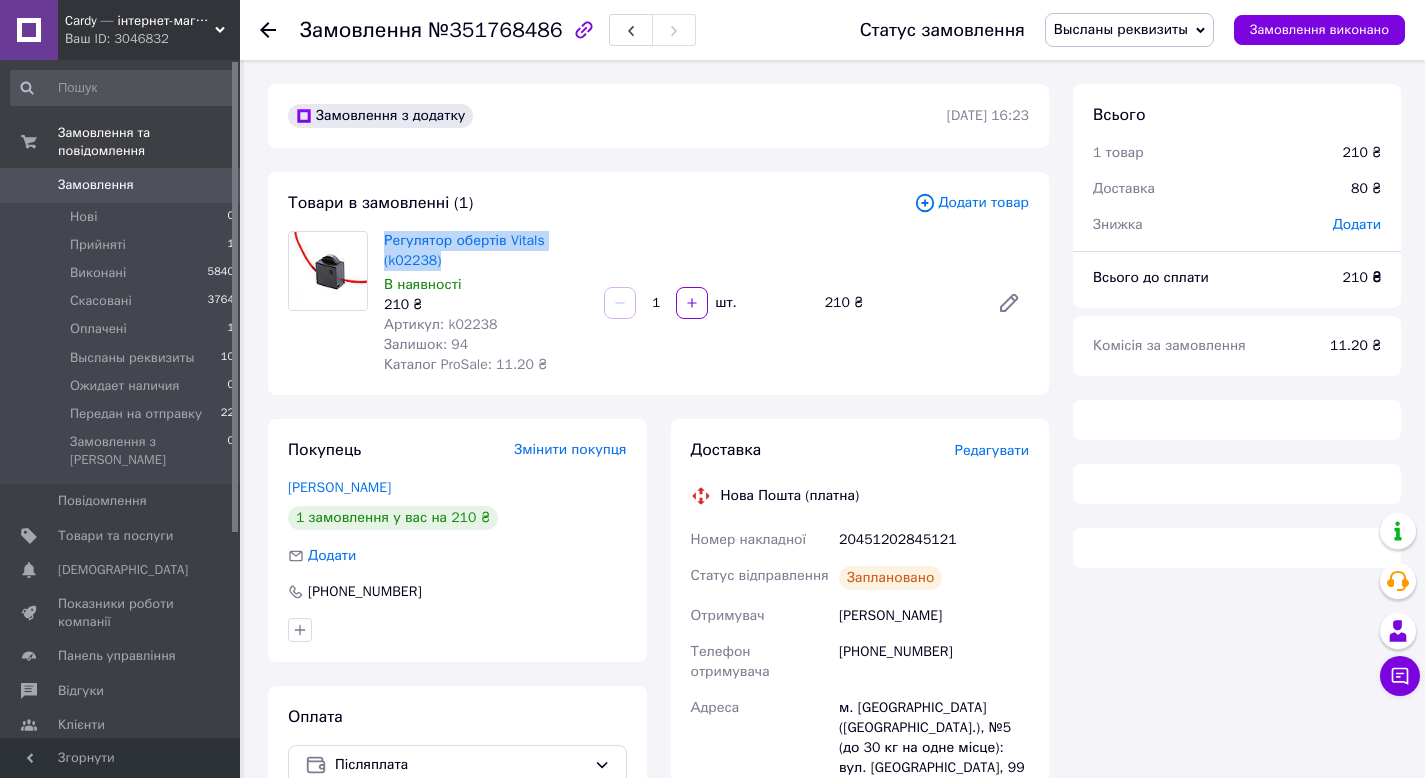 drag, startPoint x: 378, startPoint y: 240, endPoint x: 468, endPoint y: 258, distance: 91.78235 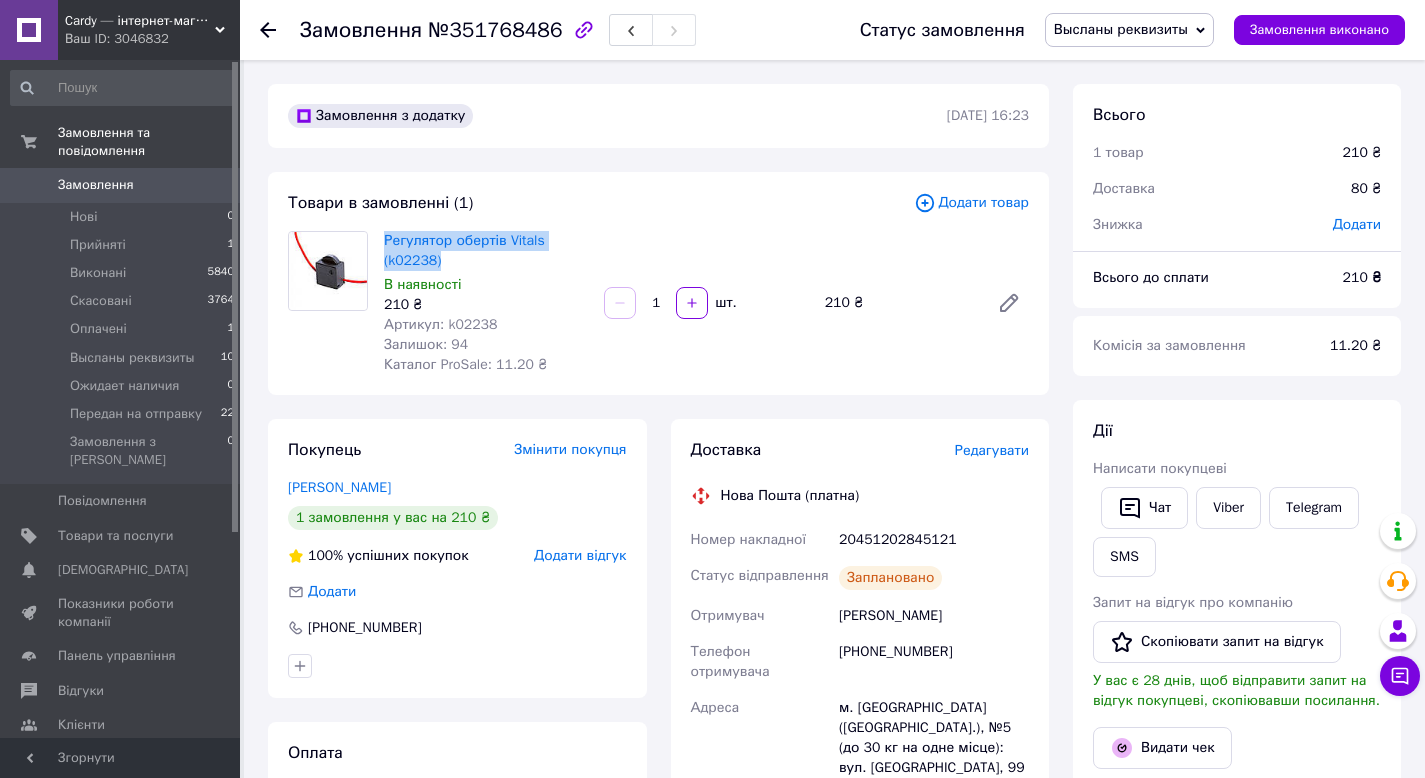 copy on "Регулятор обертів Vitals (k02238)" 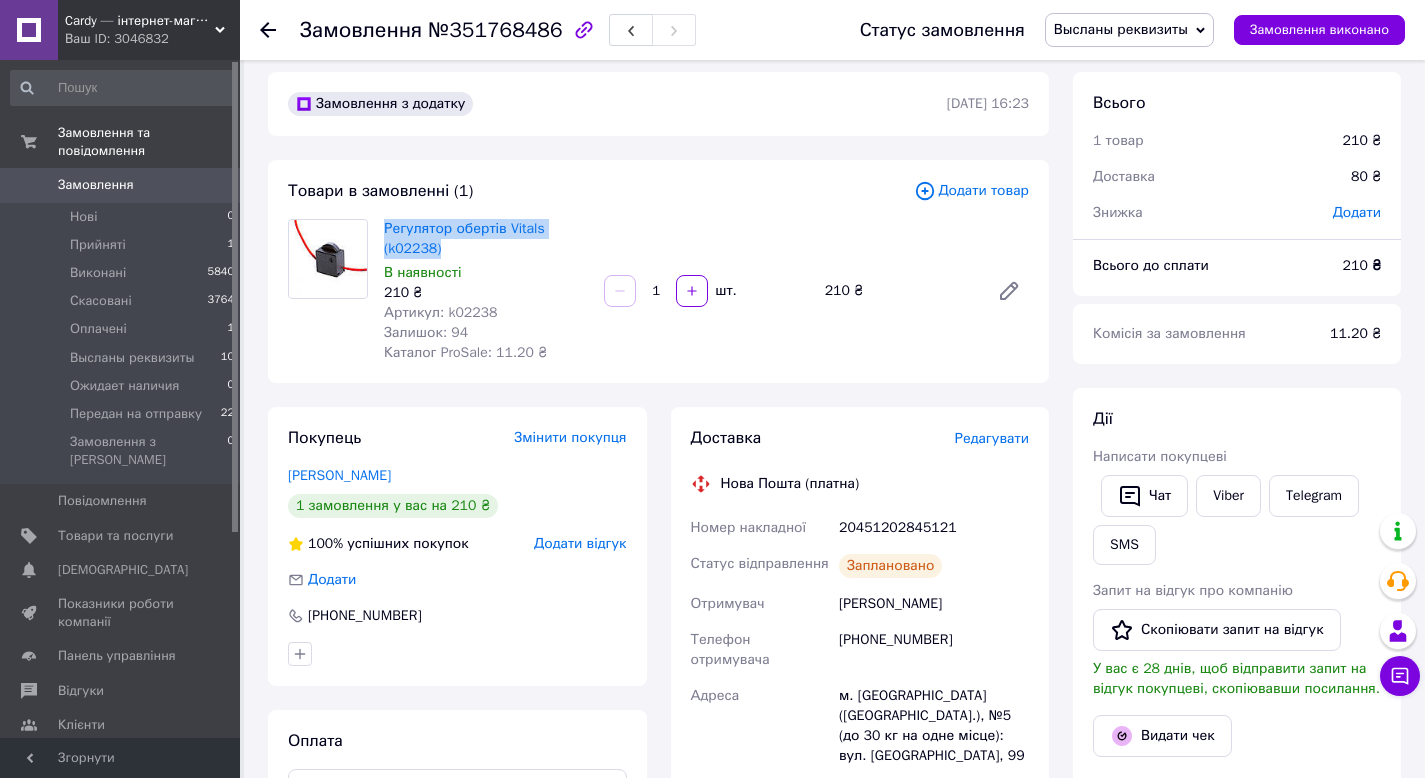 scroll, scrollTop: 27, scrollLeft: 0, axis: vertical 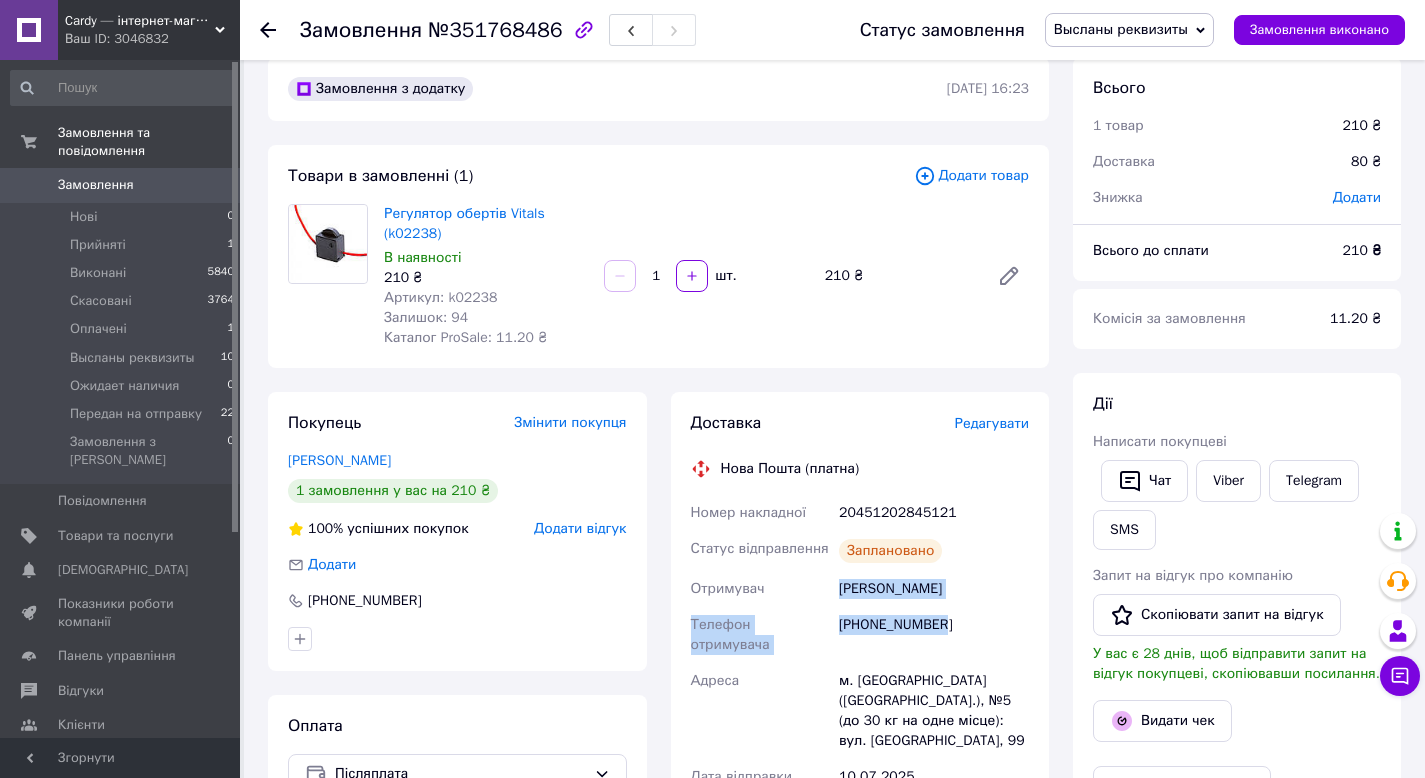 drag, startPoint x: 817, startPoint y: 607, endPoint x: 994, endPoint y: 634, distance: 179.04749 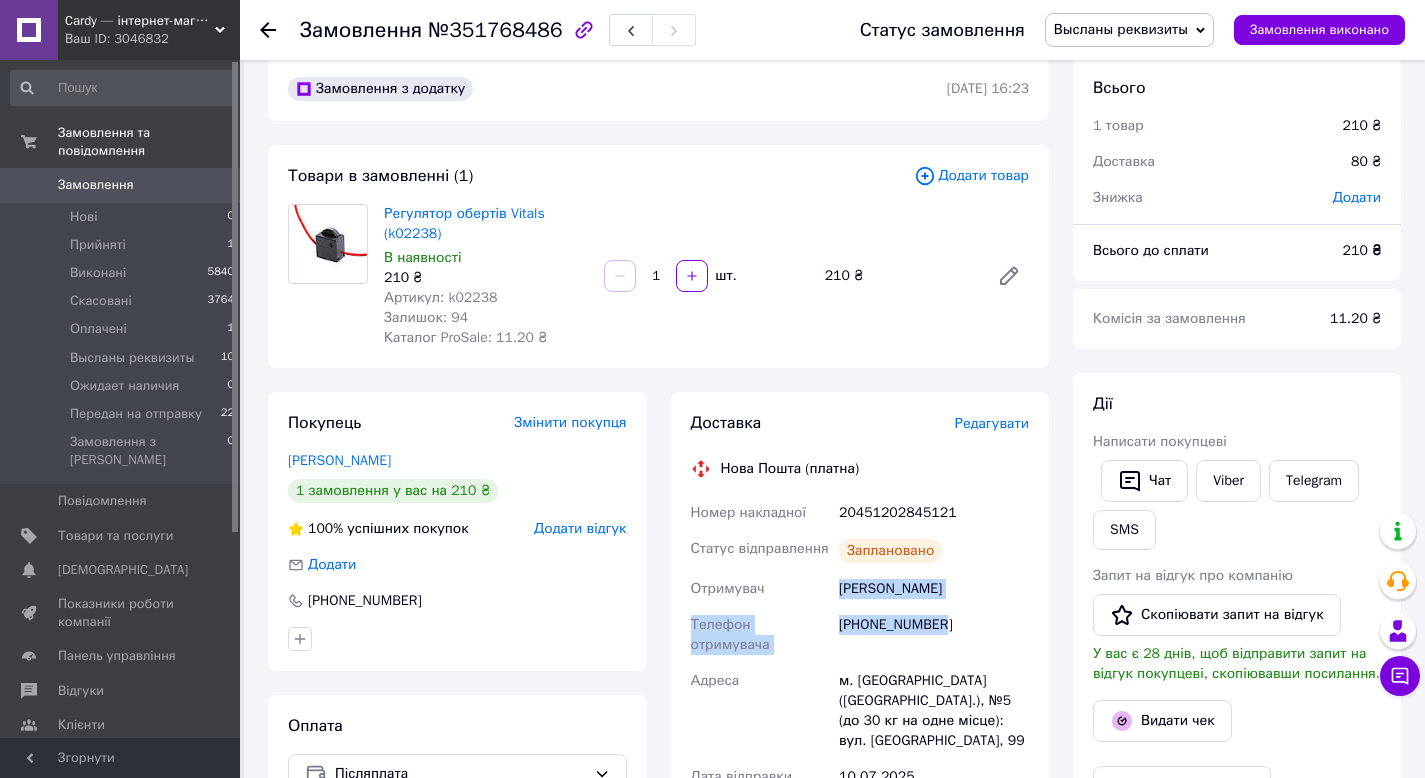 copy on "Отримувач Козійчук Владіслав Телефон отримувача +380963744010" 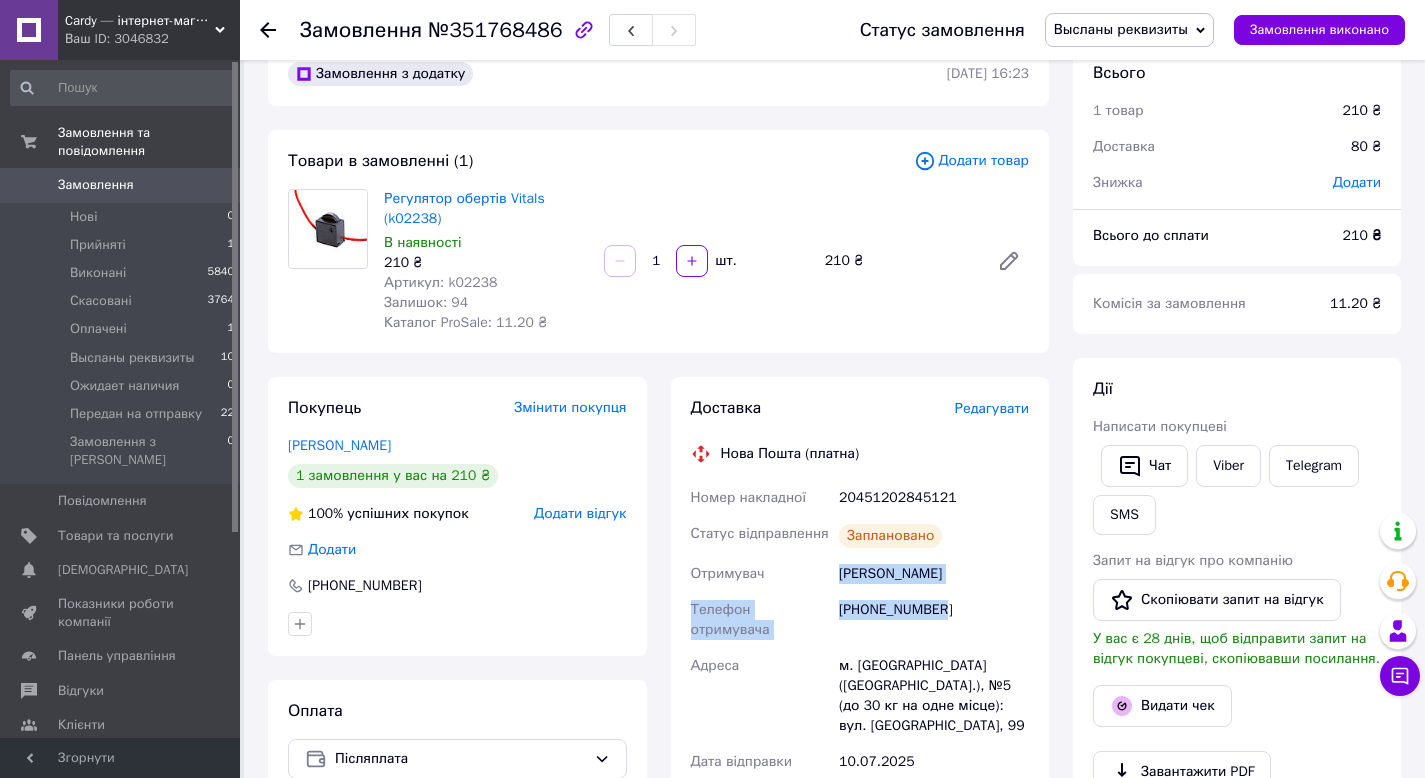 scroll, scrollTop: 54, scrollLeft: 0, axis: vertical 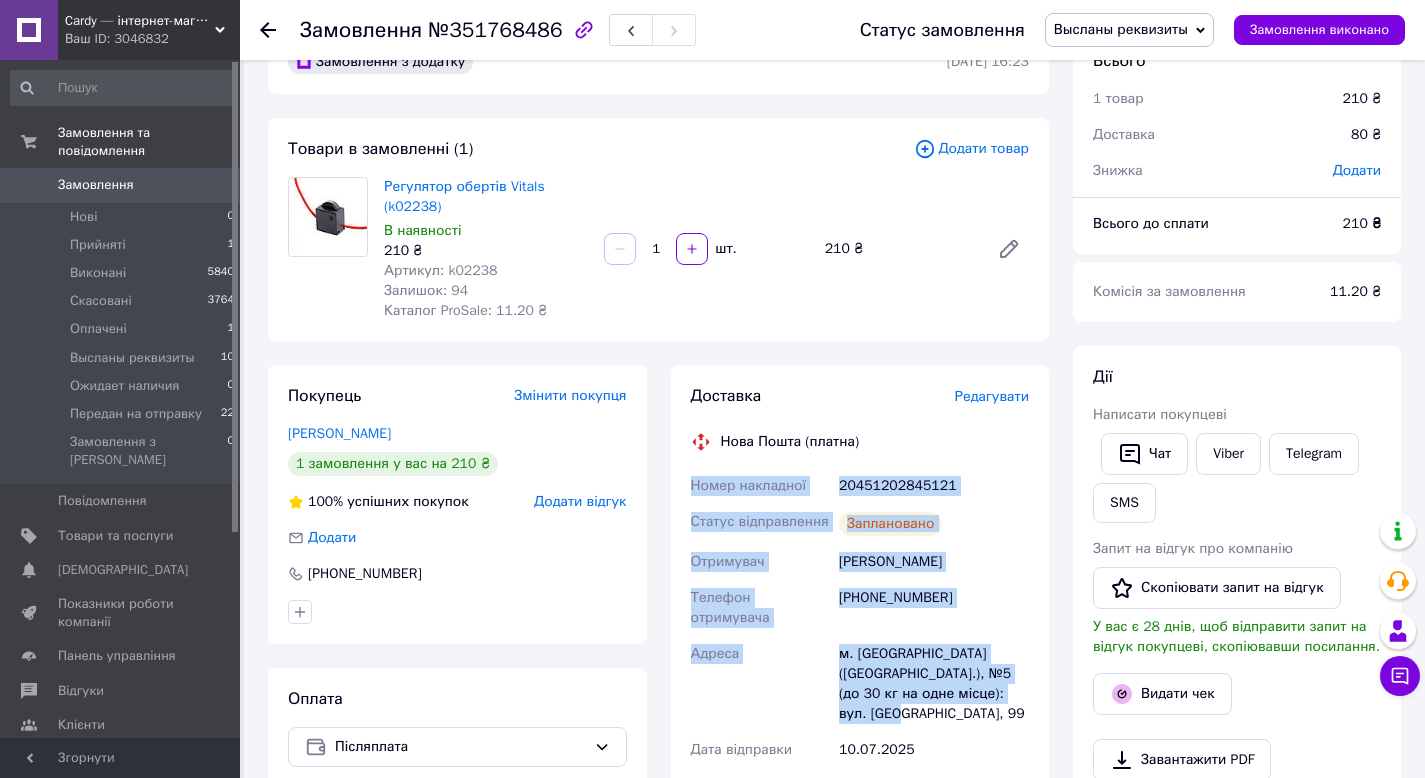 drag, startPoint x: 685, startPoint y: 488, endPoint x: 975, endPoint y: 735, distance: 380.93176 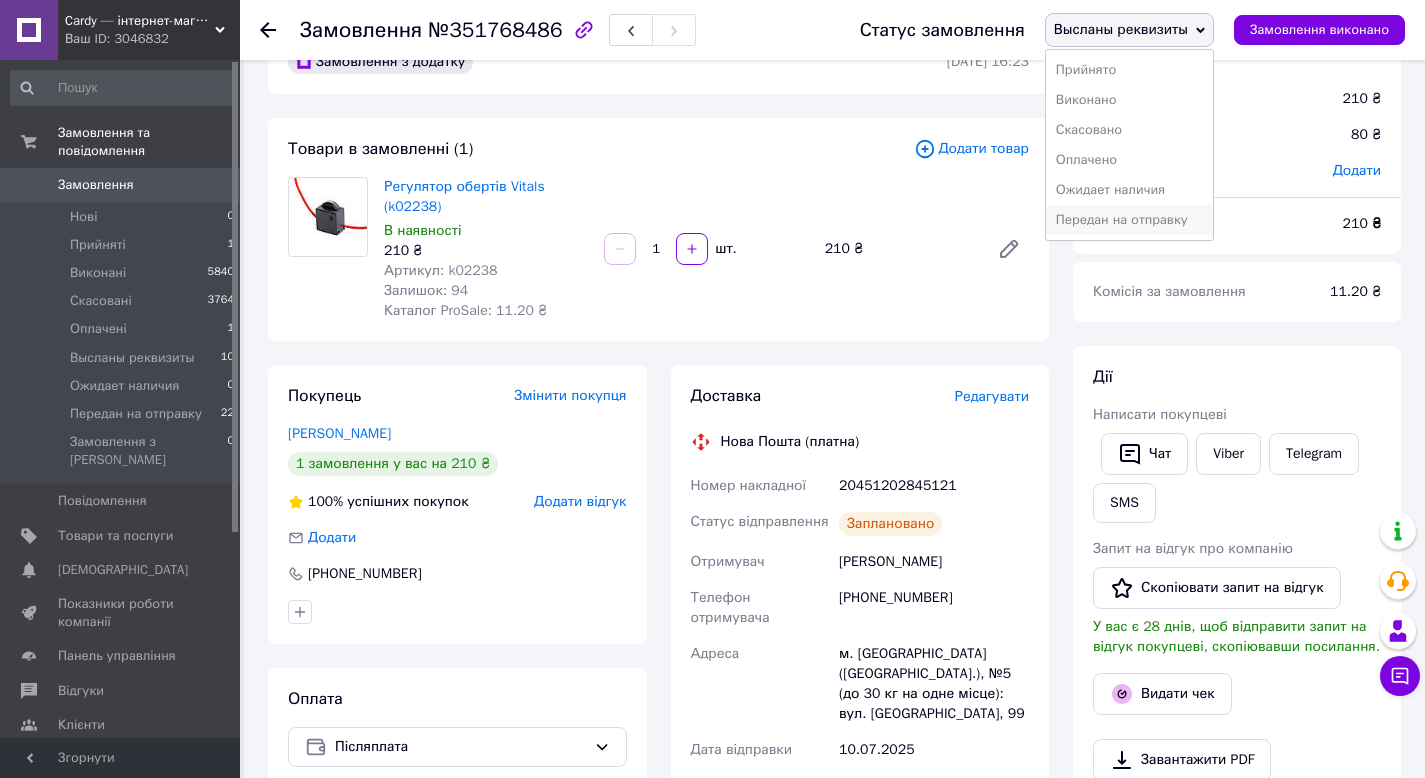 click on "Передан на отправку" at bounding box center [1129, 220] 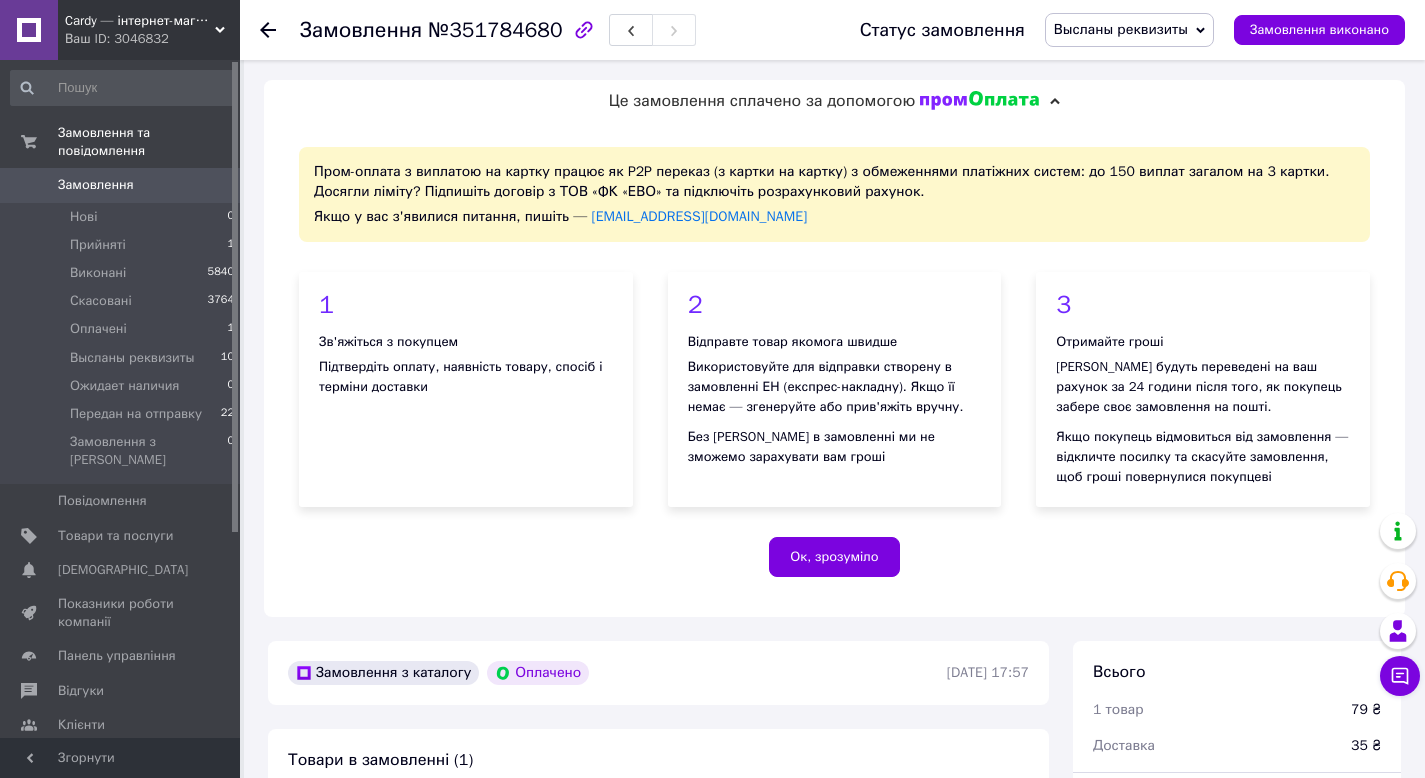 scroll, scrollTop: 310, scrollLeft: 0, axis: vertical 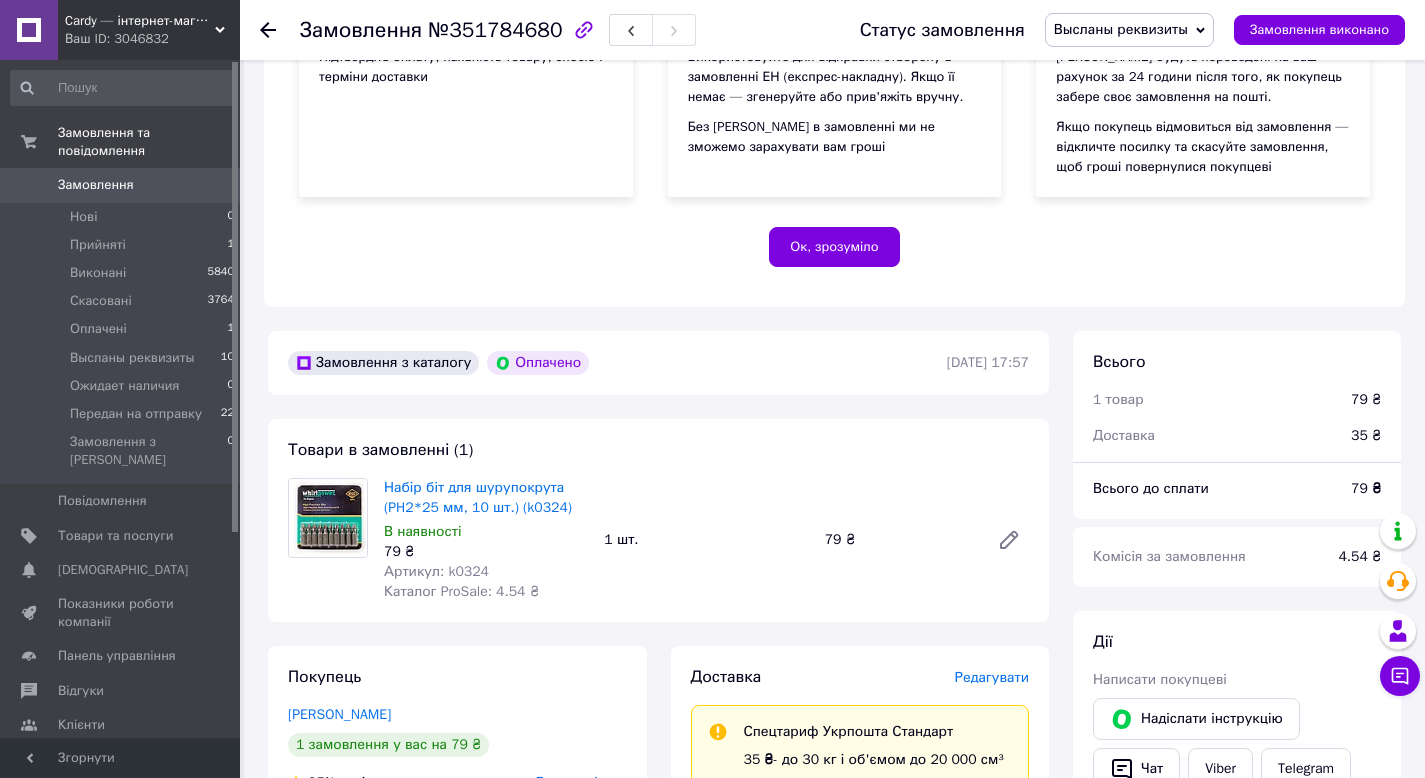 drag, startPoint x: 375, startPoint y: 477, endPoint x: 573, endPoint y: 514, distance: 201.4274 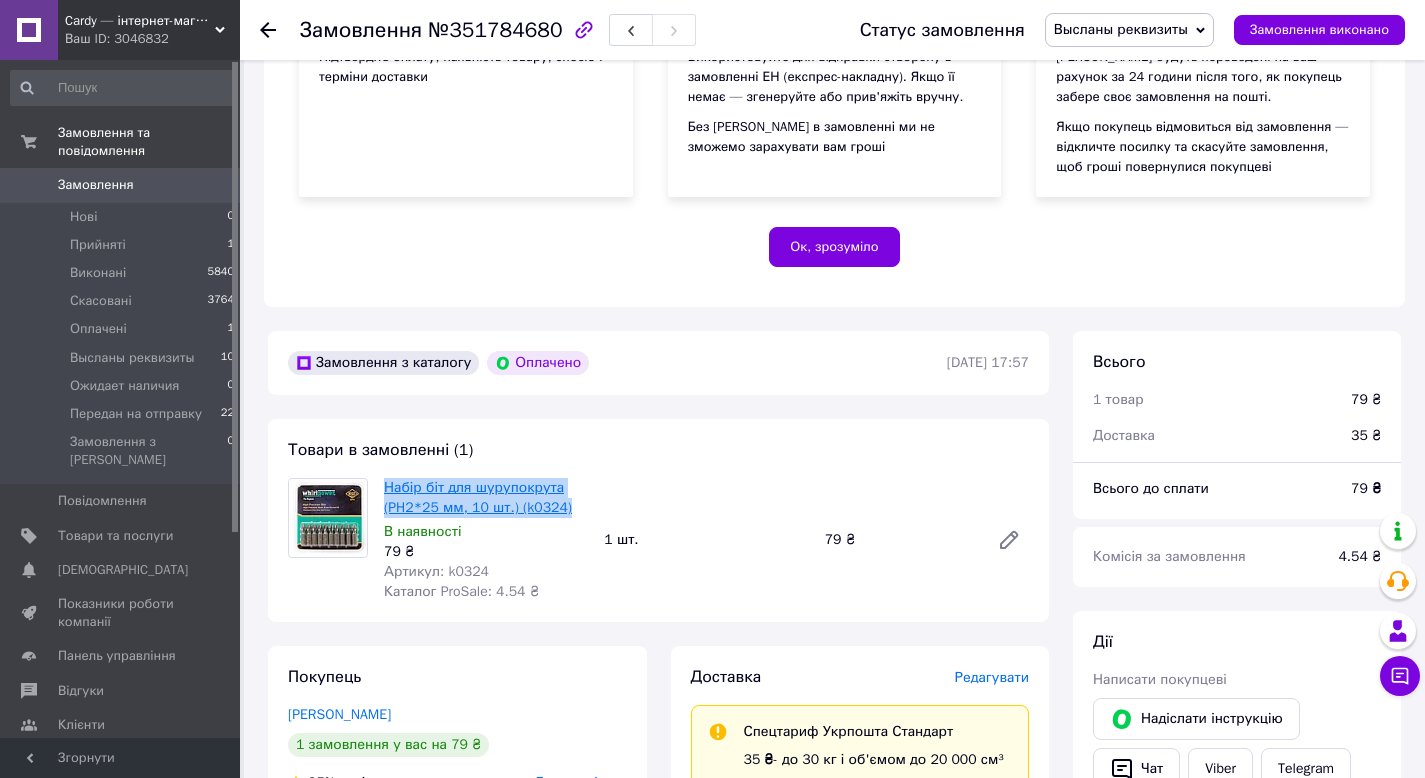 drag, startPoint x: 584, startPoint y: 511, endPoint x: 387, endPoint y: 483, distance: 198.9799 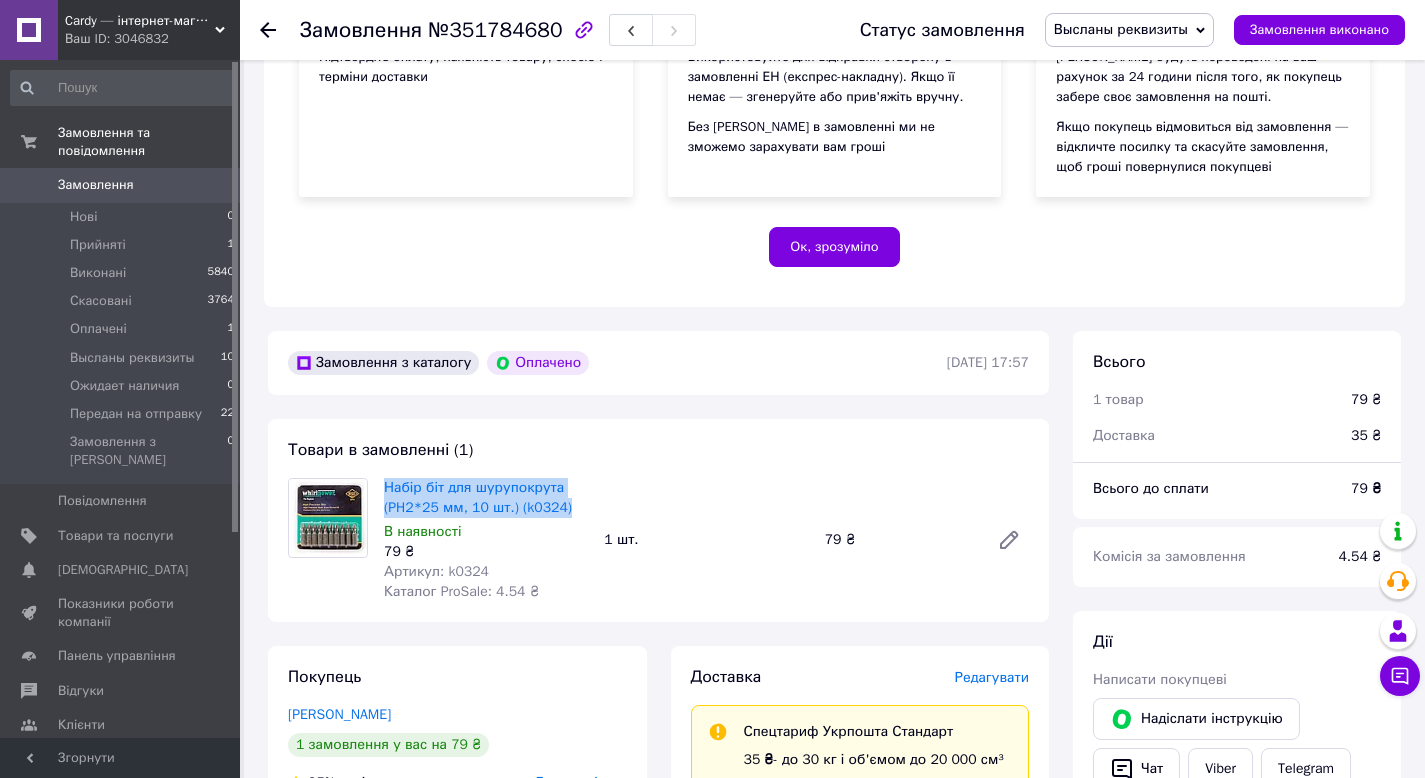 copy on "Набір біт для шурупокрута (PH2*25 мм, 10 шт.) (k0324)" 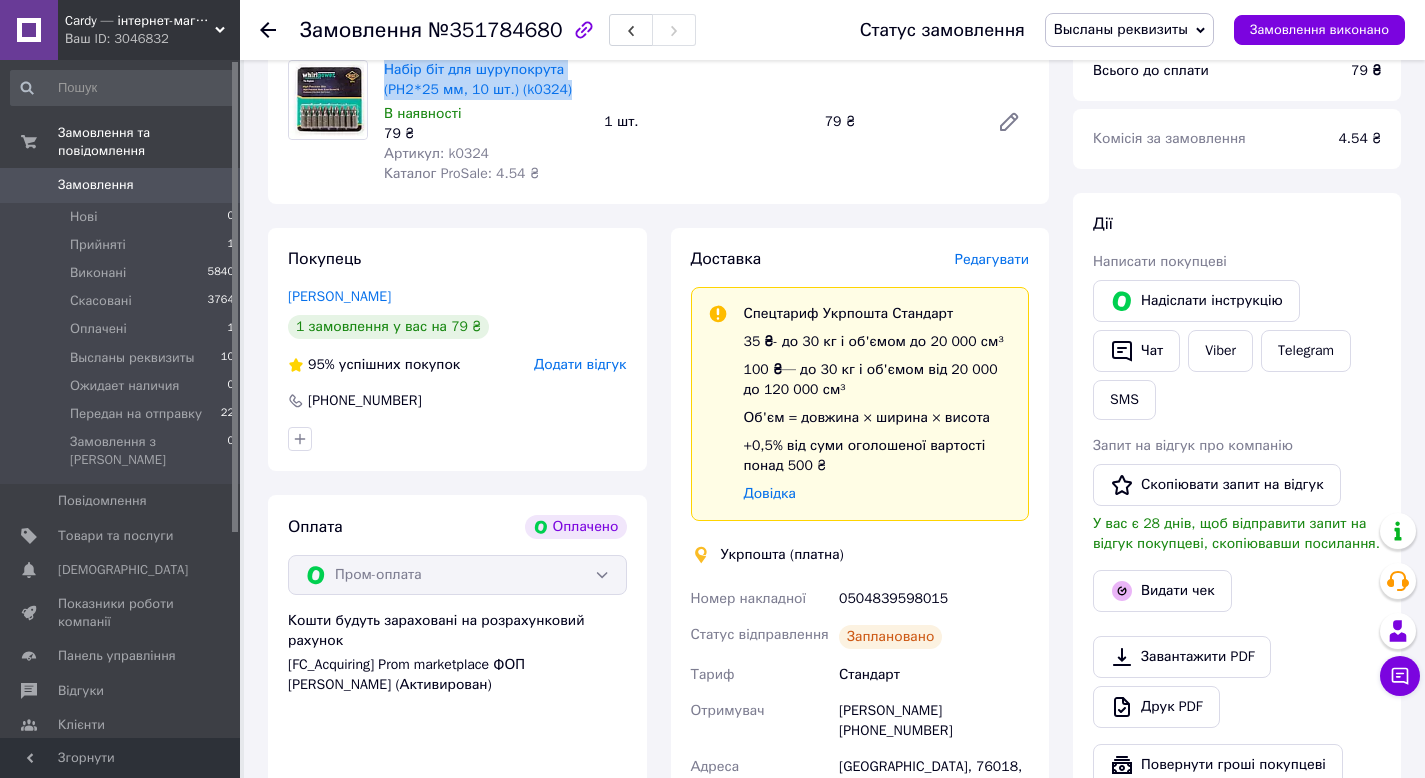 scroll, scrollTop: 864, scrollLeft: 0, axis: vertical 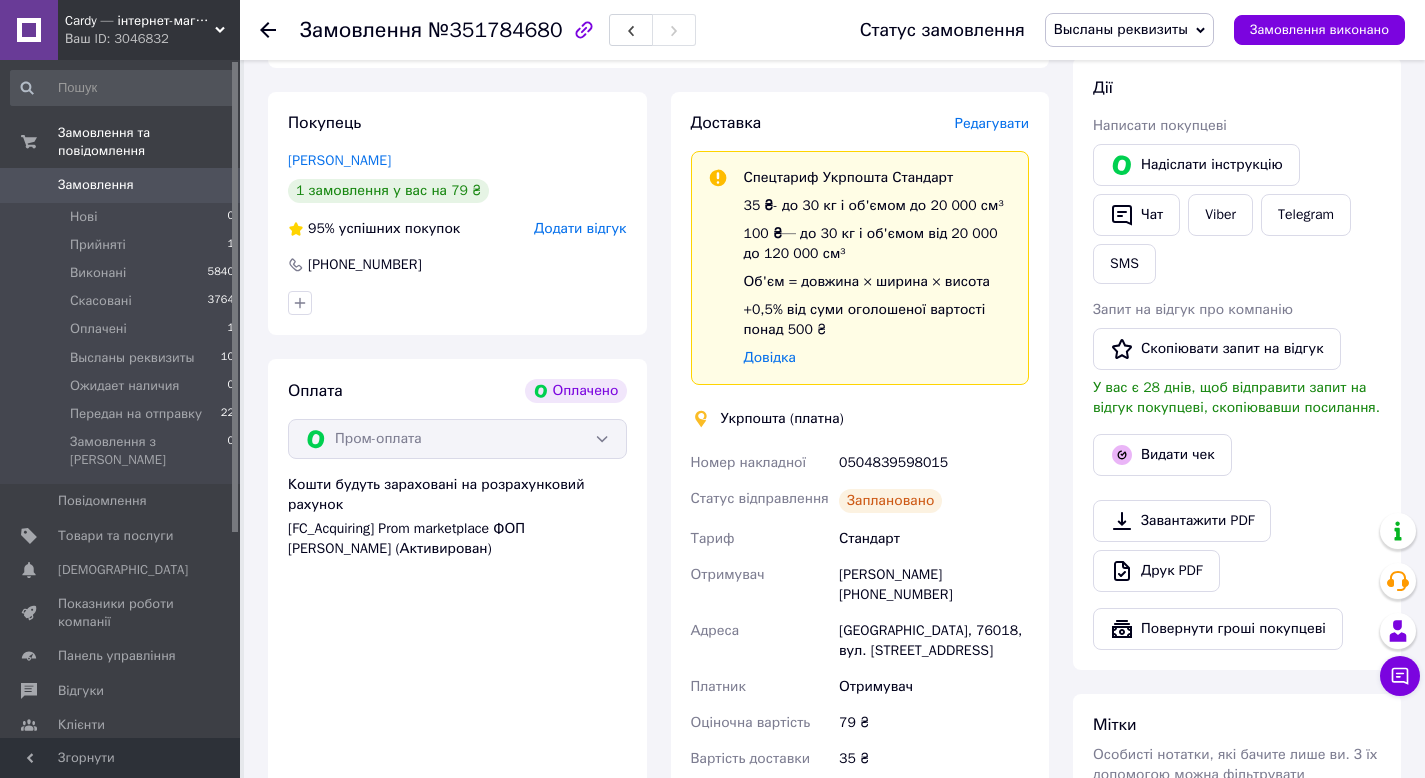 drag, startPoint x: 833, startPoint y: 597, endPoint x: 978, endPoint y: 622, distance: 147.13939 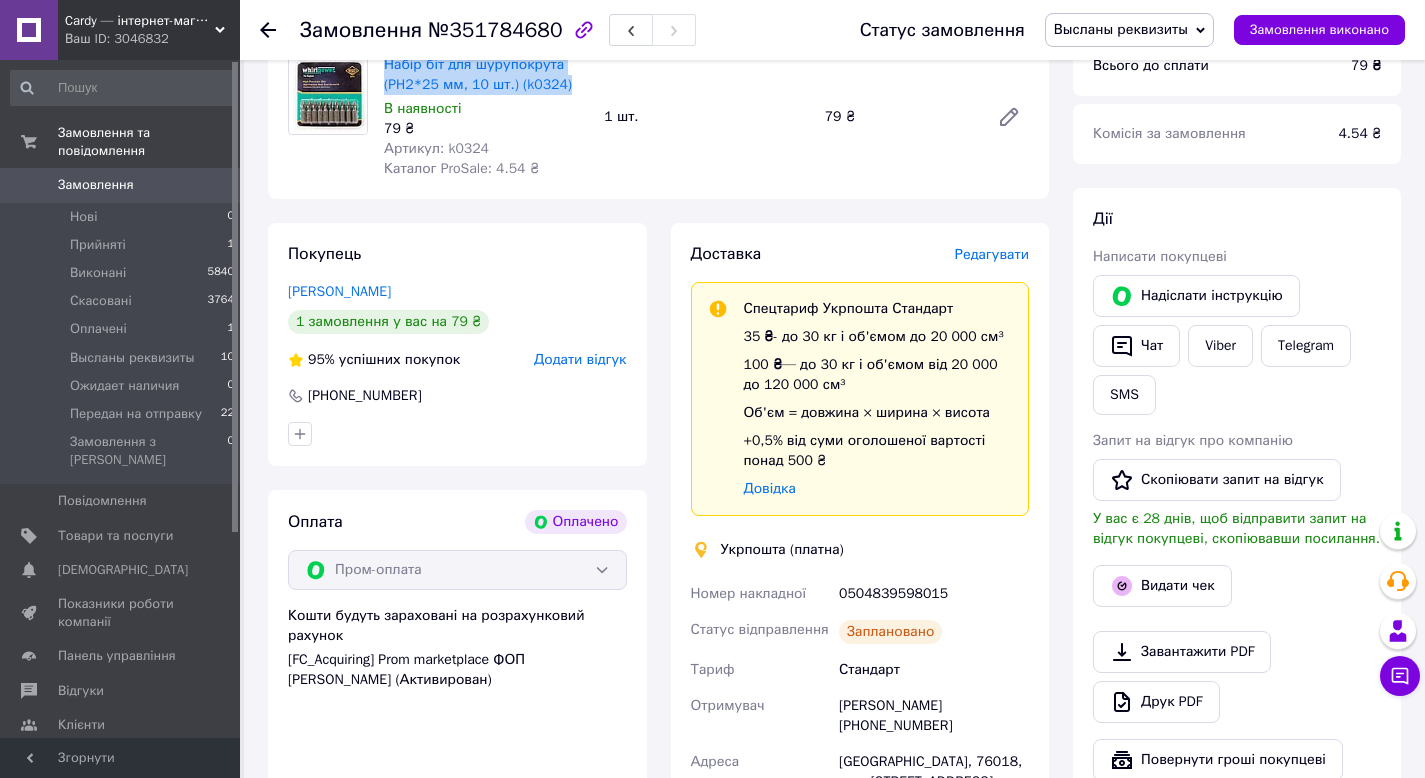 scroll, scrollTop: 501, scrollLeft: 0, axis: vertical 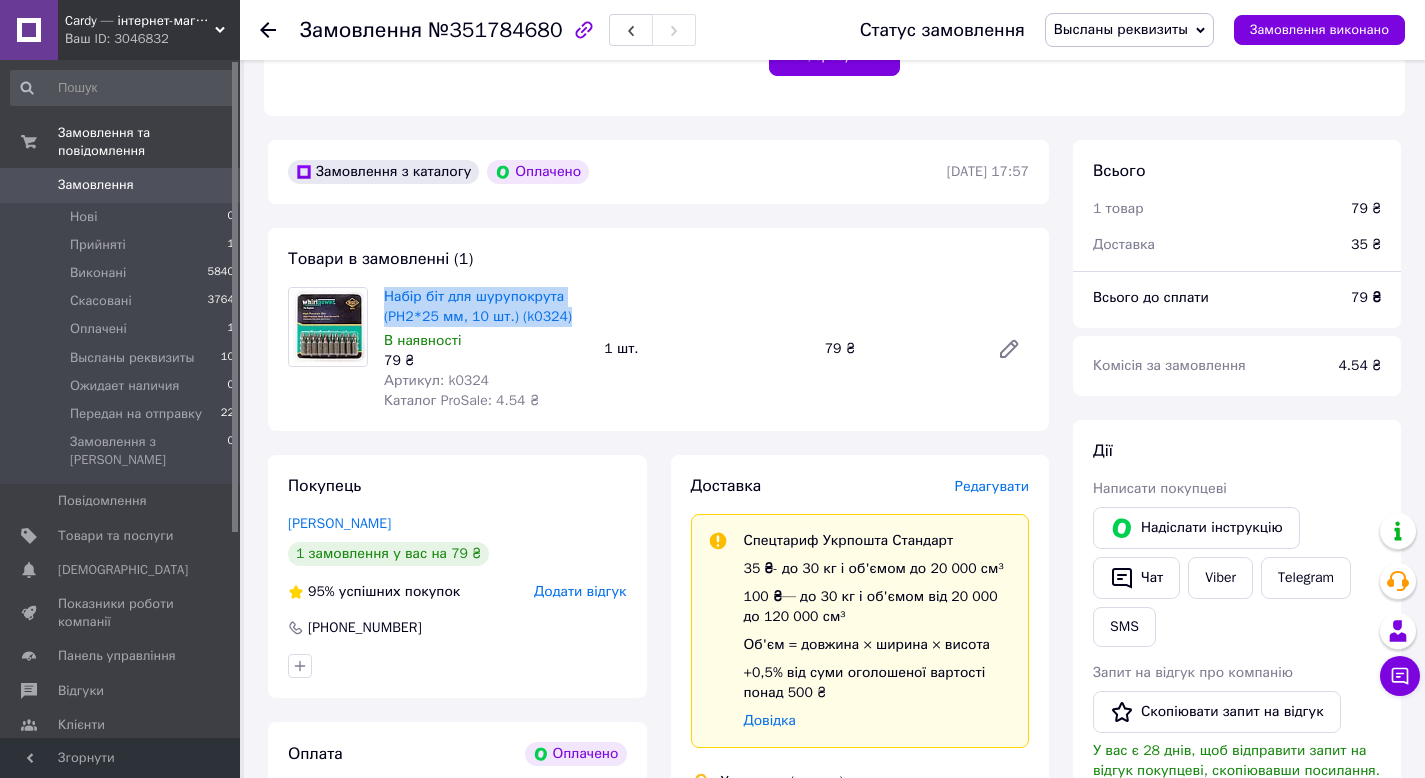 click on "Высланы реквизиты" at bounding box center (1121, 29) 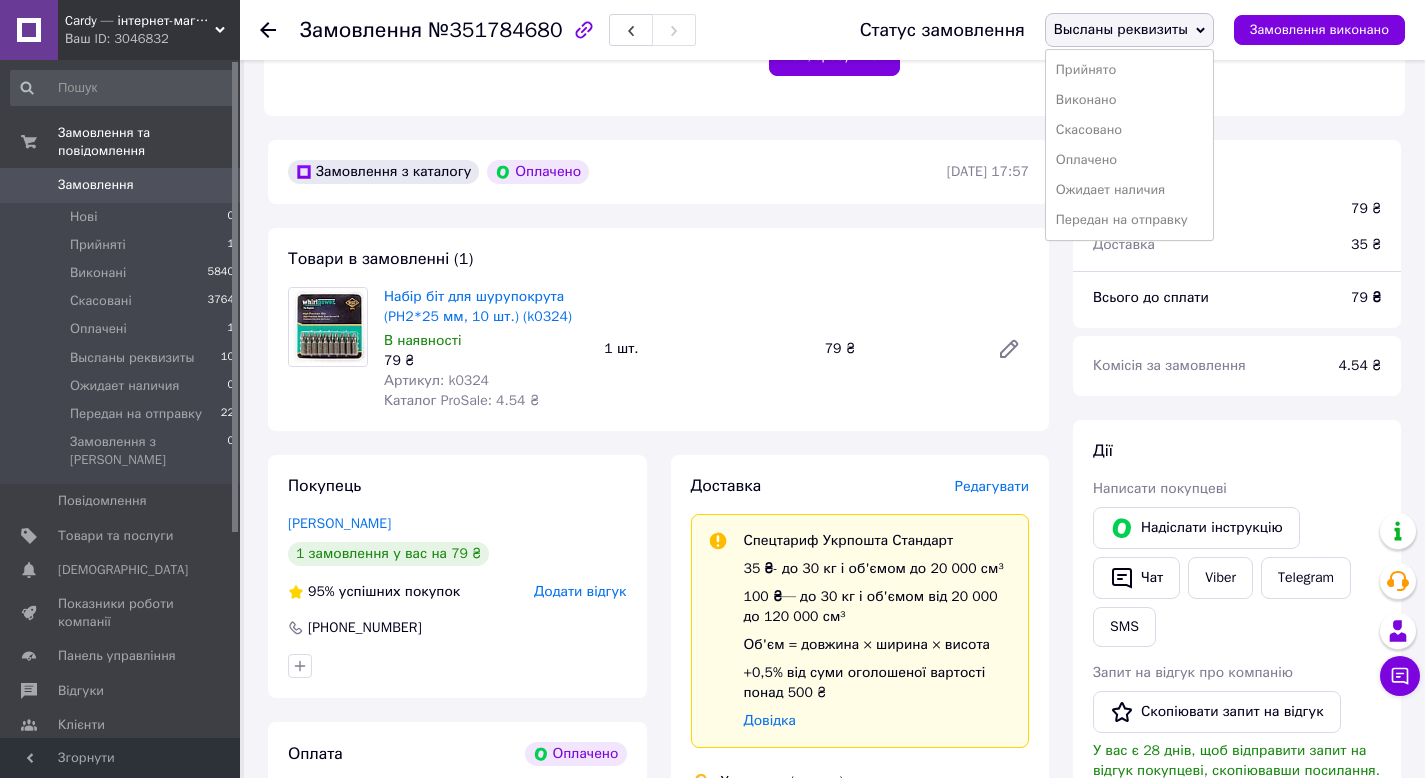 click on "Передан на отправку" at bounding box center [1129, 220] 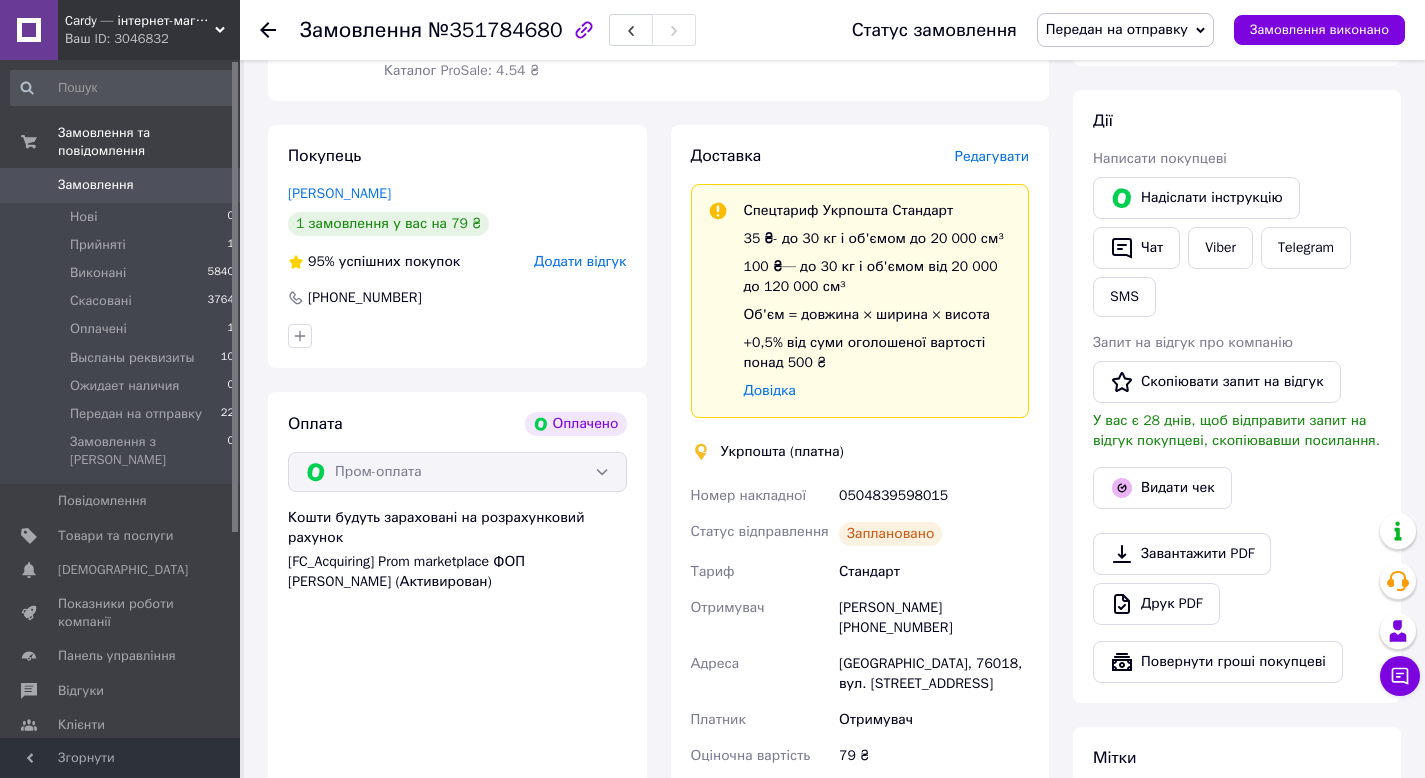 scroll, scrollTop: 1135, scrollLeft: 0, axis: vertical 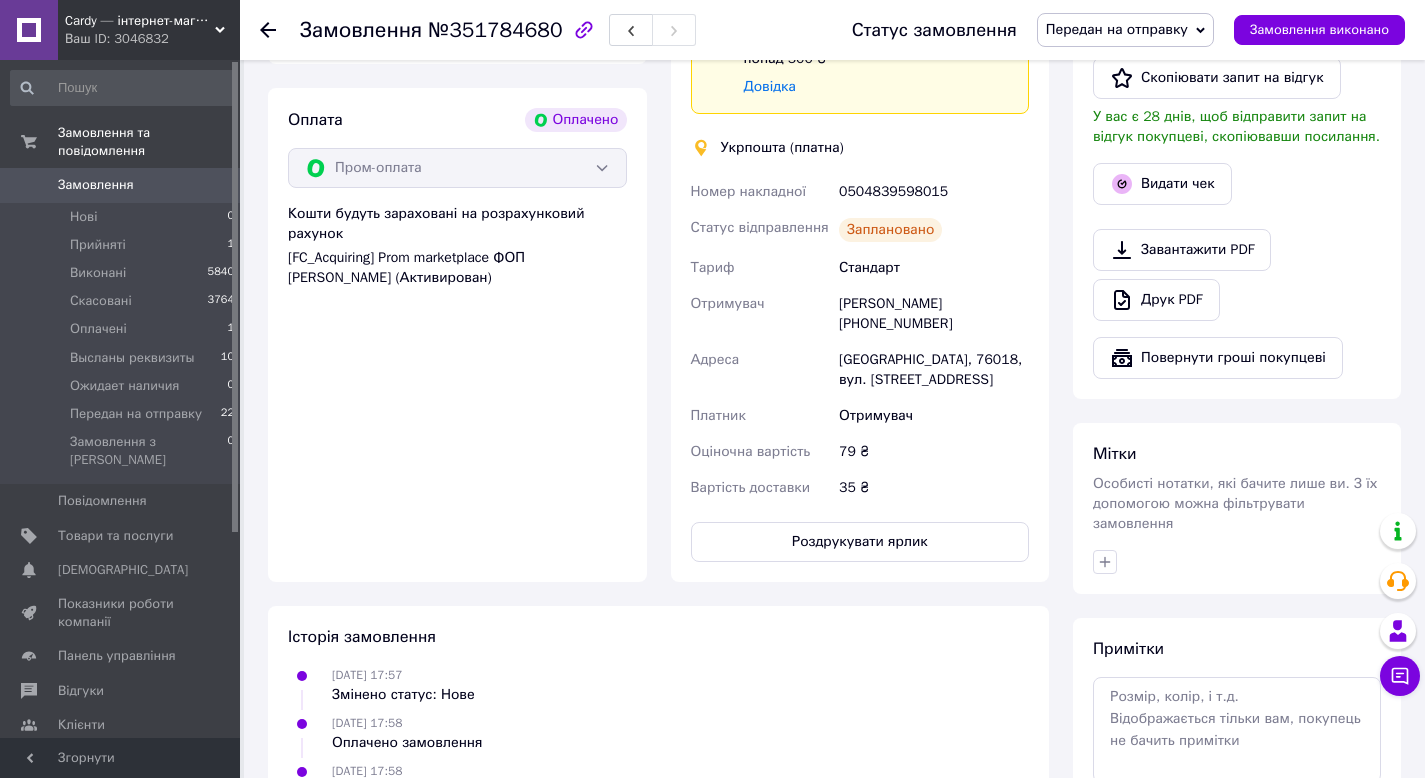 drag, startPoint x: 720, startPoint y: 154, endPoint x: 1047, endPoint y: 398, distance: 408.00122 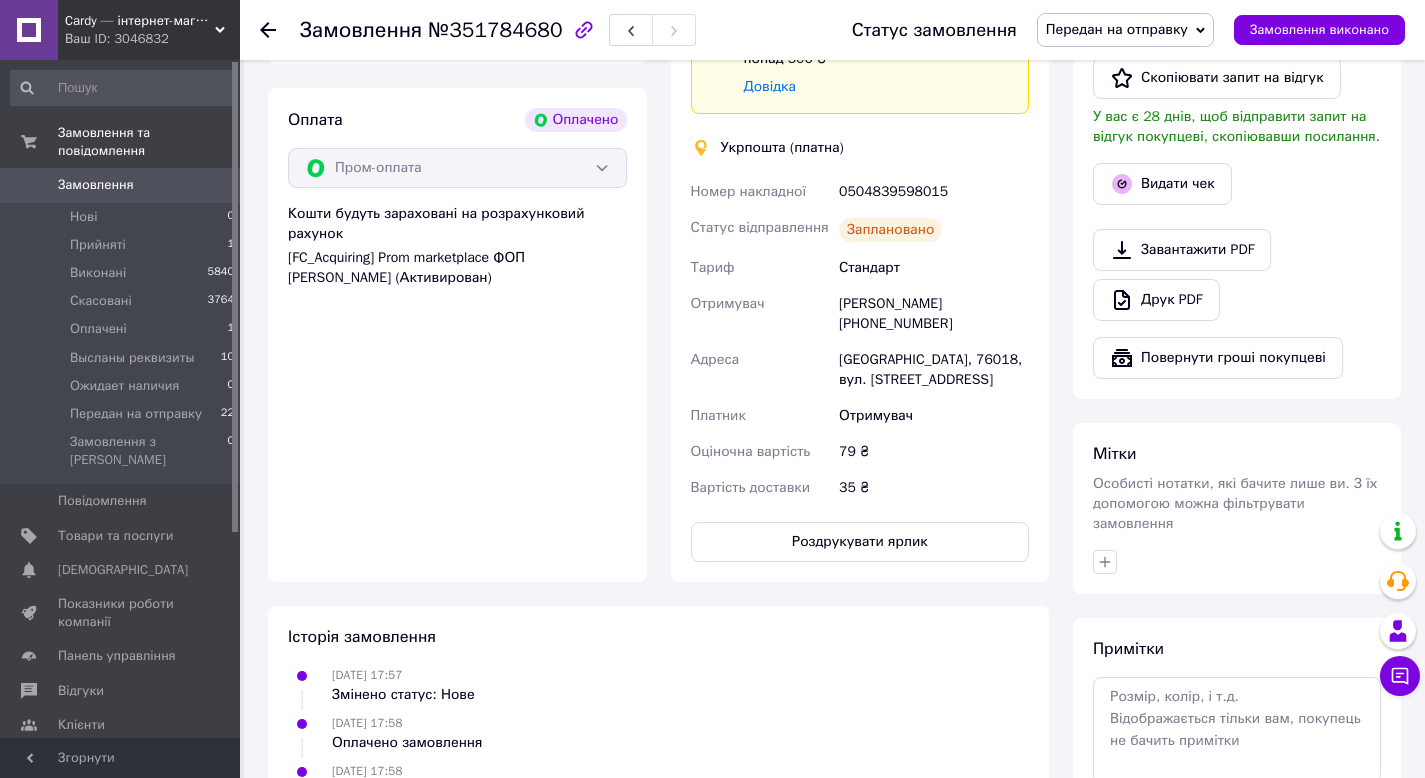 click on "Передан на отправку" at bounding box center [1125, 30] 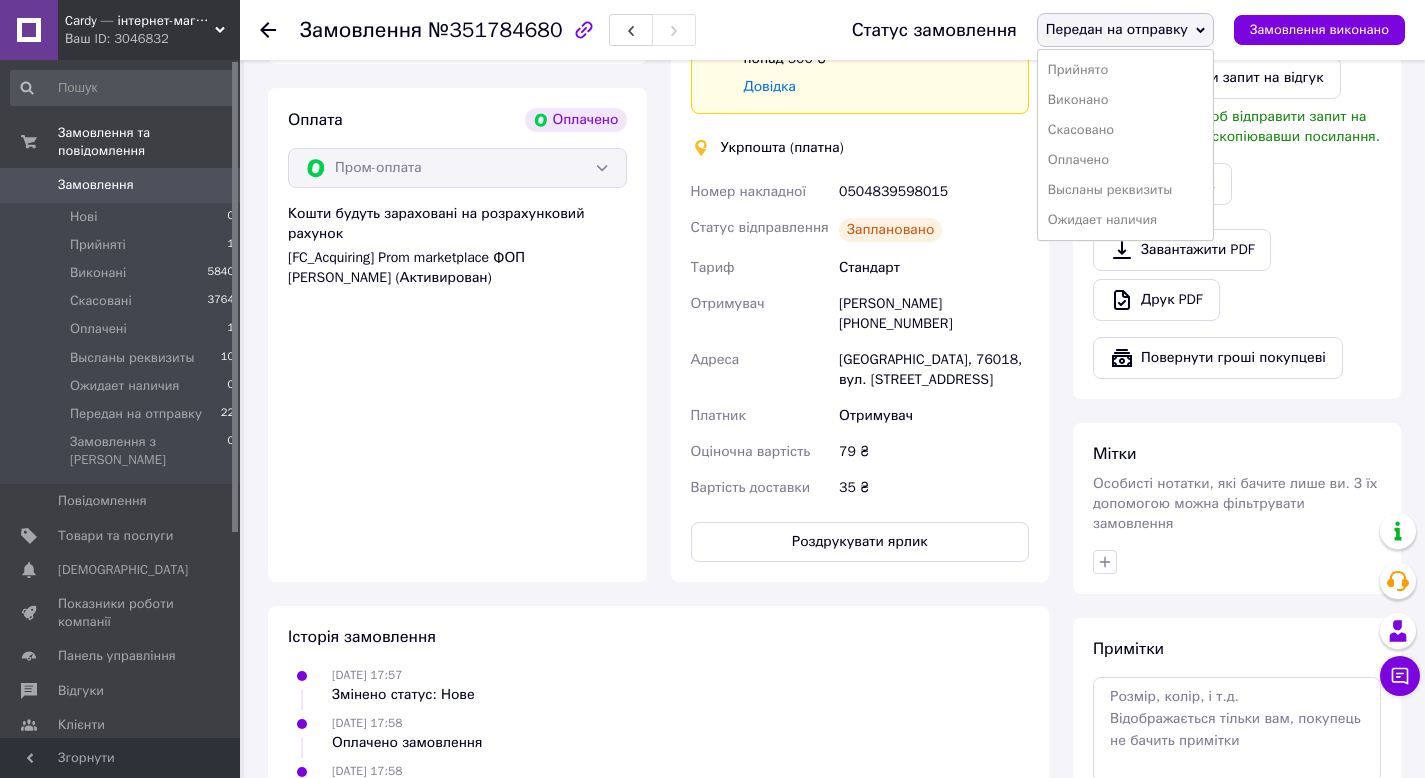 click on "Заплановано" at bounding box center [934, 230] 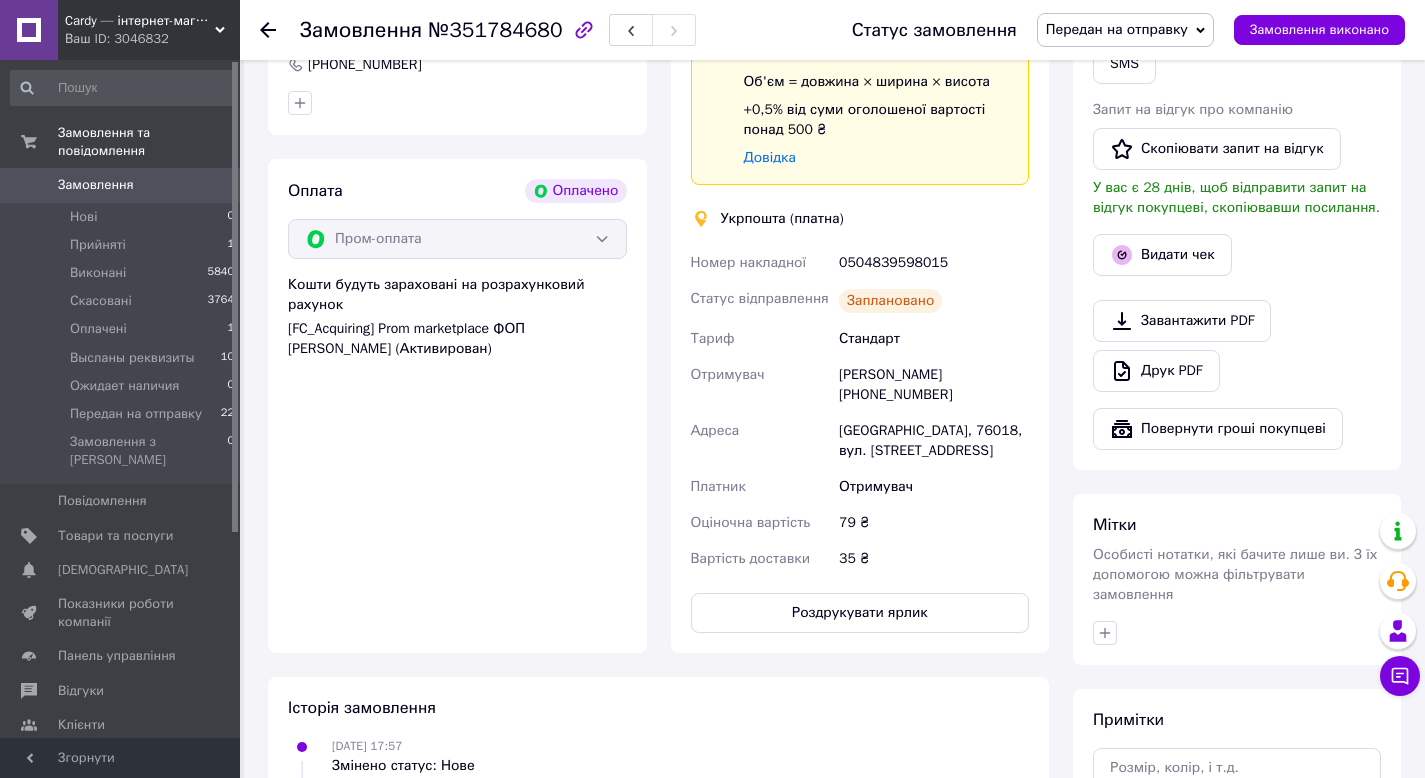 scroll, scrollTop: 453, scrollLeft: 0, axis: vertical 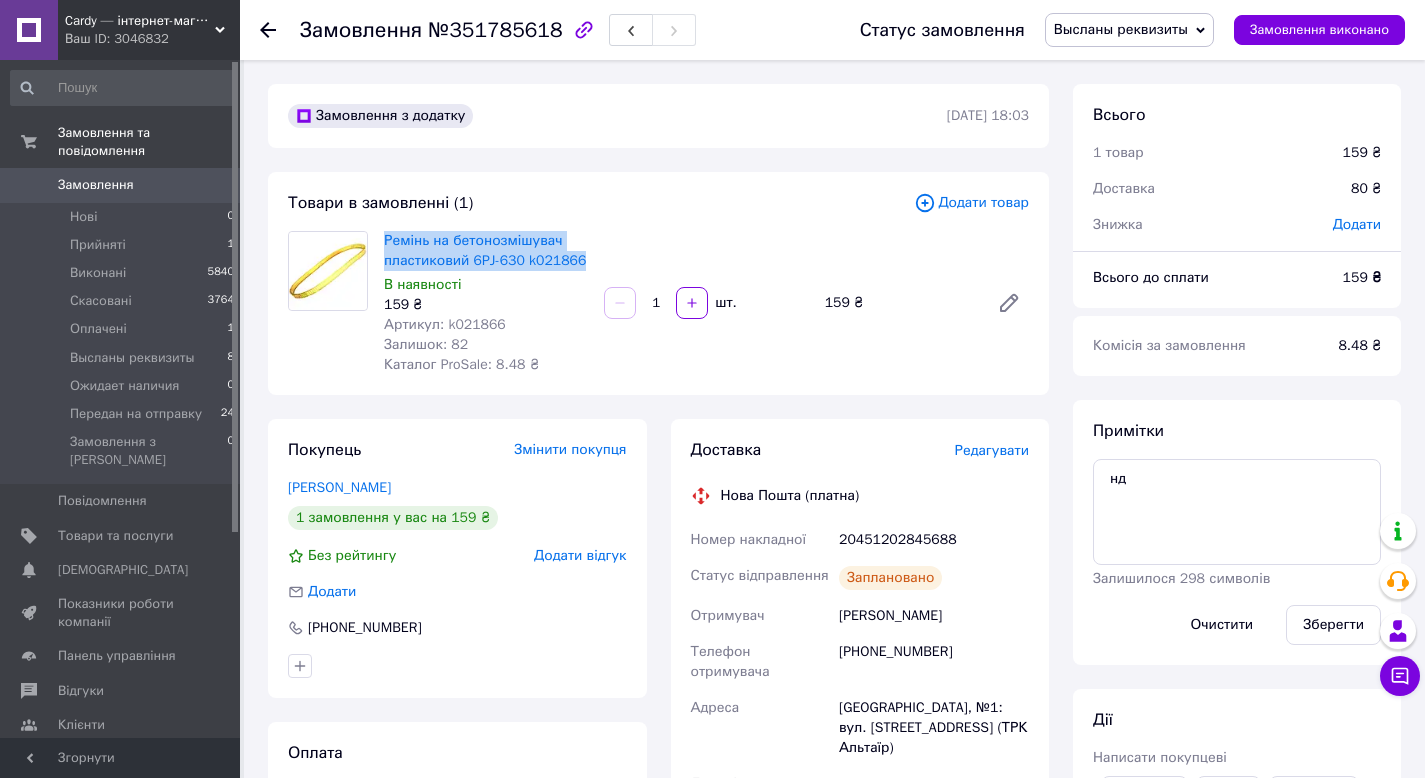 drag, startPoint x: 380, startPoint y: 239, endPoint x: 472, endPoint y: 283, distance: 101.98039 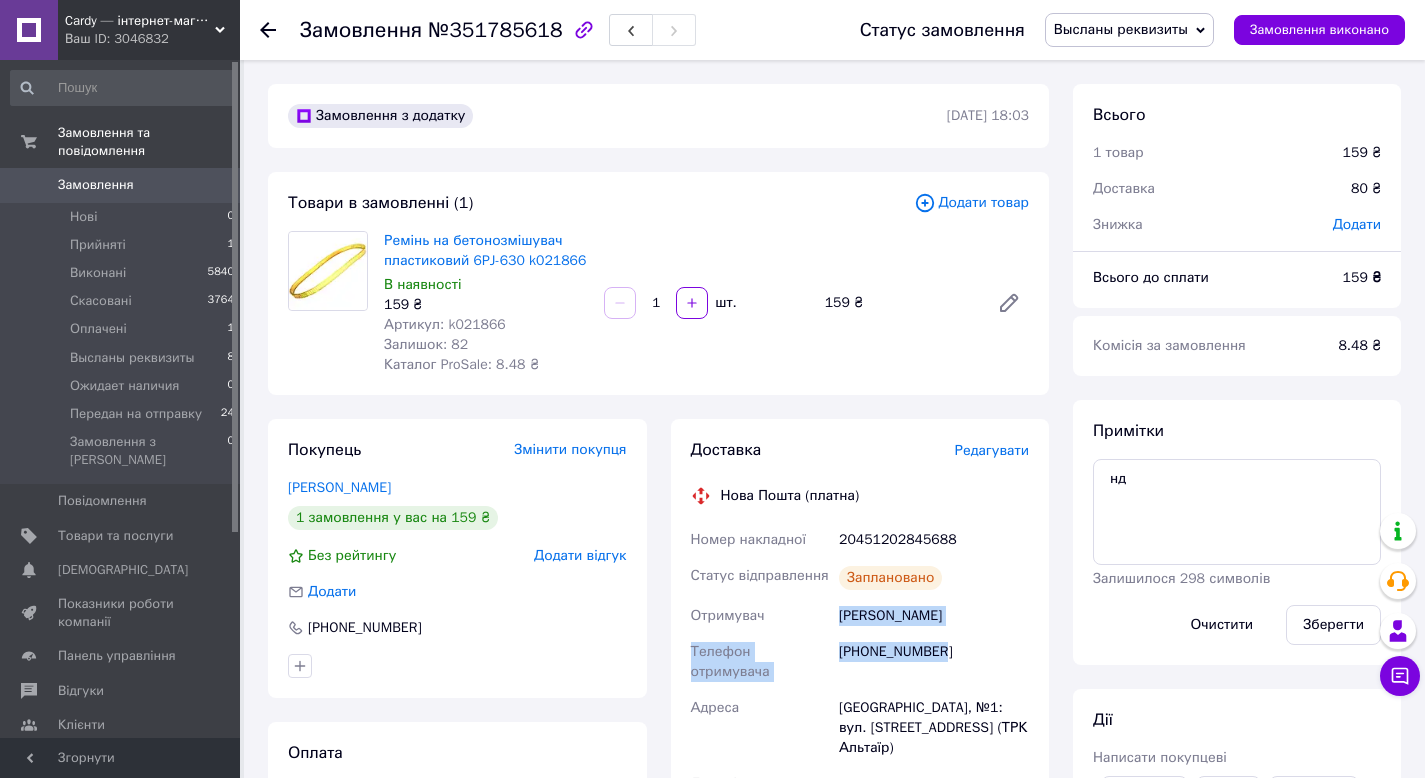 drag, startPoint x: 853, startPoint y: 654, endPoint x: 956, endPoint y: 683, distance: 107.00467 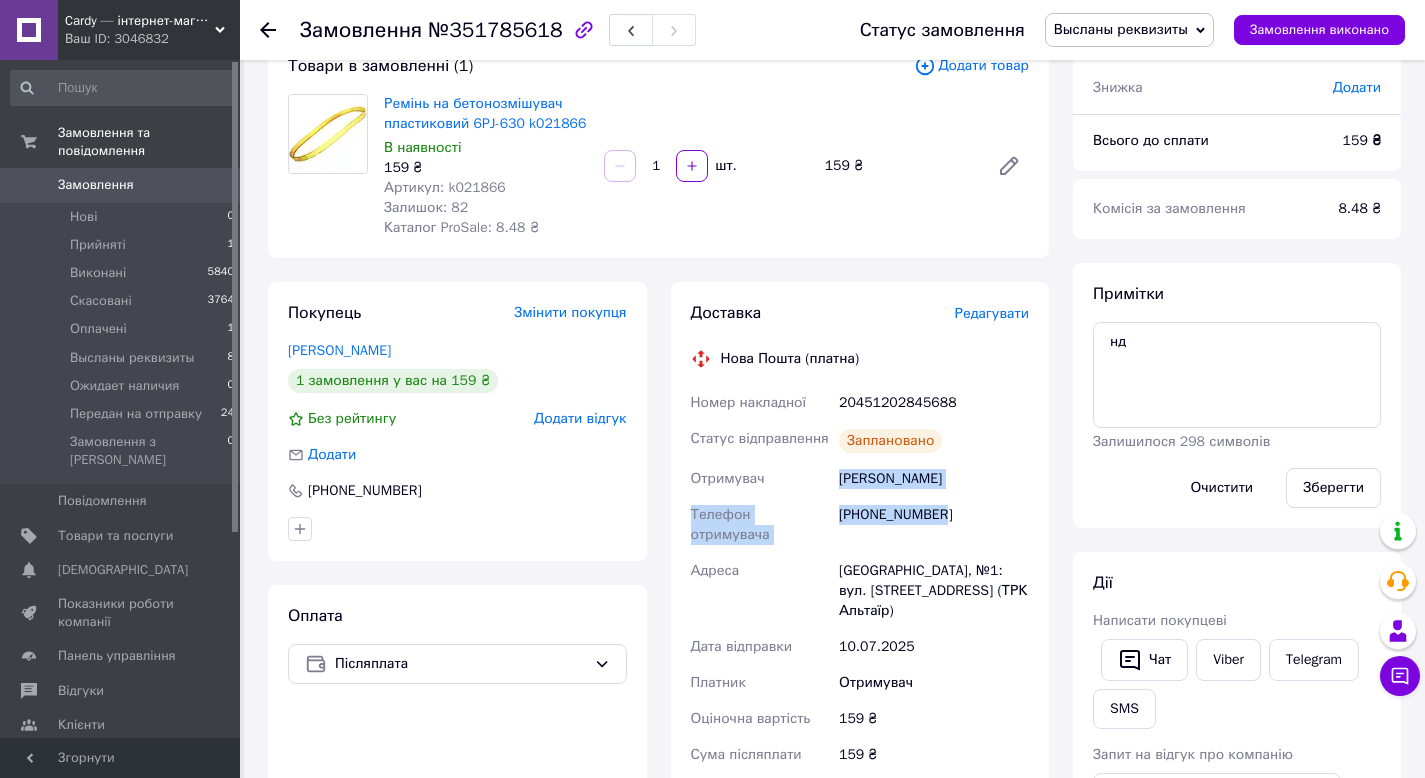 scroll, scrollTop: 184, scrollLeft: 0, axis: vertical 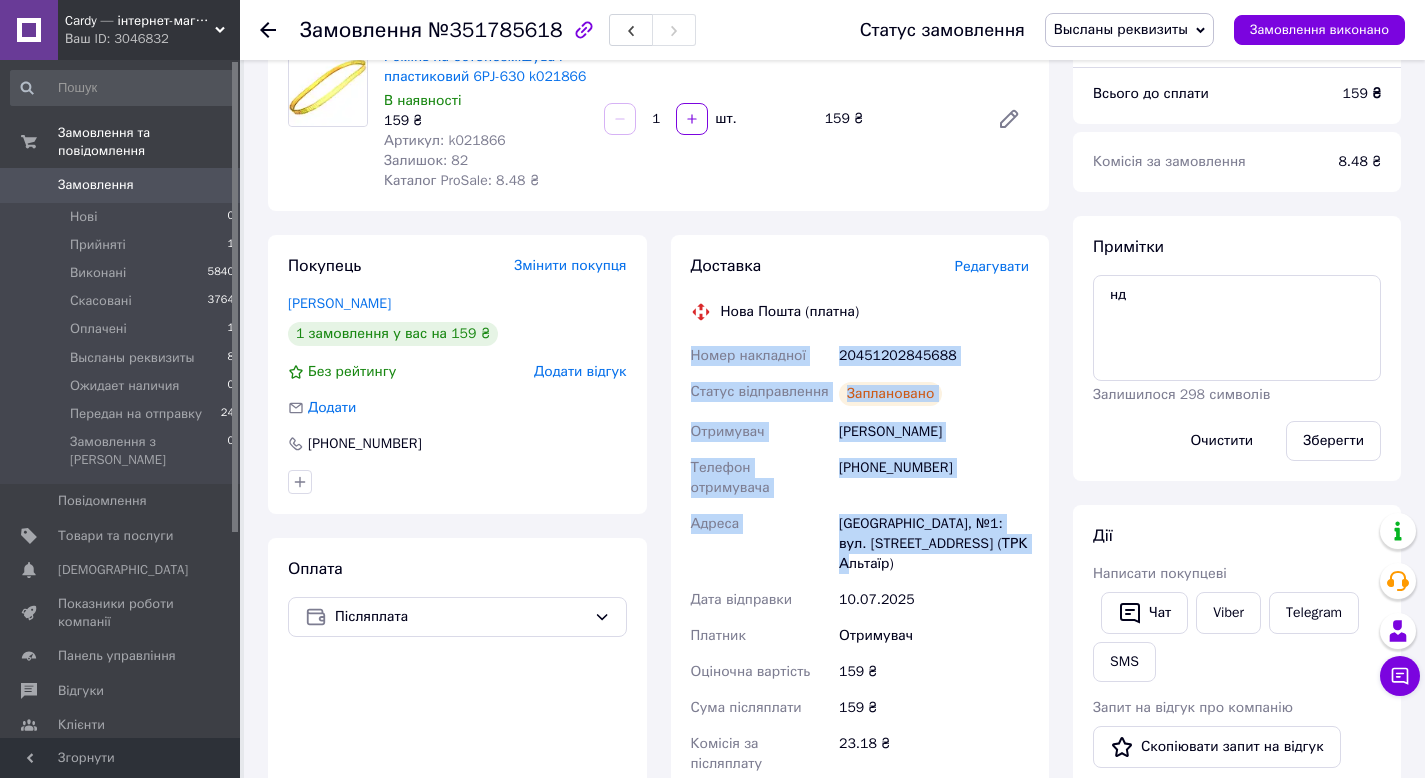 drag, startPoint x: 681, startPoint y: 373, endPoint x: 923, endPoint y: 600, distance: 331.80264 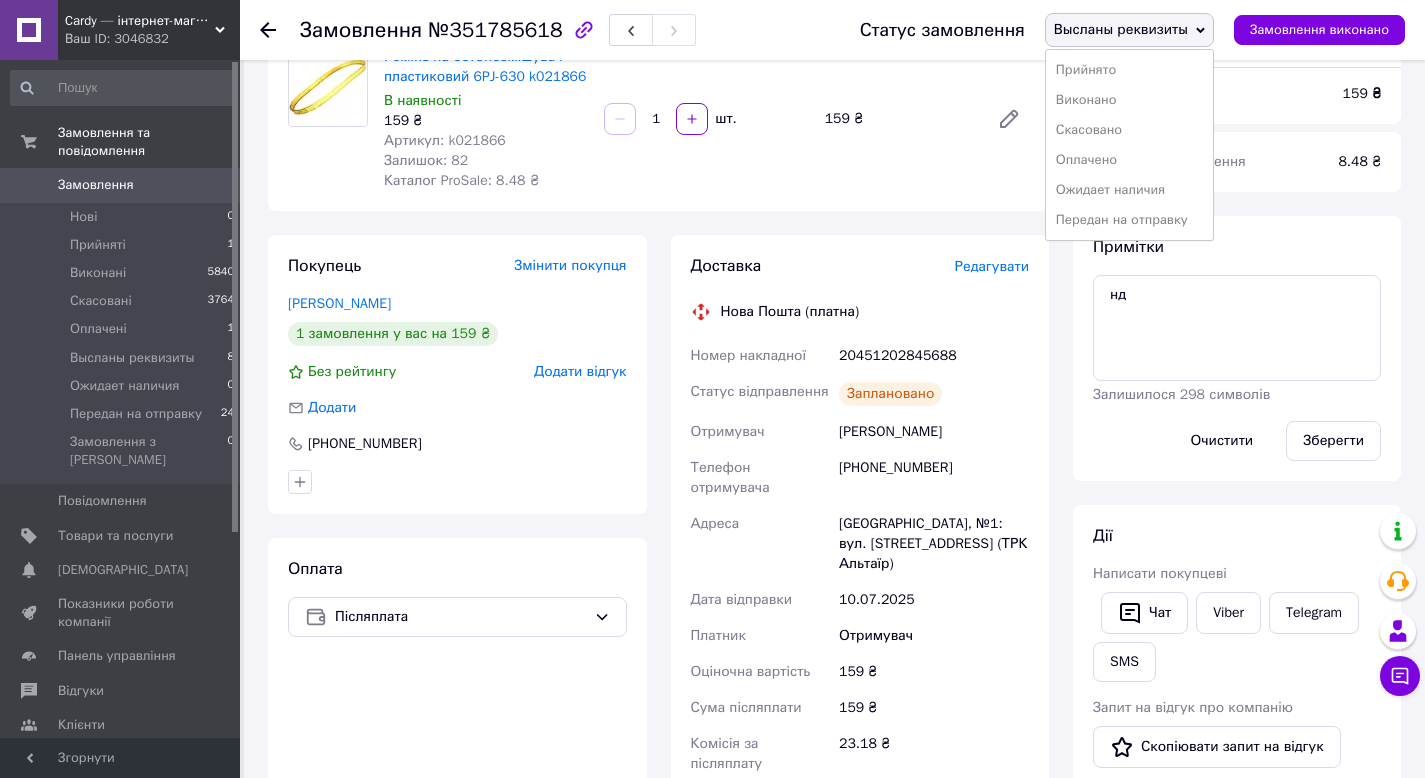 click on "Передан на отправку" at bounding box center [1129, 220] 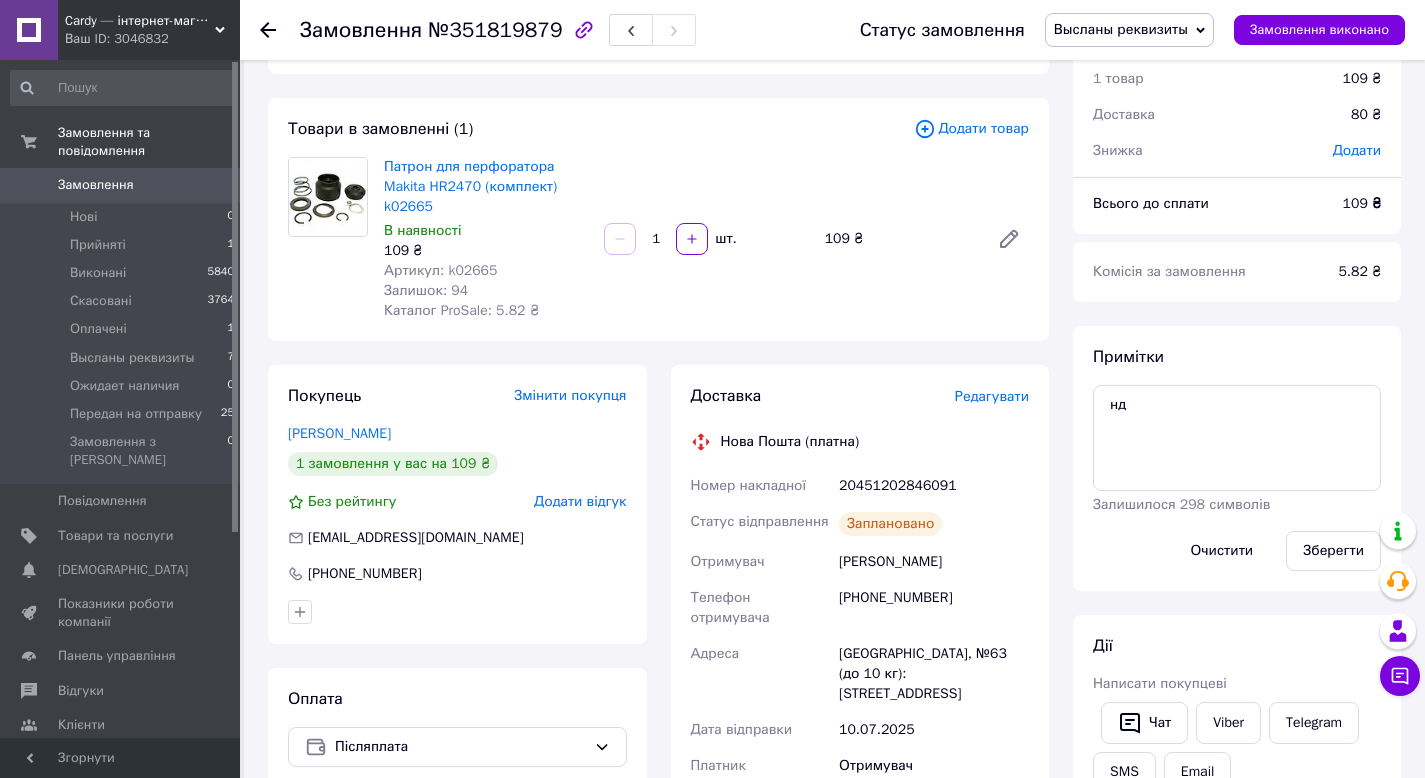 scroll, scrollTop: 0, scrollLeft: 0, axis: both 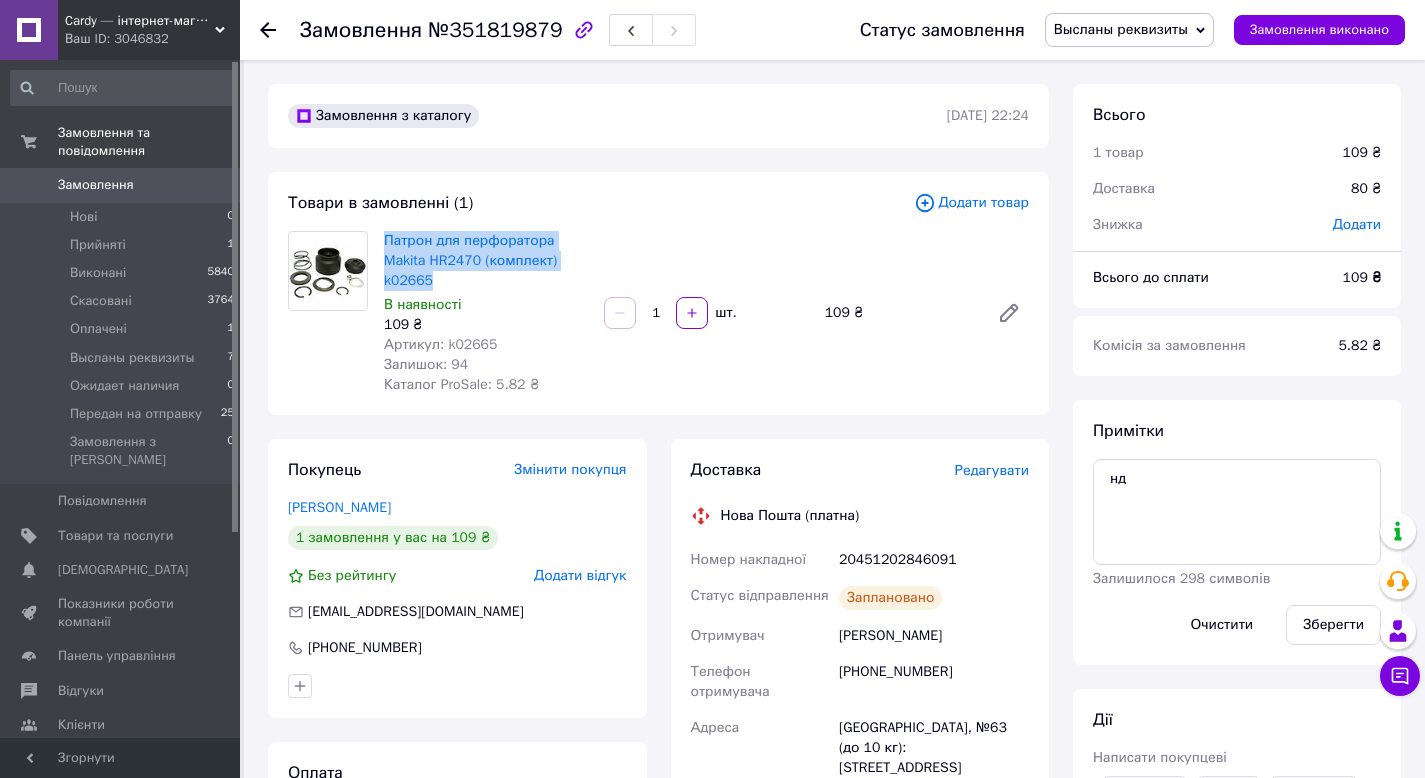 drag, startPoint x: 381, startPoint y: 241, endPoint x: 440, endPoint y: 273, distance: 67.11929 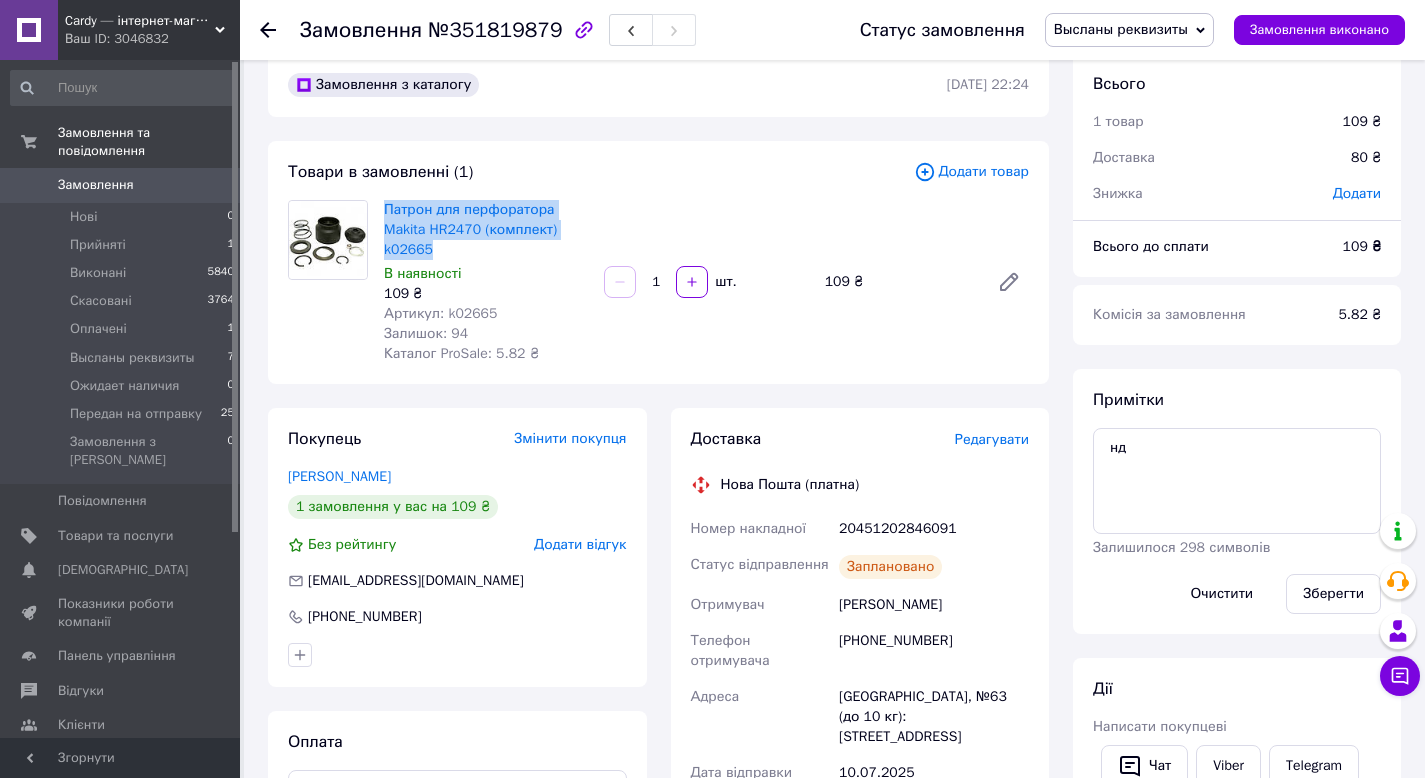 scroll, scrollTop: 32, scrollLeft: 0, axis: vertical 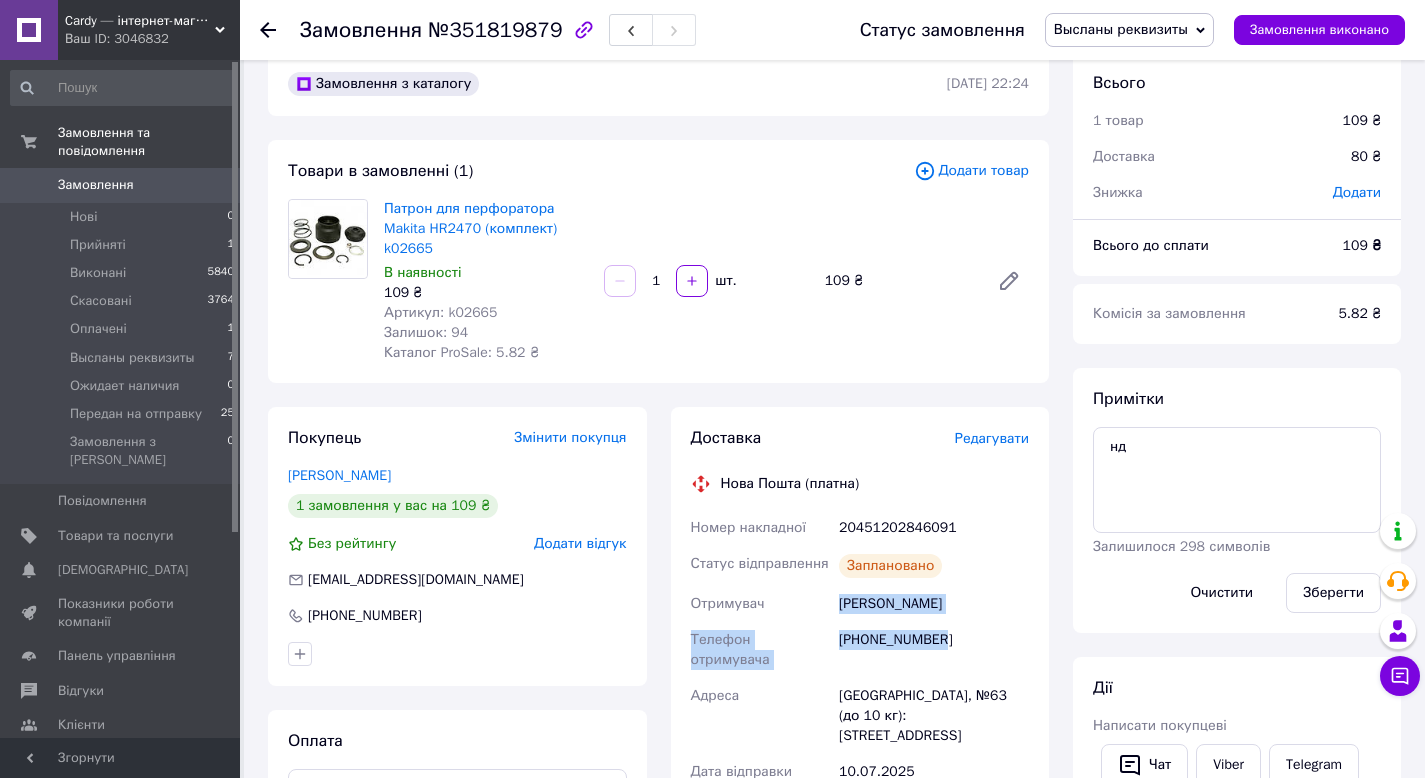 drag, startPoint x: 845, startPoint y: 632, endPoint x: 953, endPoint y: 667, distance: 113.52973 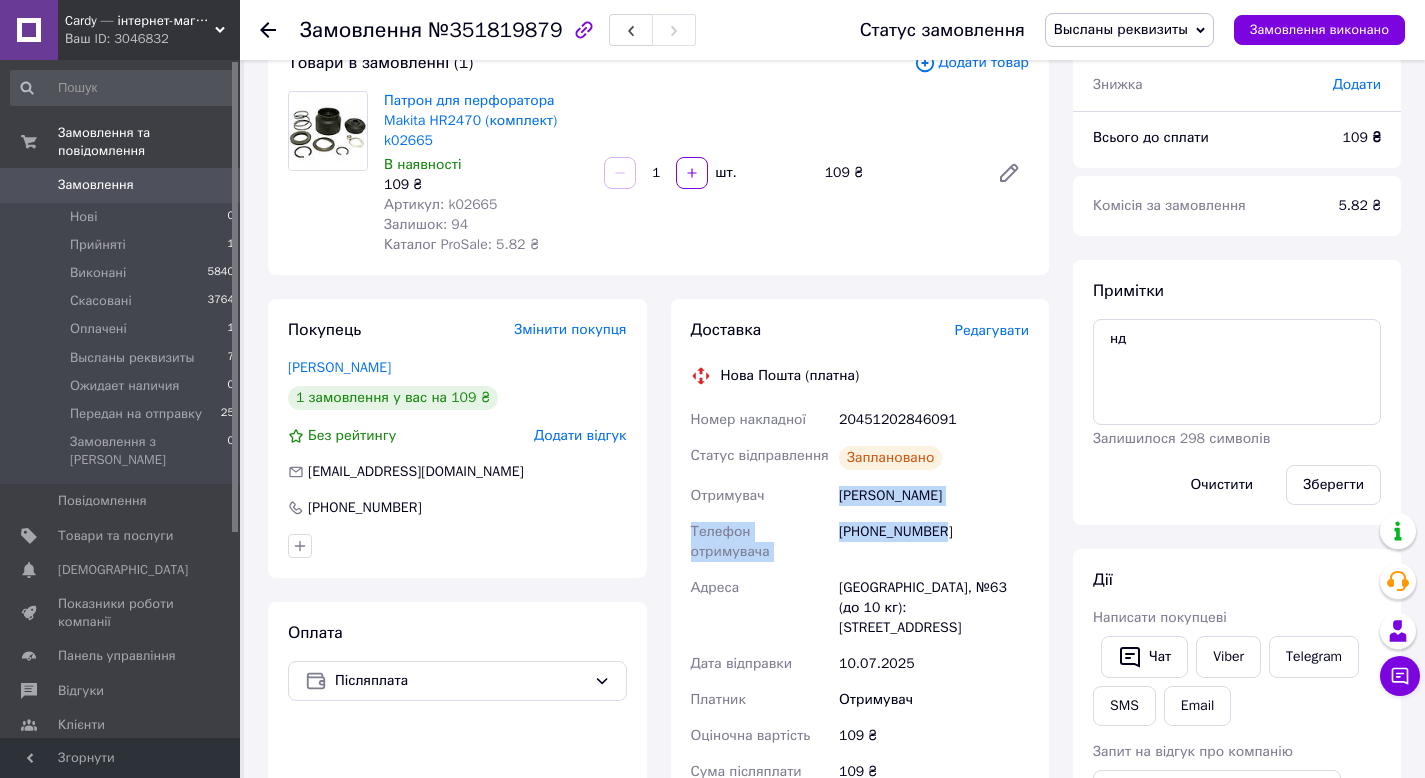 scroll, scrollTop: 402, scrollLeft: 0, axis: vertical 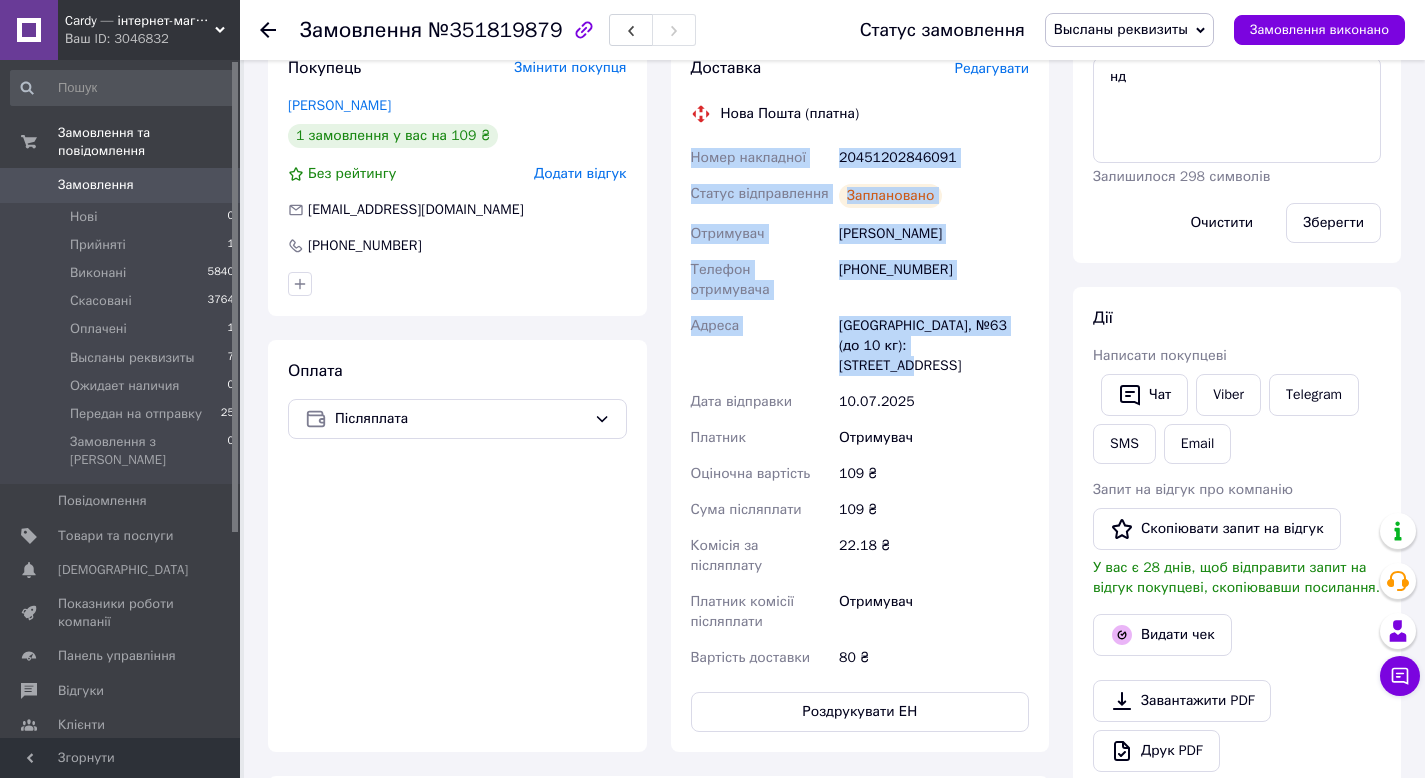 drag, startPoint x: 726, startPoint y: 178, endPoint x: 1011, endPoint y: 364, distance: 340.32486 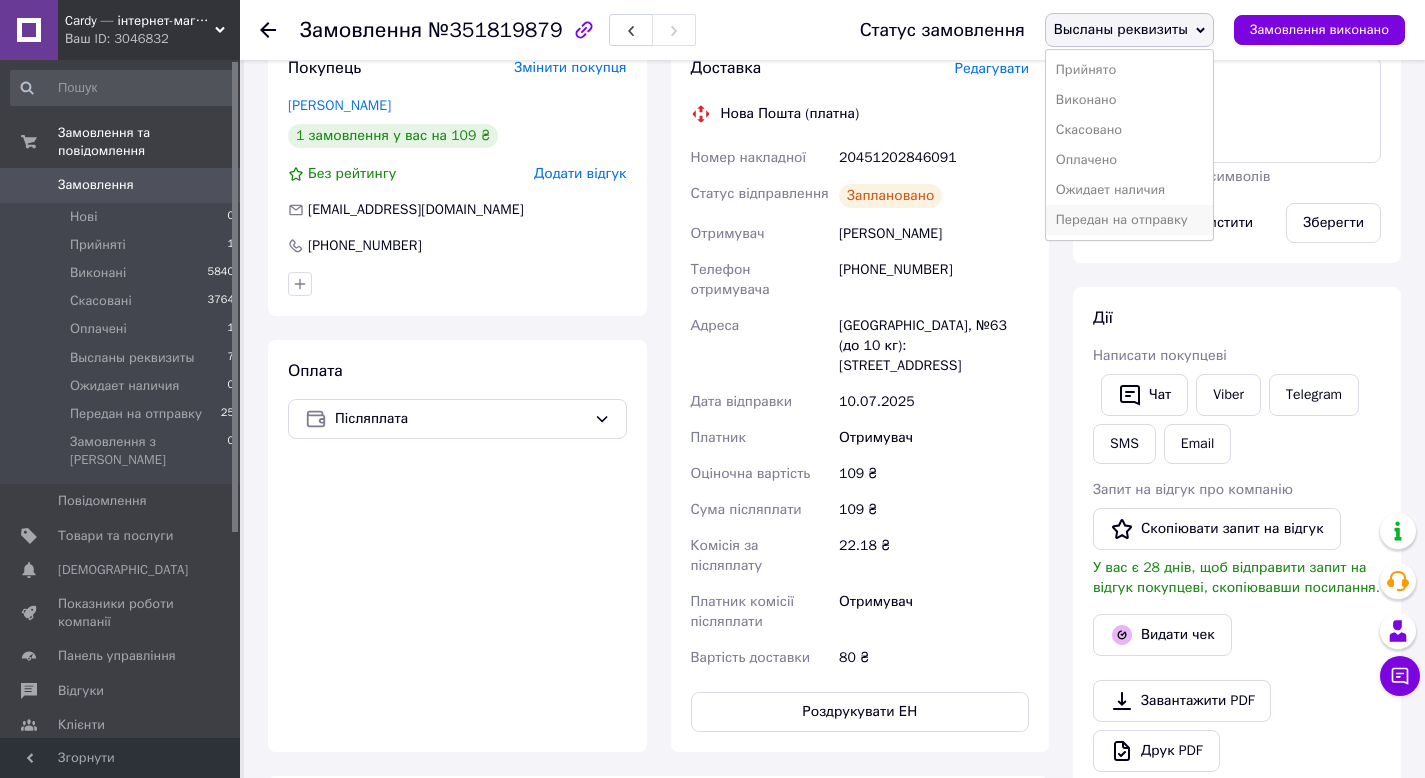 click on "Передан на отправку" at bounding box center (1129, 220) 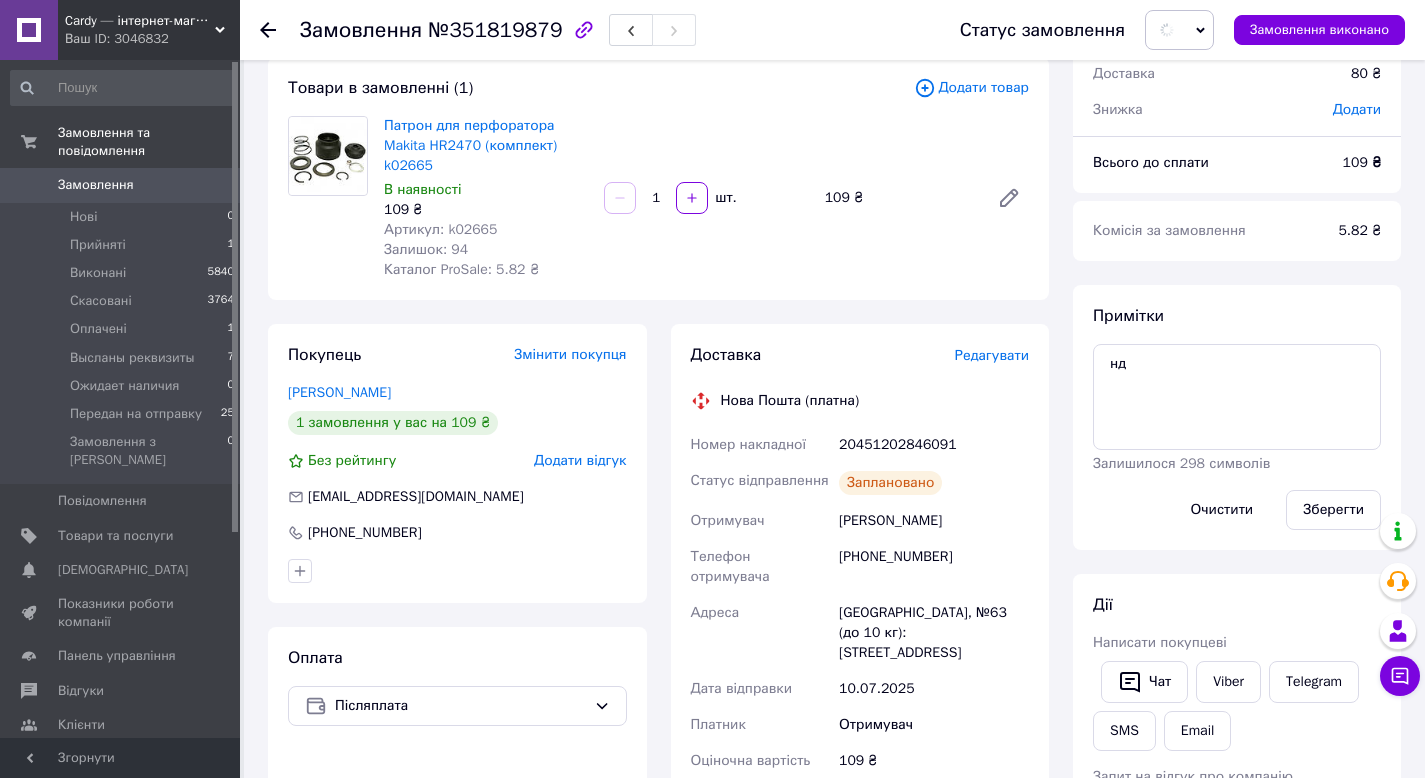 scroll, scrollTop: 0, scrollLeft: 0, axis: both 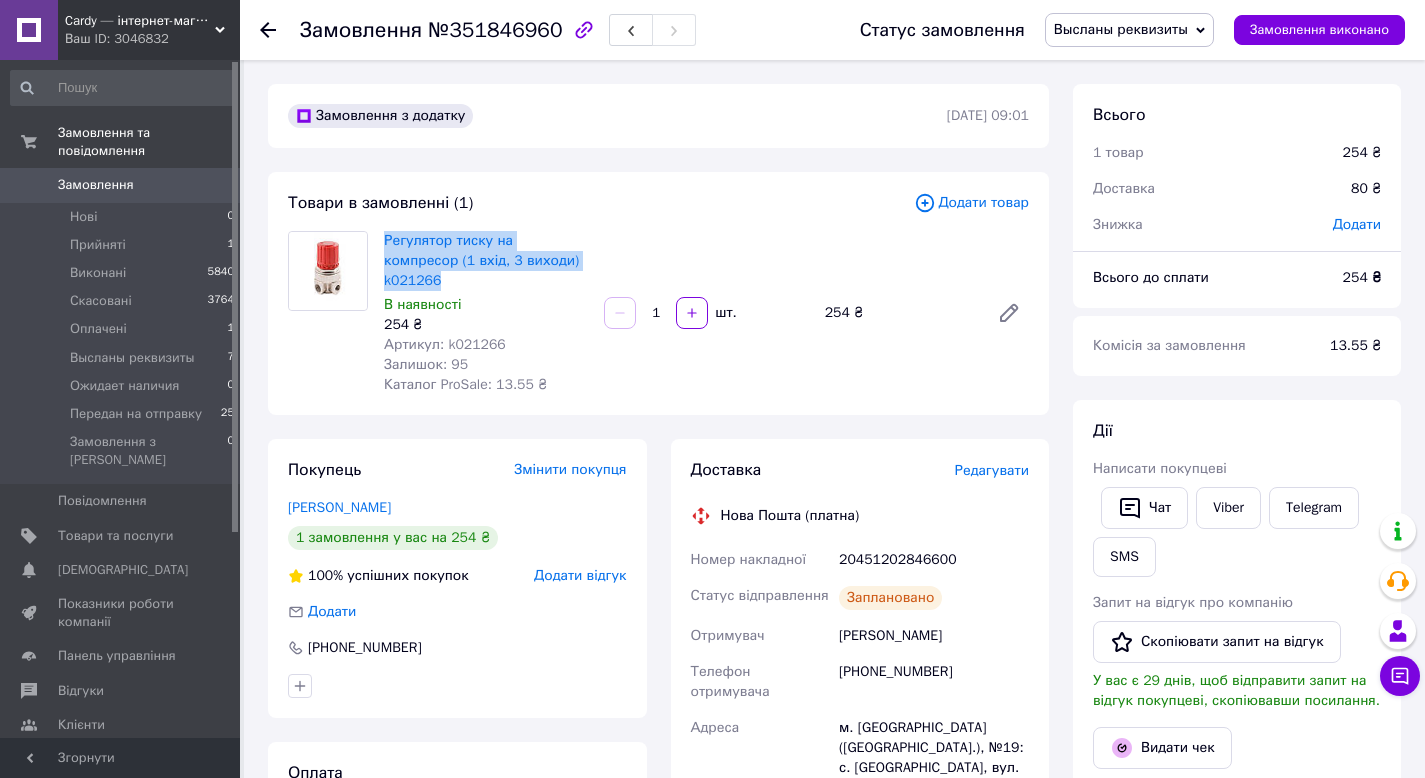 drag, startPoint x: 378, startPoint y: 244, endPoint x: 469, endPoint y: 272, distance: 95.2103 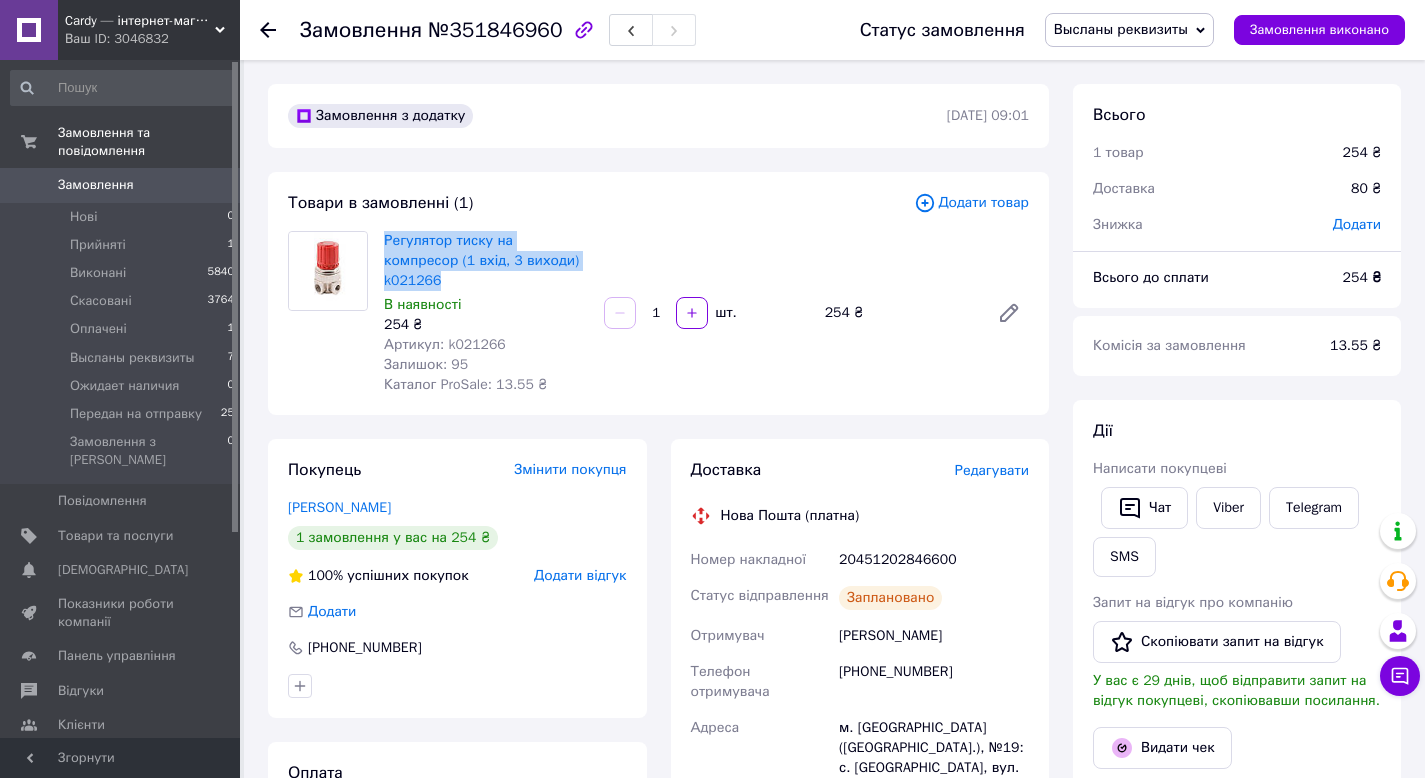 scroll, scrollTop: 191, scrollLeft: 0, axis: vertical 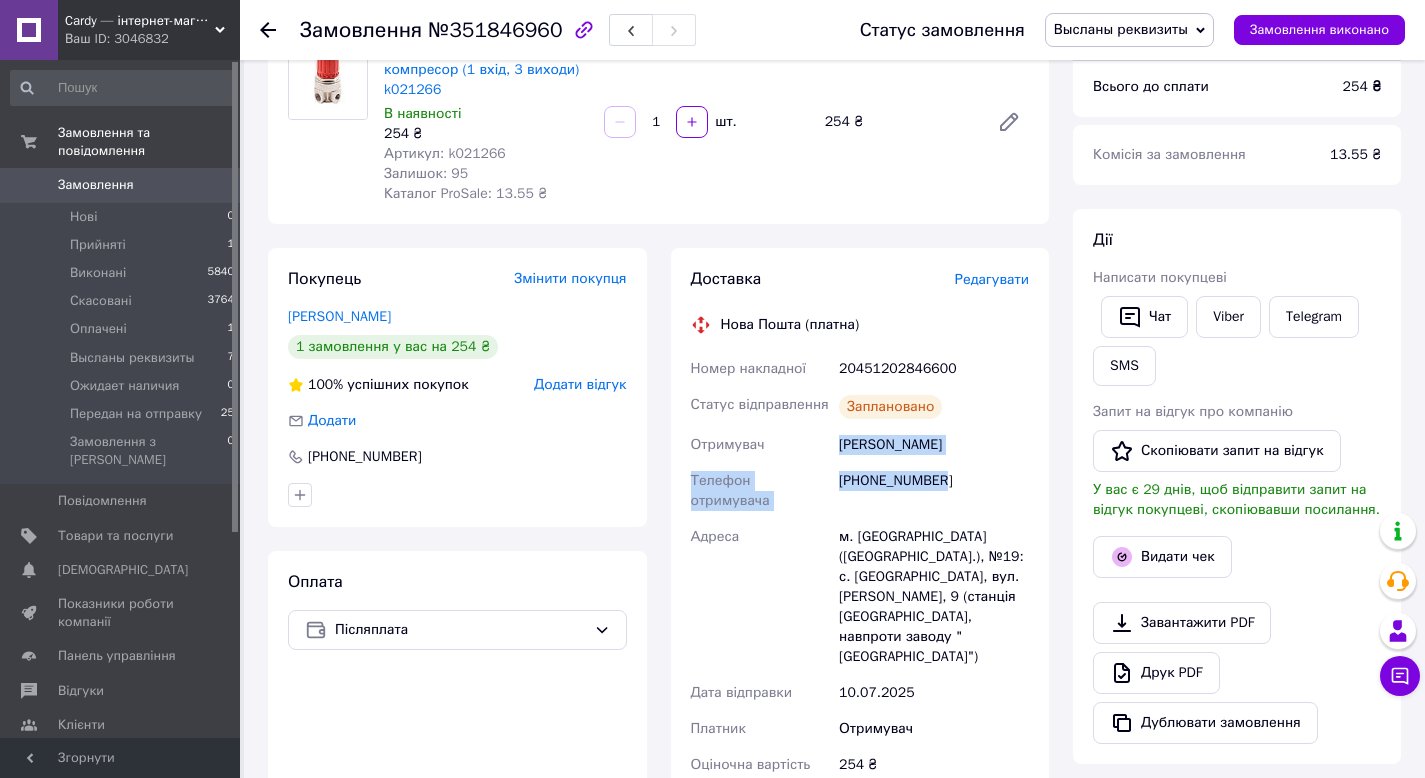 drag, startPoint x: 844, startPoint y: 463, endPoint x: 963, endPoint y: 489, distance: 121.80723 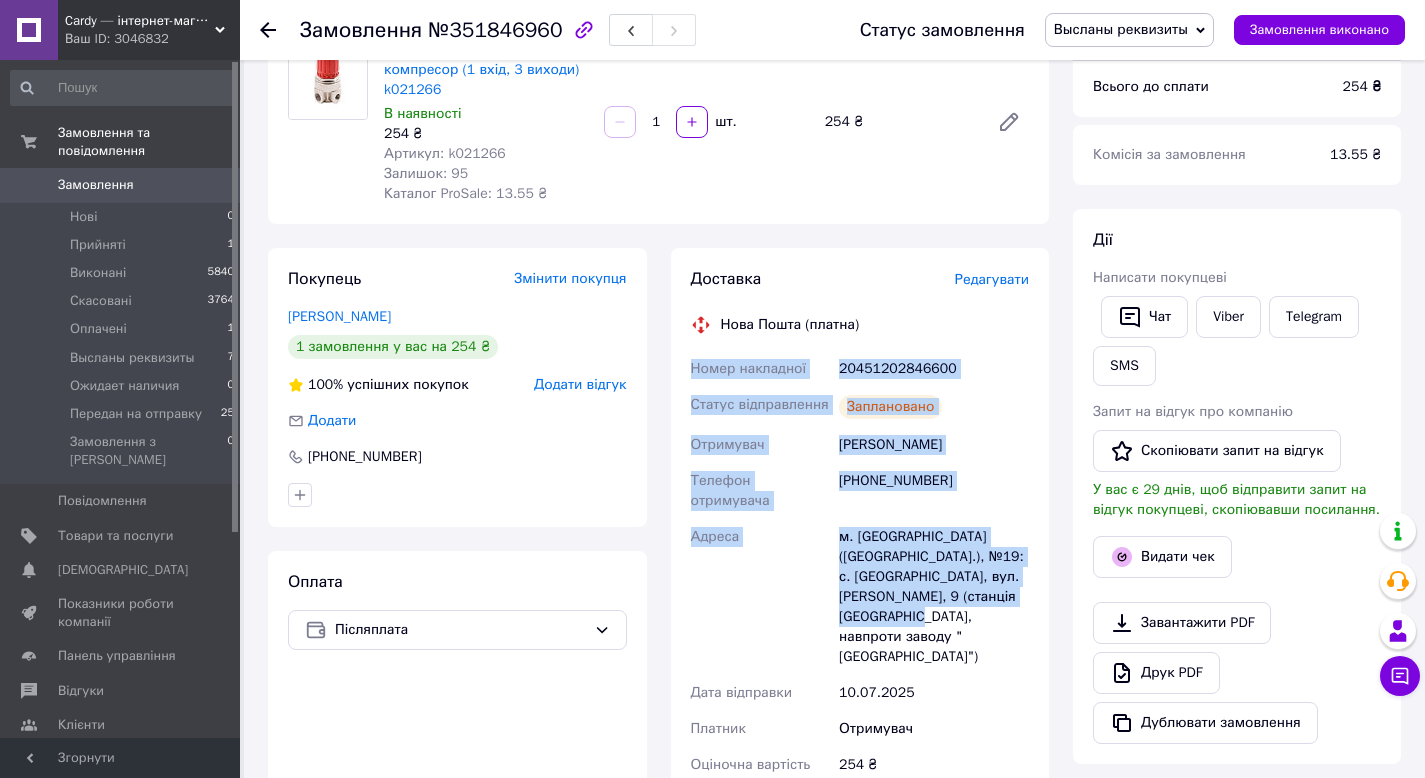 drag, startPoint x: 690, startPoint y: 366, endPoint x: 977, endPoint y: 641, distance: 397.4846 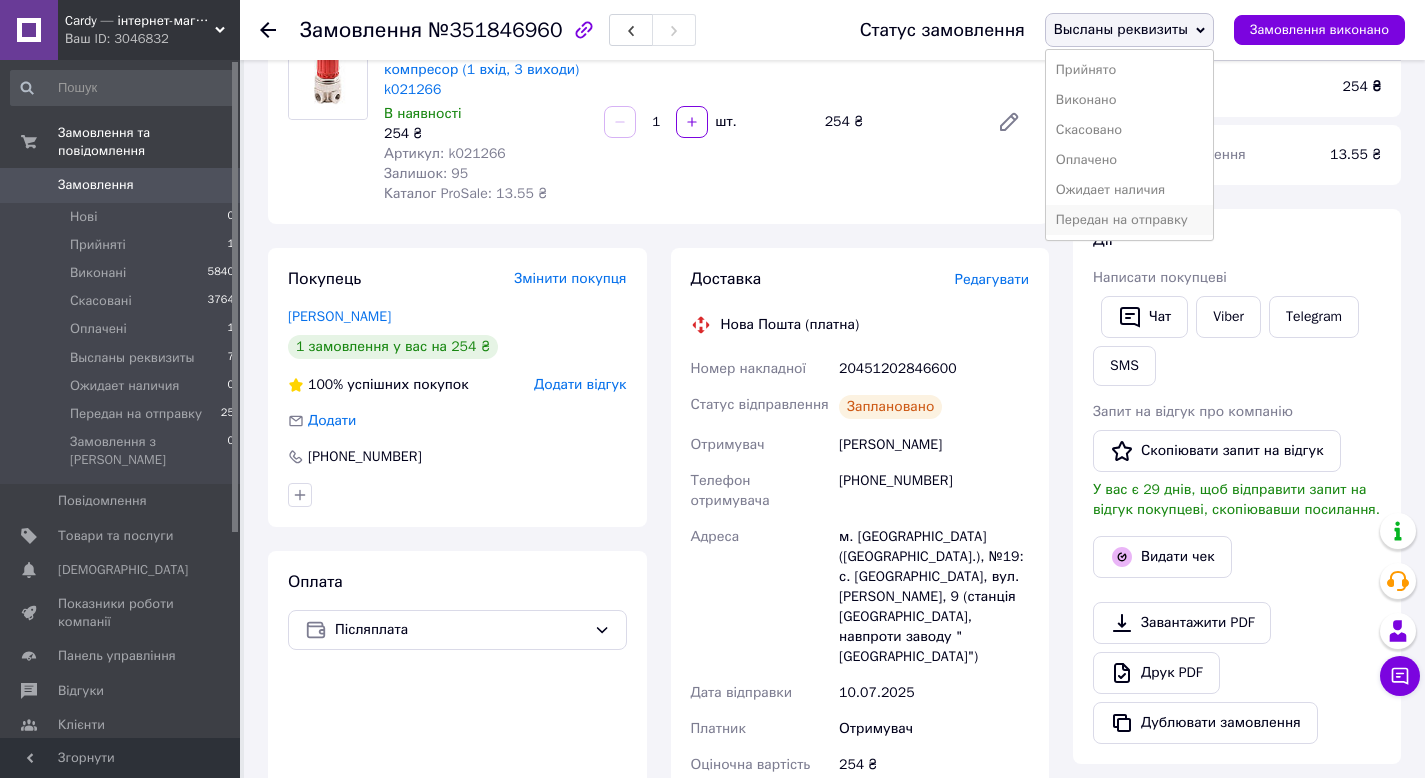 click on "Передан на отправку" at bounding box center (1129, 220) 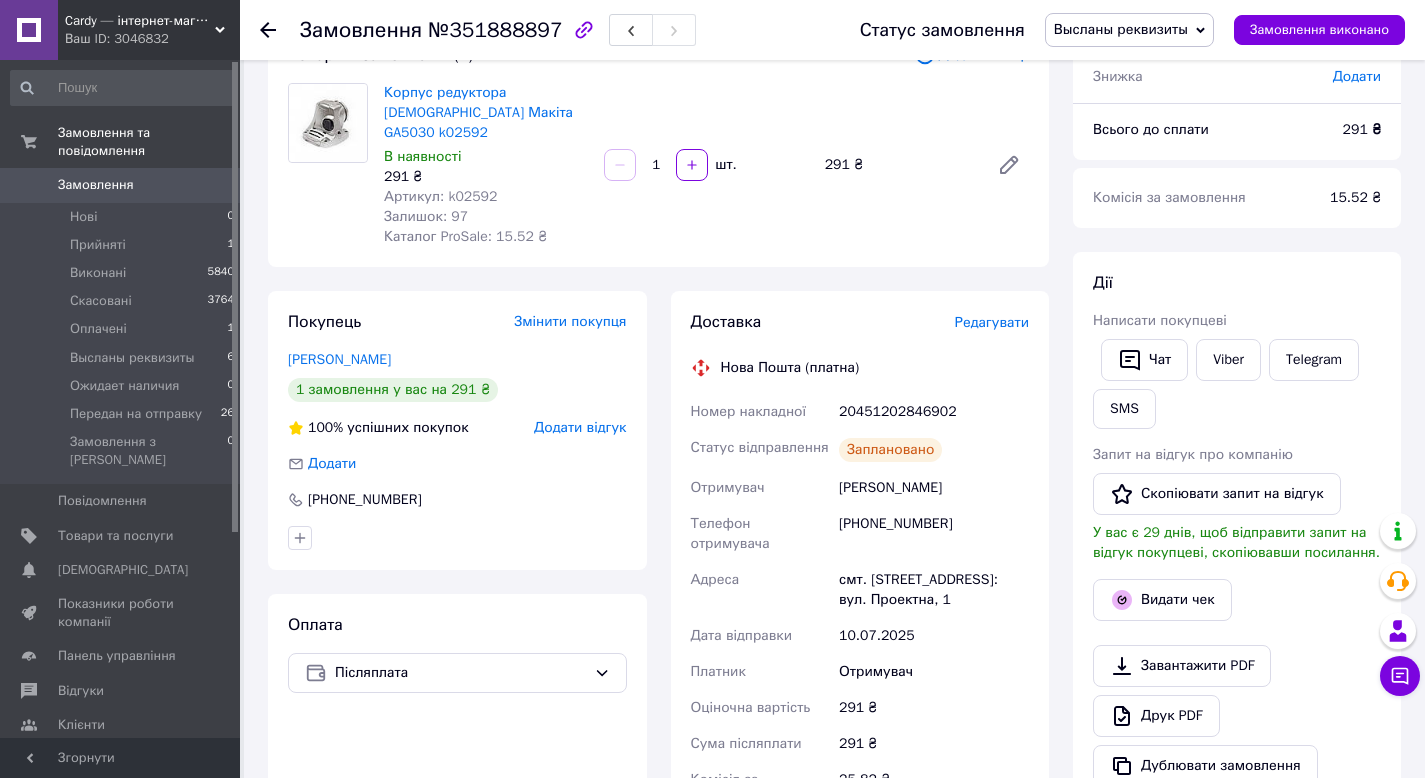 scroll, scrollTop: 99, scrollLeft: 0, axis: vertical 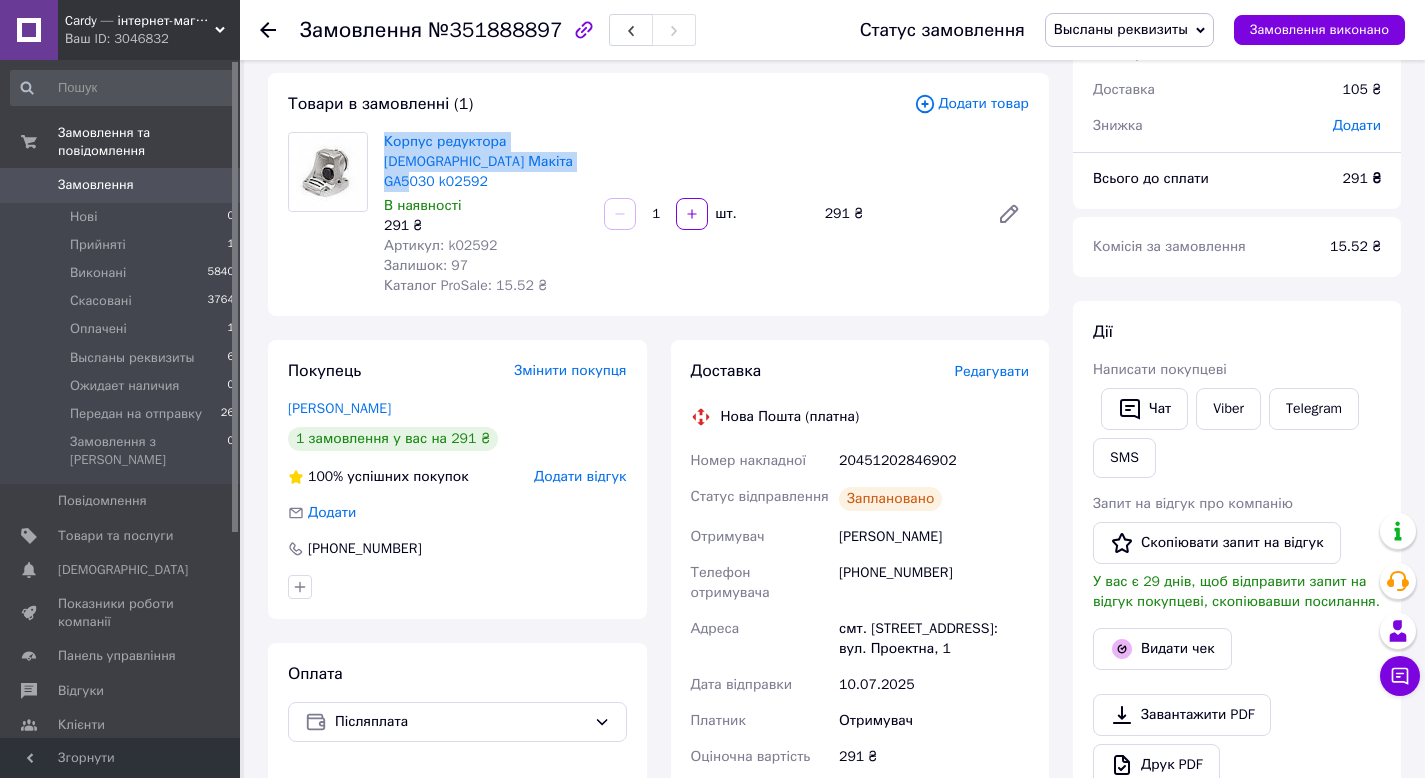 drag, startPoint x: 379, startPoint y: 139, endPoint x: 542, endPoint y: 160, distance: 164.3472 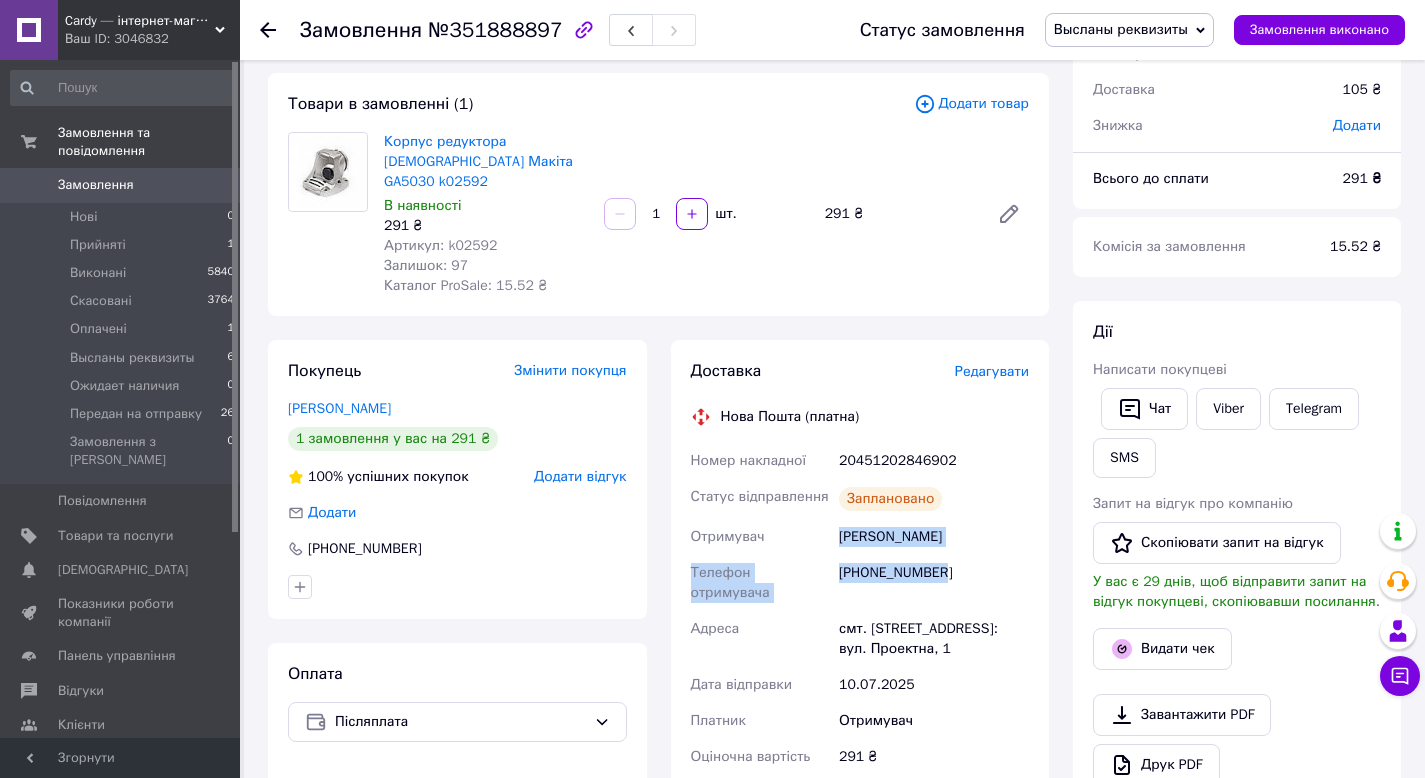drag, startPoint x: 825, startPoint y: 531, endPoint x: 985, endPoint y: 569, distance: 164.4506 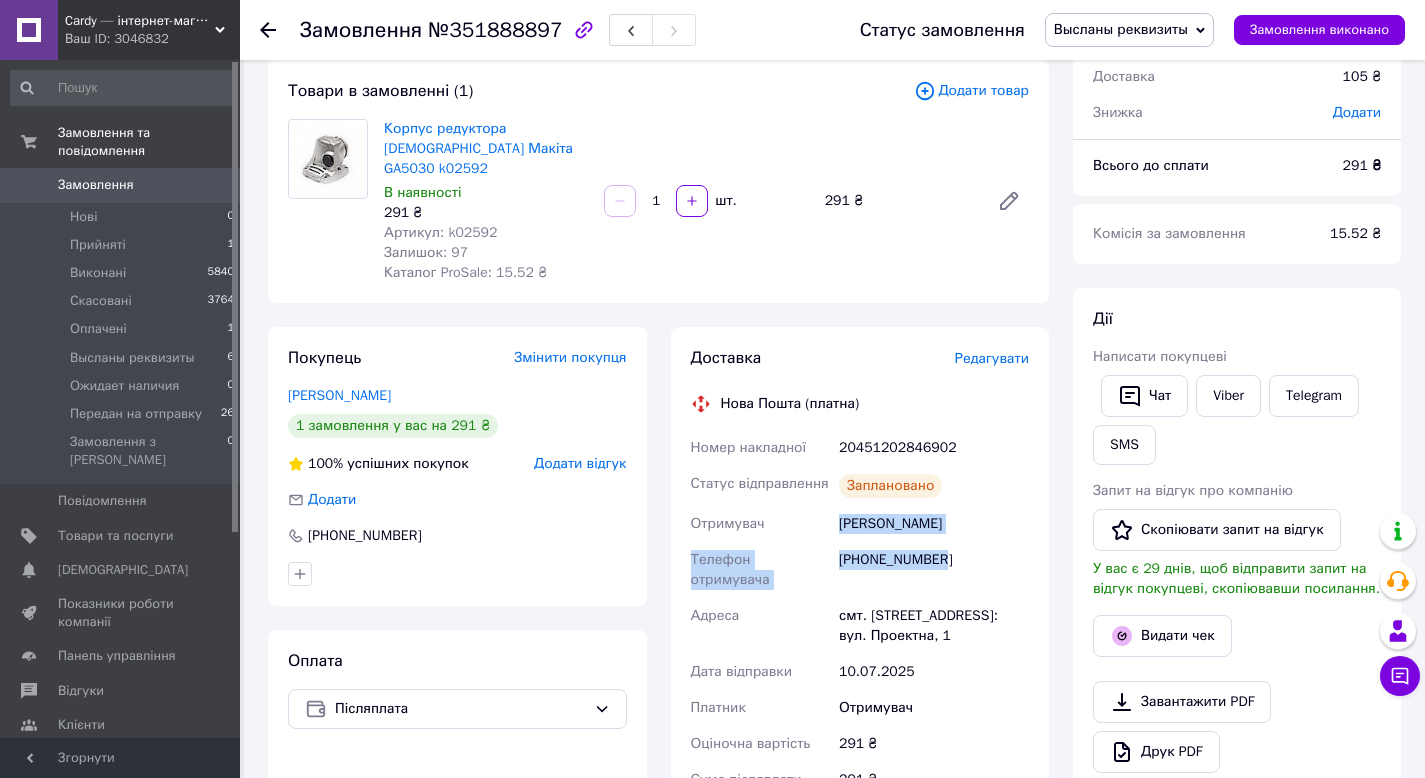 scroll, scrollTop: 136, scrollLeft: 0, axis: vertical 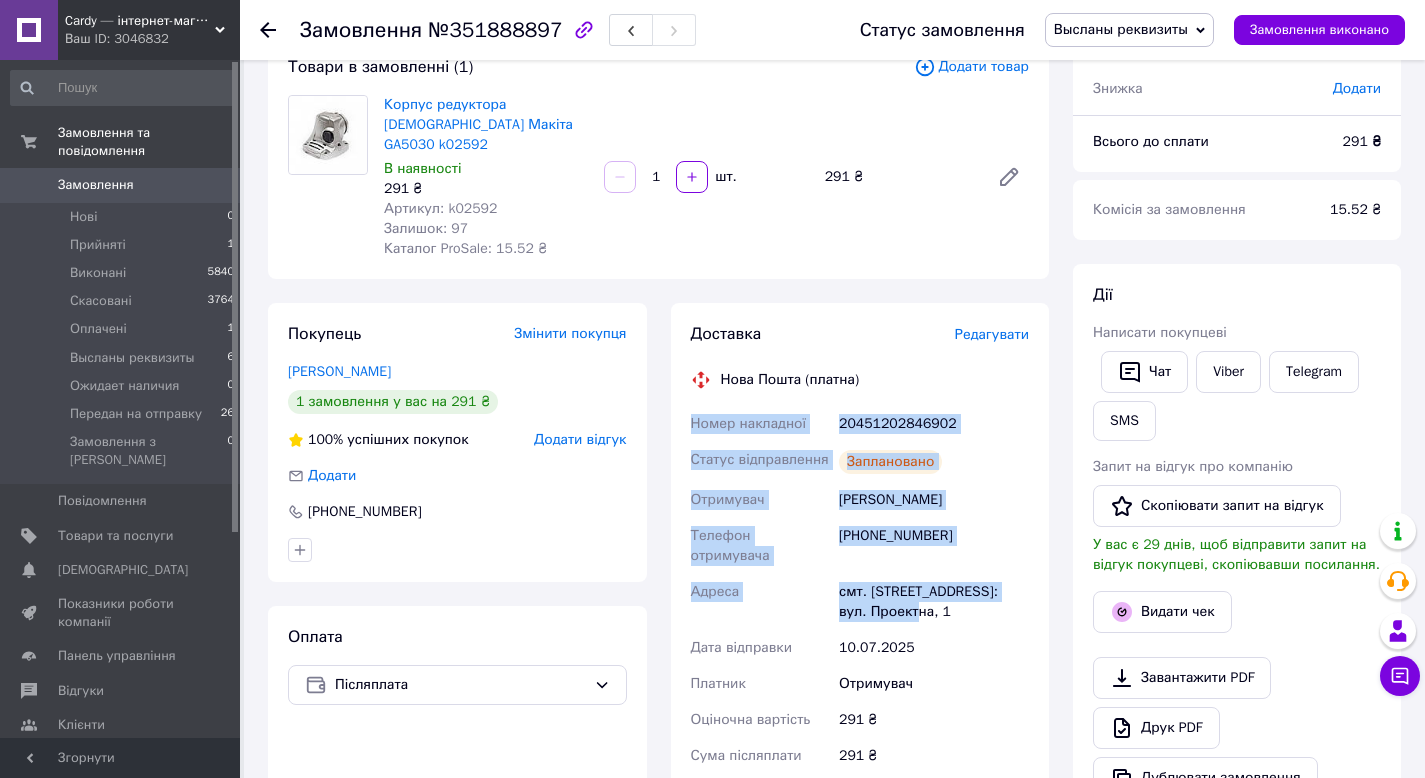 drag, startPoint x: 689, startPoint y: 403, endPoint x: 947, endPoint y: 600, distance: 324.6121 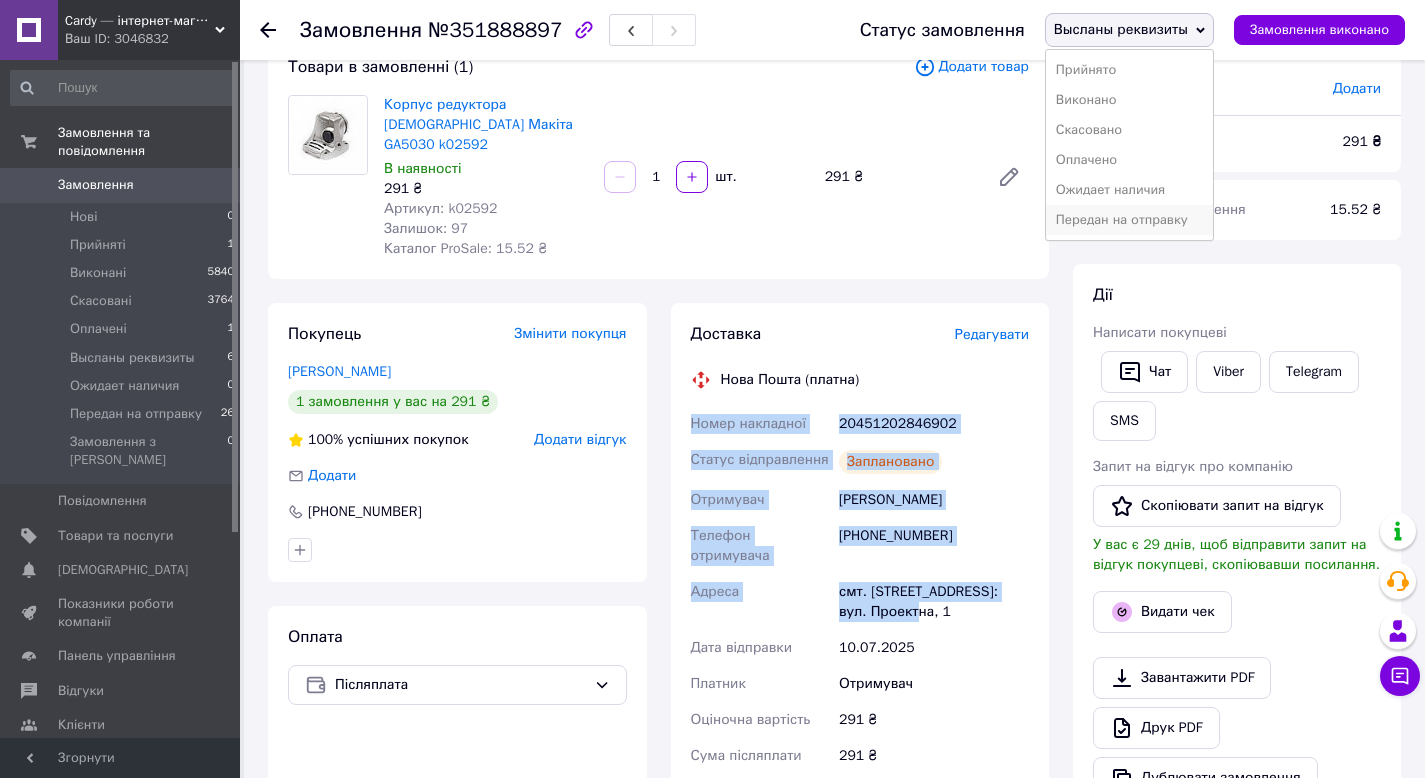 click on "Передан на отправку" at bounding box center [1129, 220] 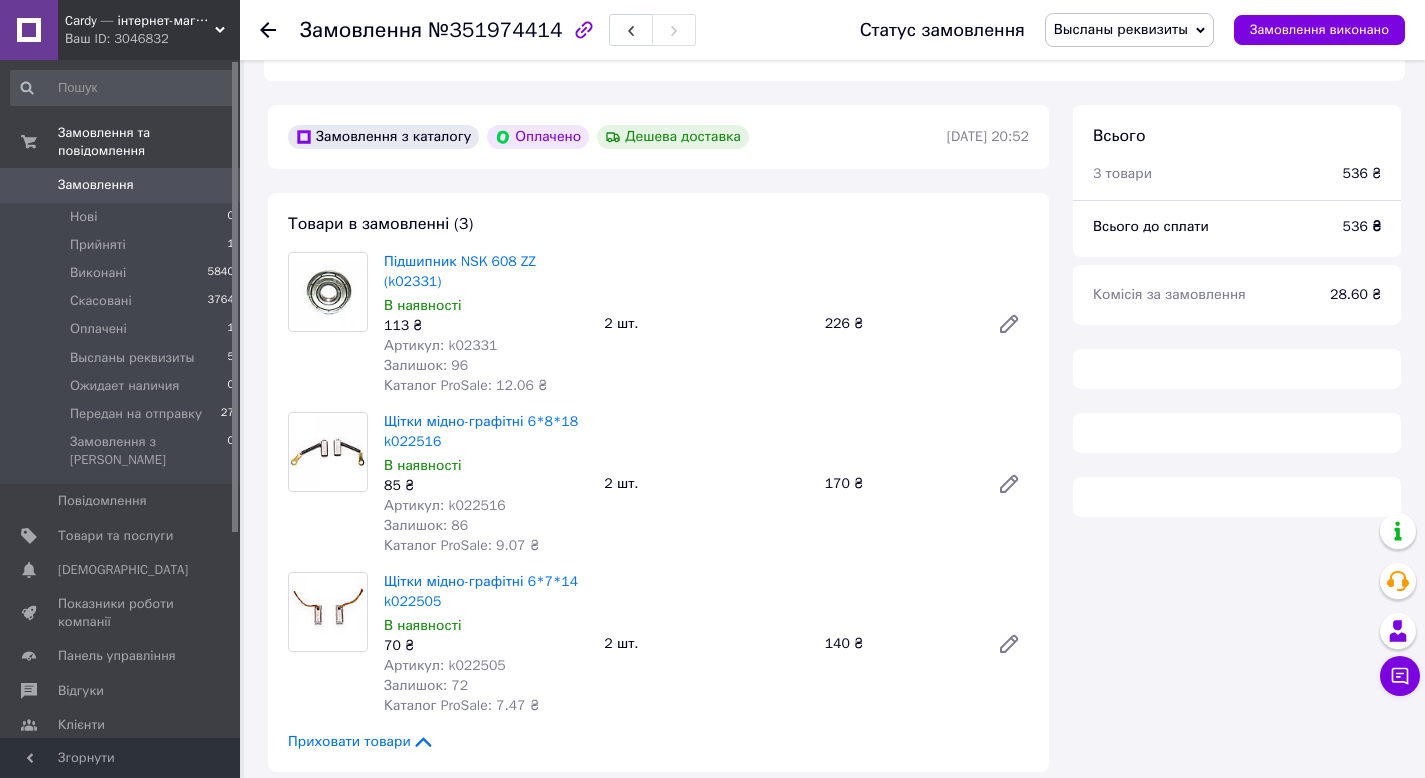 scroll, scrollTop: 564, scrollLeft: 0, axis: vertical 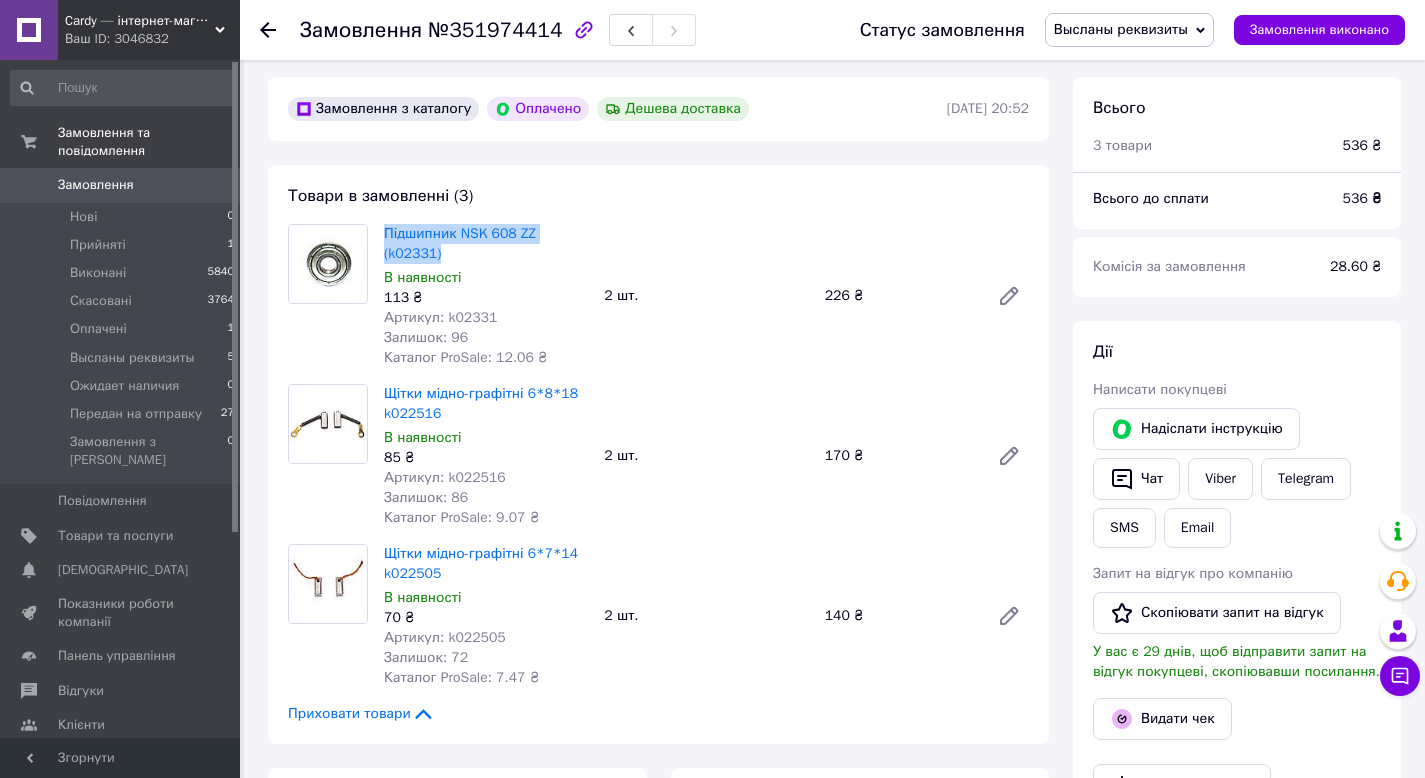 drag, startPoint x: 380, startPoint y: 231, endPoint x: 451, endPoint y: 253, distance: 74.330345 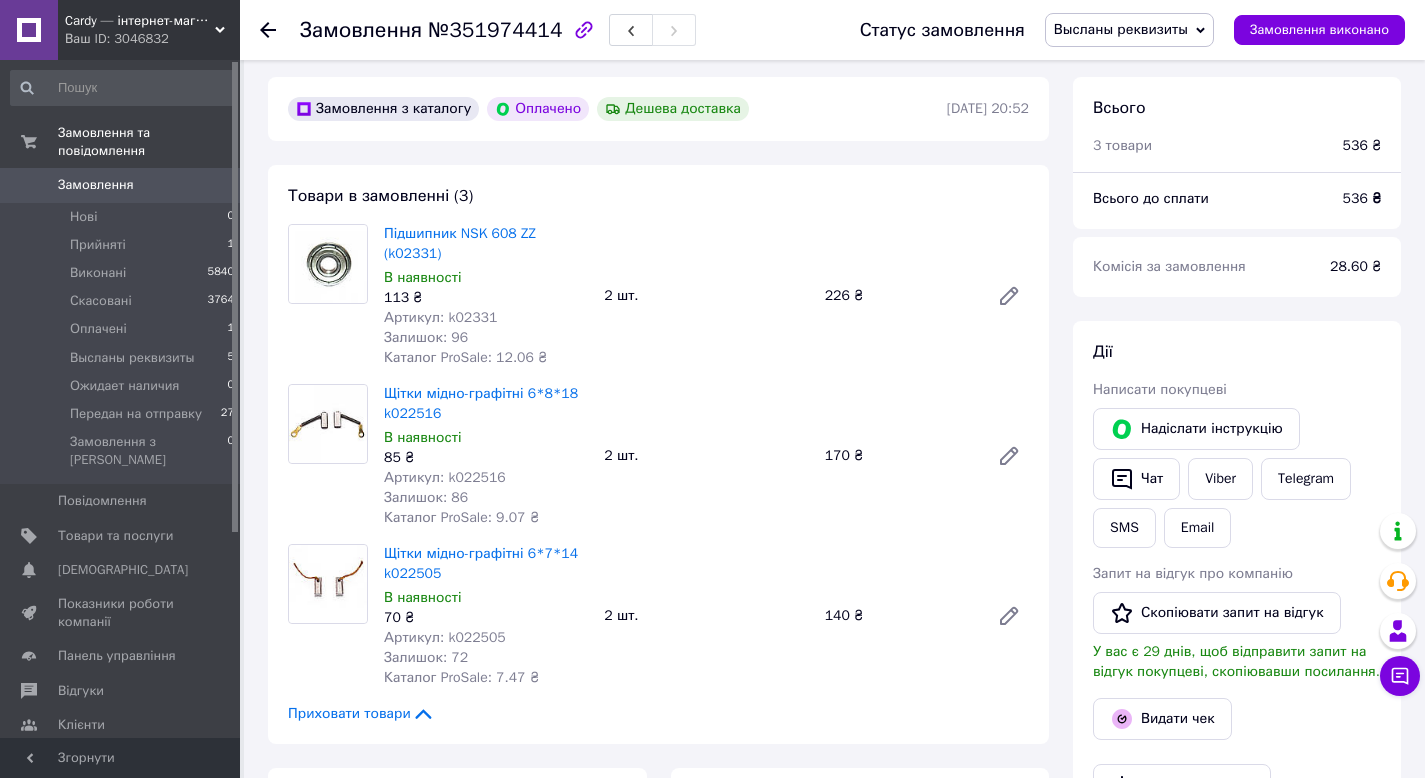 drag, startPoint x: 386, startPoint y: 392, endPoint x: 457, endPoint y: 405, distance: 72.18033 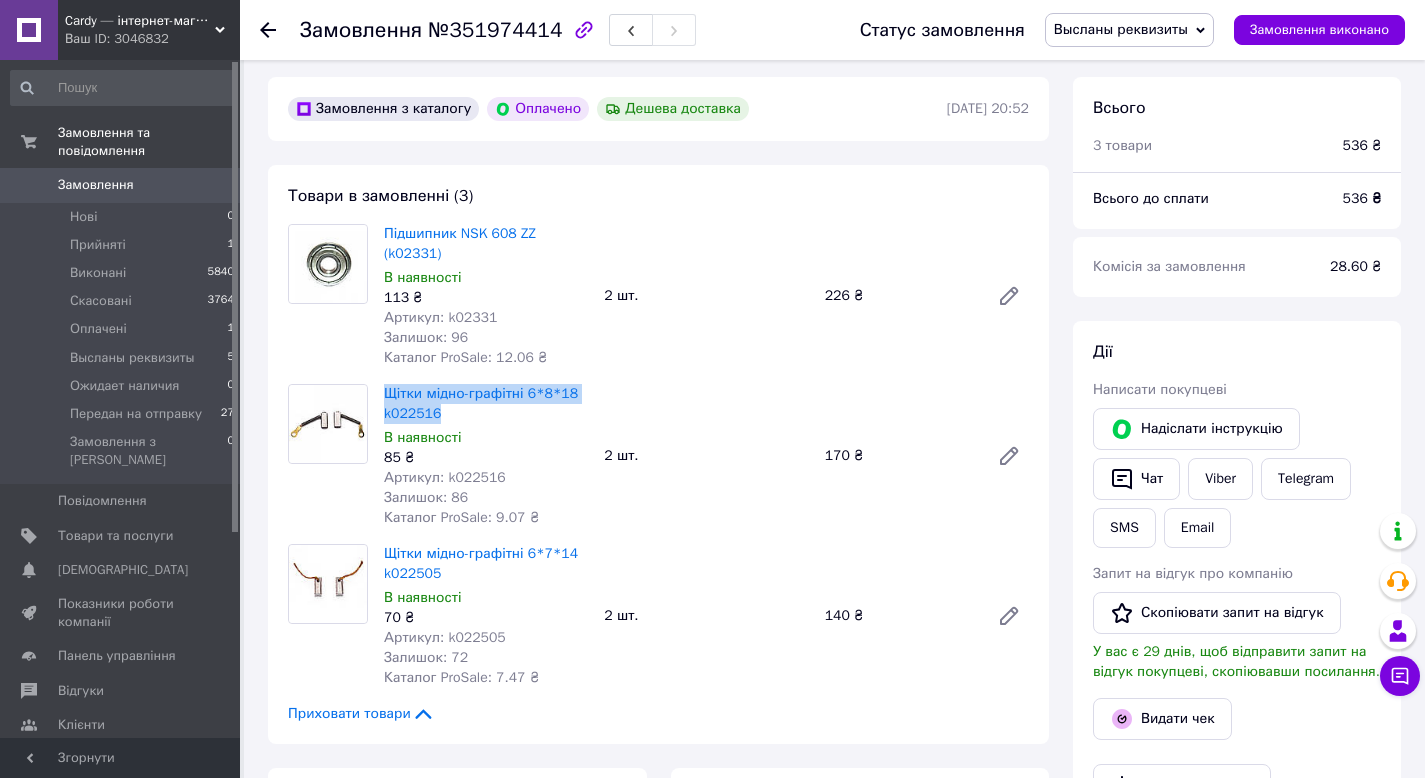 drag, startPoint x: 446, startPoint y: 406, endPoint x: 391, endPoint y: 380, distance: 60.835846 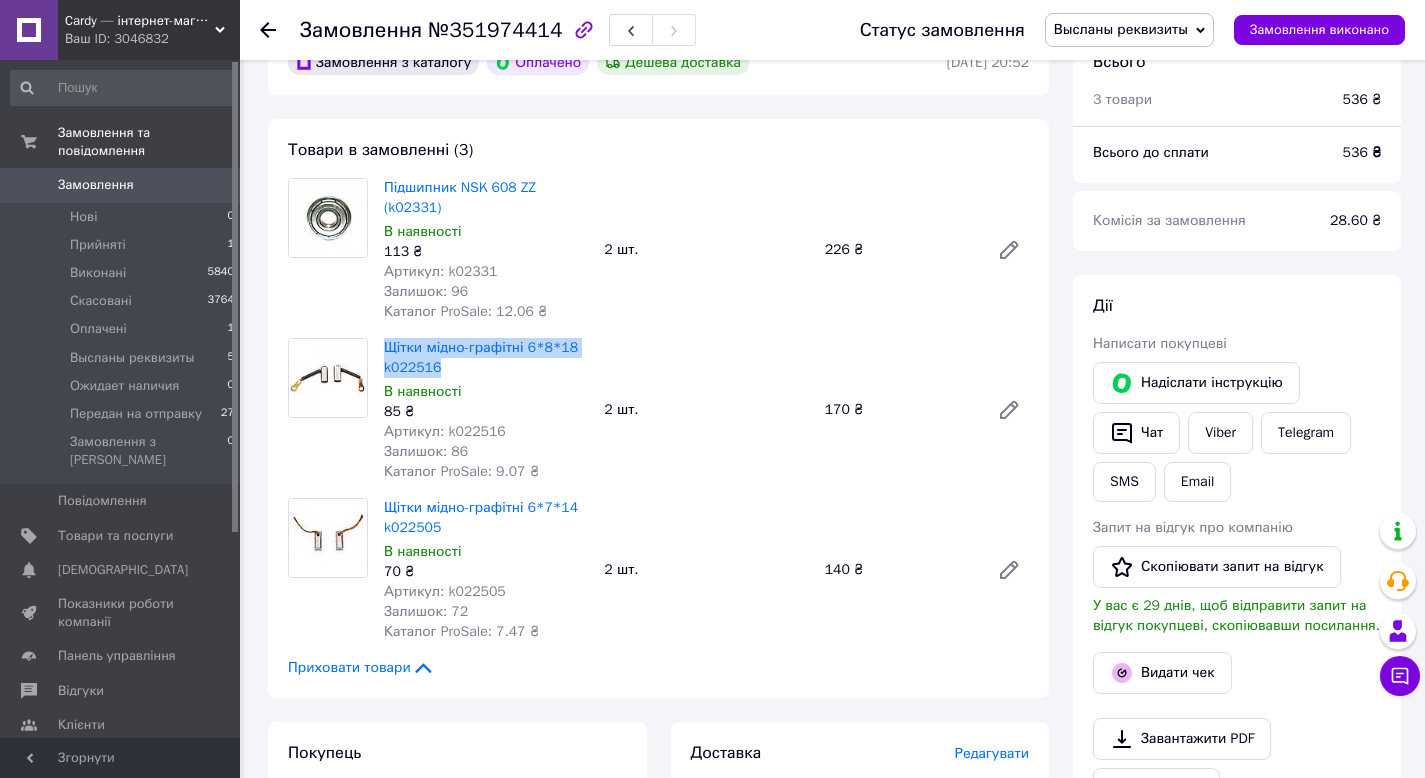 scroll, scrollTop: 719, scrollLeft: 0, axis: vertical 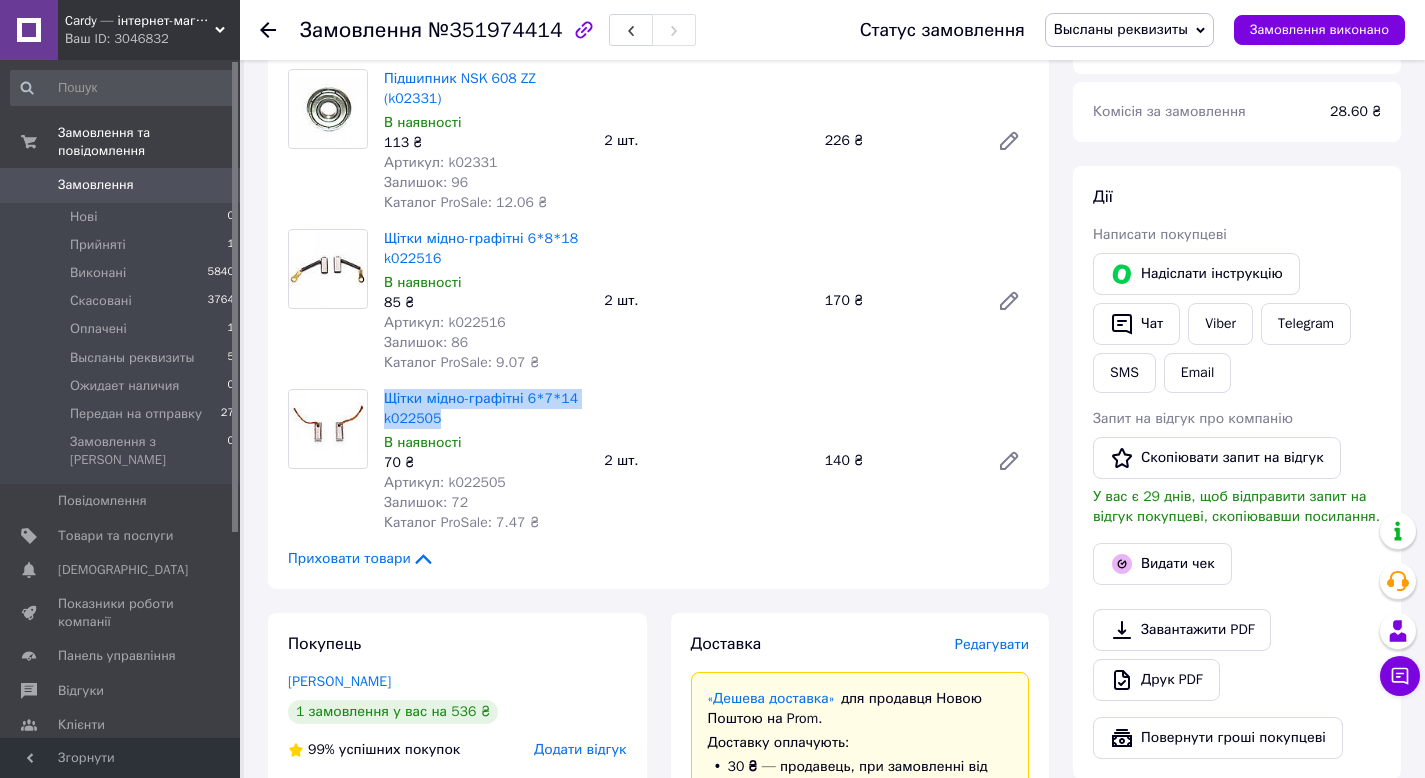 drag, startPoint x: 381, startPoint y: 395, endPoint x: 454, endPoint y: 415, distance: 75.690155 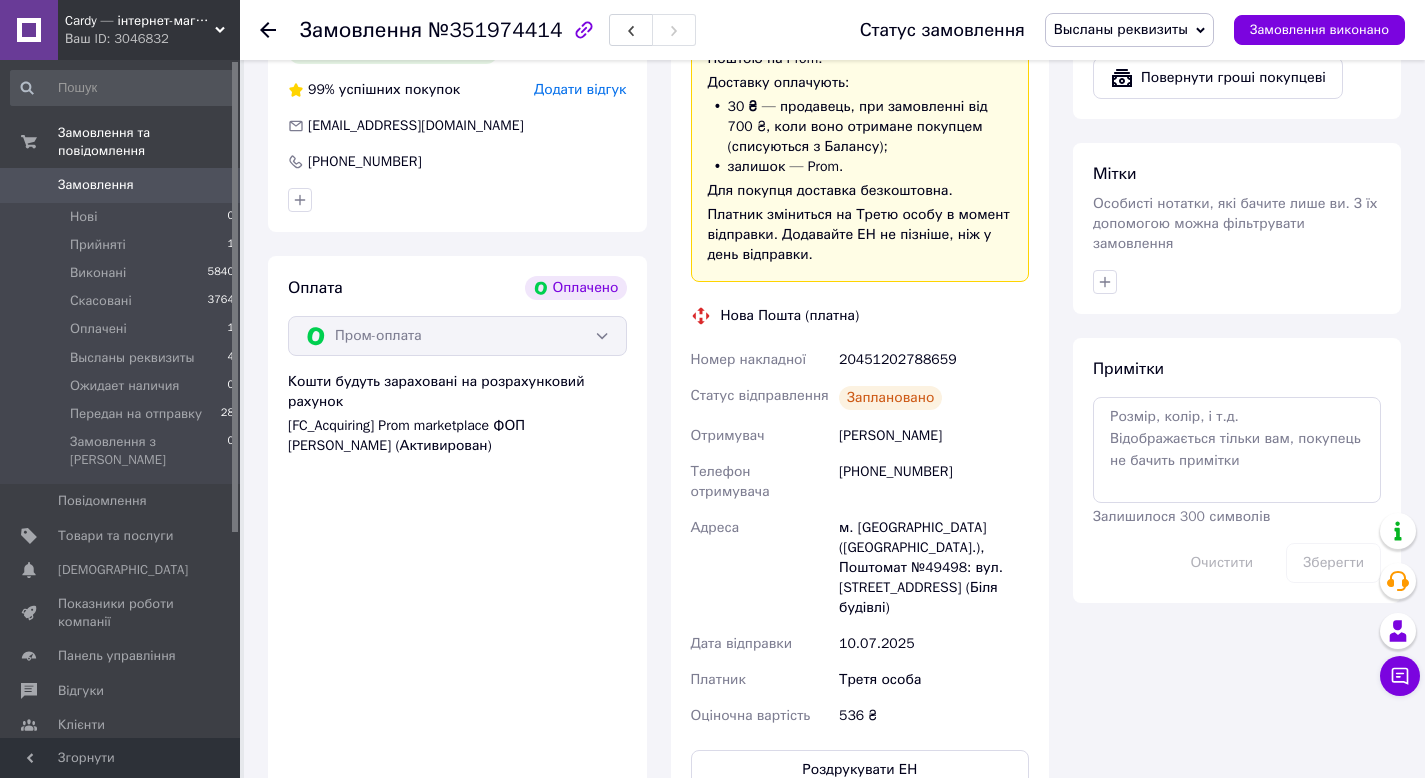 scroll, scrollTop: 1458, scrollLeft: 0, axis: vertical 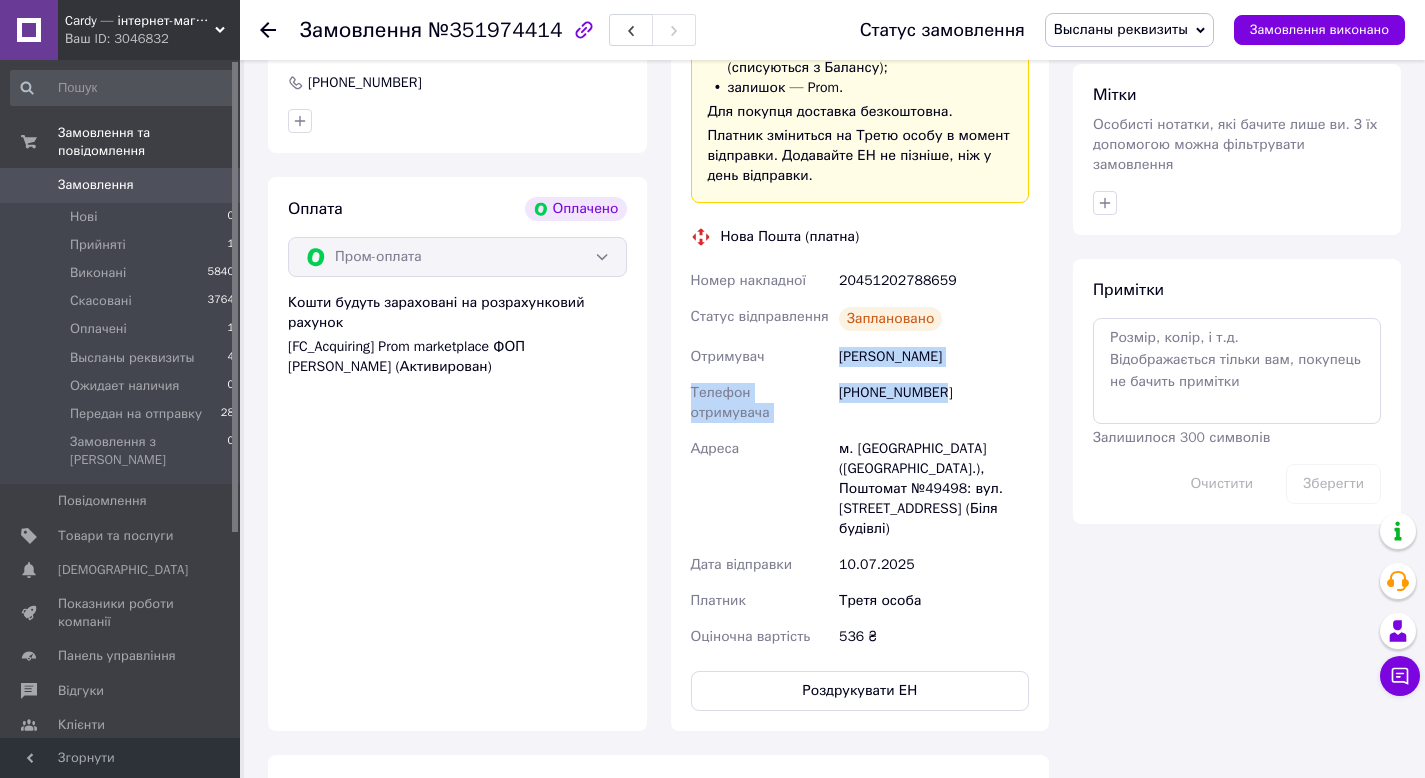 drag, startPoint x: 831, startPoint y: 379, endPoint x: 979, endPoint y: 397, distance: 149.09058 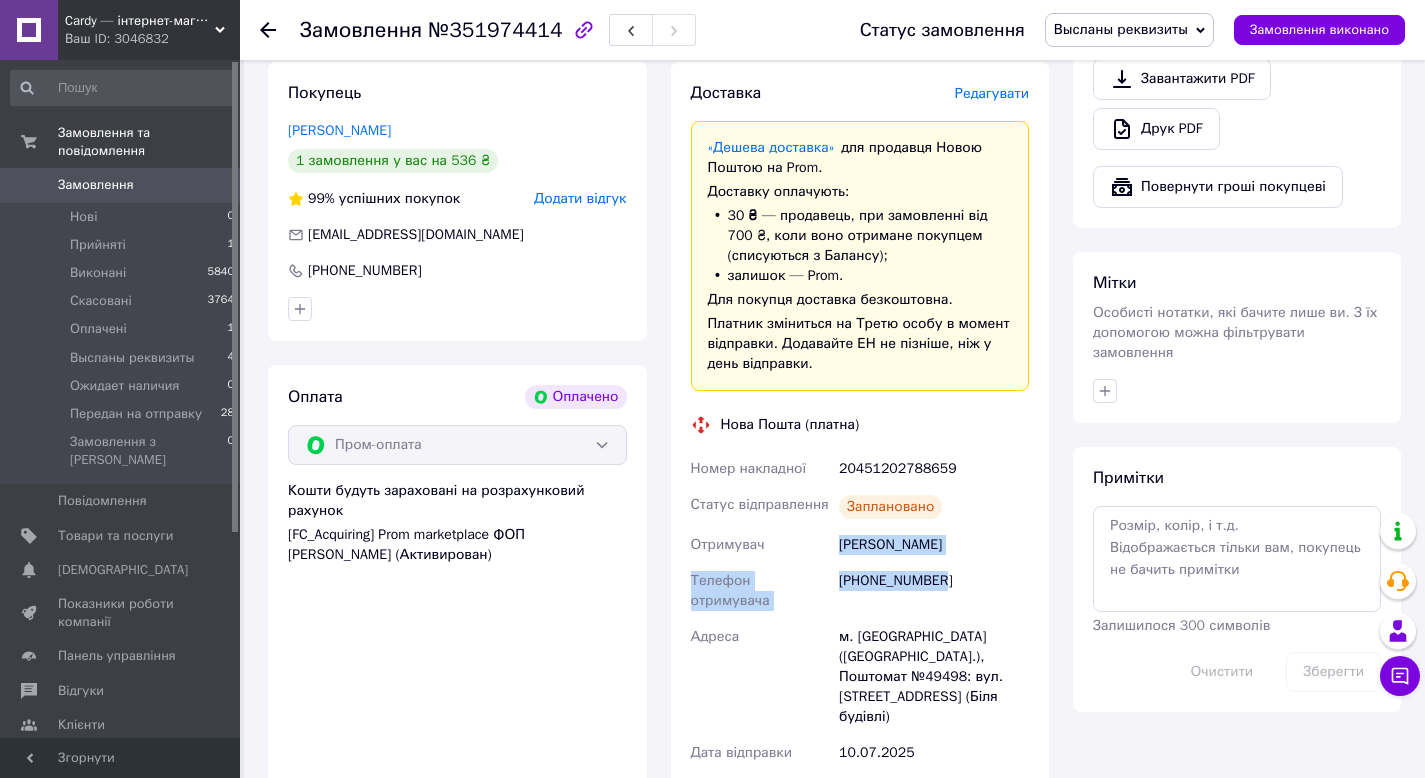 scroll, scrollTop: 1337, scrollLeft: 0, axis: vertical 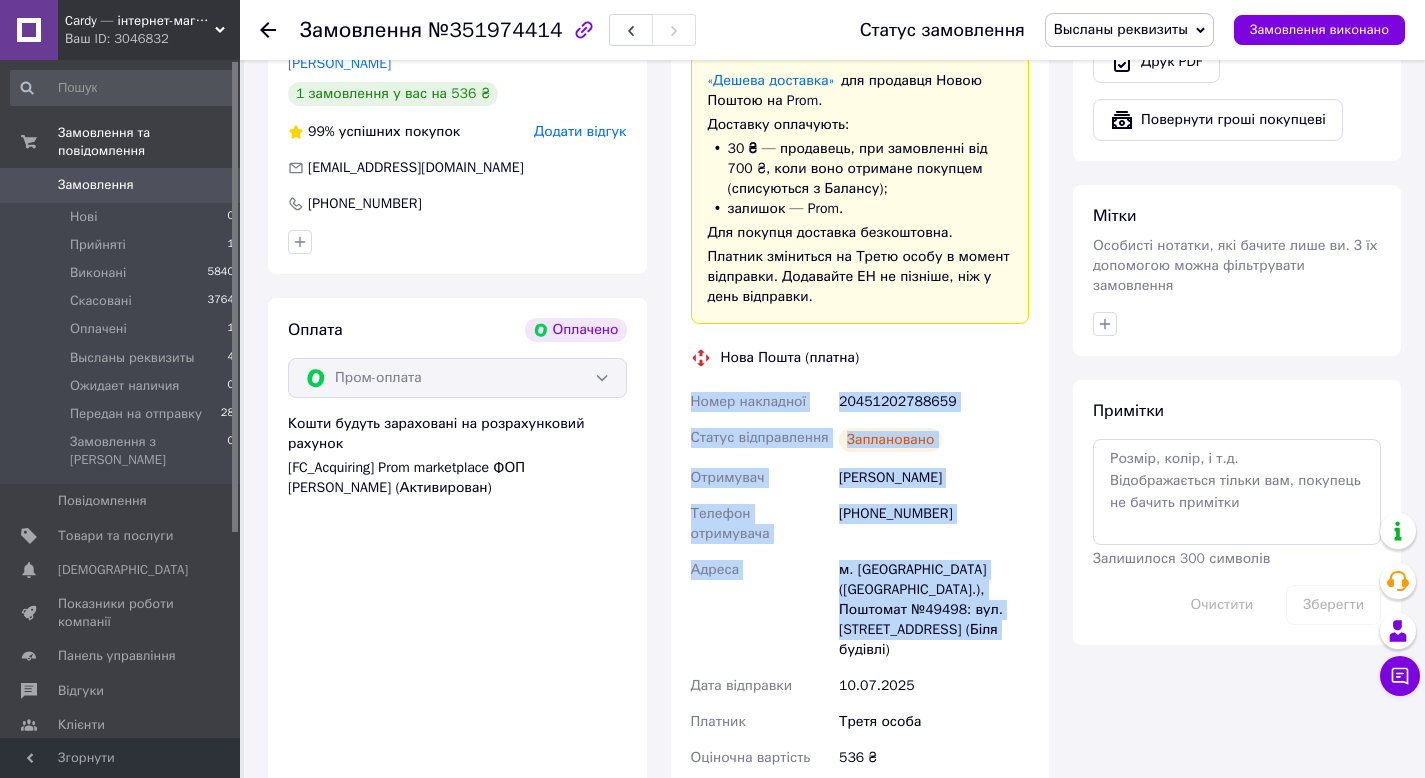 drag, startPoint x: 692, startPoint y: 402, endPoint x: 928, endPoint y: 672, distance: 358.60284 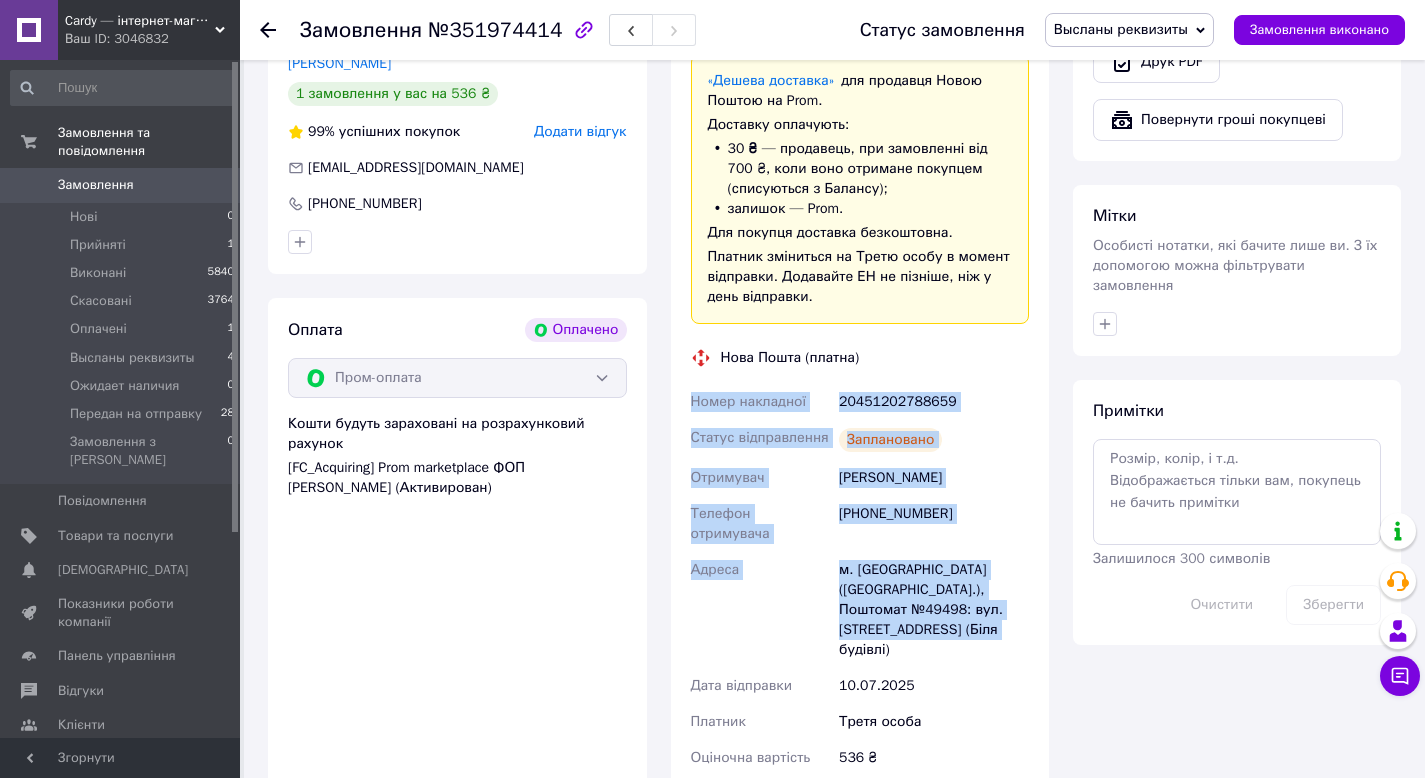 click on "Высланы реквизиты" at bounding box center (1121, 29) 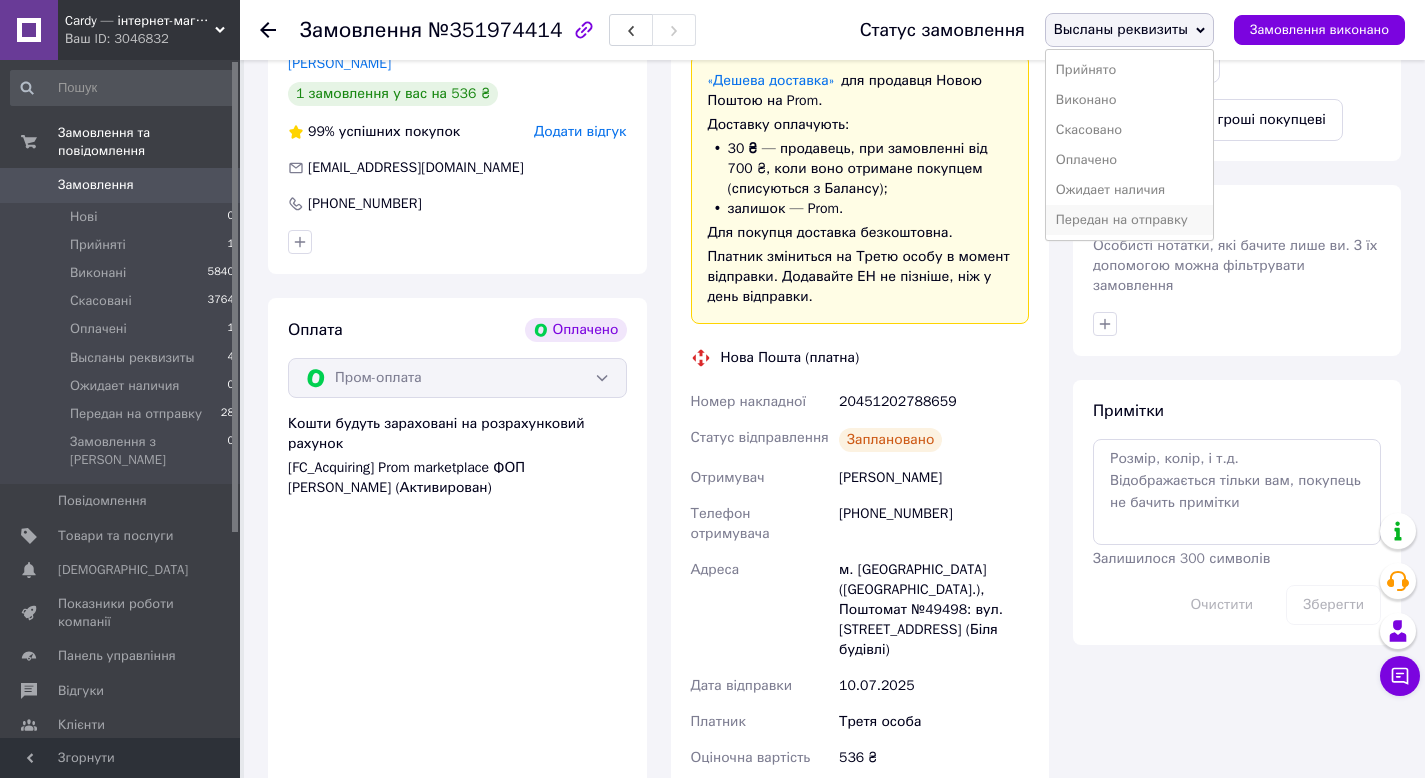 click on "Передан на отправку" at bounding box center [1129, 220] 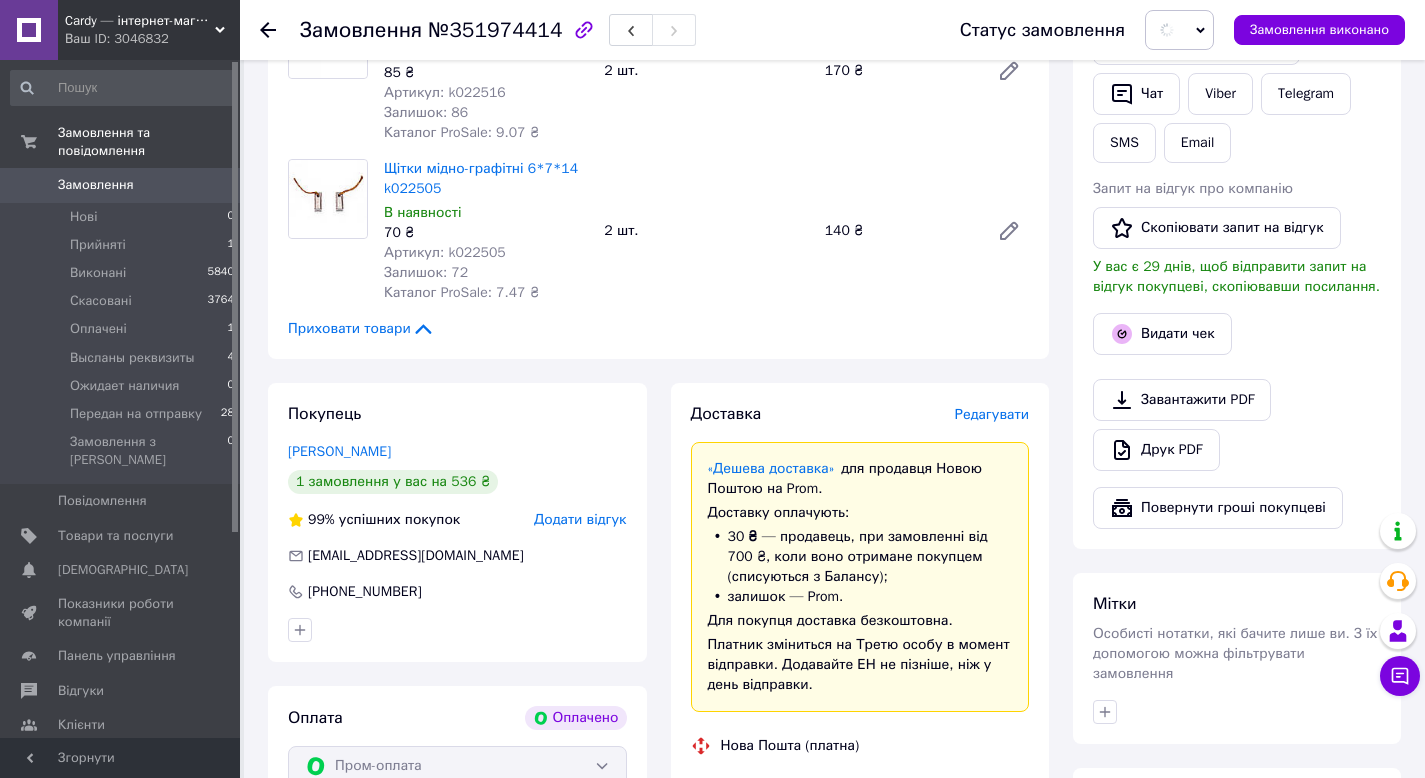 scroll, scrollTop: 485, scrollLeft: 0, axis: vertical 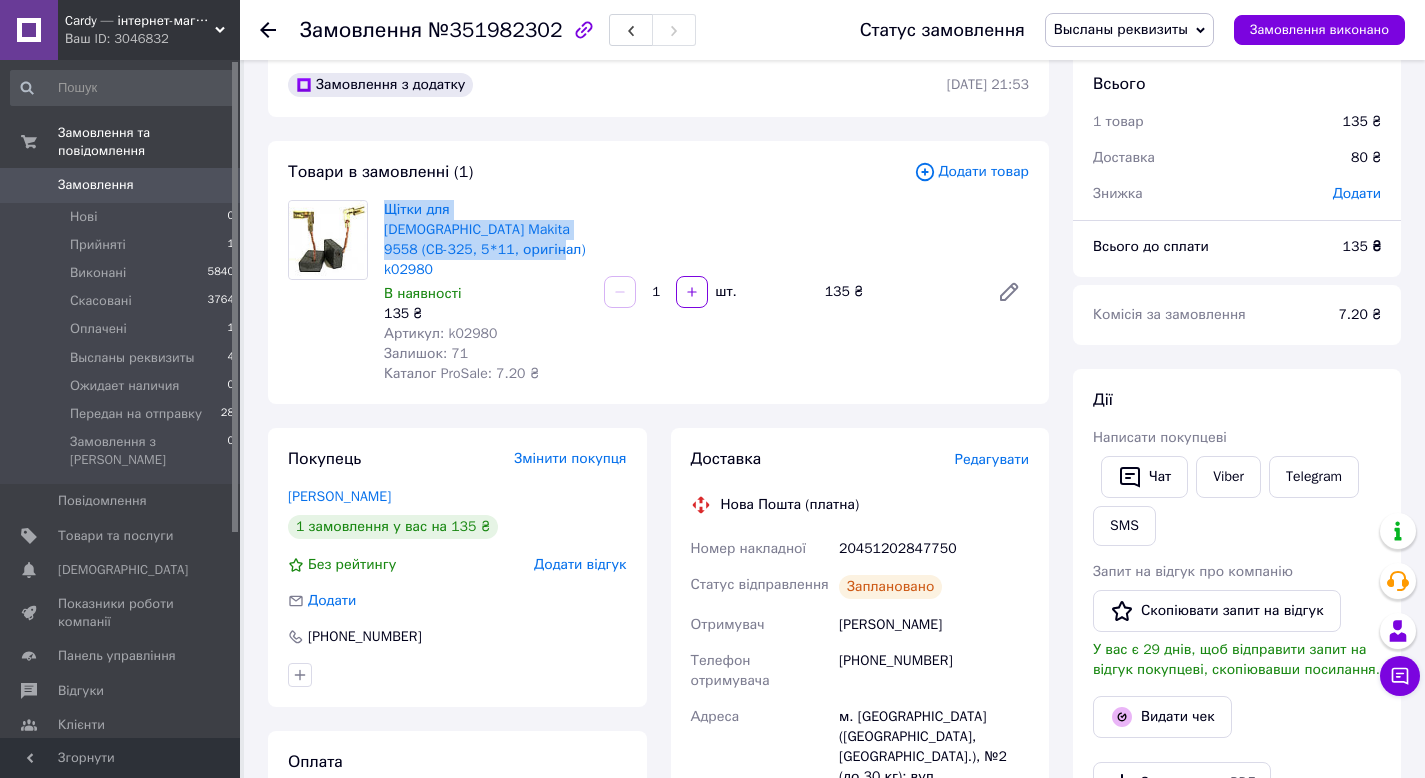 drag, startPoint x: 381, startPoint y: 206, endPoint x: 449, endPoint y: 243, distance: 77.41447 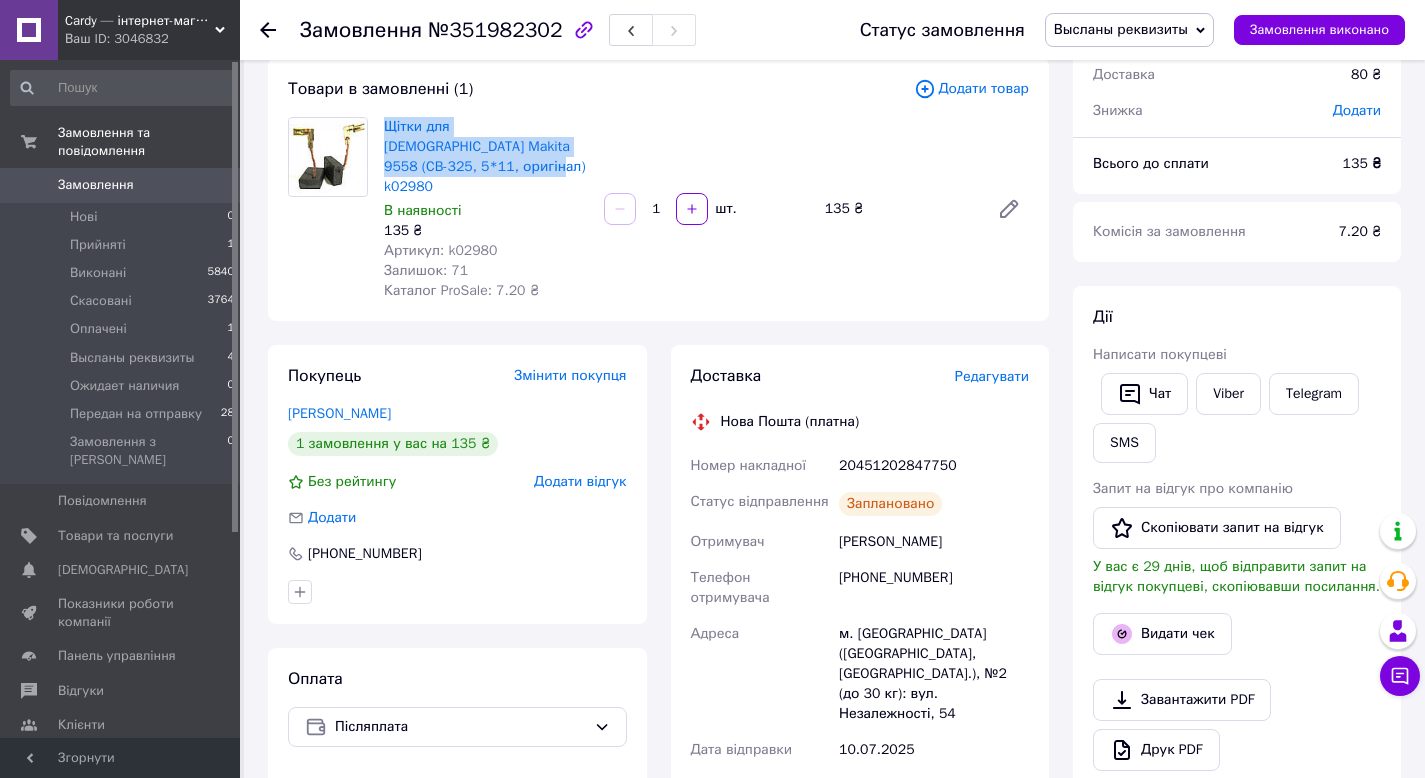 scroll, scrollTop: 199, scrollLeft: 0, axis: vertical 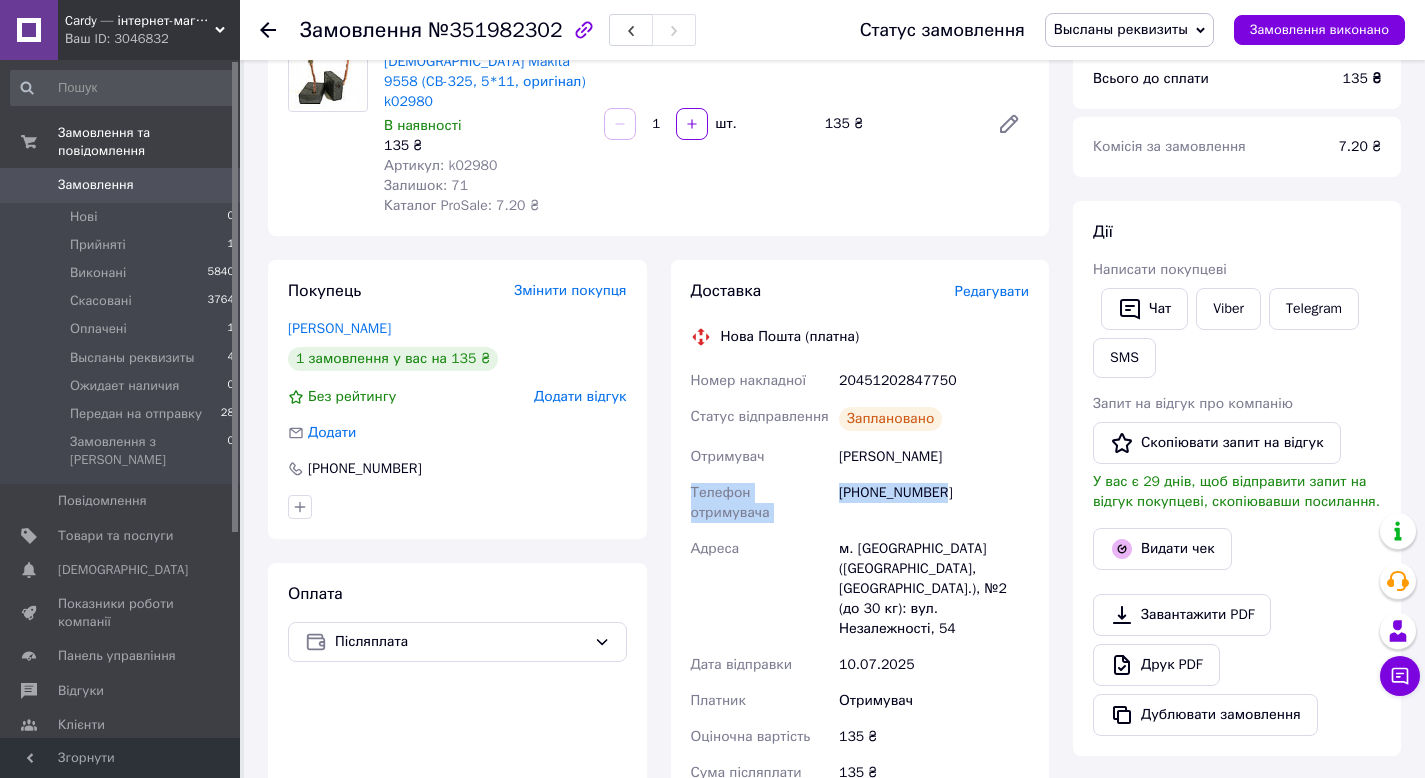 drag, startPoint x: 904, startPoint y: 472, endPoint x: 955, endPoint y: 488, distance: 53.450912 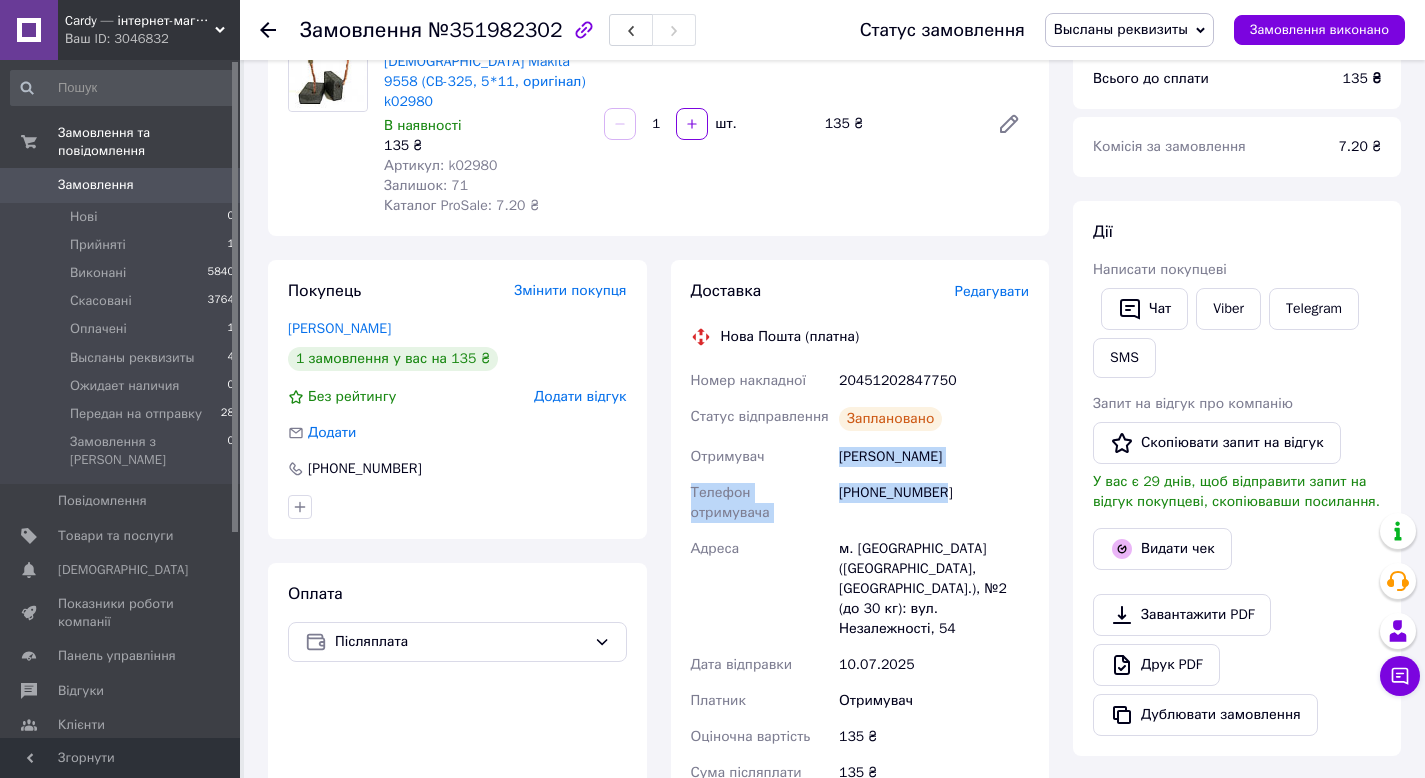 drag, startPoint x: 830, startPoint y: 456, endPoint x: 964, endPoint y: 493, distance: 139.01439 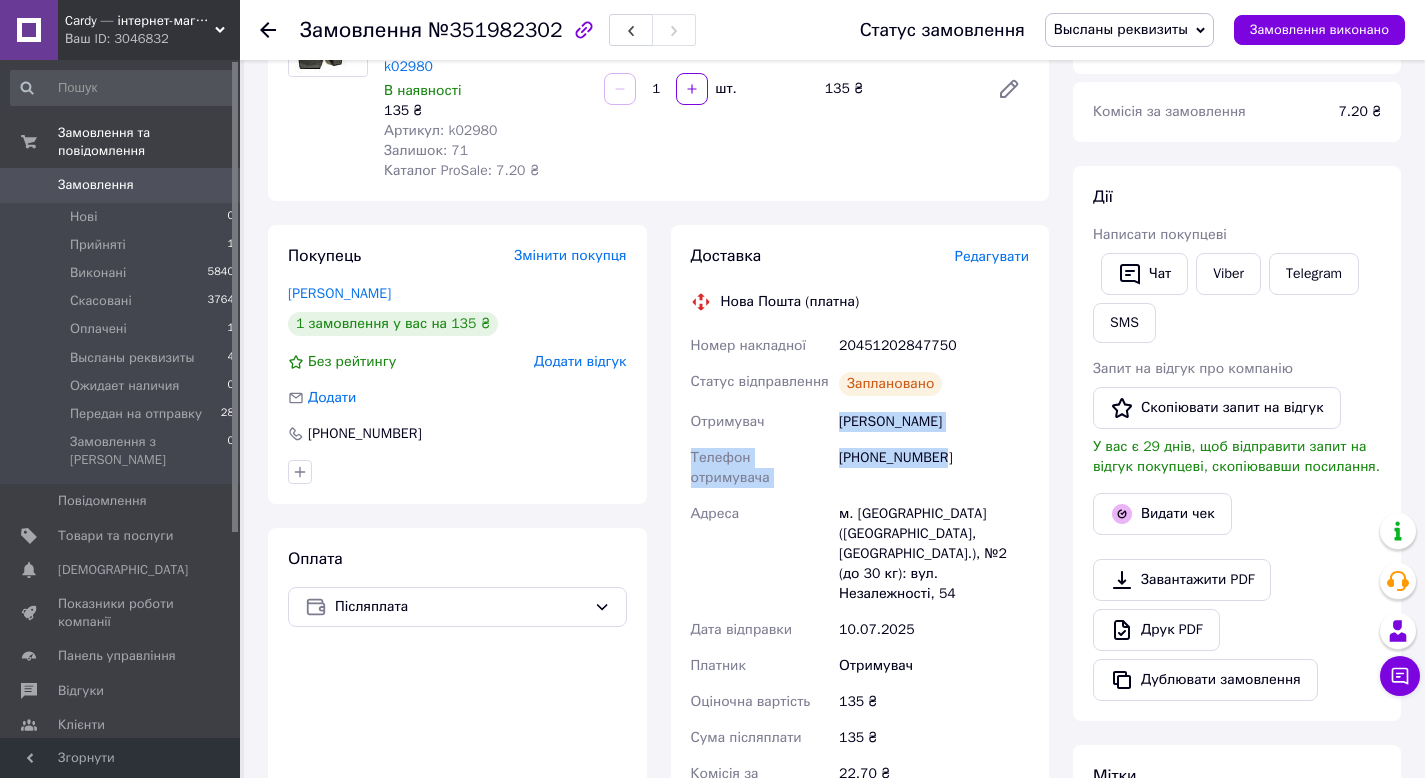 scroll, scrollTop: 238, scrollLeft: 0, axis: vertical 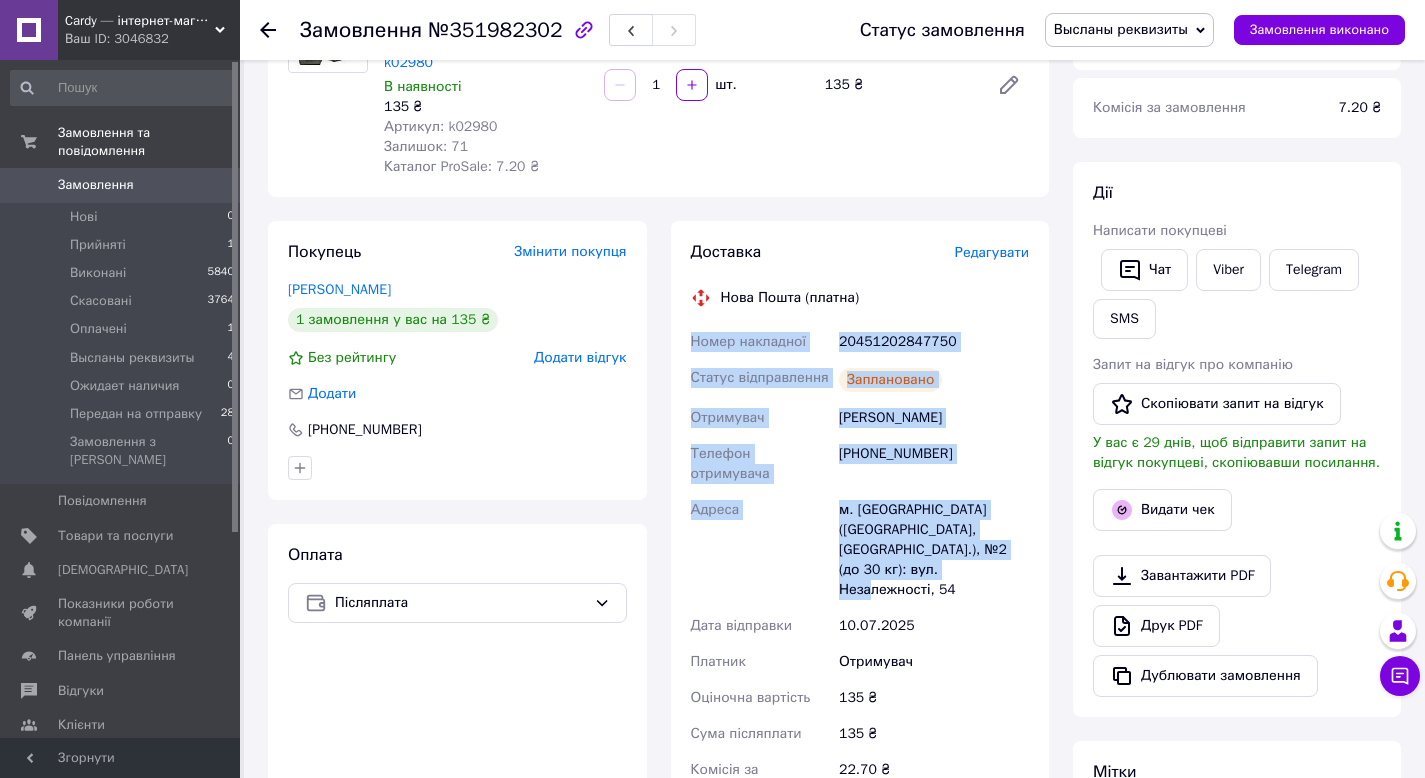 drag, startPoint x: 683, startPoint y: 321, endPoint x: 979, endPoint y: 560, distance: 380.44318 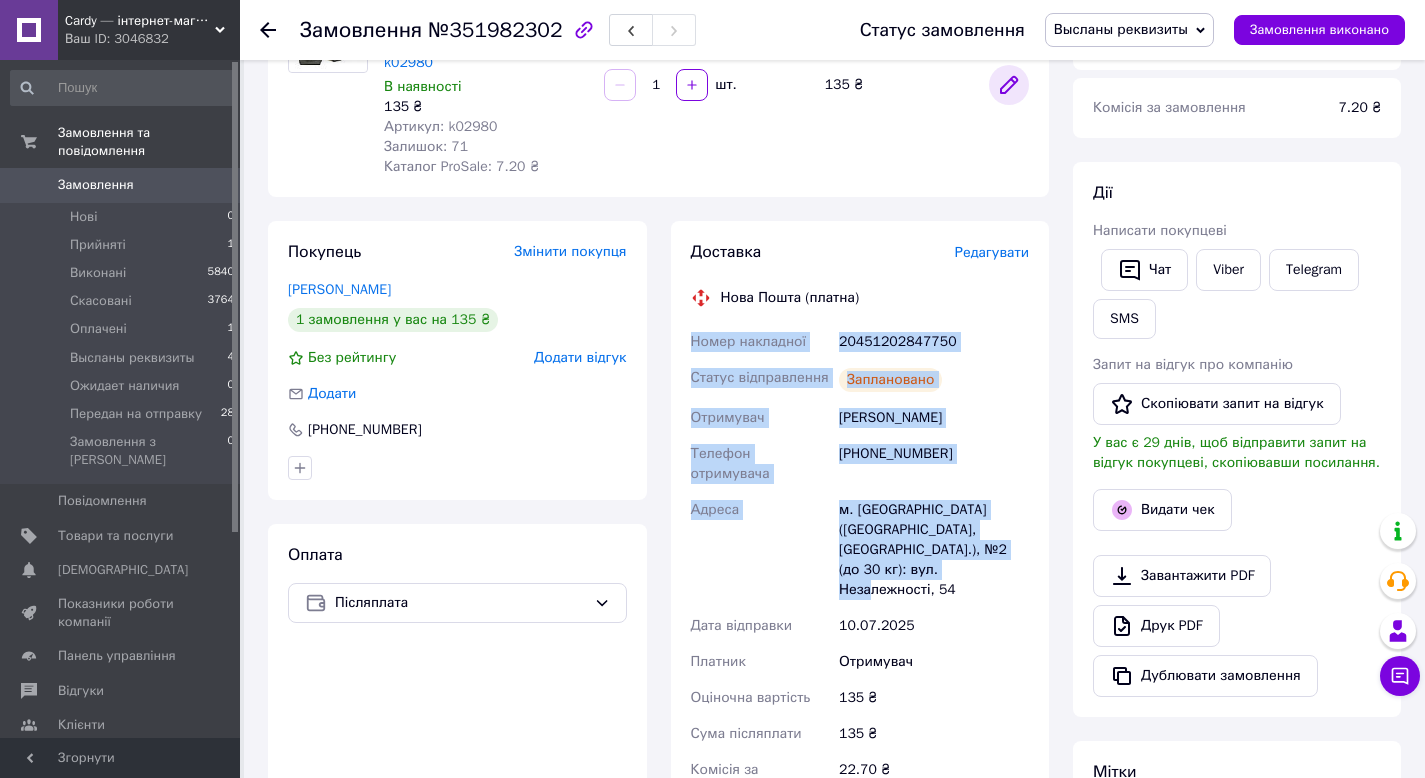 copy on "Номер накладної 20451202847750 Статус відправлення Заплановано Отримувач Бондар Юрій Телефон отримувача +380939705301 Адреса м. Калинівка (Вінницька обл., Хмільницький р-н.), №2 (до 30 кг): вул. Незалежності, 54" 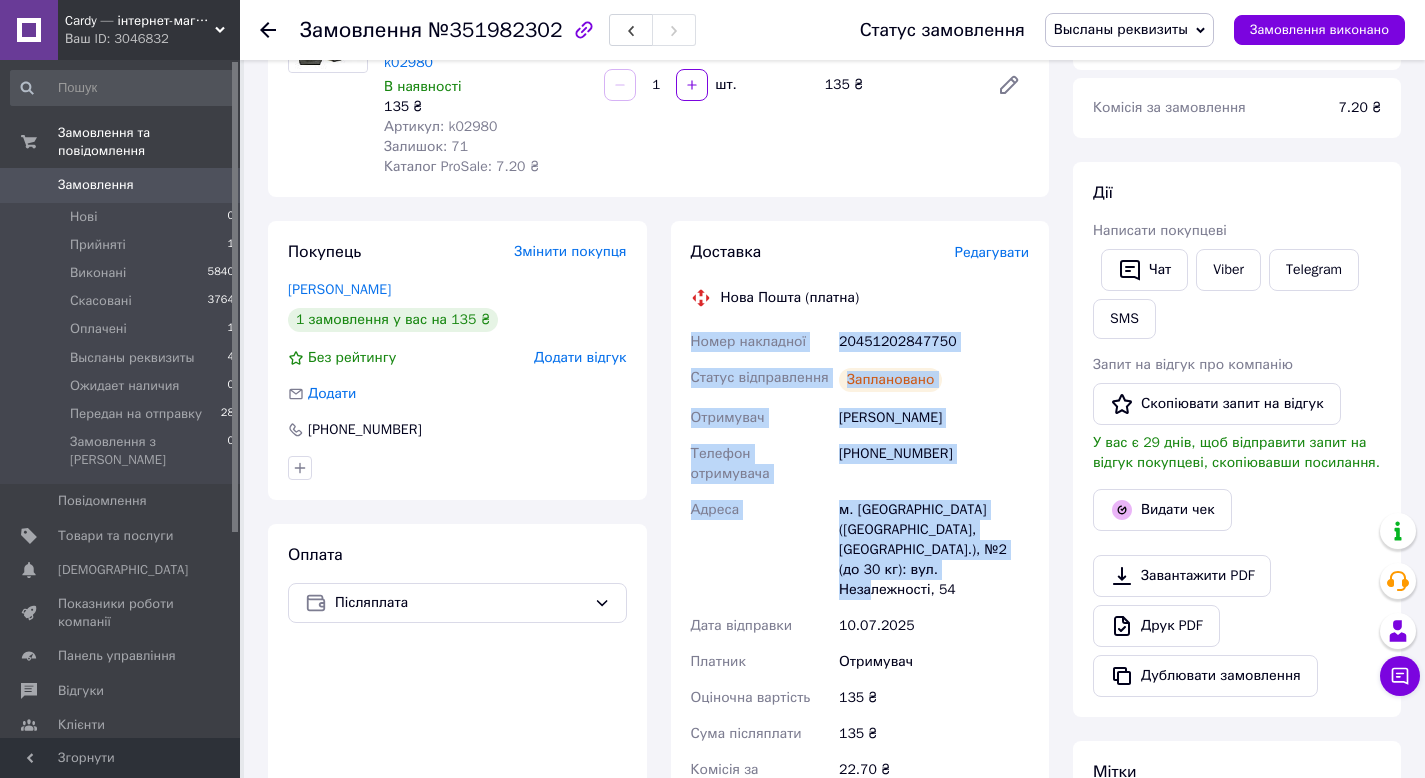 click on "Высланы реквизиты" at bounding box center [1121, 29] 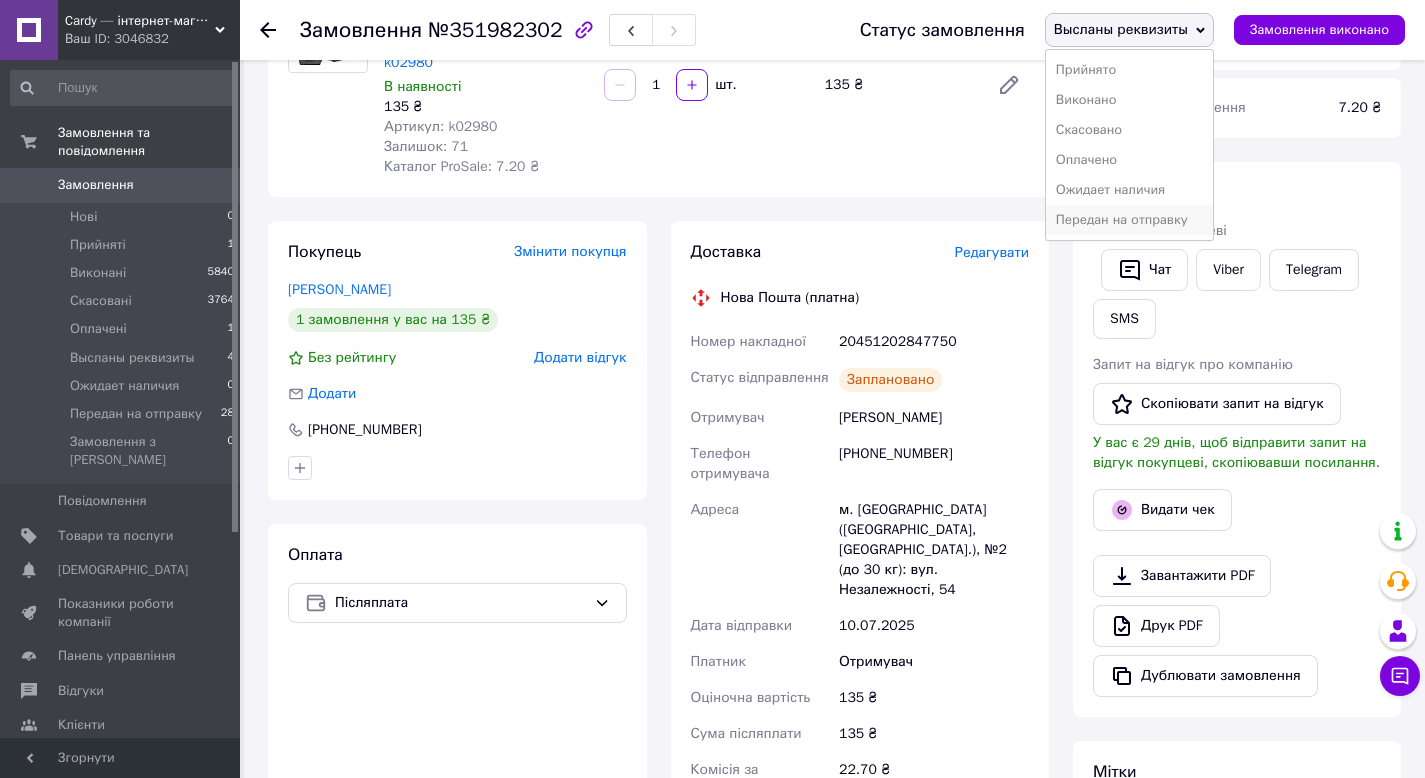 click on "Передан на отправку" at bounding box center (1129, 220) 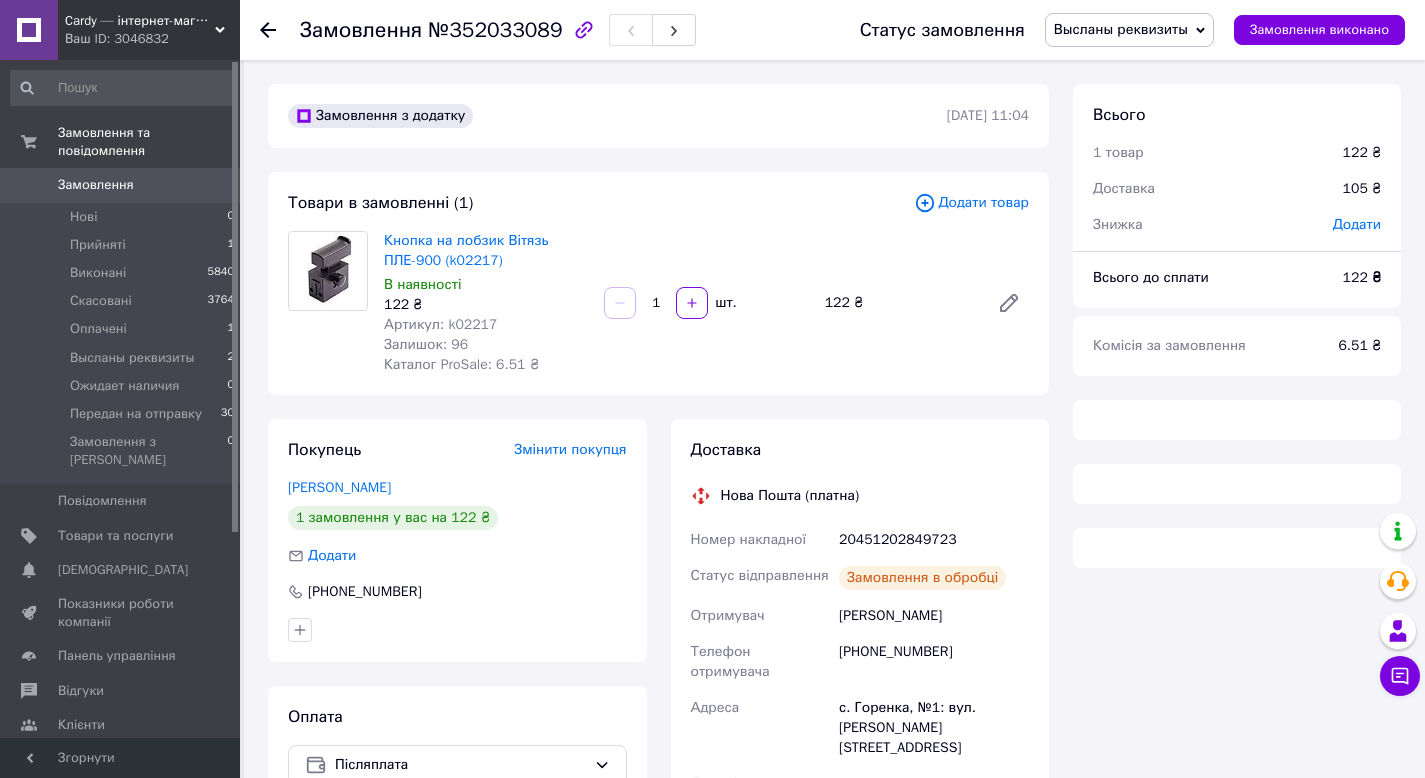 scroll, scrollTop: 0, scrollLeft: 0, axis: both 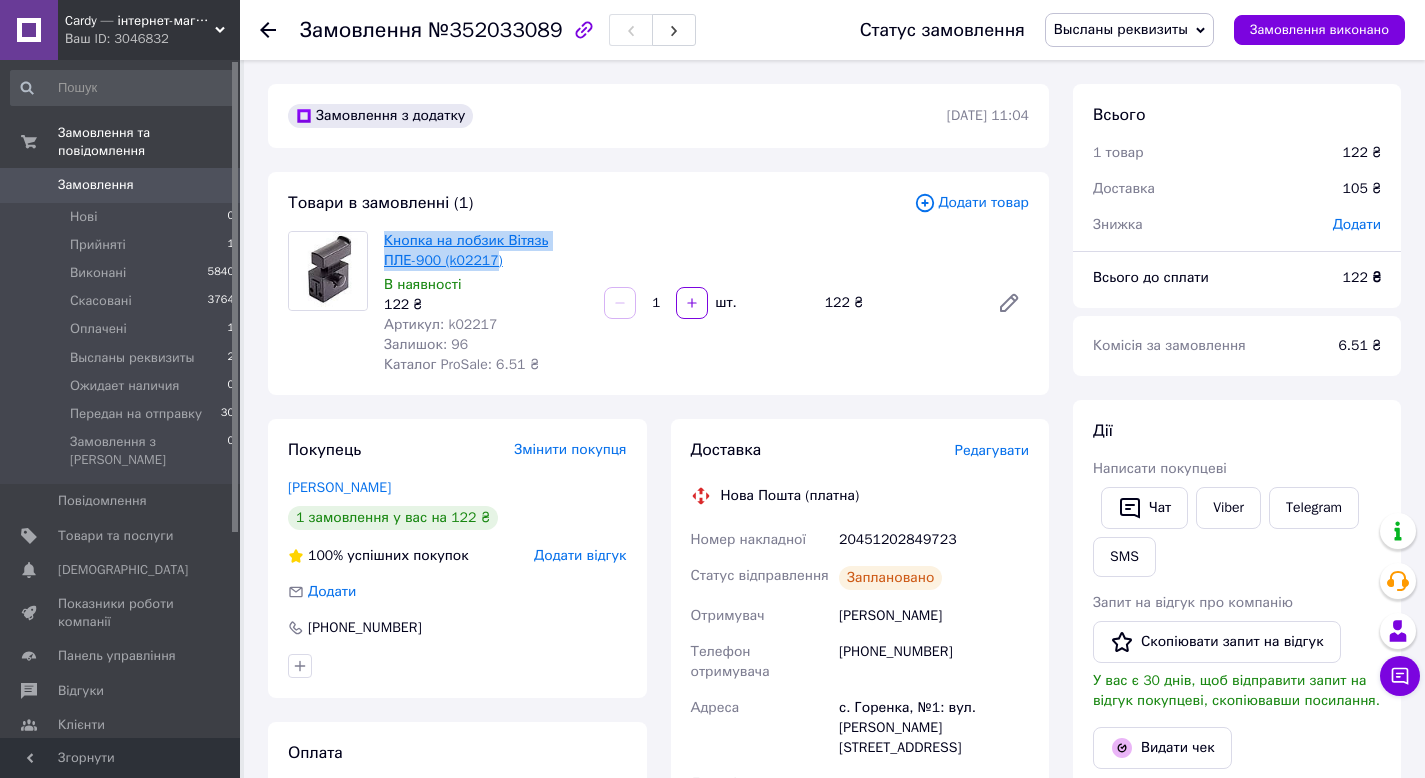 drag, startPoint x: 383, startPoint y: 235, endPoint x: 499, endPoint y: 257, distance: 118.06778 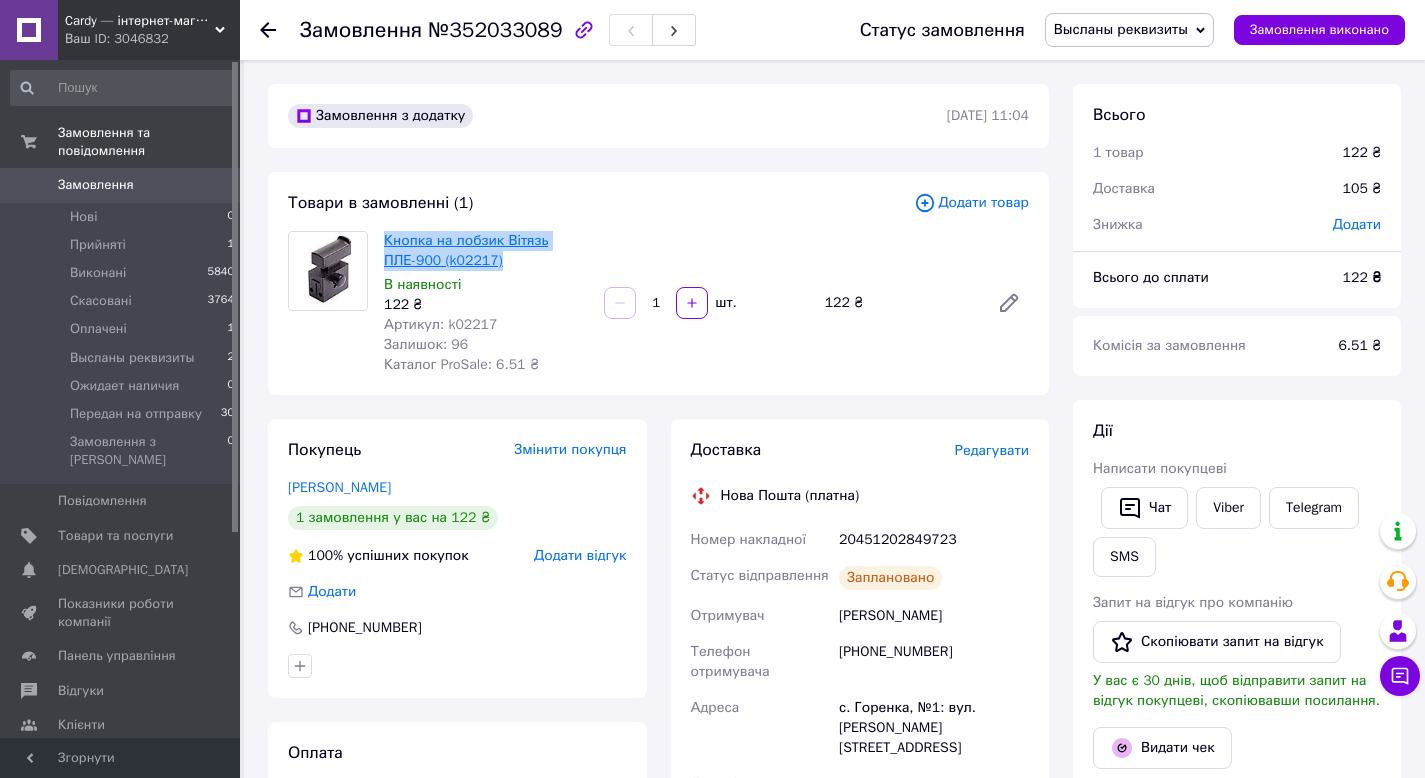 drag, startPoint x: 534, startPoint y: 255, endPoint x: 384, endPoint y: 244, distance: 150.40279 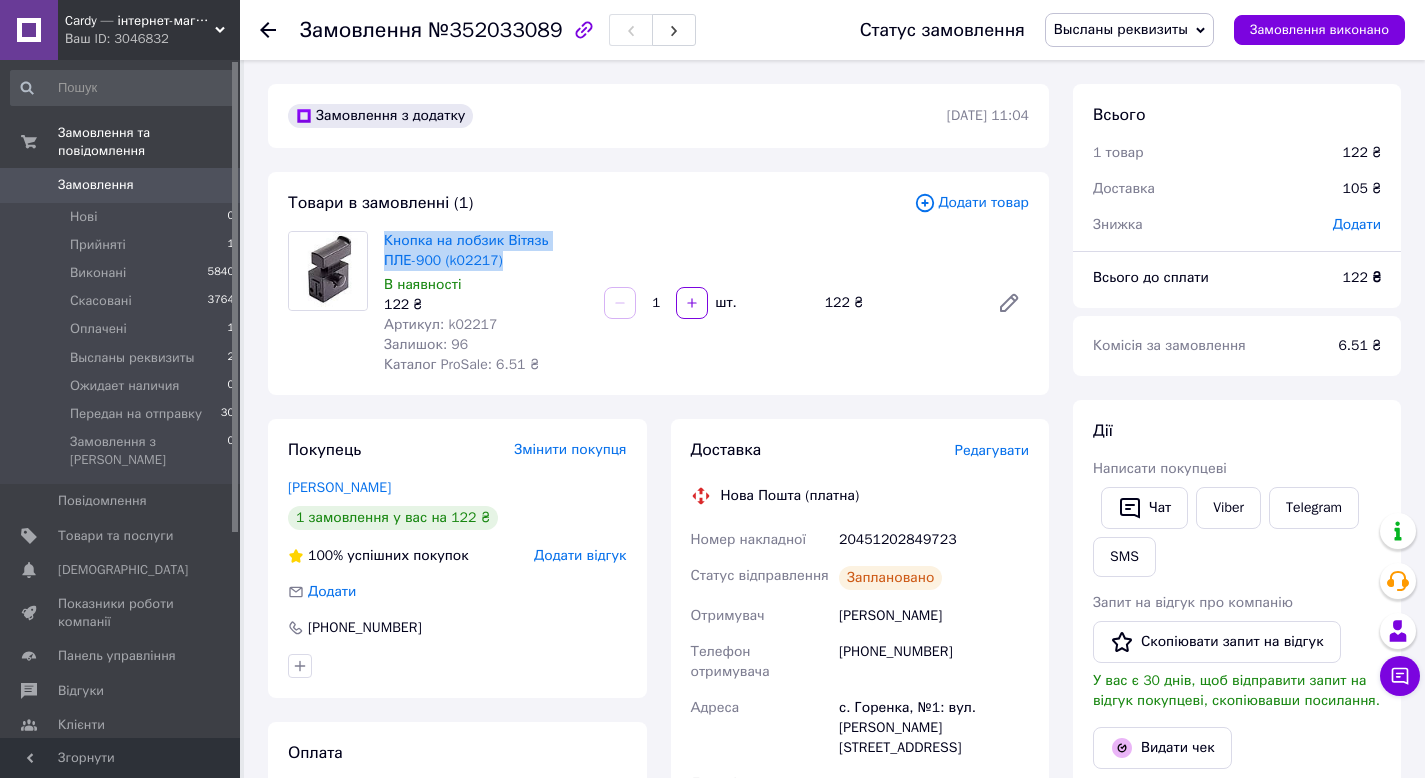 copy on "Кнопка на лобзик Вітязь ПЛЕ-900 (k02217)" 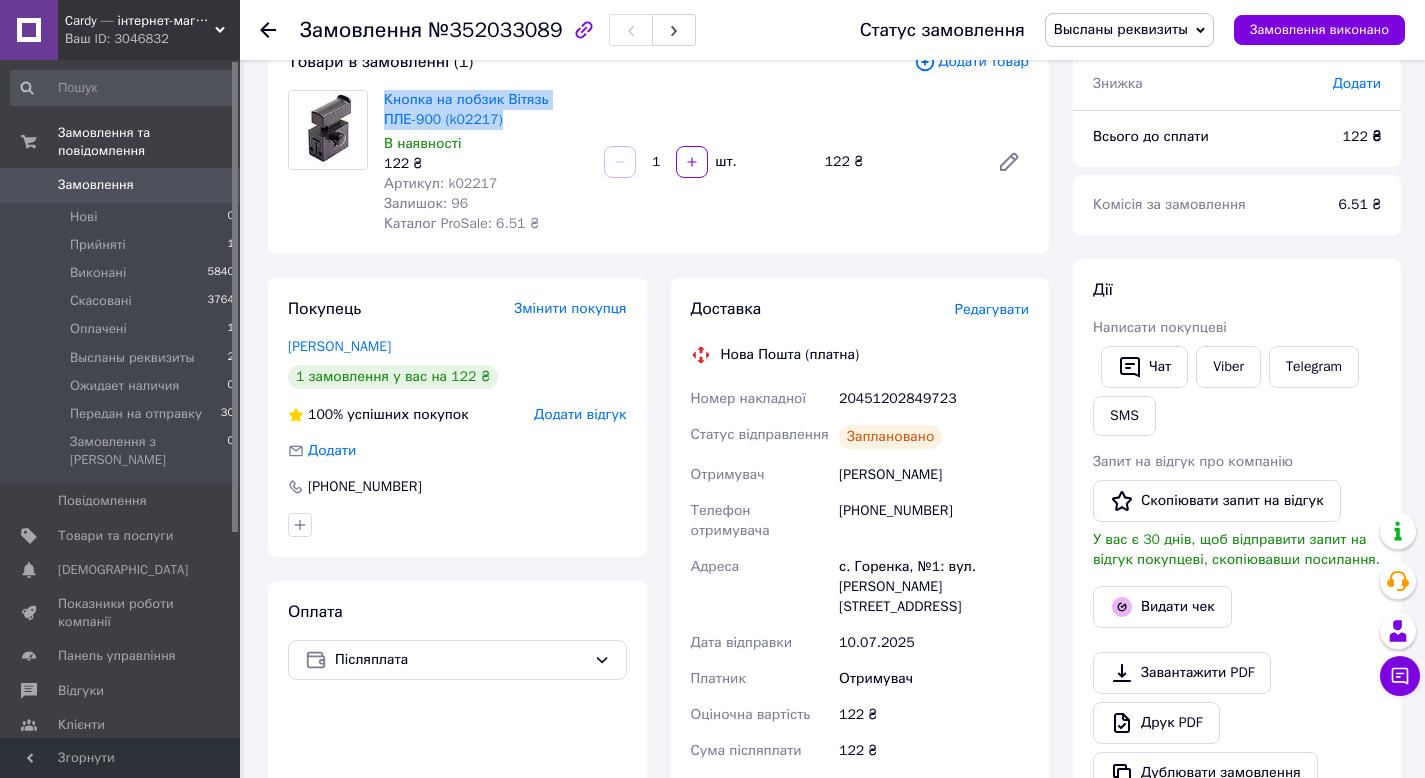 scroll, scrollTop: 143, scrollLeft: 0, axis: vertical 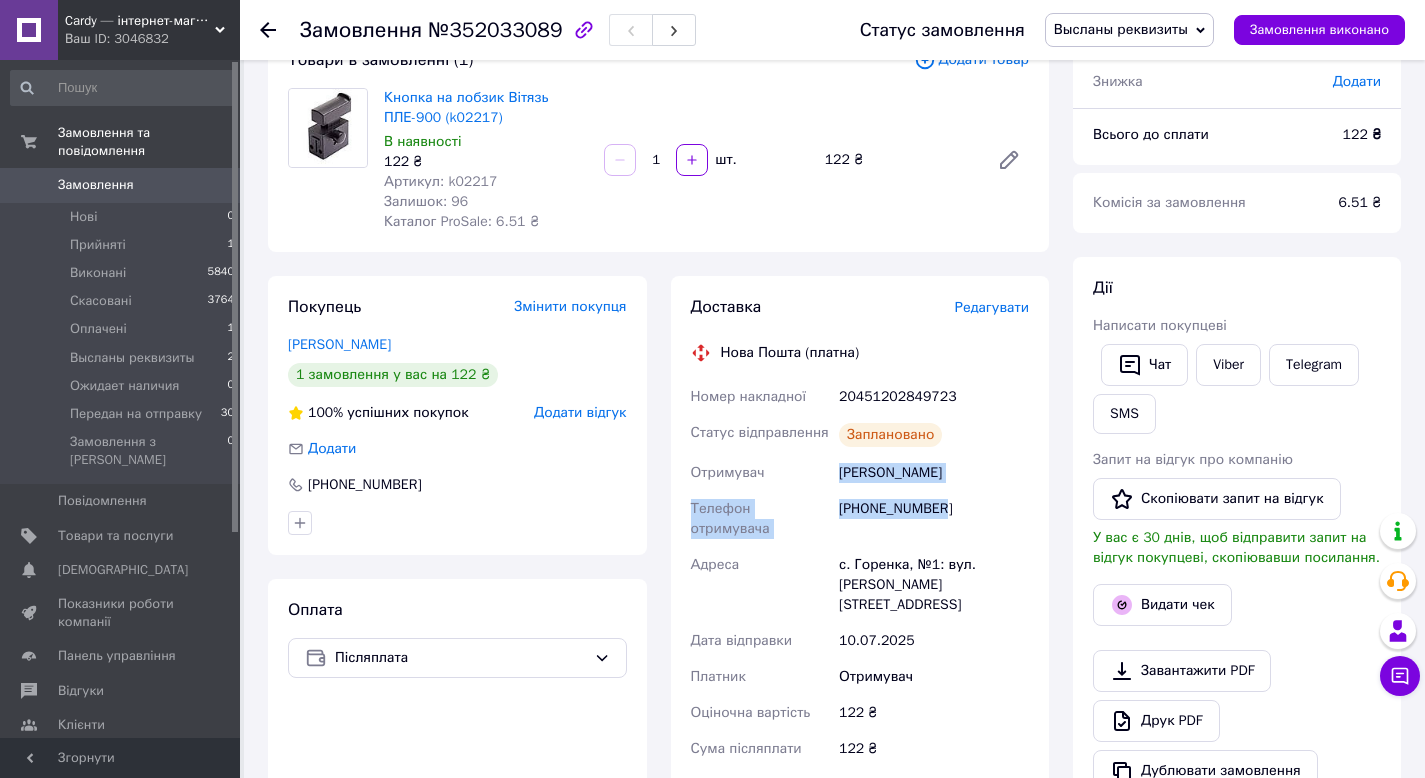 drag, startPoint x: 915, startPoint y: 522, endPoint x: 976, endPoint y: 537, distance: 62.817196 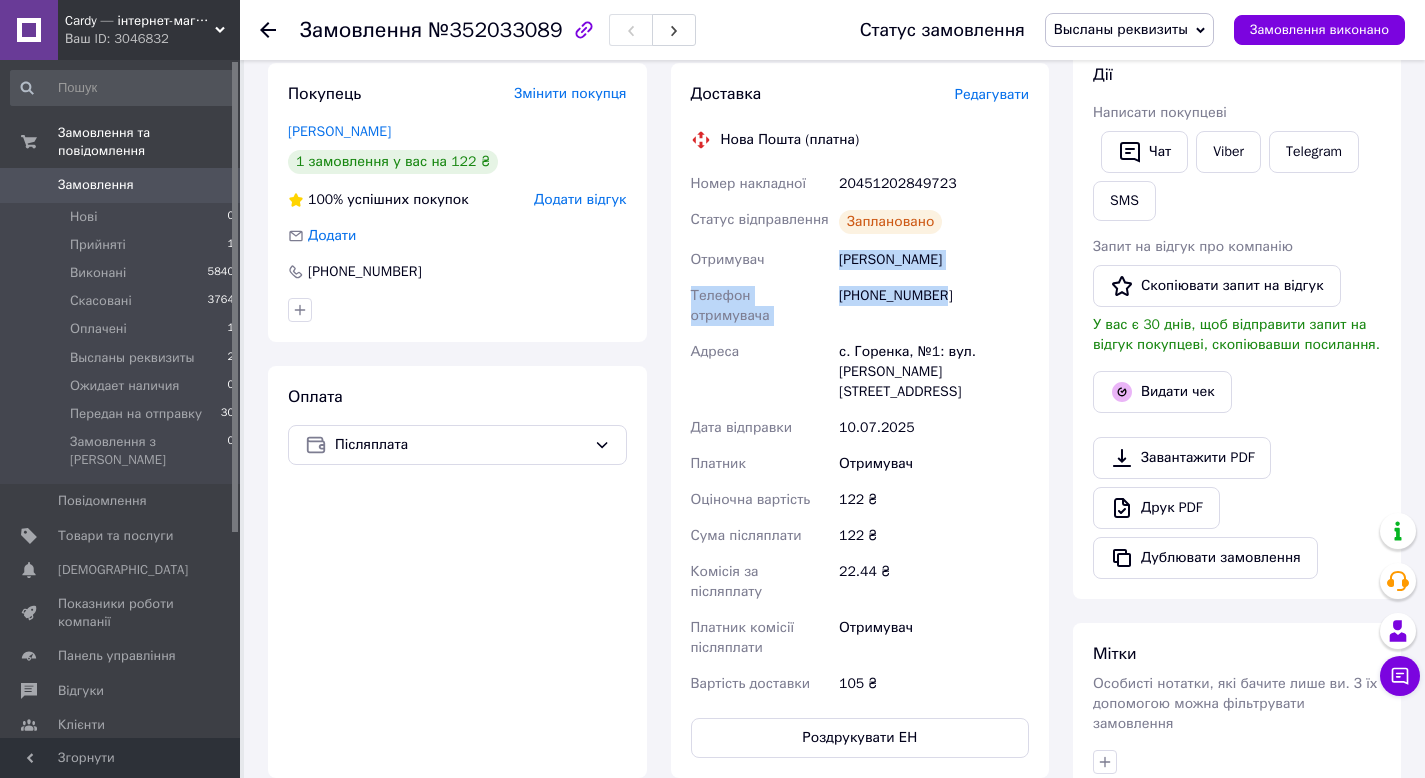 scroll, scrollTop: 381, scrollLeft: 0, axis: vertical 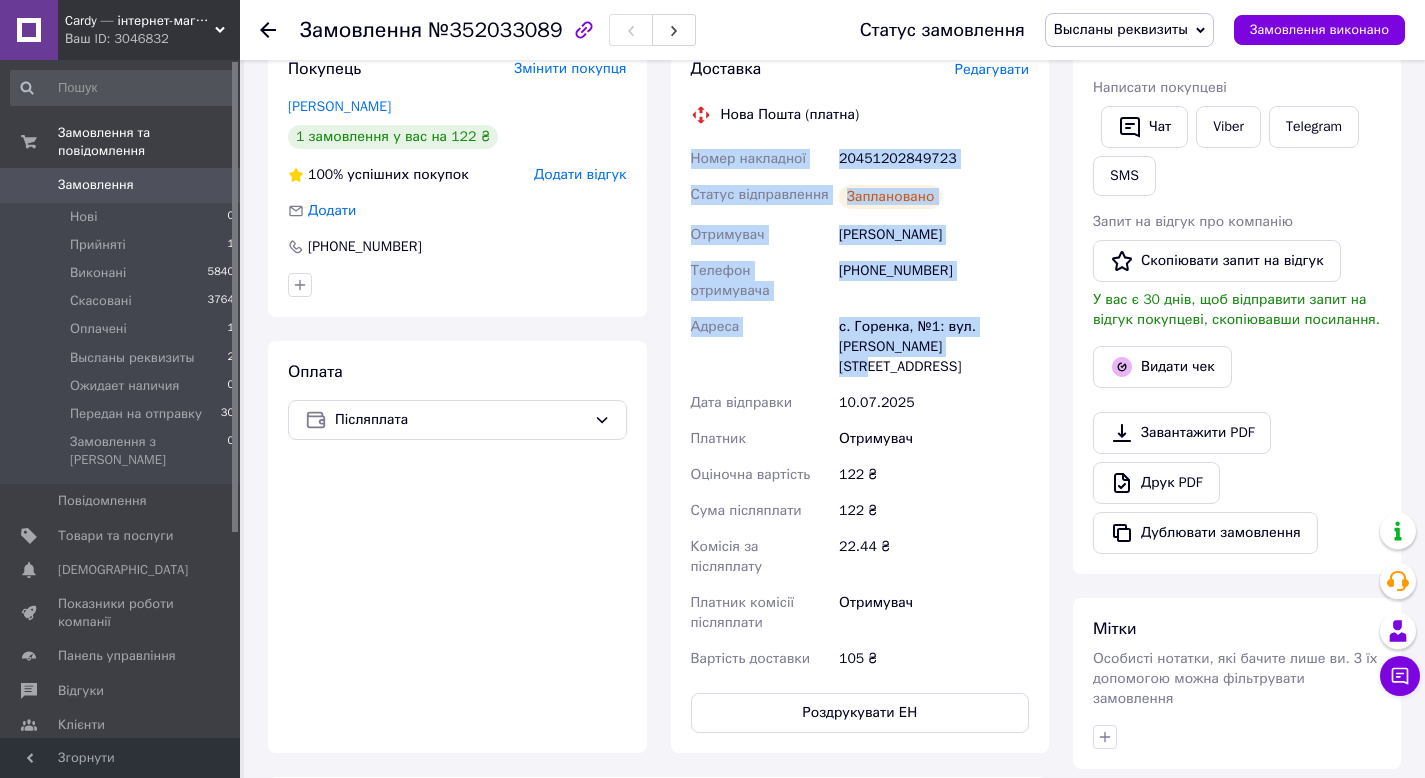 drag, startPoint x: 689, startPoint y: 161, endPoint x: 966, endPoint y: 190, distance: 278.51392 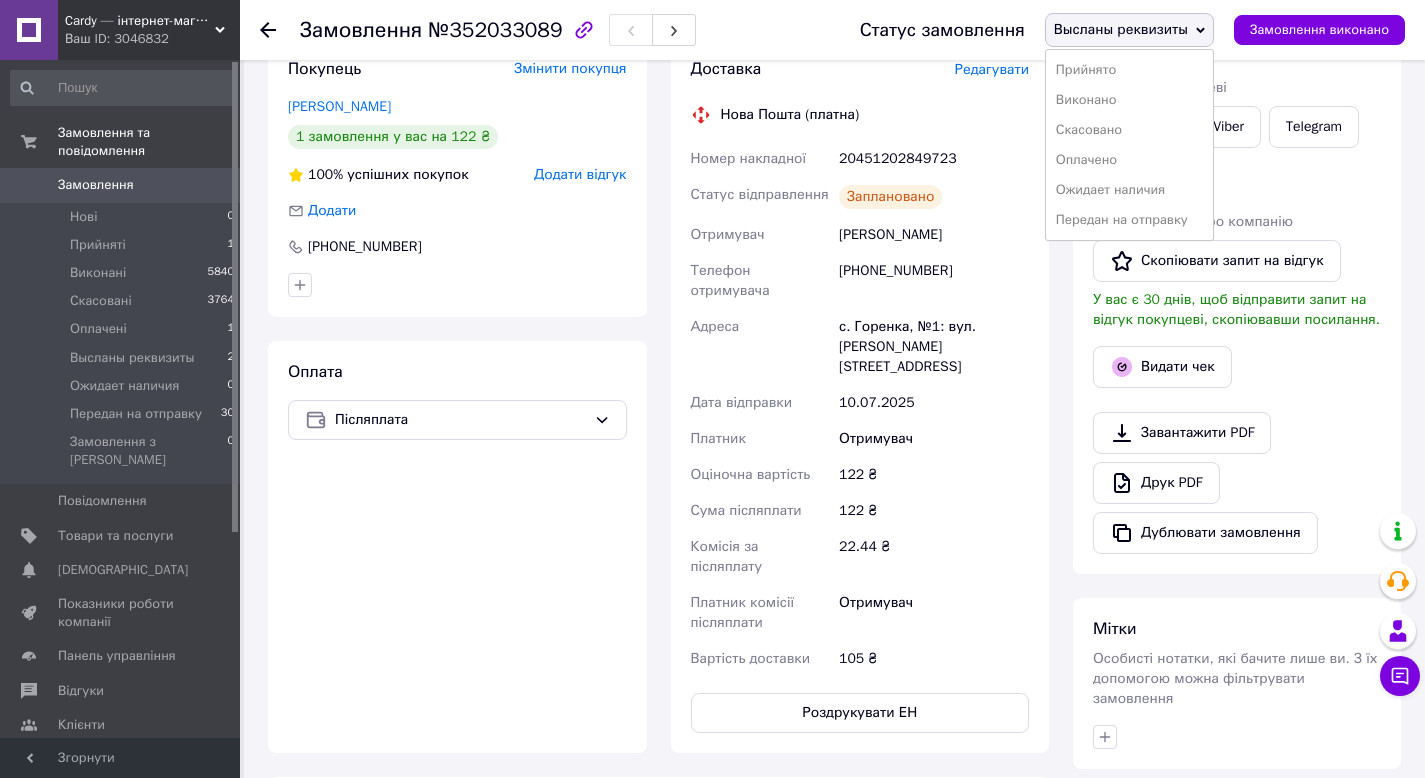 click on "Передан на отправку" at bounding box center [1129, 220] 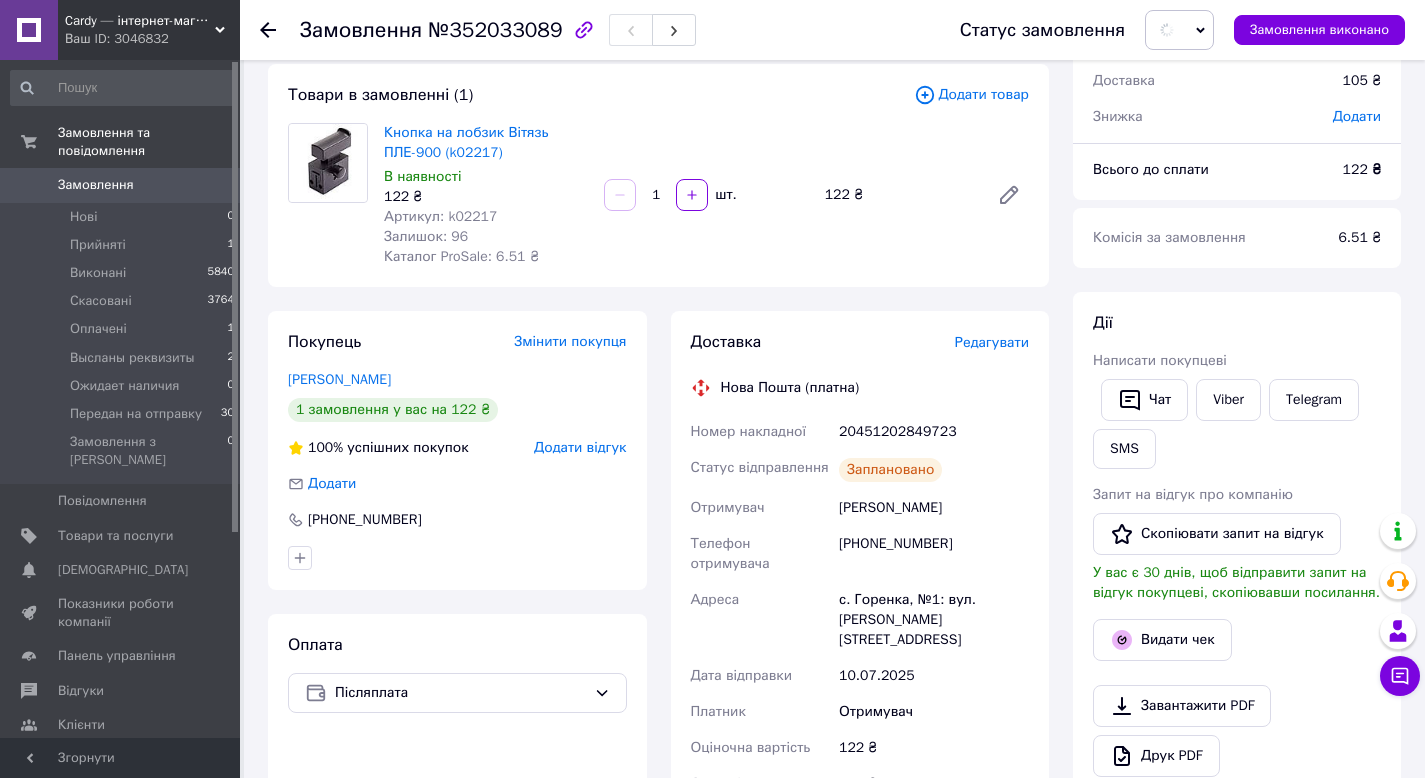 scroll, scrollTop: 0, scrollLeft: 0, axis: both 